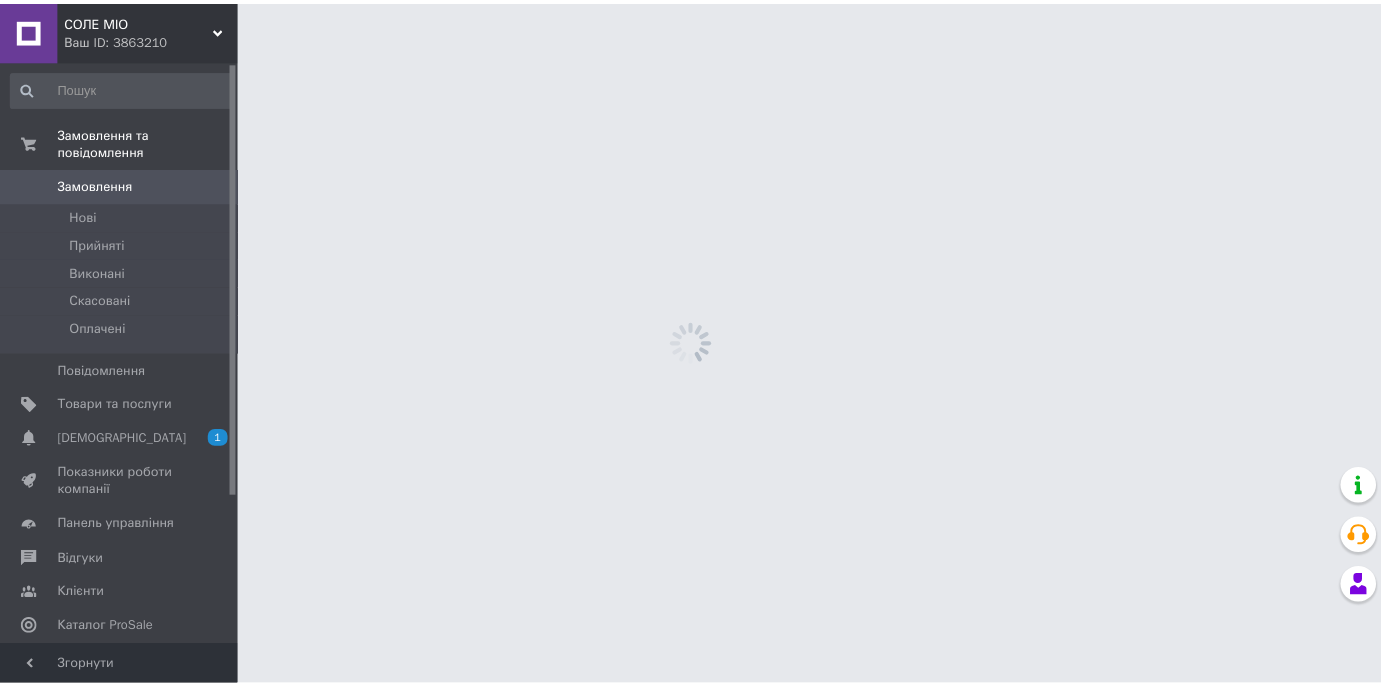 scroll, scrollTop: 0, scrollLeft: 0, axis: both 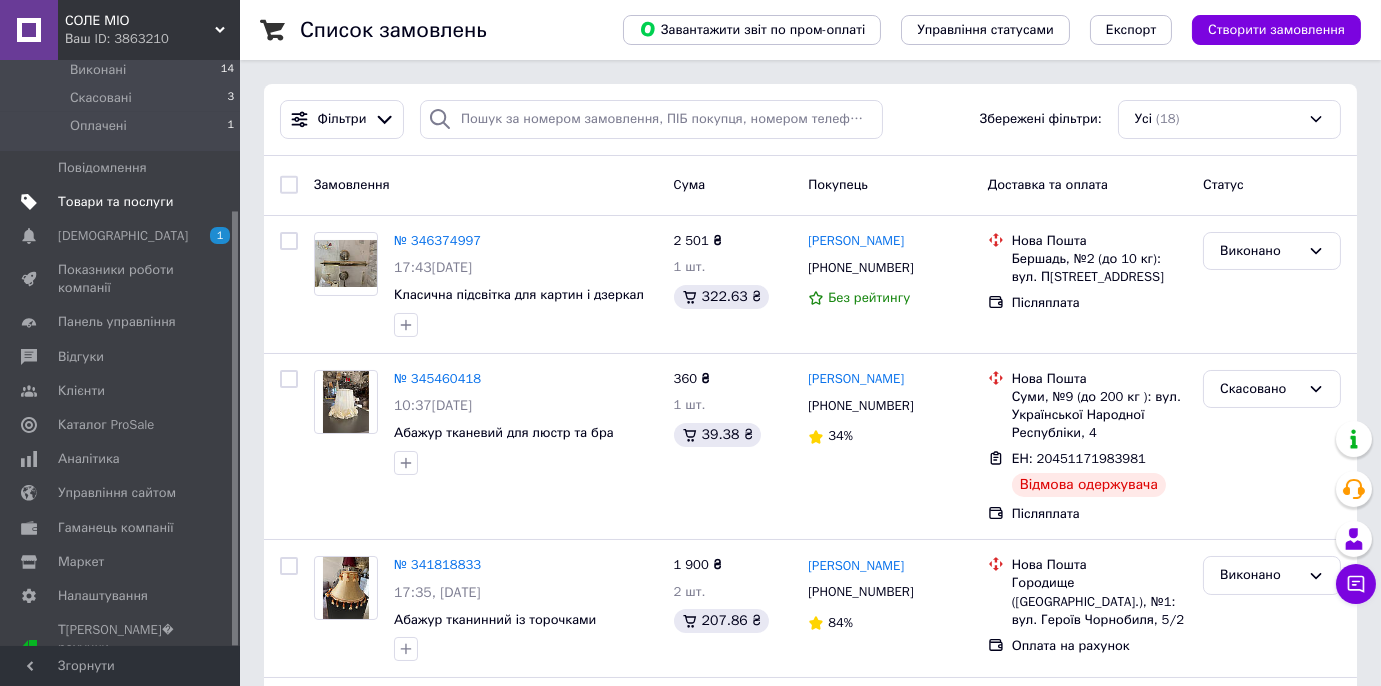 click on "Товари та послуги" at bounding box center (115, 202) 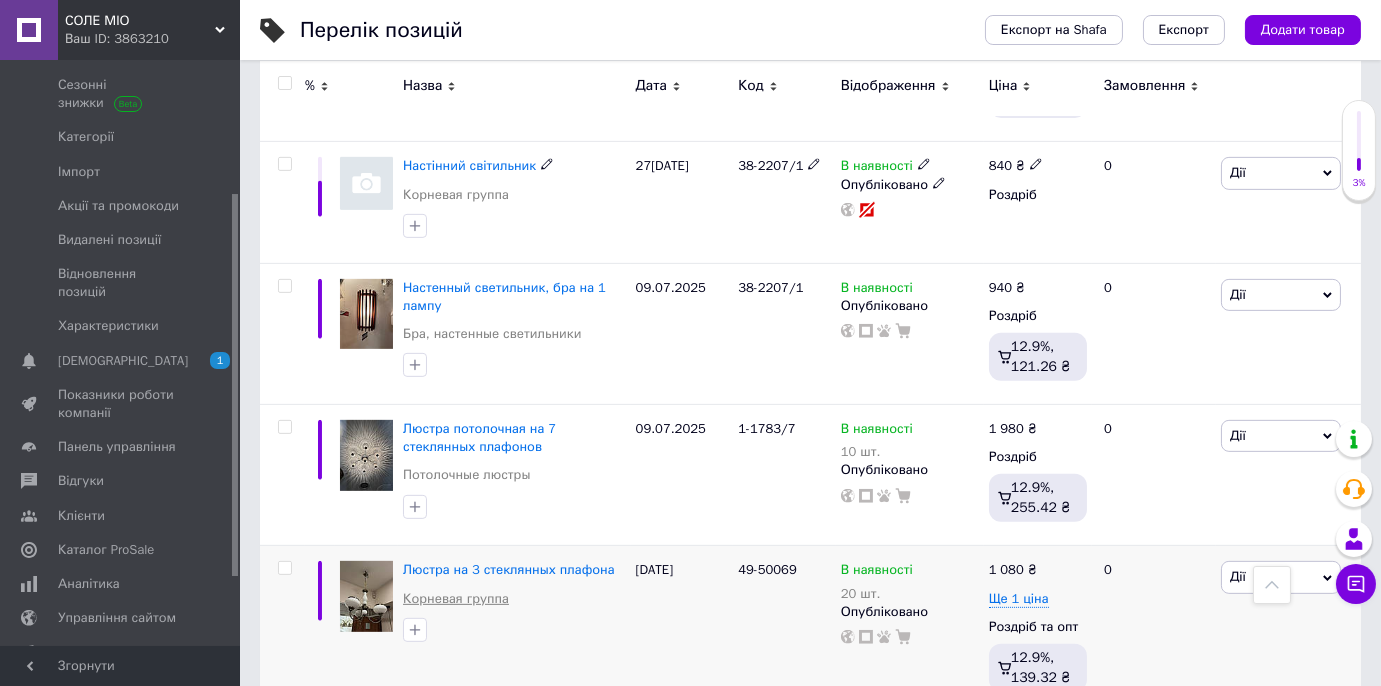 scroll, scrollTop: 1909, scrollLeft: 0, axis: vertical 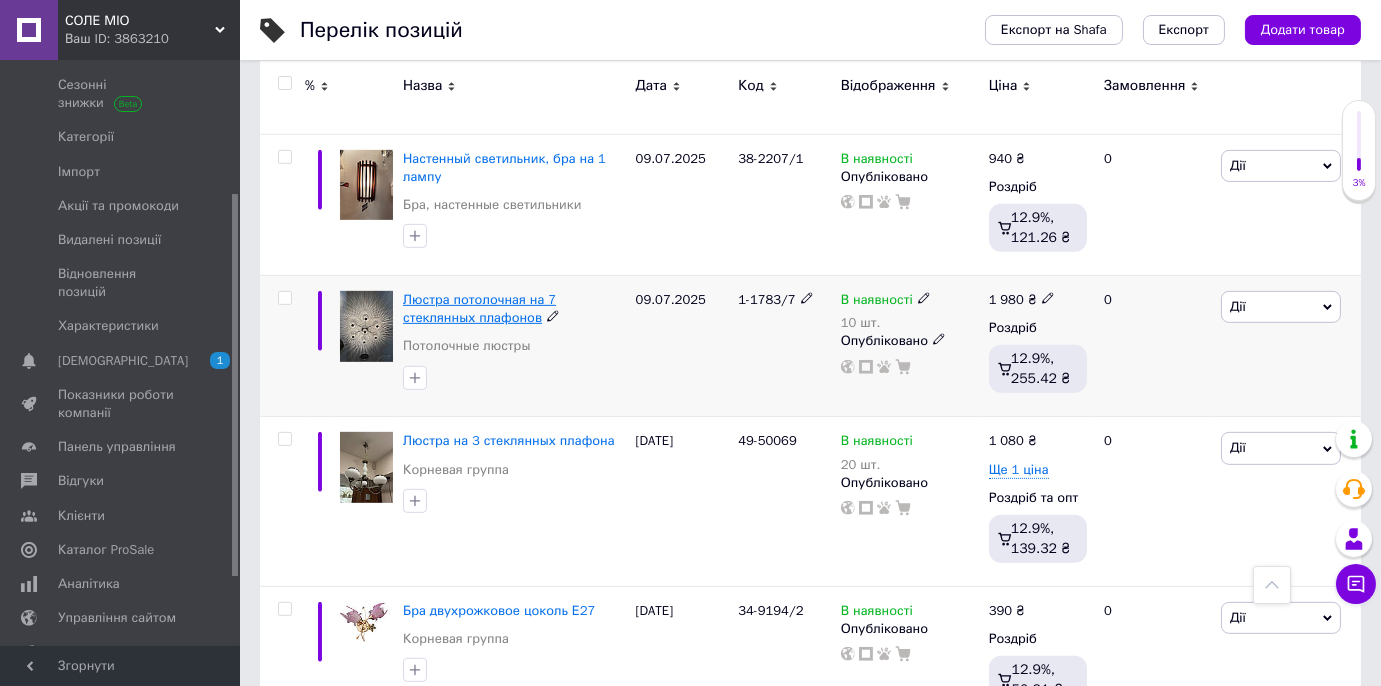 click on "Люстра потолочная на 7 стеклянных плафонов" at bounding box center [479, 308] 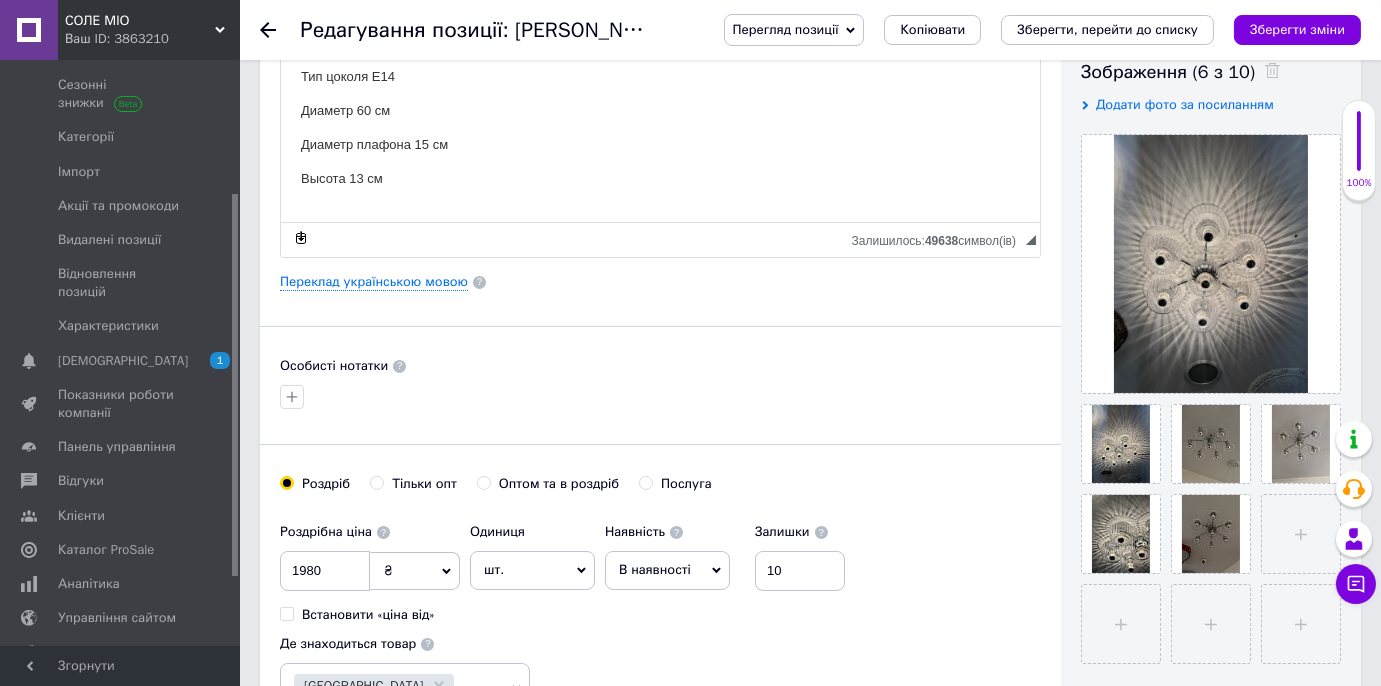 scroll, scrollTop: 0, scrollLeft: 0, axis: both 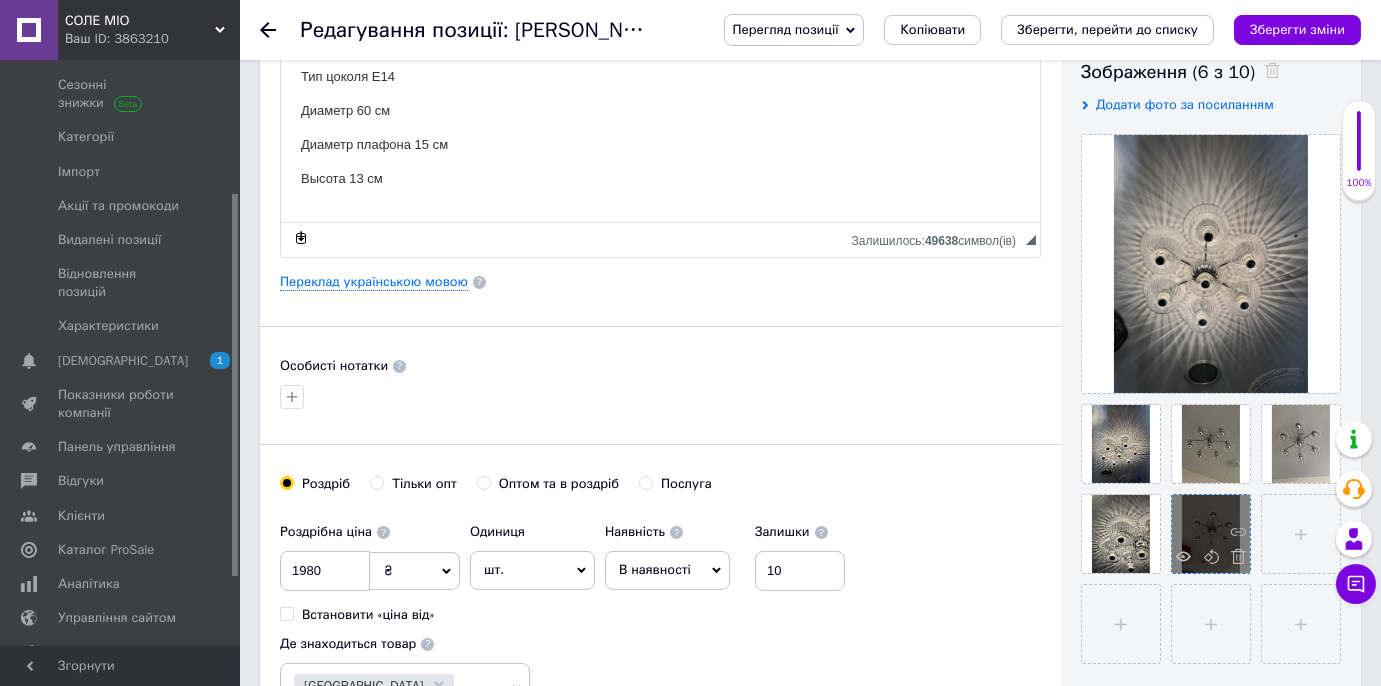 click at bounding box center [1211, 534] 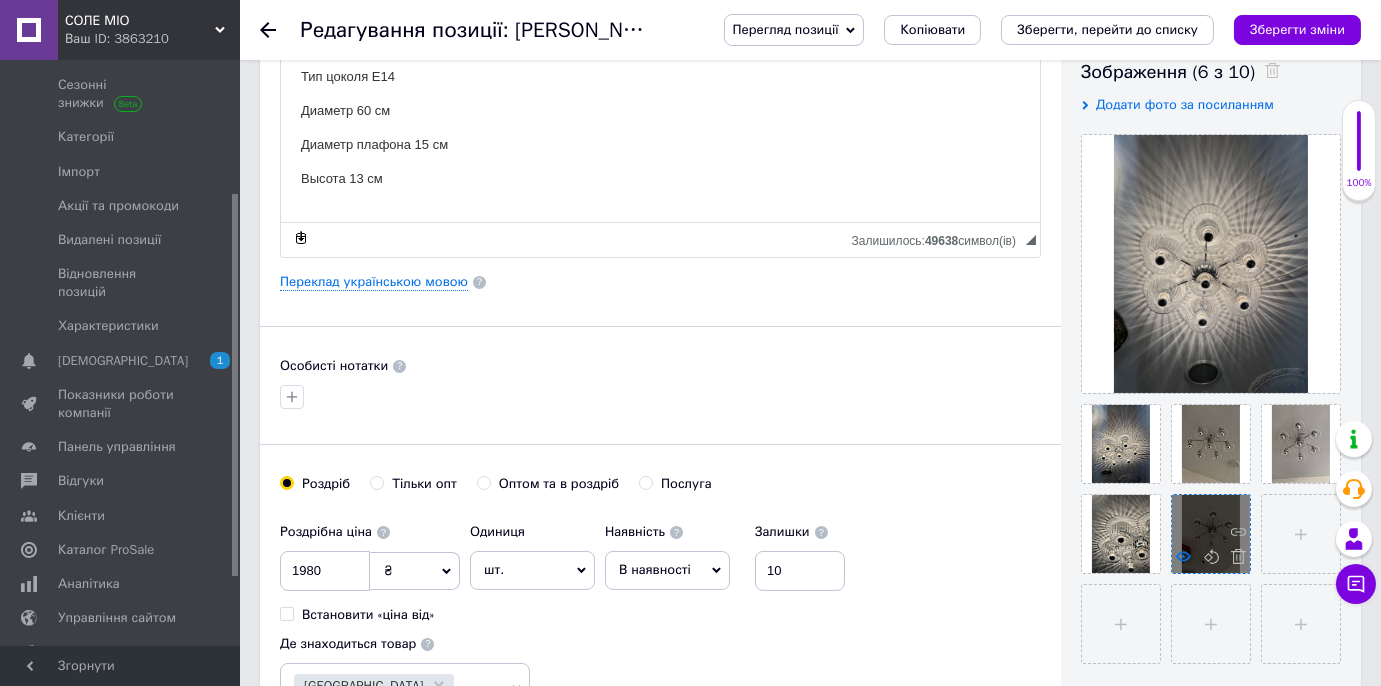 click 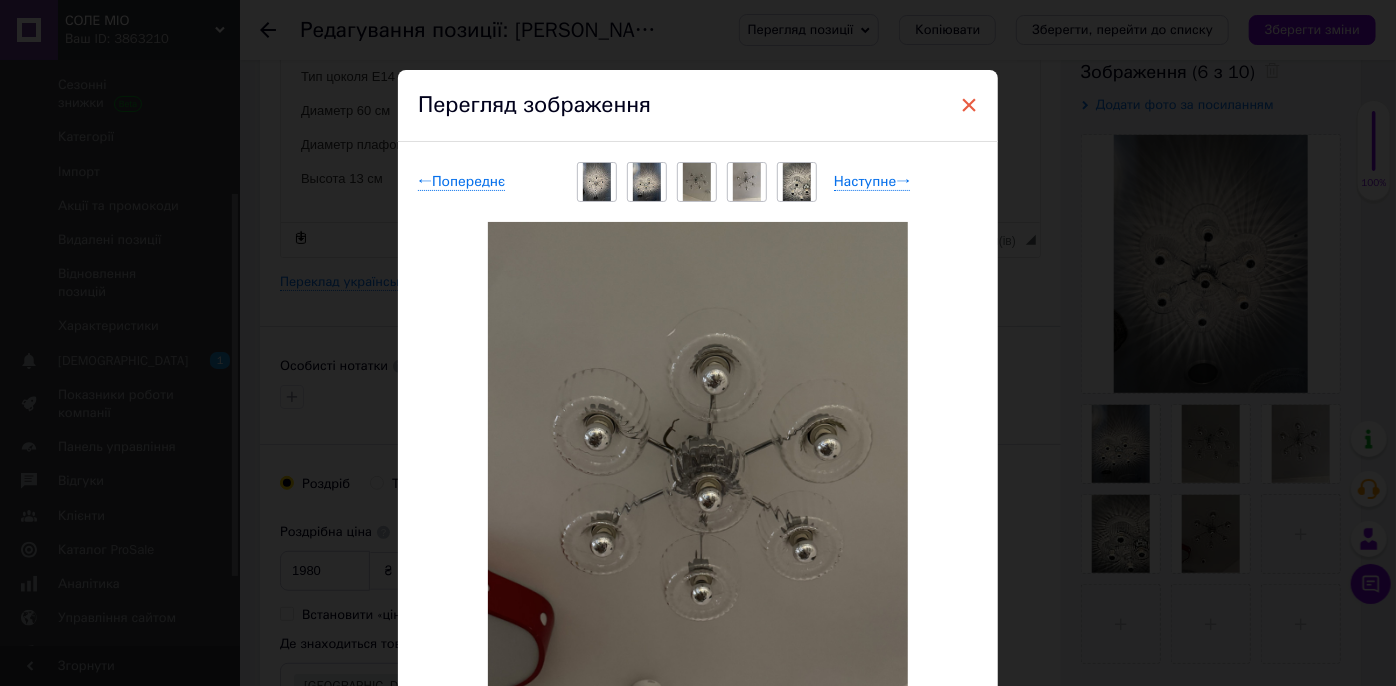 click on "×" at bounding box center [969, 105] 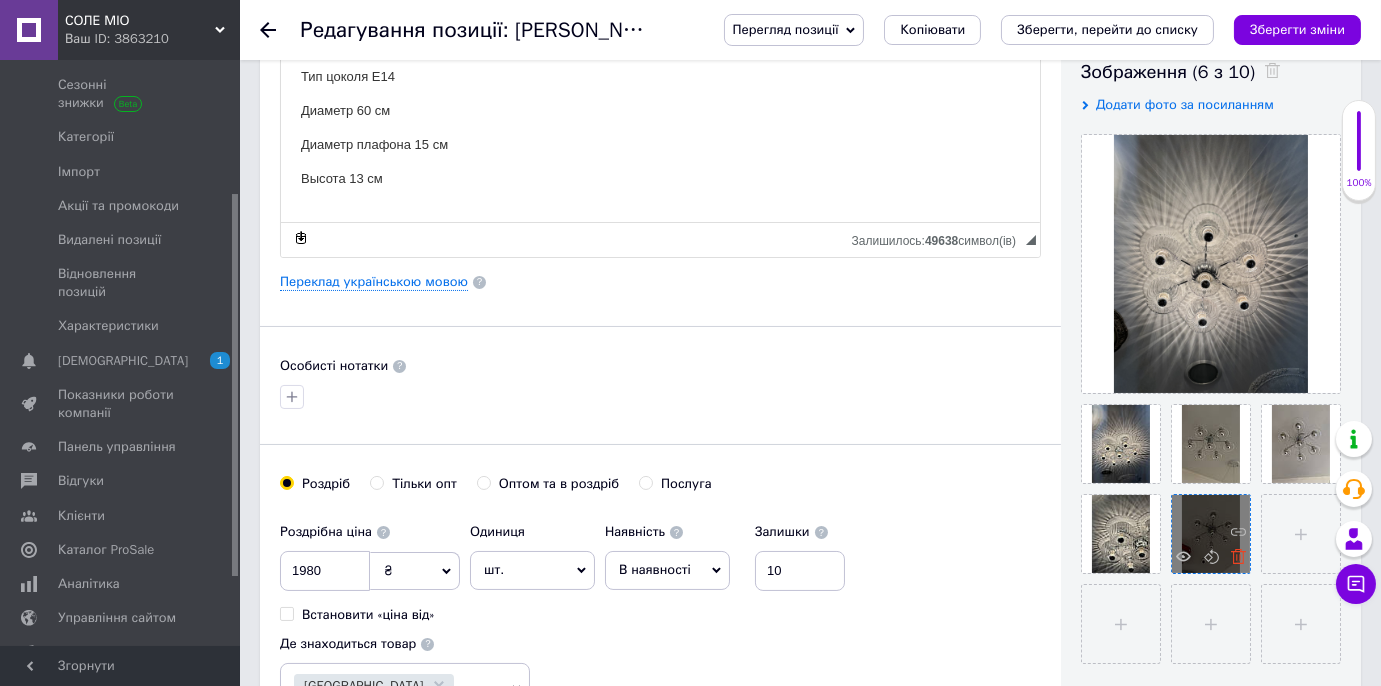 click 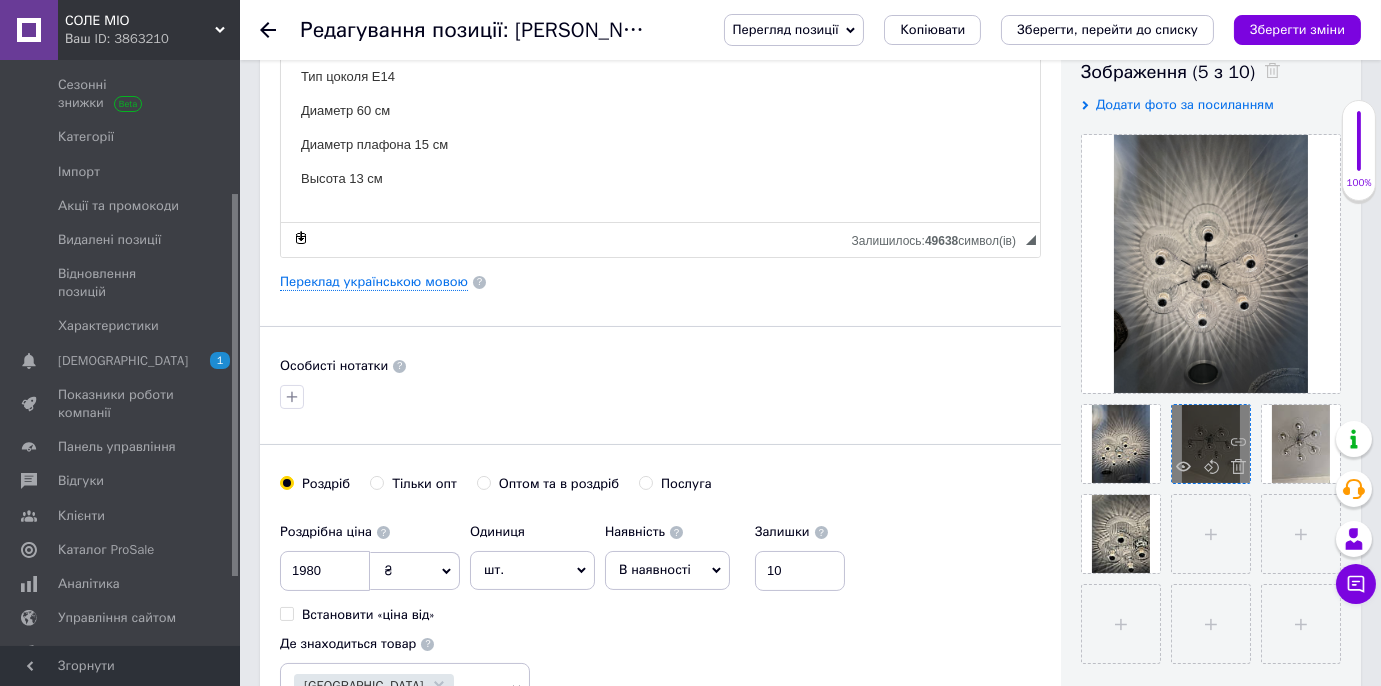 click at bounding box center [1211, 444] 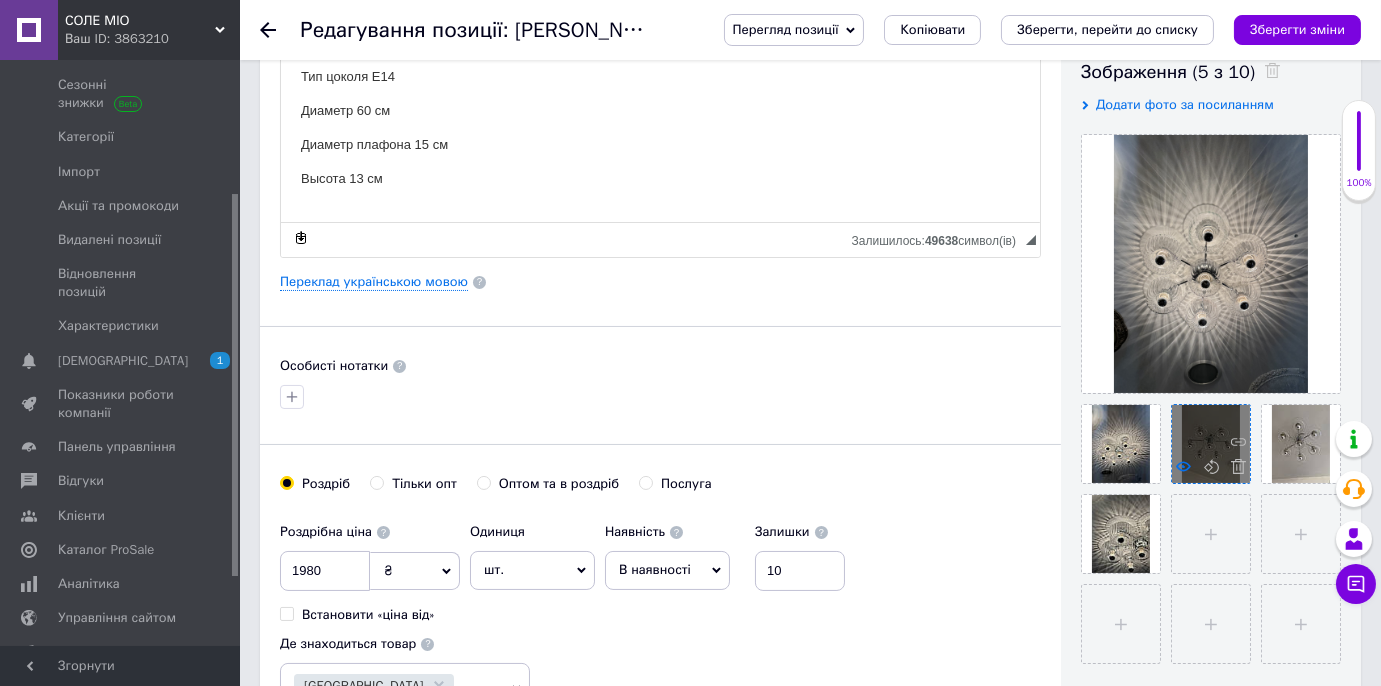 click 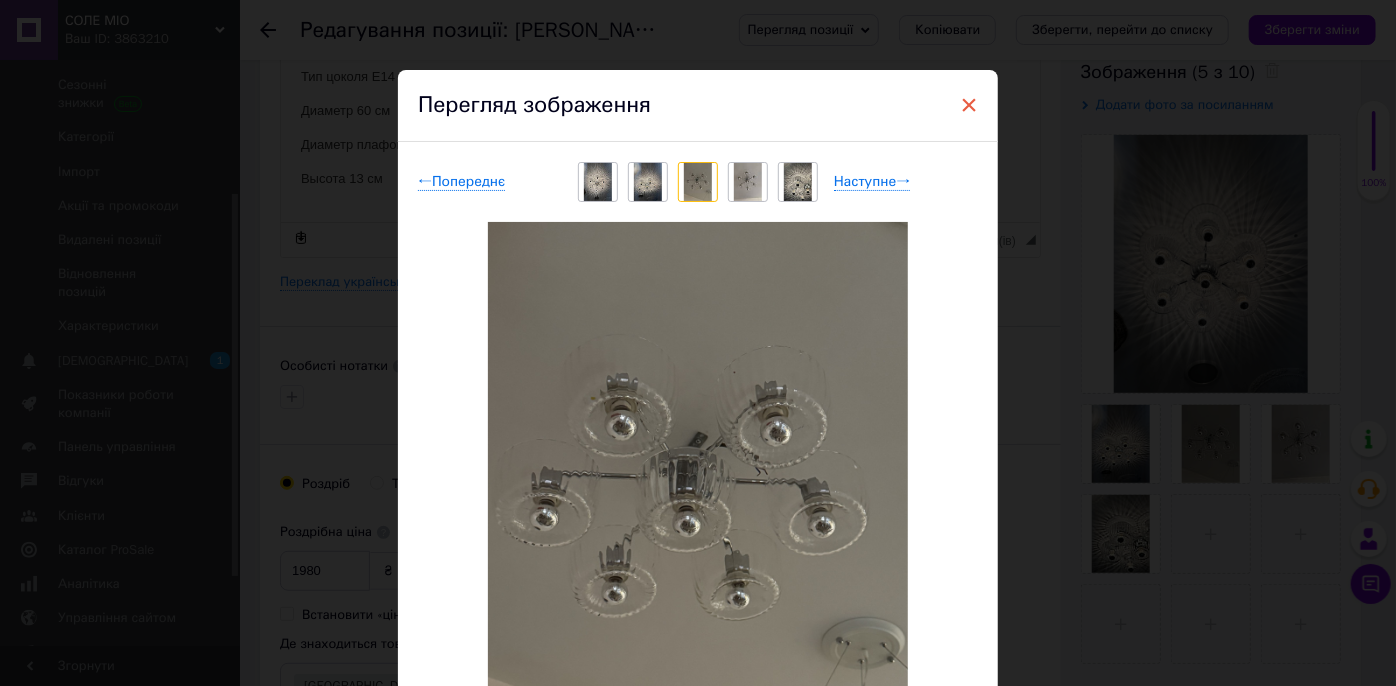 click on "×" at bounding box center [969, 105] 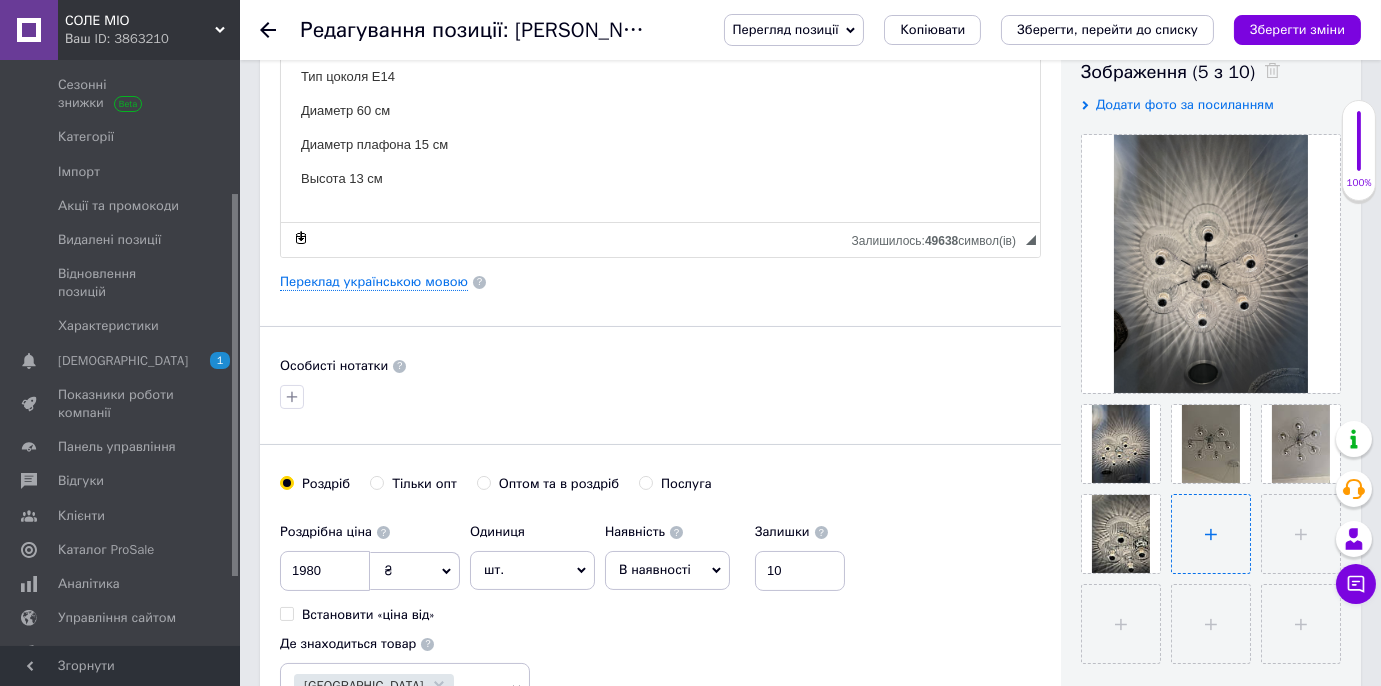 click at bounding box center (1211, 534) 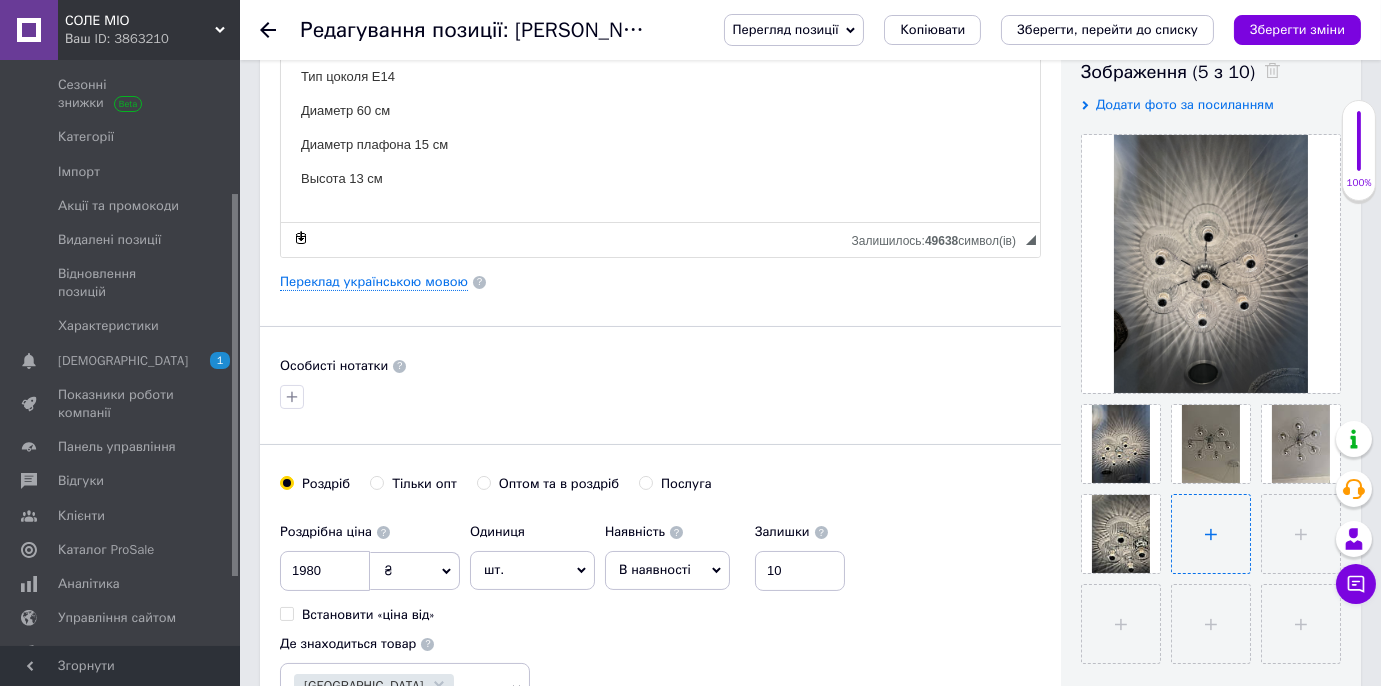 type on "C:\fakepath\изображение_viber_2025-07-10_[PHONE_NUMBER].jpg" 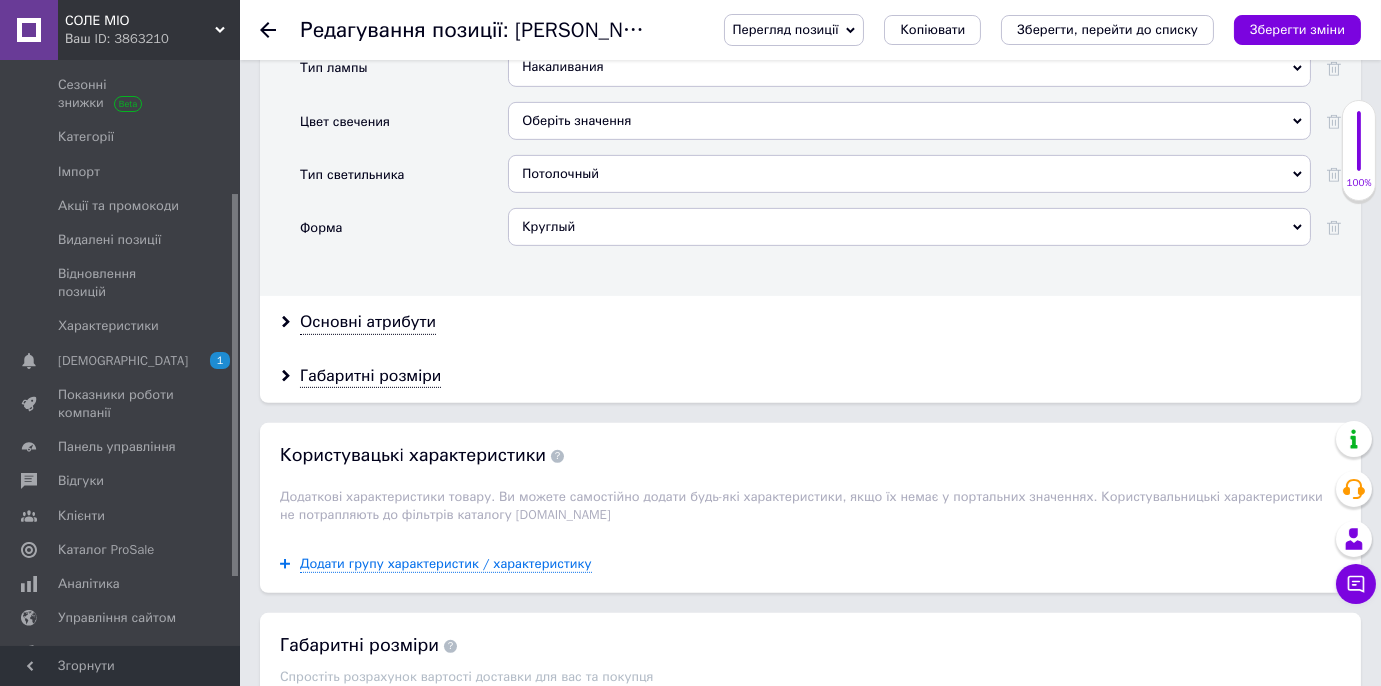 scroll, scrollTop: 1589, scrollLeft: 0, axis: vertical 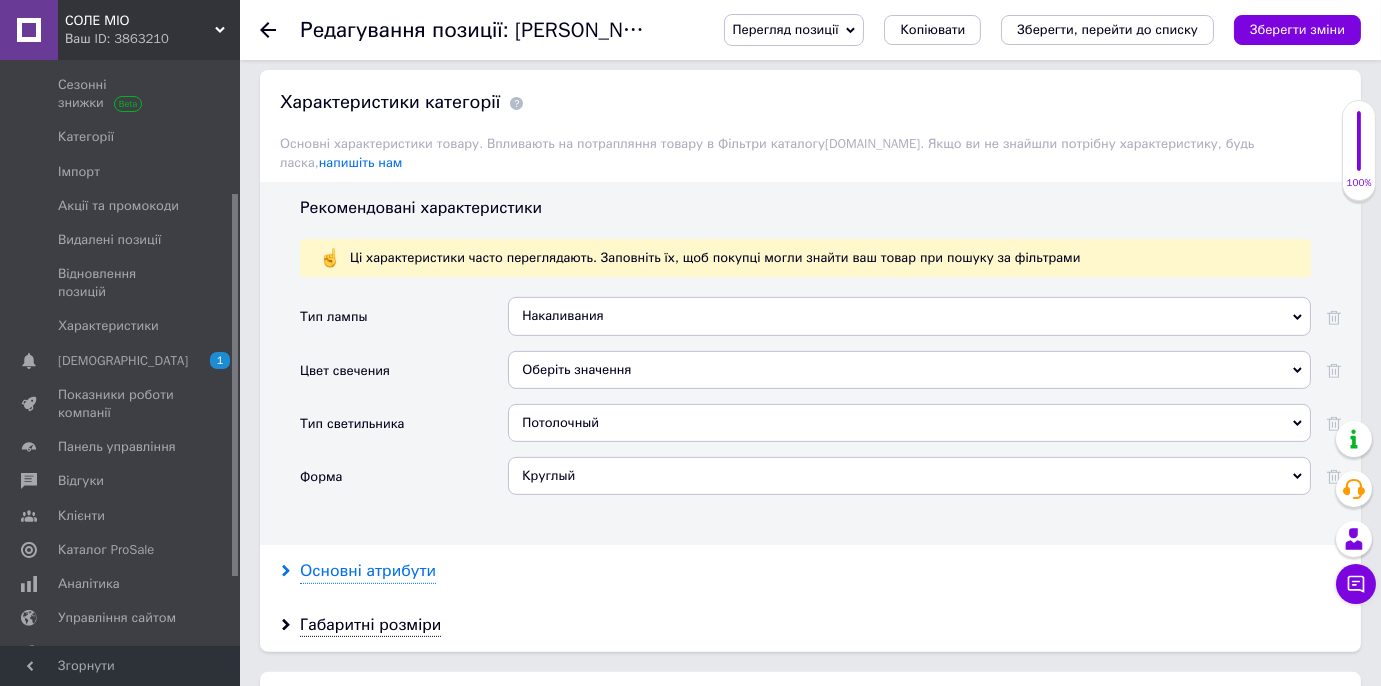 click on "Основні атрибути" at bounding box center (368, 571) 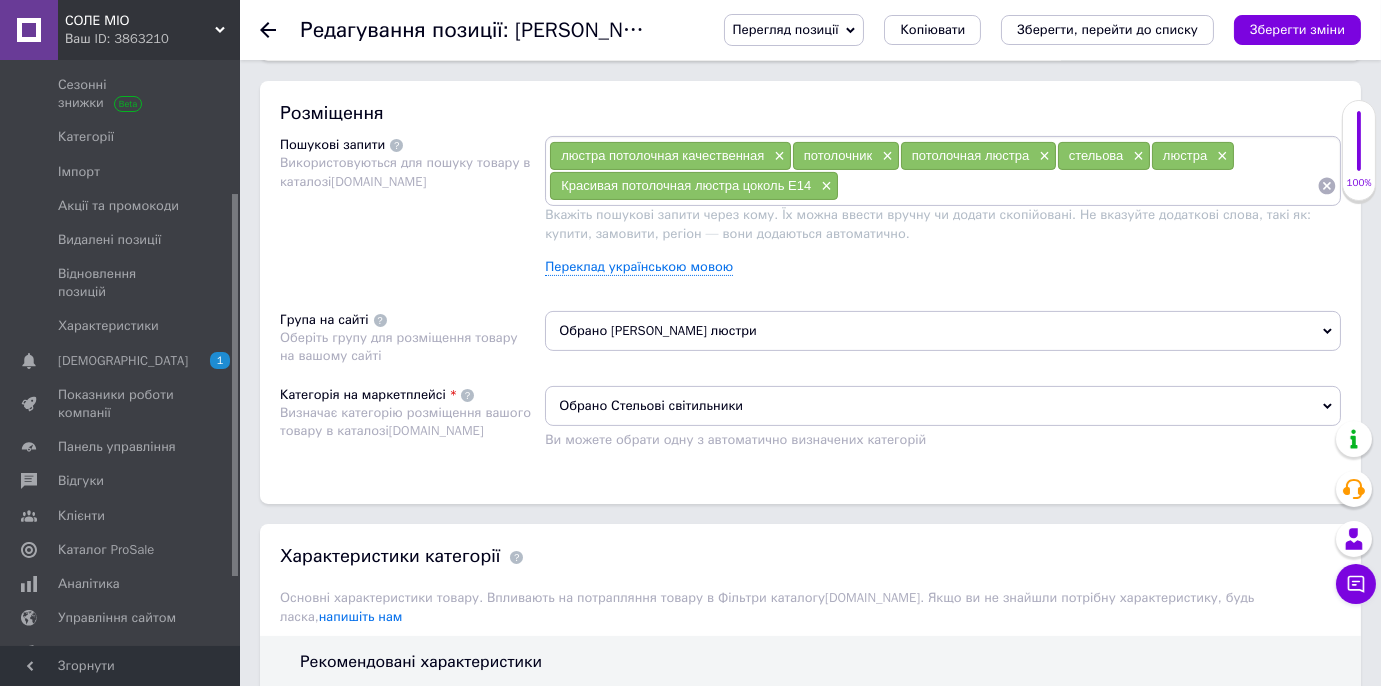 scroll, scrollTop: 862, scrollLeft: 0, axis: vertical 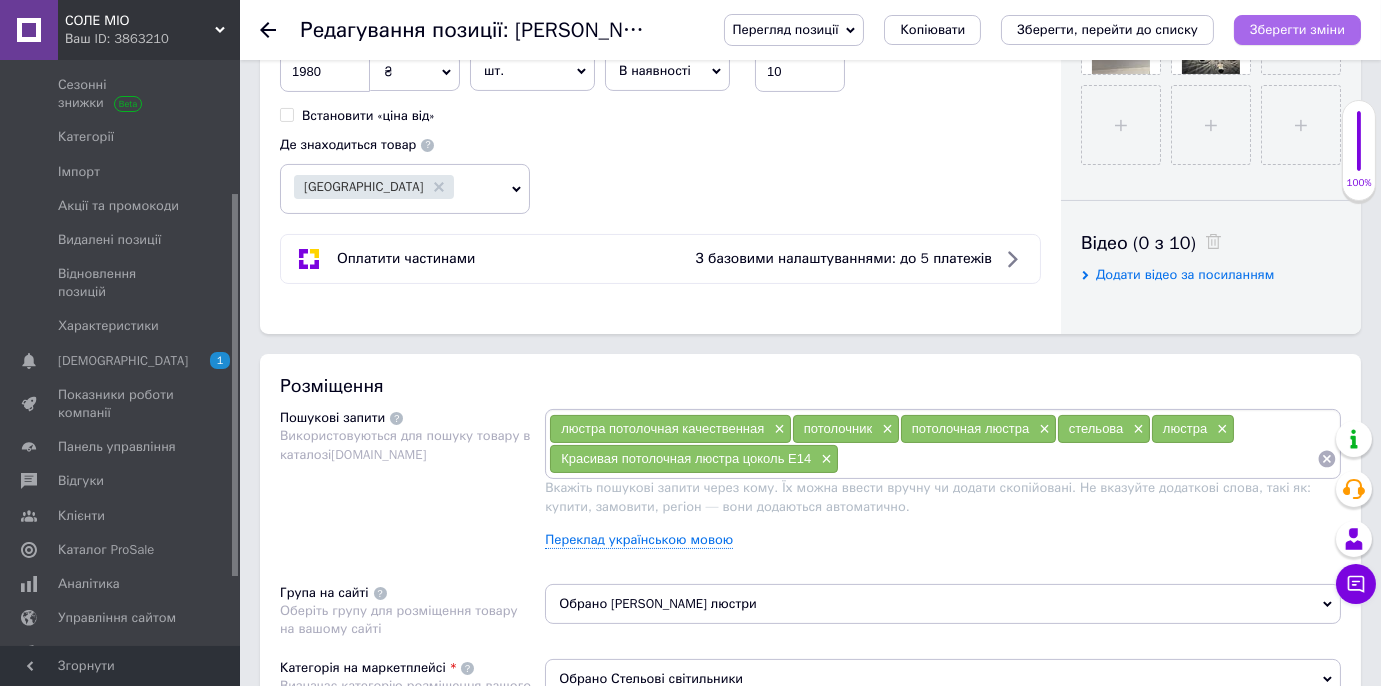 click on "Зберегти зміни" at bounding box center [1297, 29] 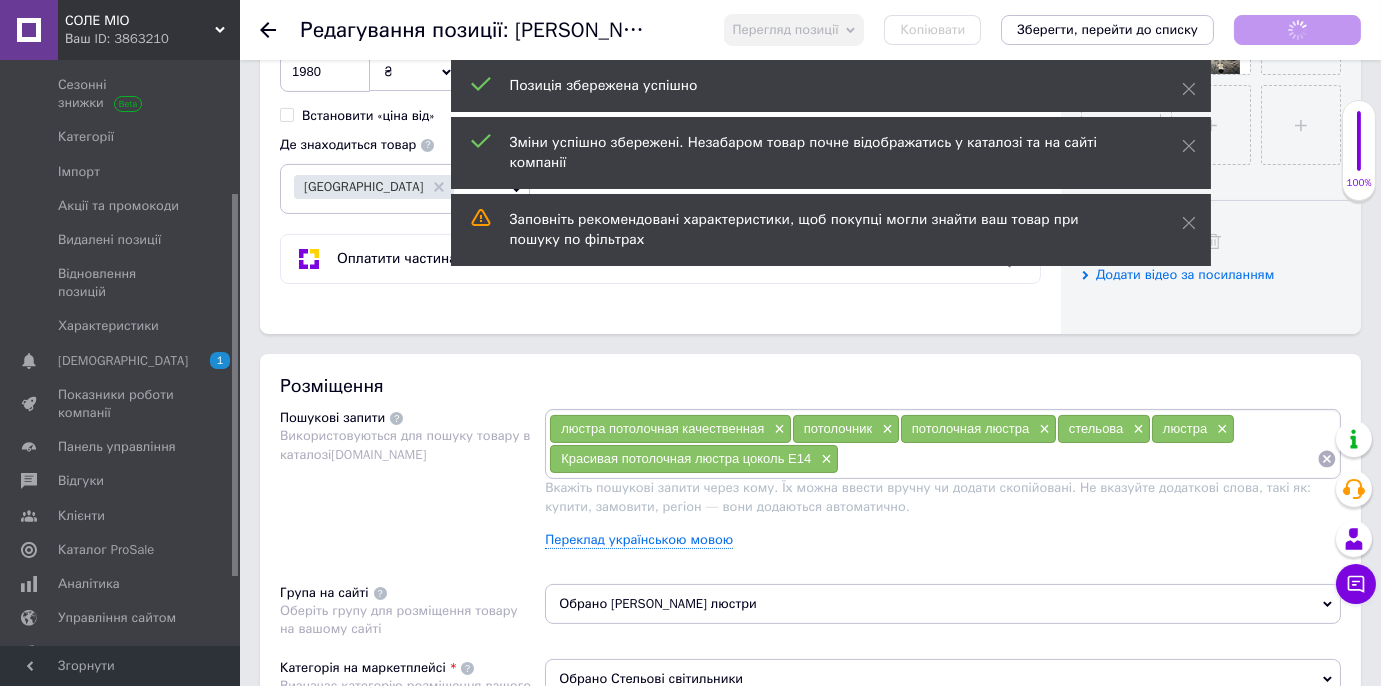 click 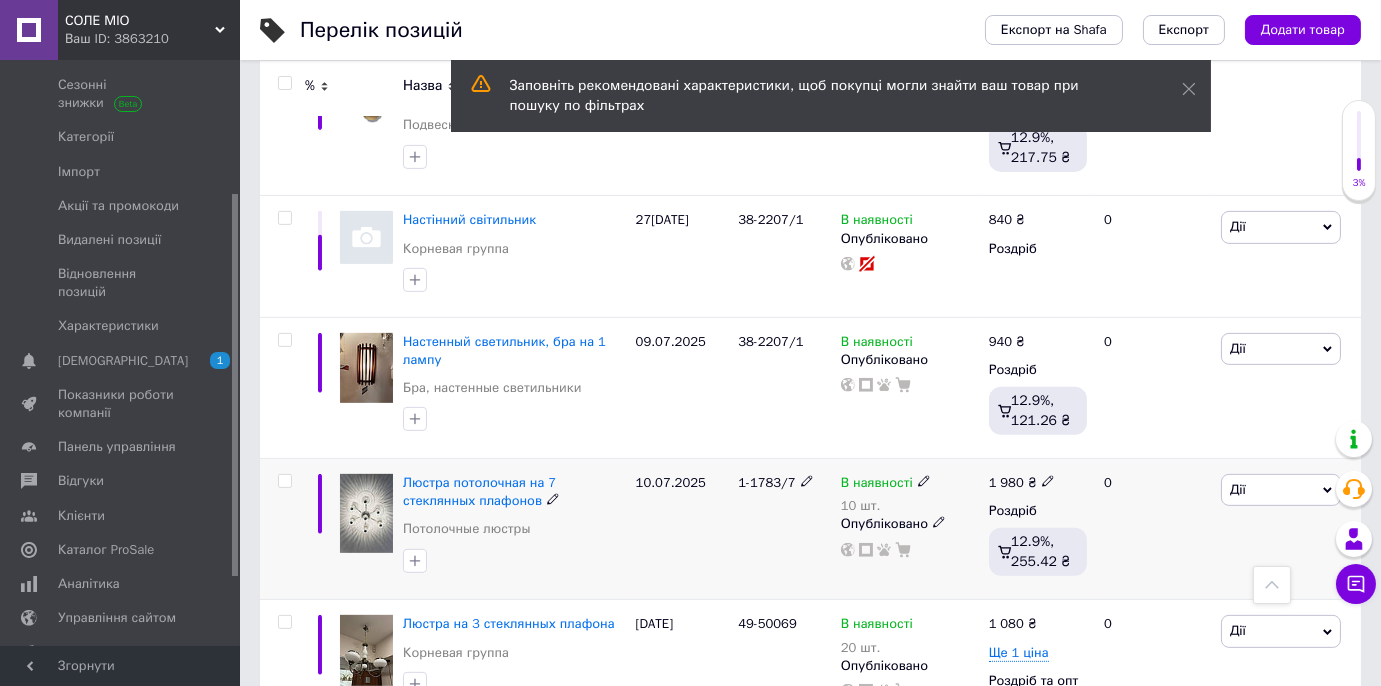 scroll, scrollTop: 1727, scrollLeft: 0, axis: vertical 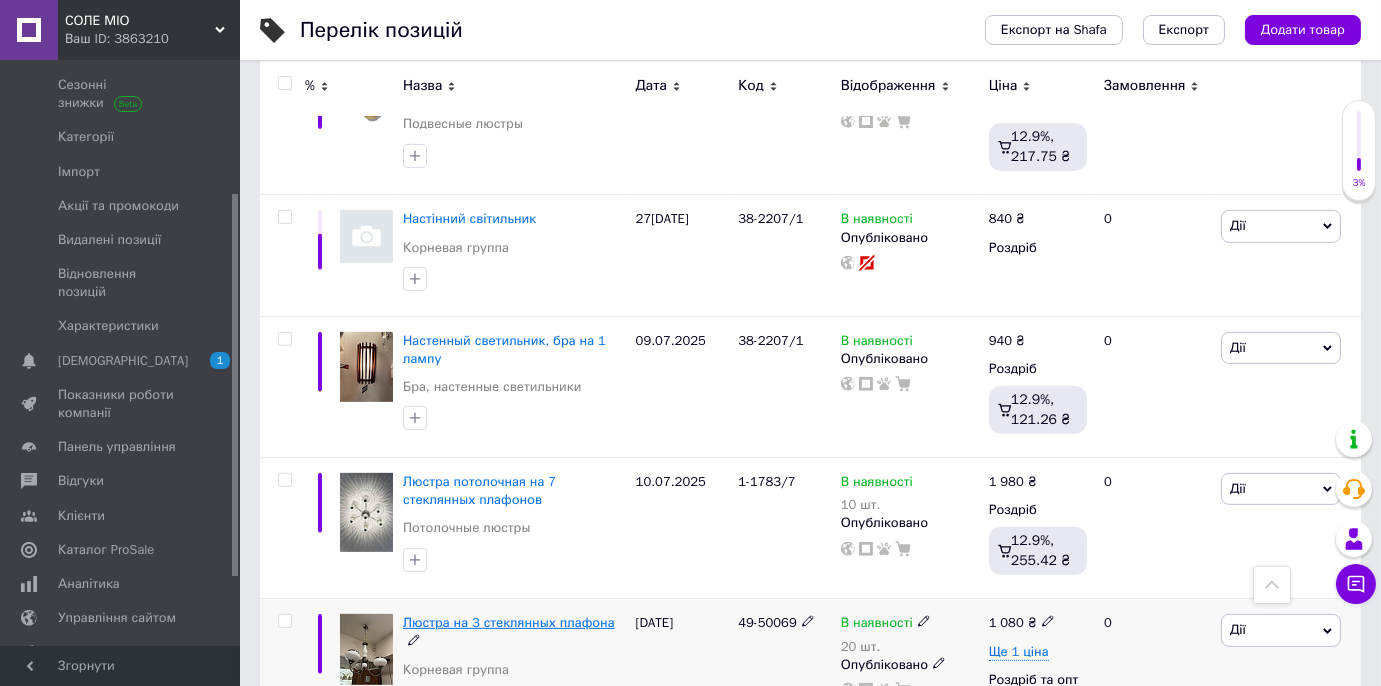 click on "Люстра на 3 стеклянных плафона" at bounding box center [509, 622] 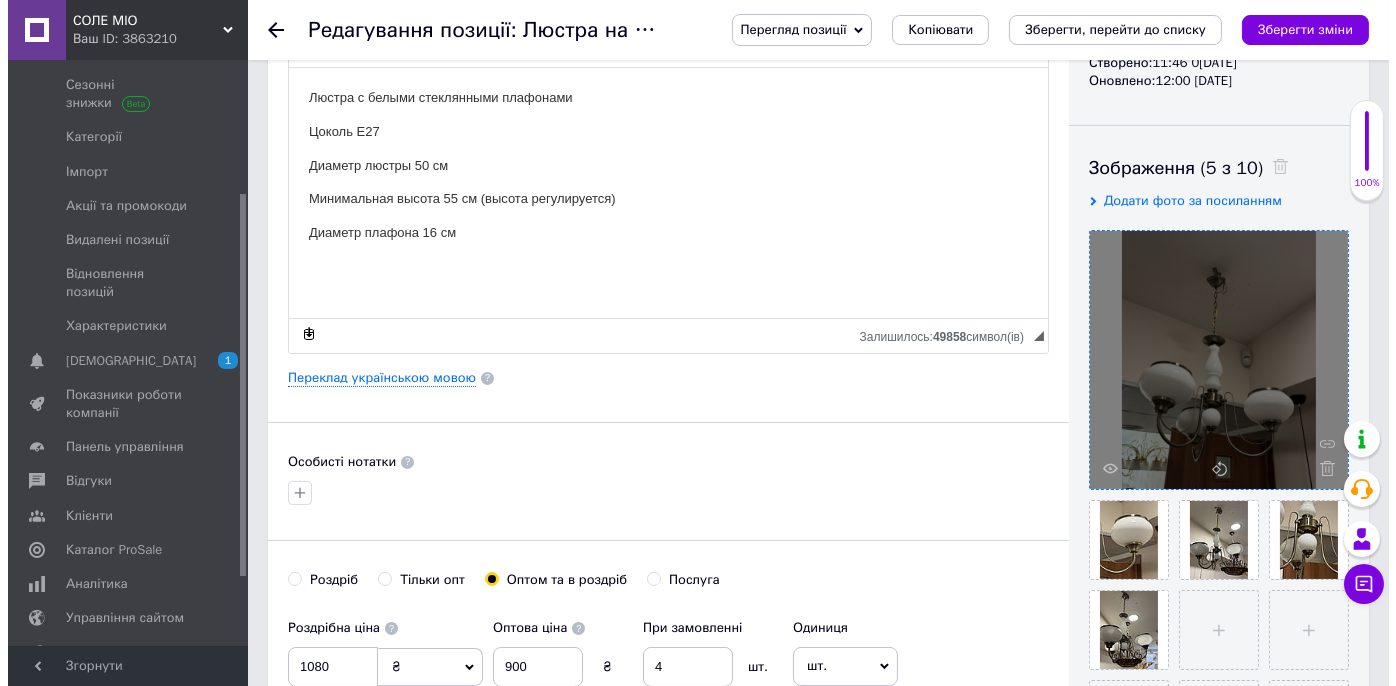 scroll, scrollTop: 272, scrollLeft: 0, axis: vertical 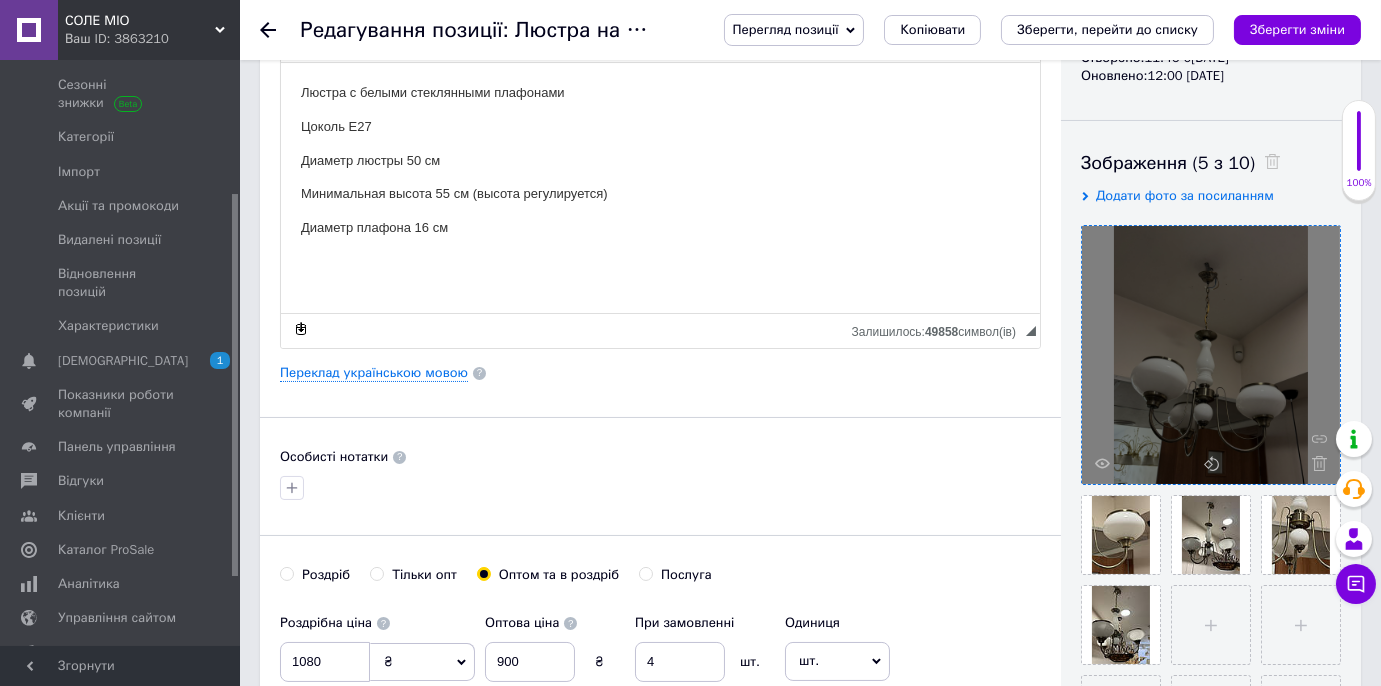 click at bounding box center [1211, 355] 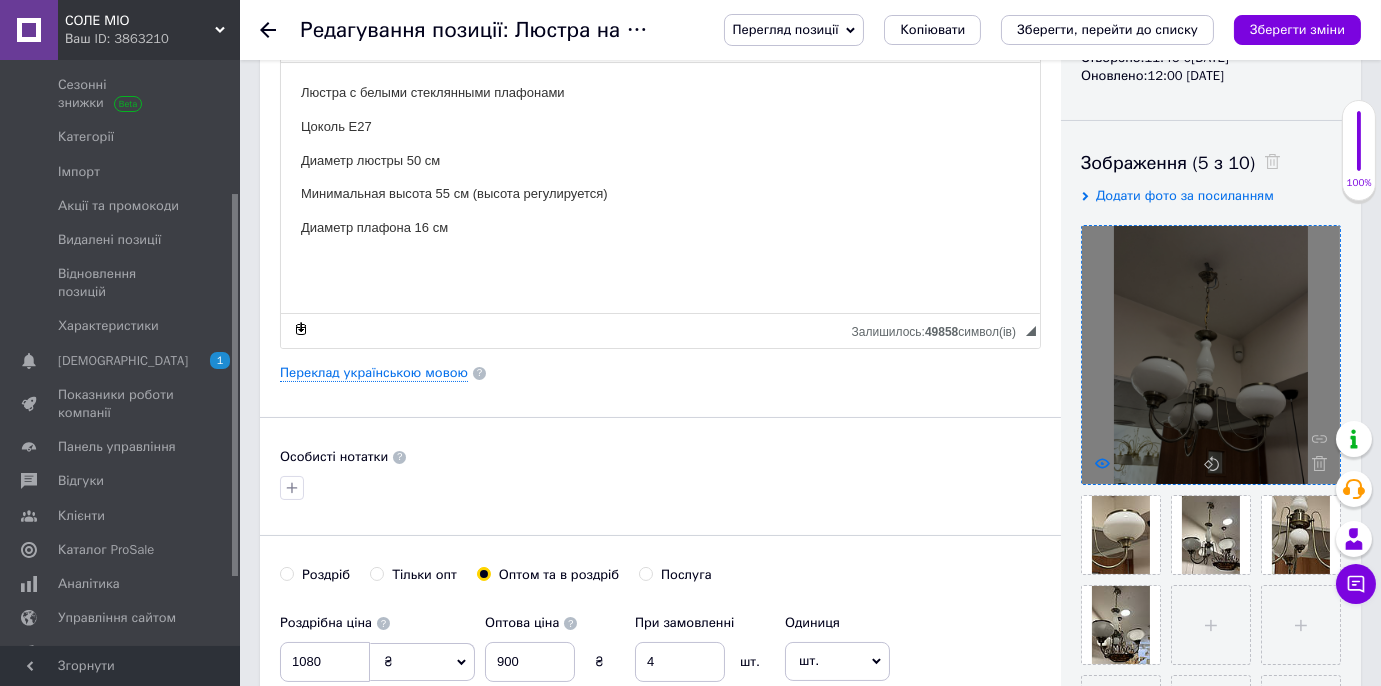 click 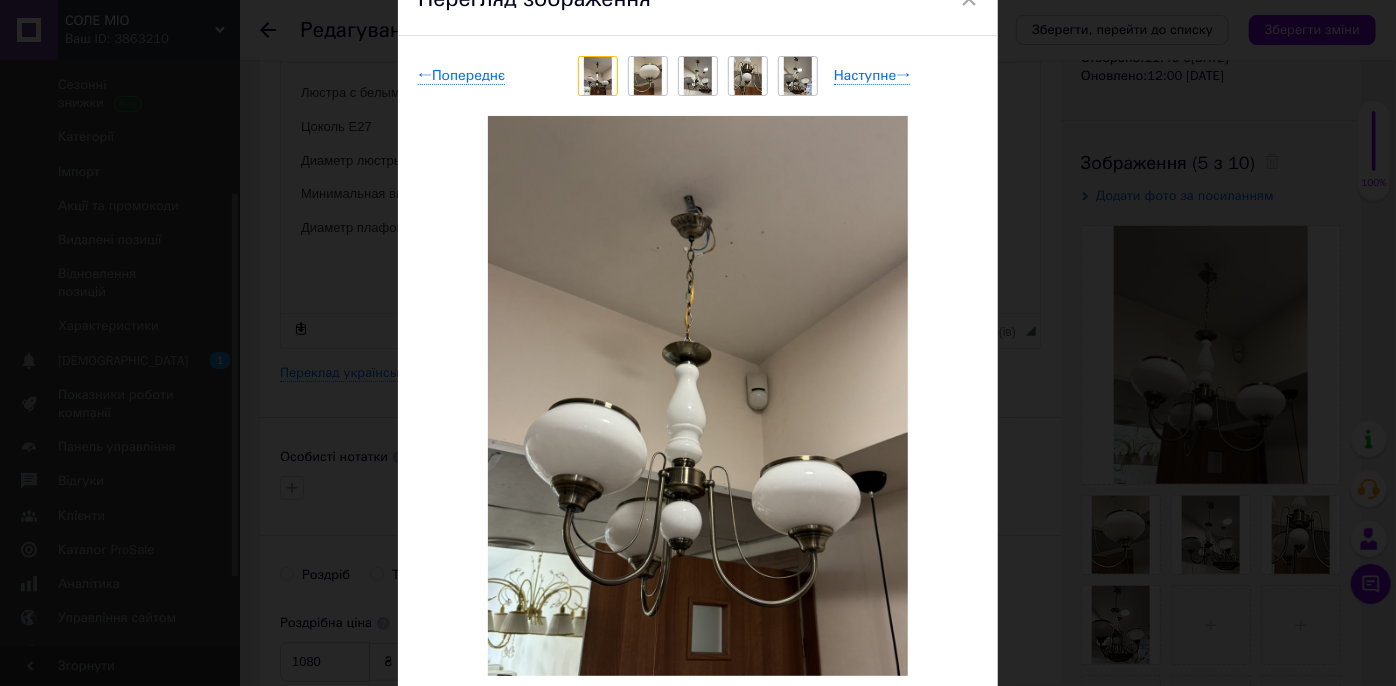 scroll, scrollTop: 224, scrollLeft: 0, axis: vertical 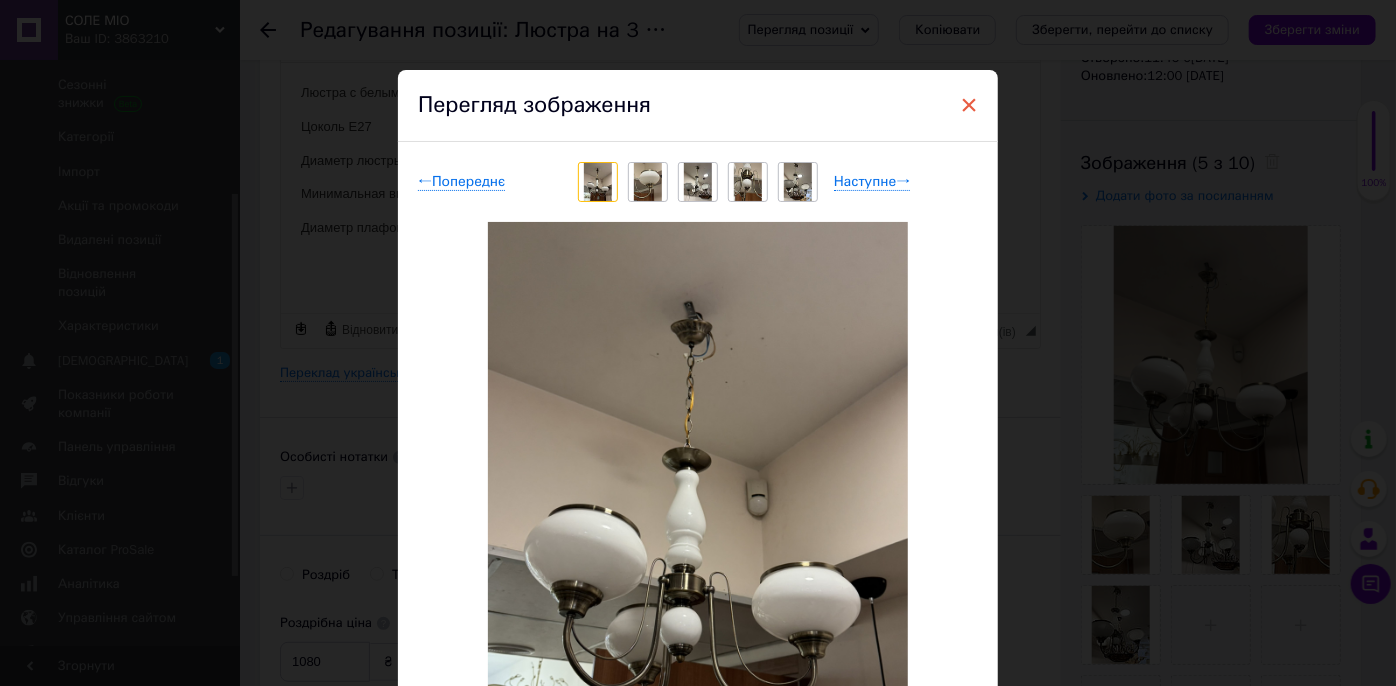 click on "×" at bounding box center (969, 105) 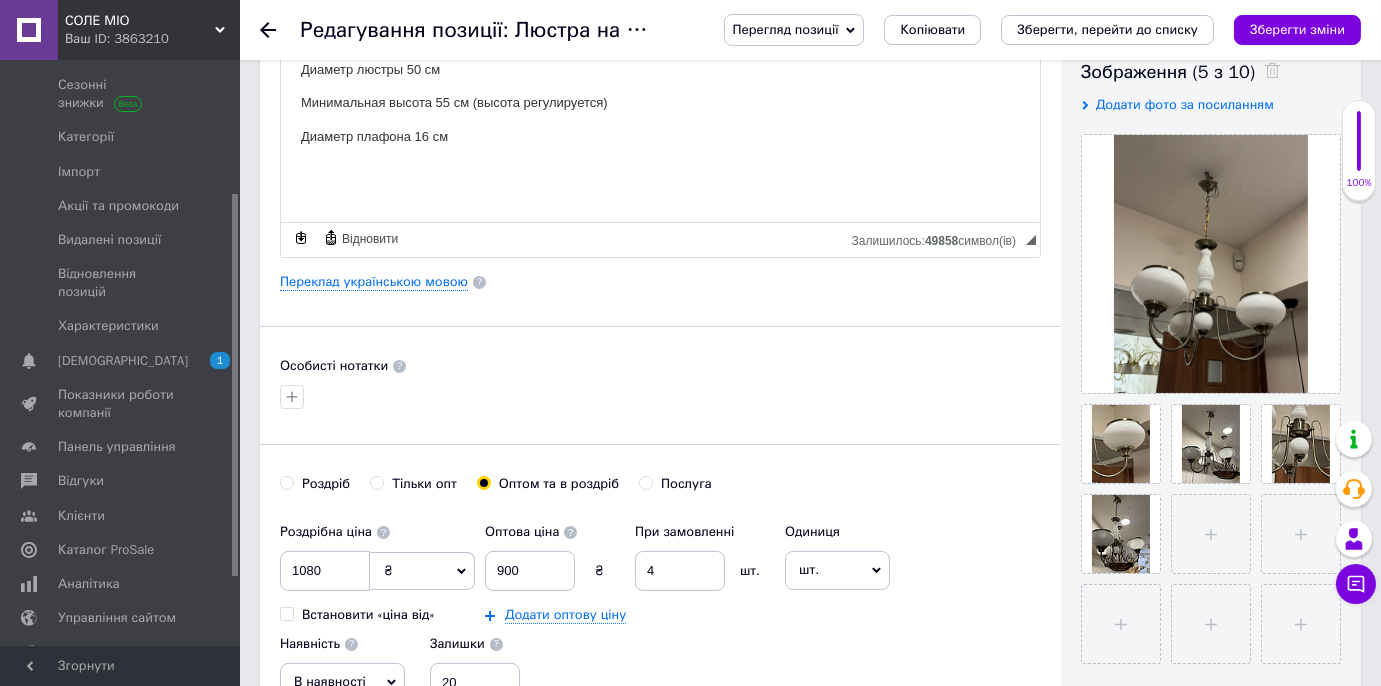 scroll, scrollTop: 181, scrollLeft: 0, axis: vertical 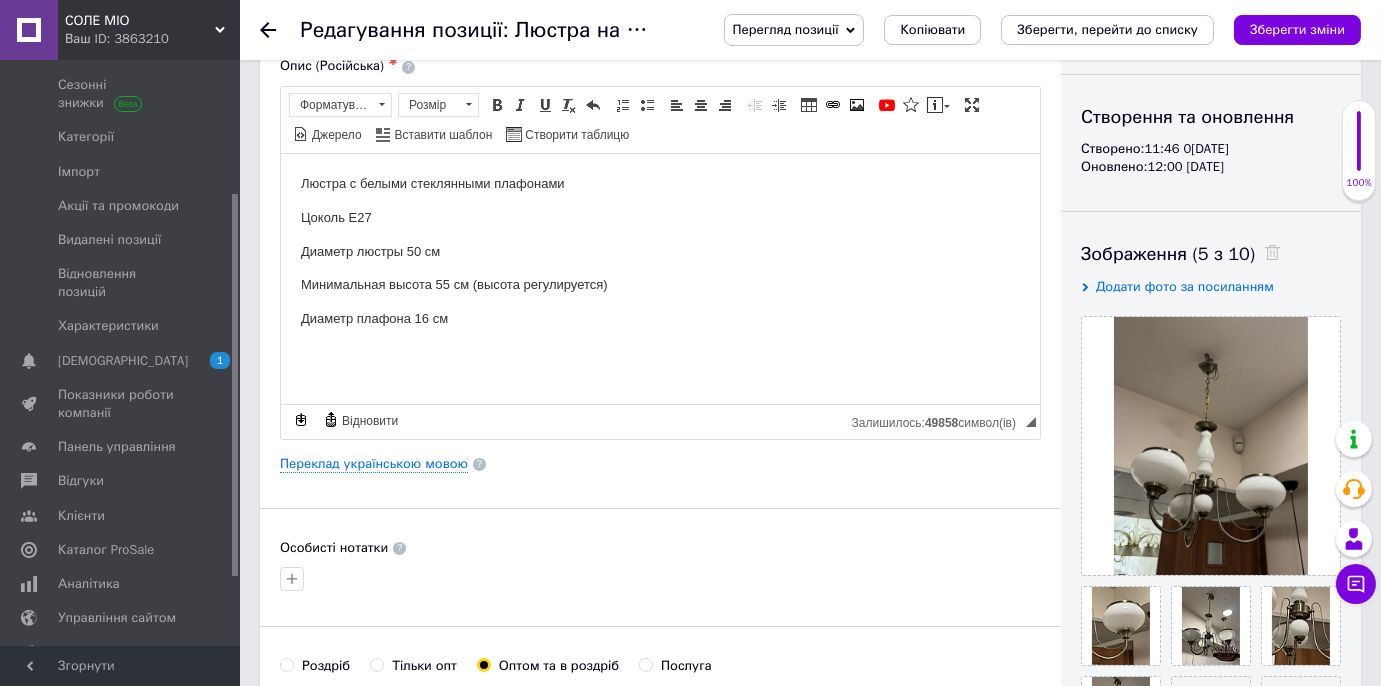 click on "Редагування позиції: Люстра на 3 стеклянных плафона Перегляд позиції Зберегти та переглянути на сайті Зберегти та переглянути на маркетплейсі [DOMAIN_NAME] Копіювати Зберегти, перейти до списку Зберегти зміни" at bounding box center [810, 30] 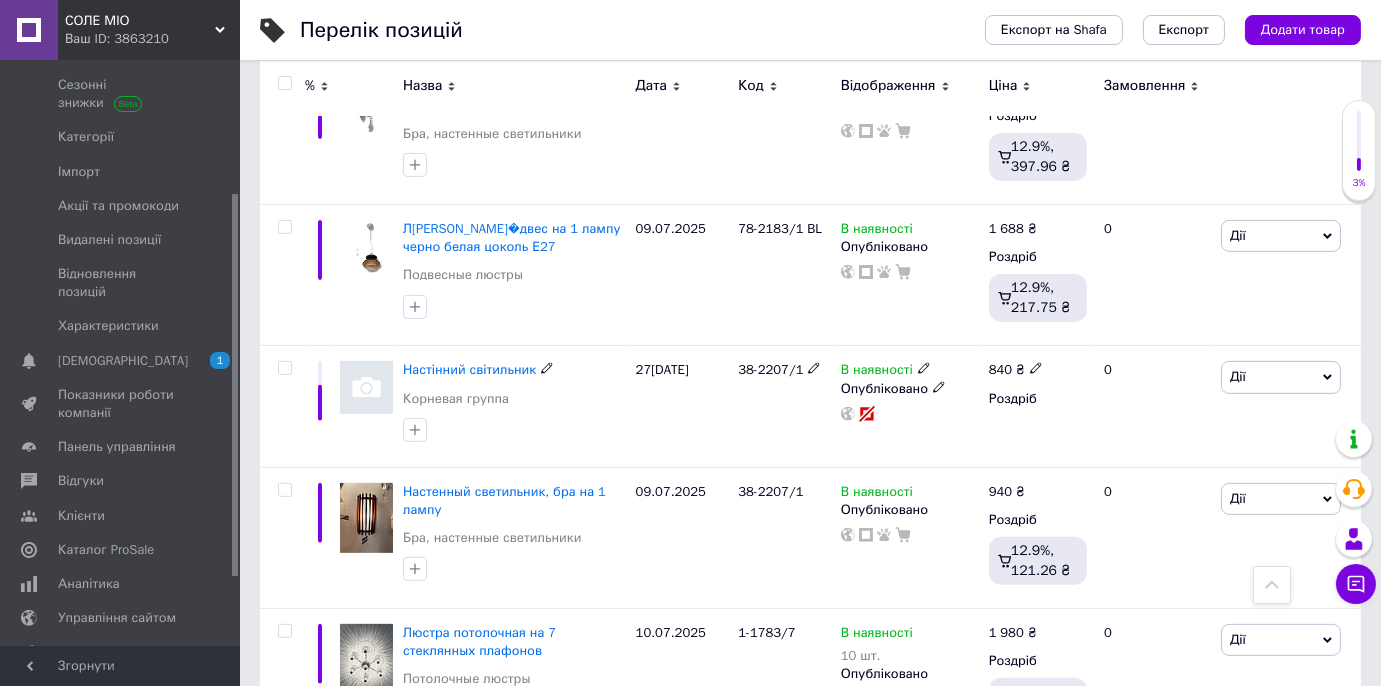 scroll, scrollTop: 1727, scrollLeft: 0, axis: vertical 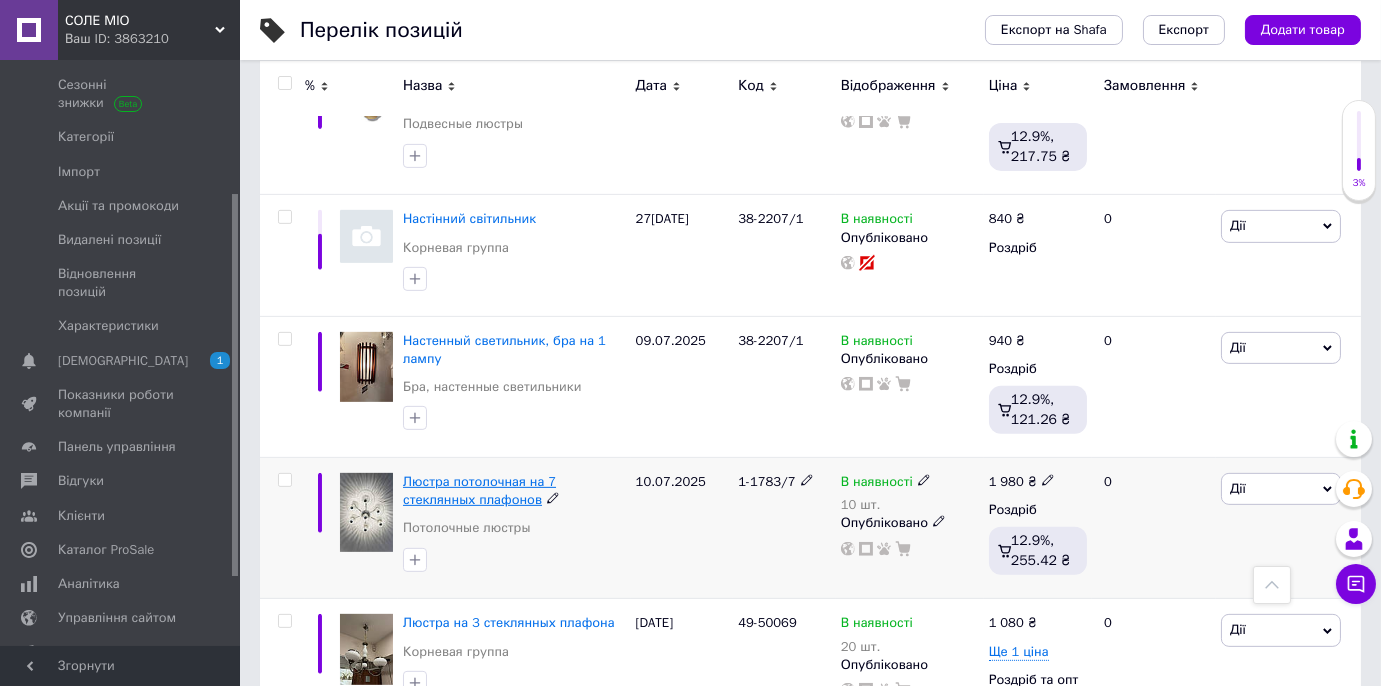 click on "Люстра потолочная на 7 стеклянных плафонов" at bounding box center [479, 490] 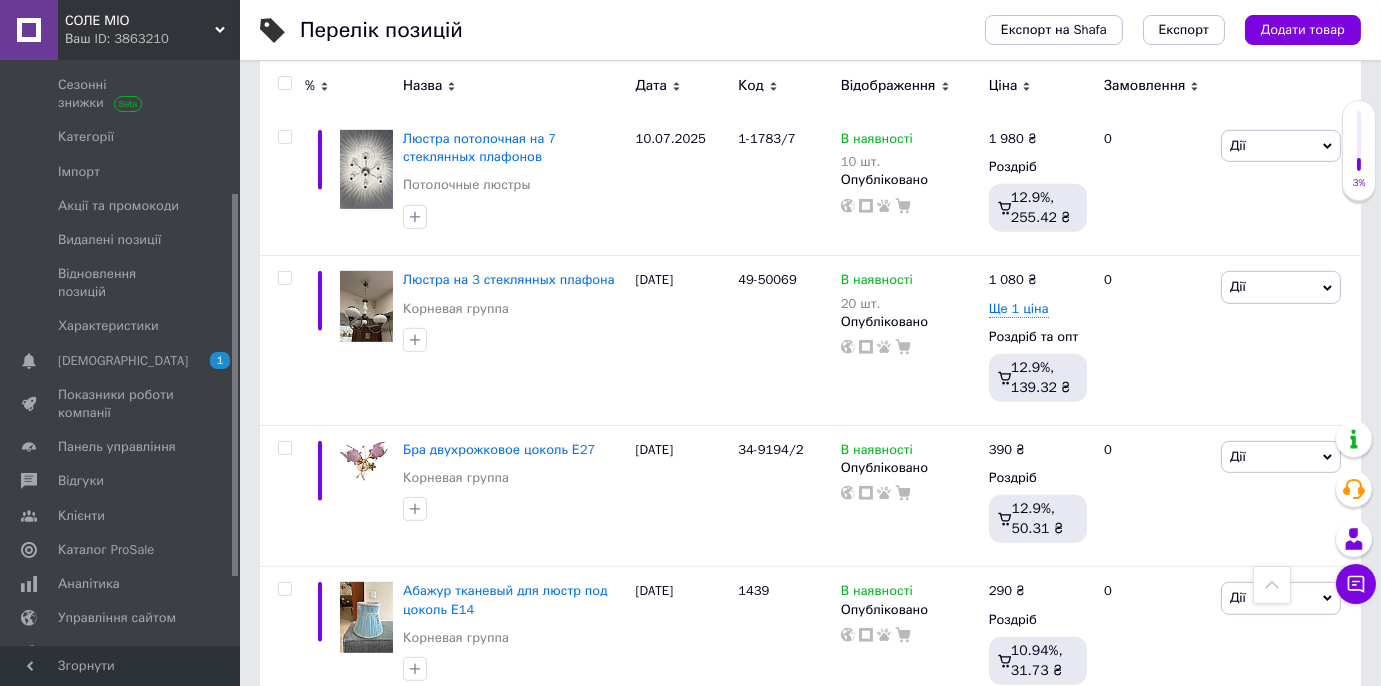scroll, scrollTop: 1936, scrollLeft: 0, axis: vertical 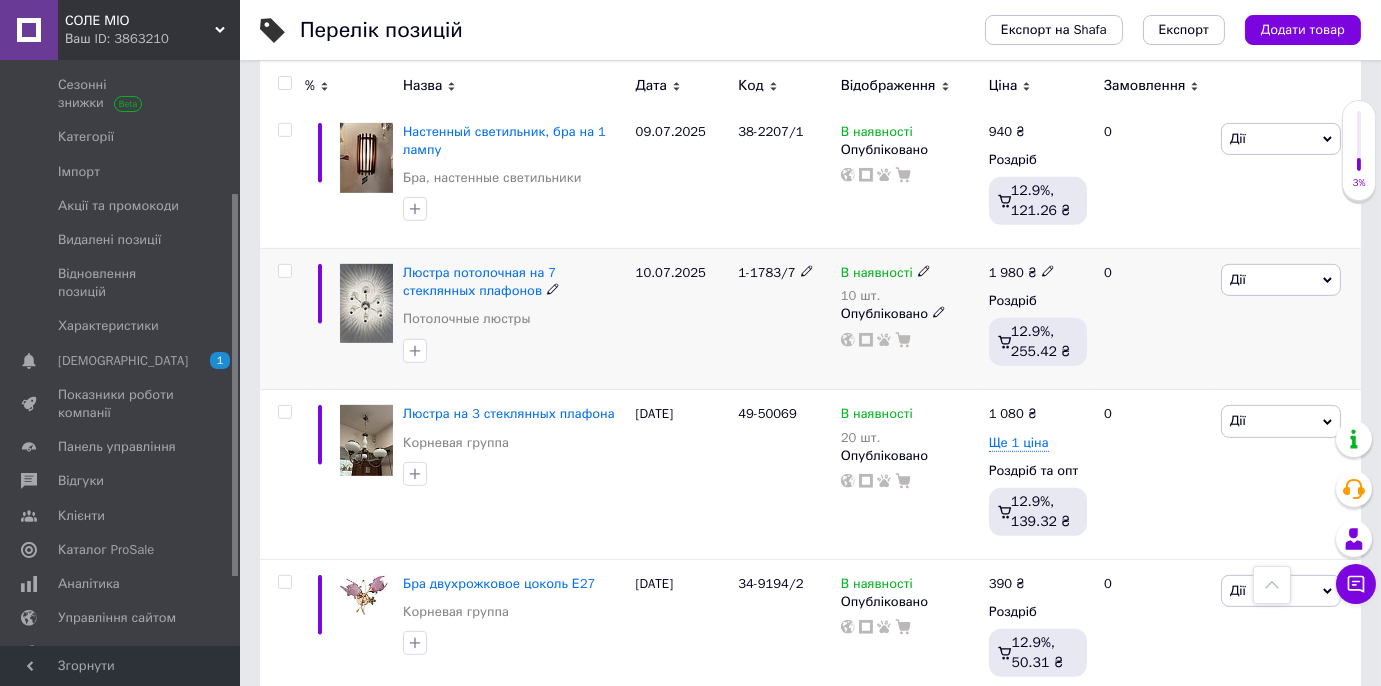 click 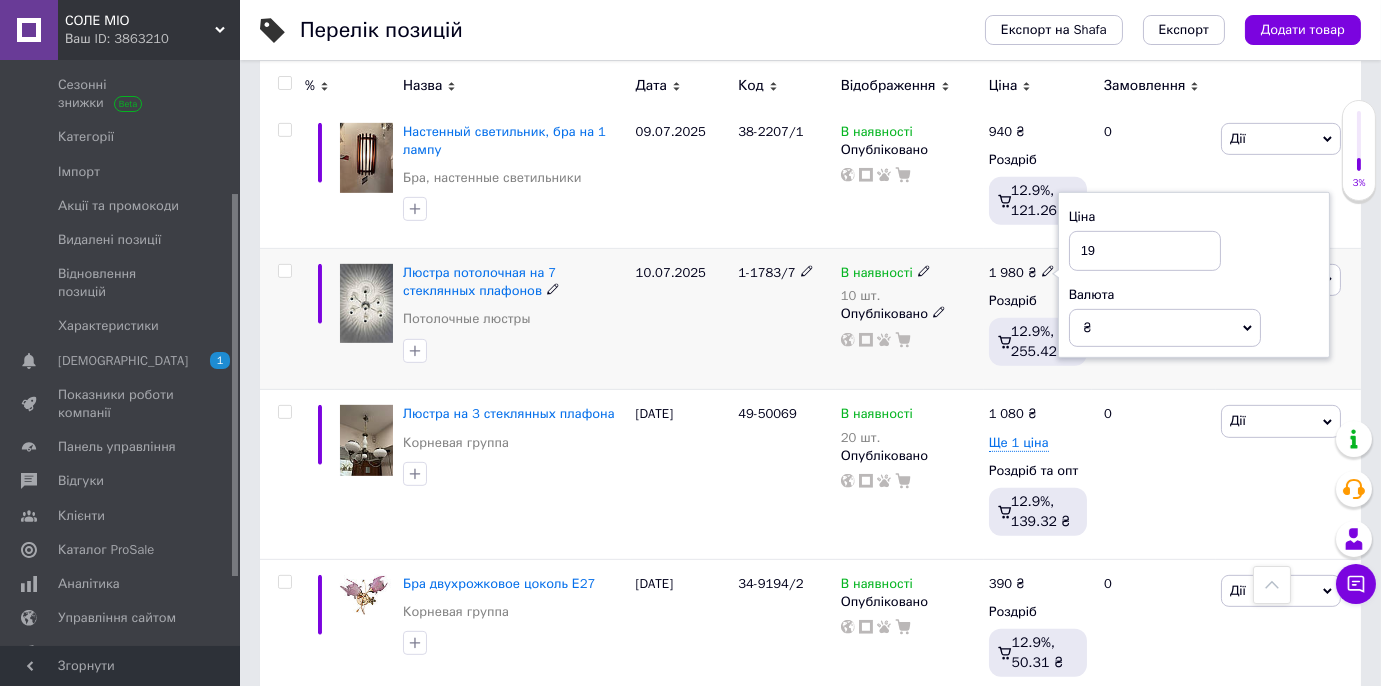 type on "1" 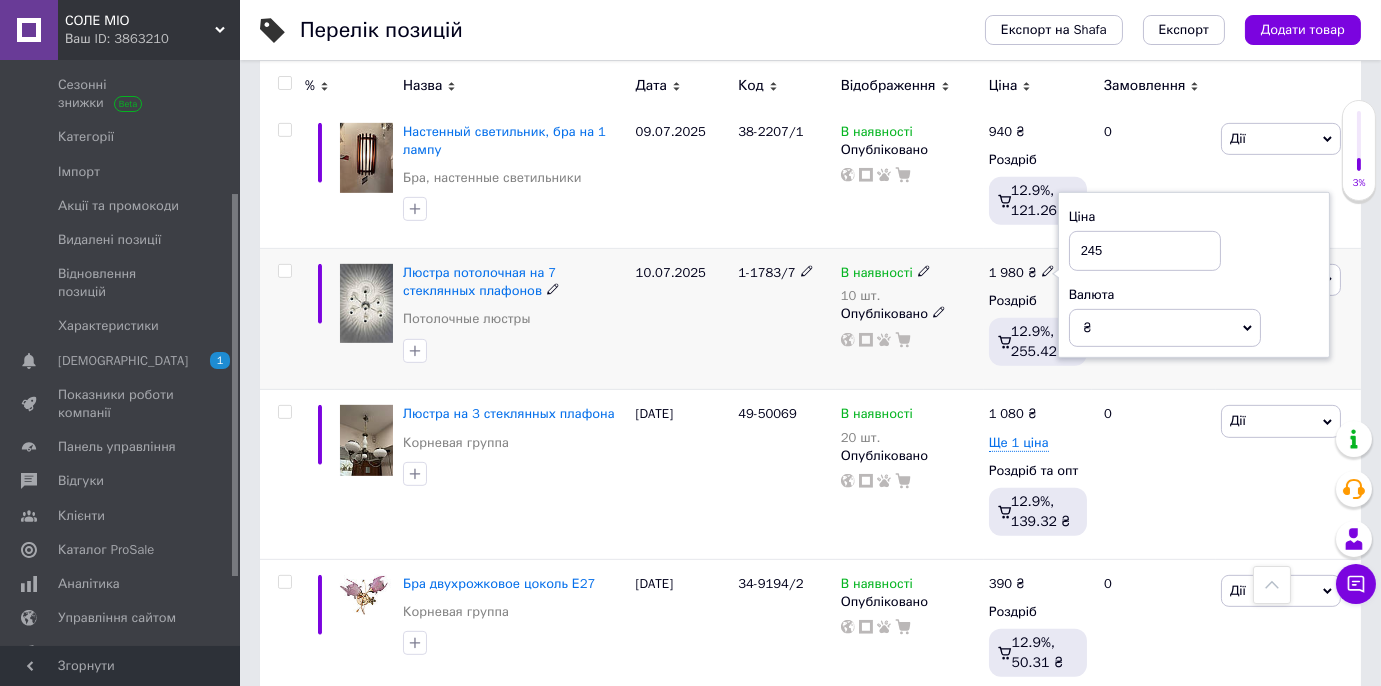 type on "2450" 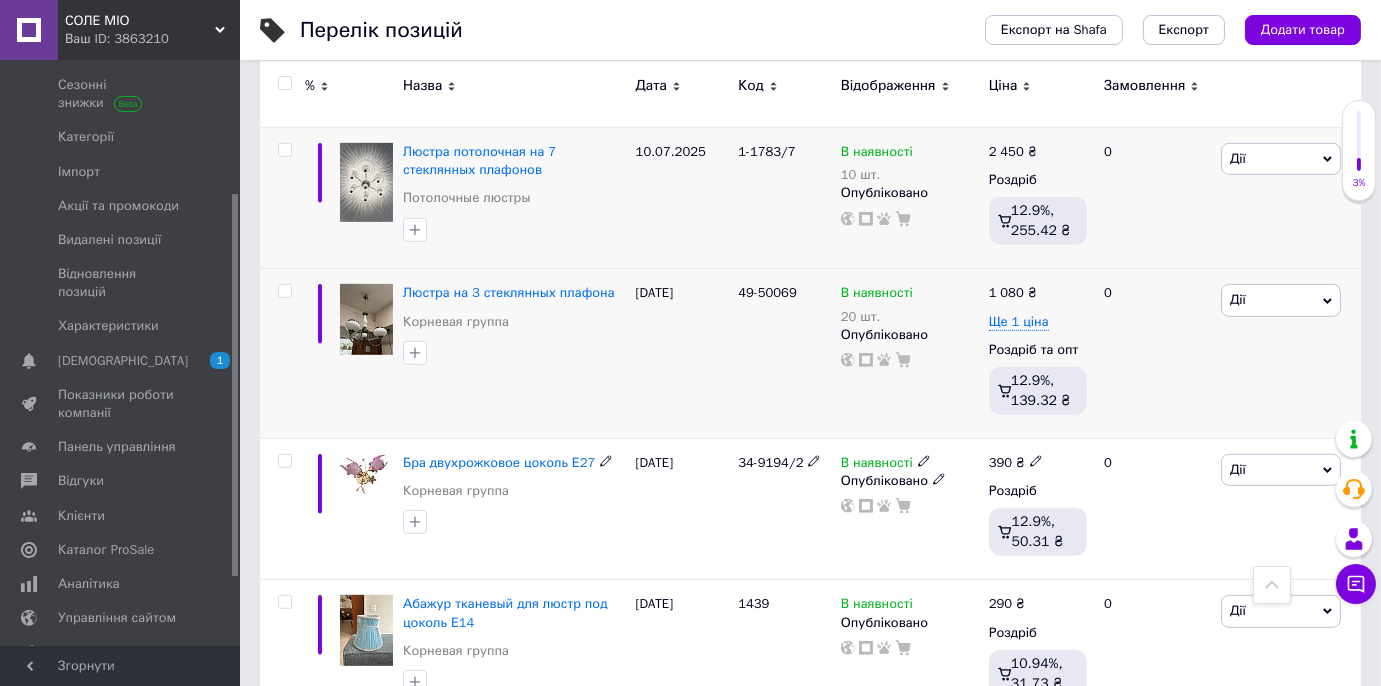 scroll, scrollTop: 1936, scrollLeft: 0, axis: vertical 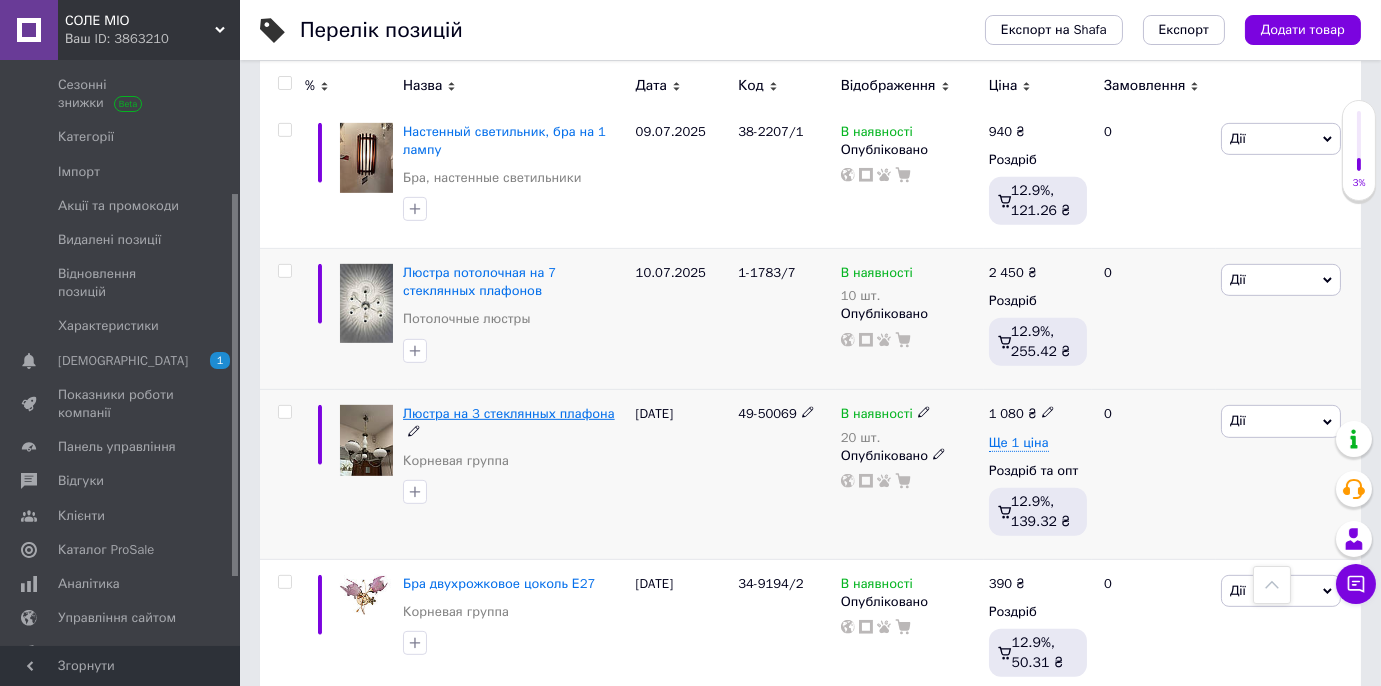 click on "Люстра на 3 стеклянных плафона" at bounding box center (509, 413) 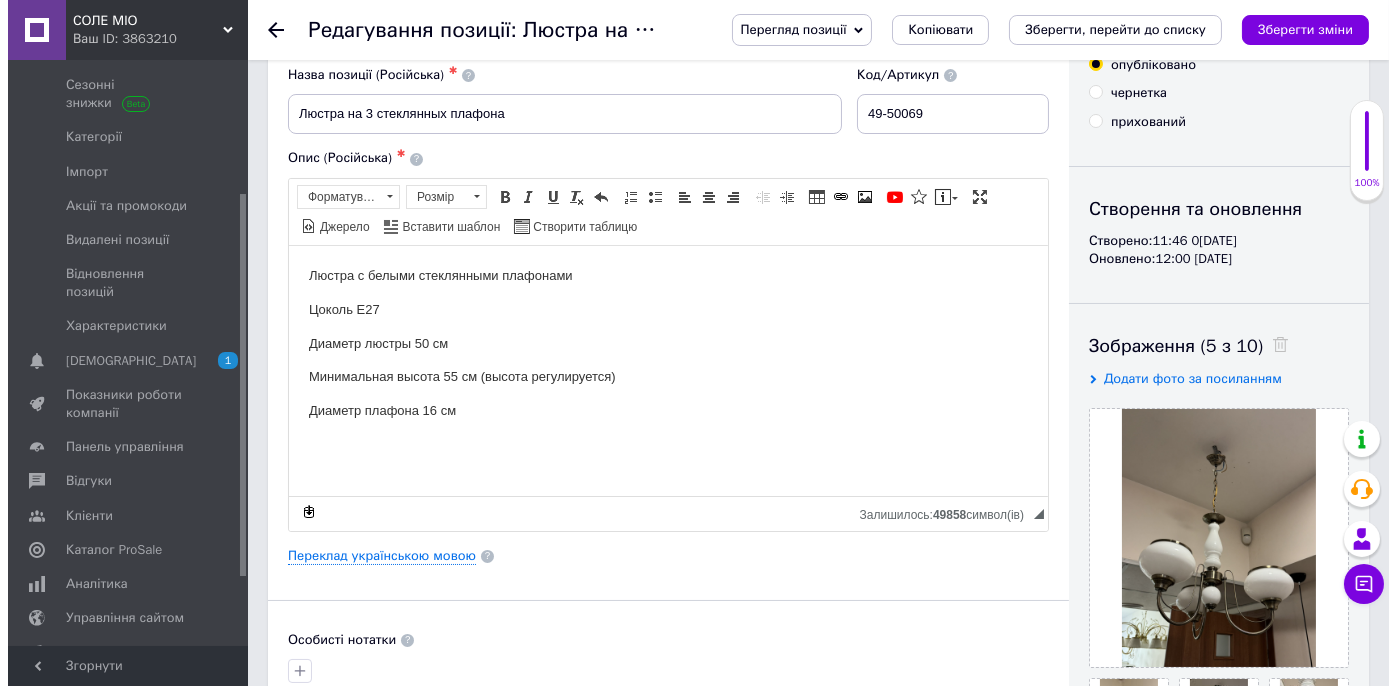 scroll, scrollTop: 181, scrollLeft: 0, axis: vertical 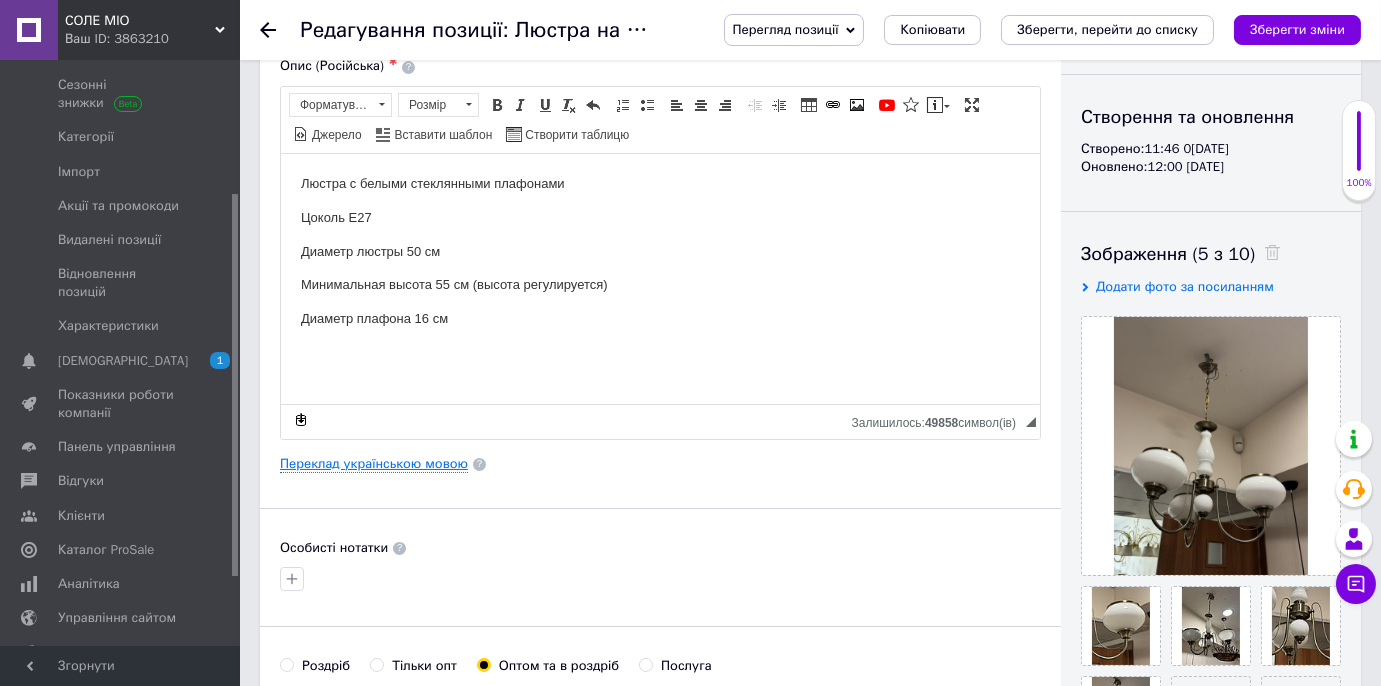click on "Переклад українською мовою" at bounding box center [374, 464] 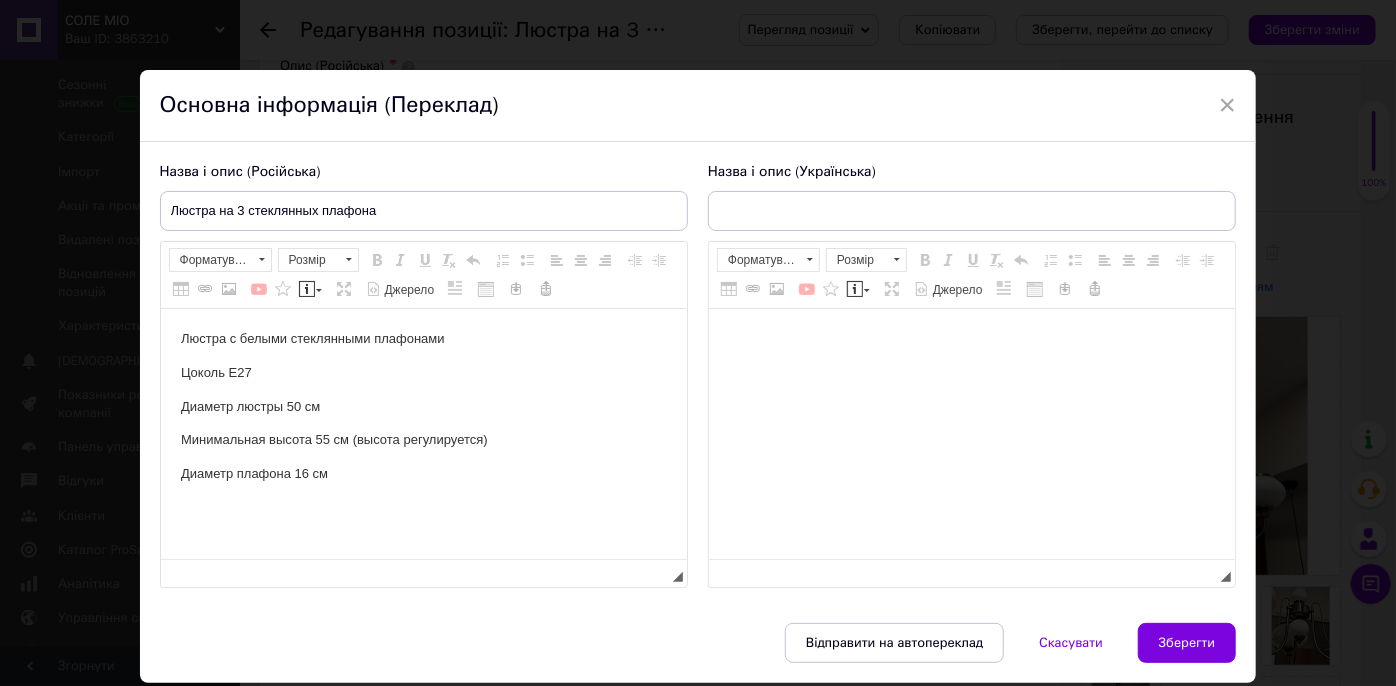 scroll, scrollTop: 0, scrollLeft: 0, axis: both 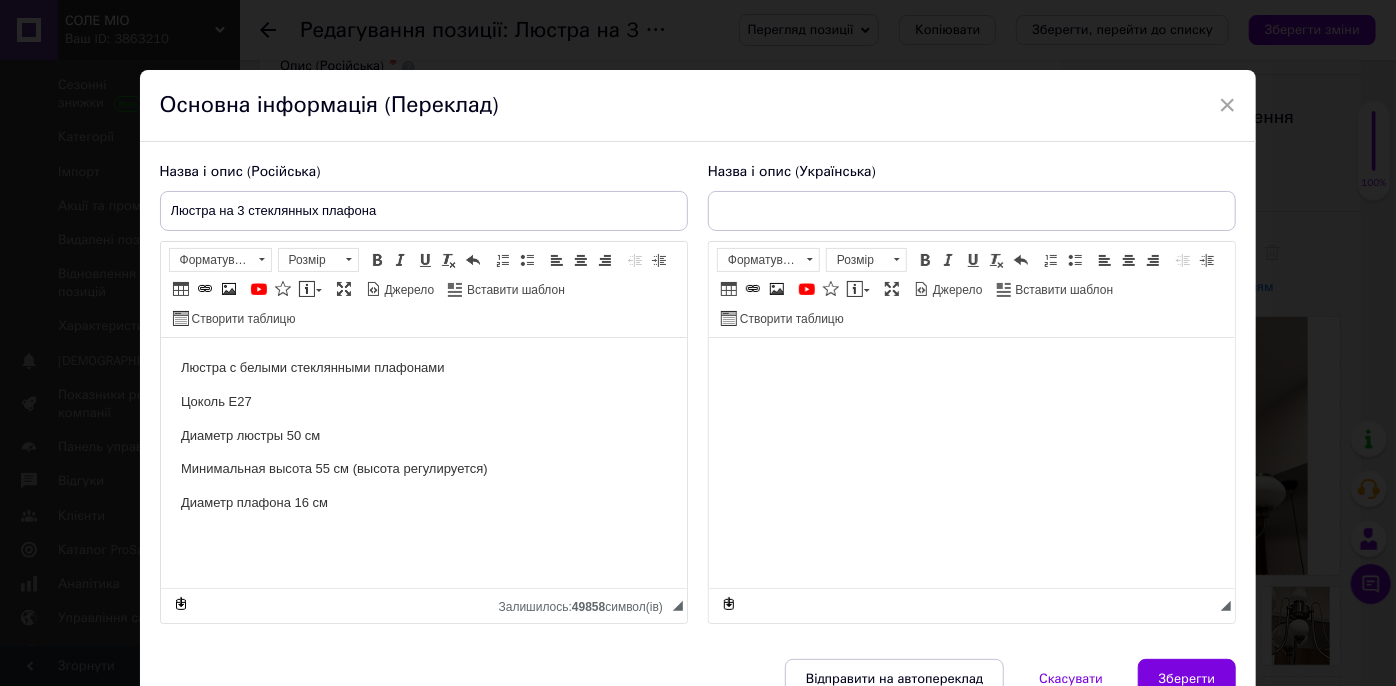 type on "Люстра на 3 скляні плафони" 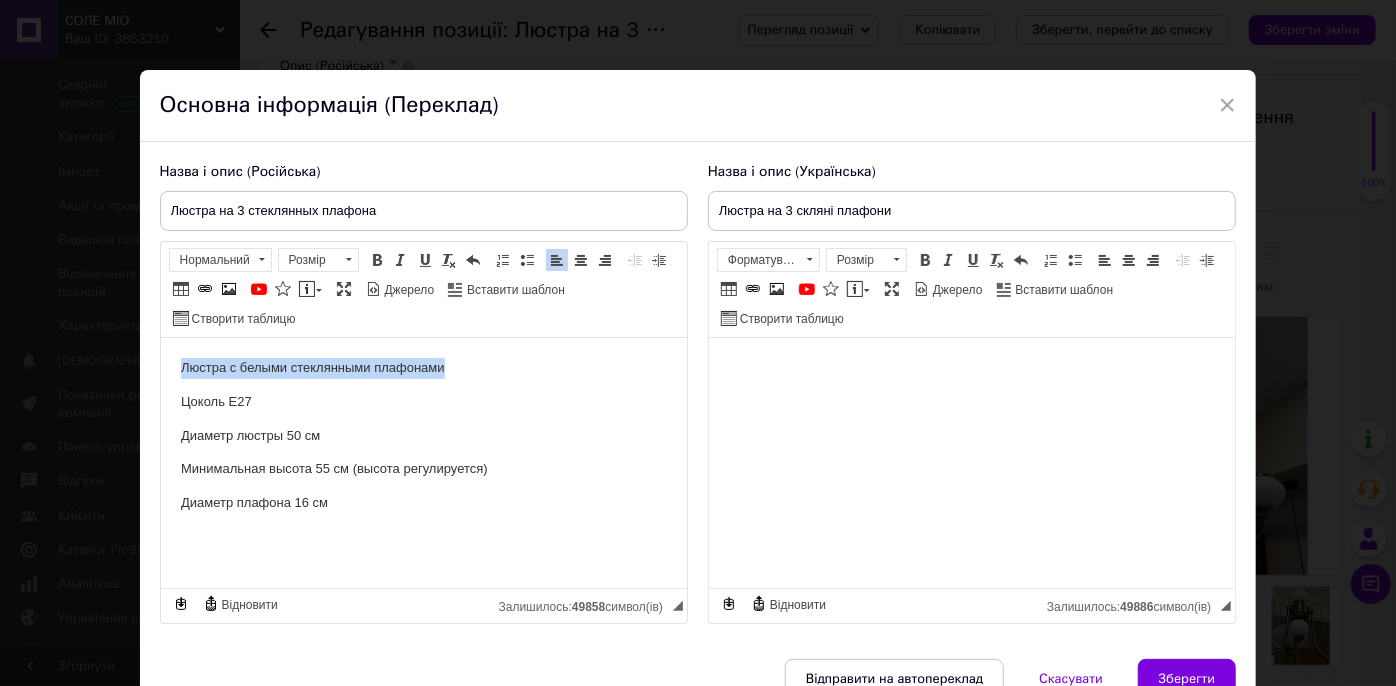 drag, startPoint x: 487, startPoint y: 370, endPoint x: 215, endPoint y: 691, distance: 420.74338 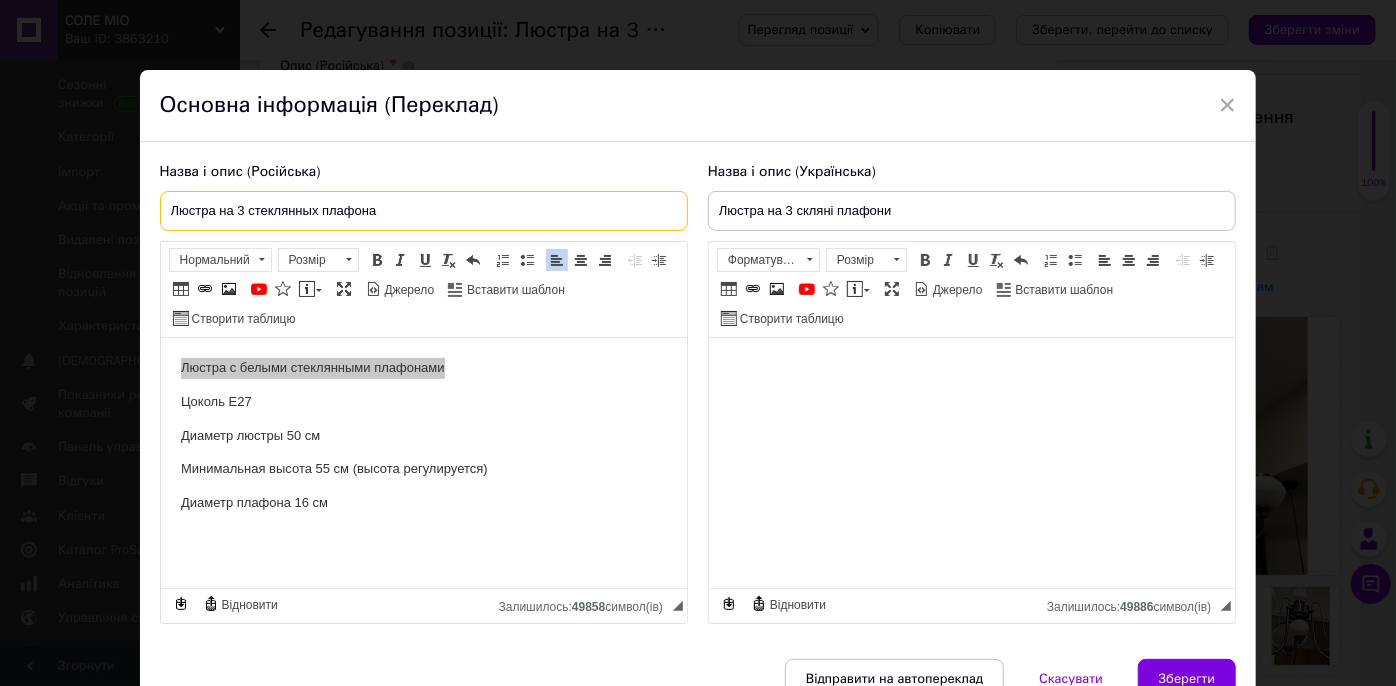 click on "Люстра на 3 стеклянных плафона" at bounding box center [424, 211] 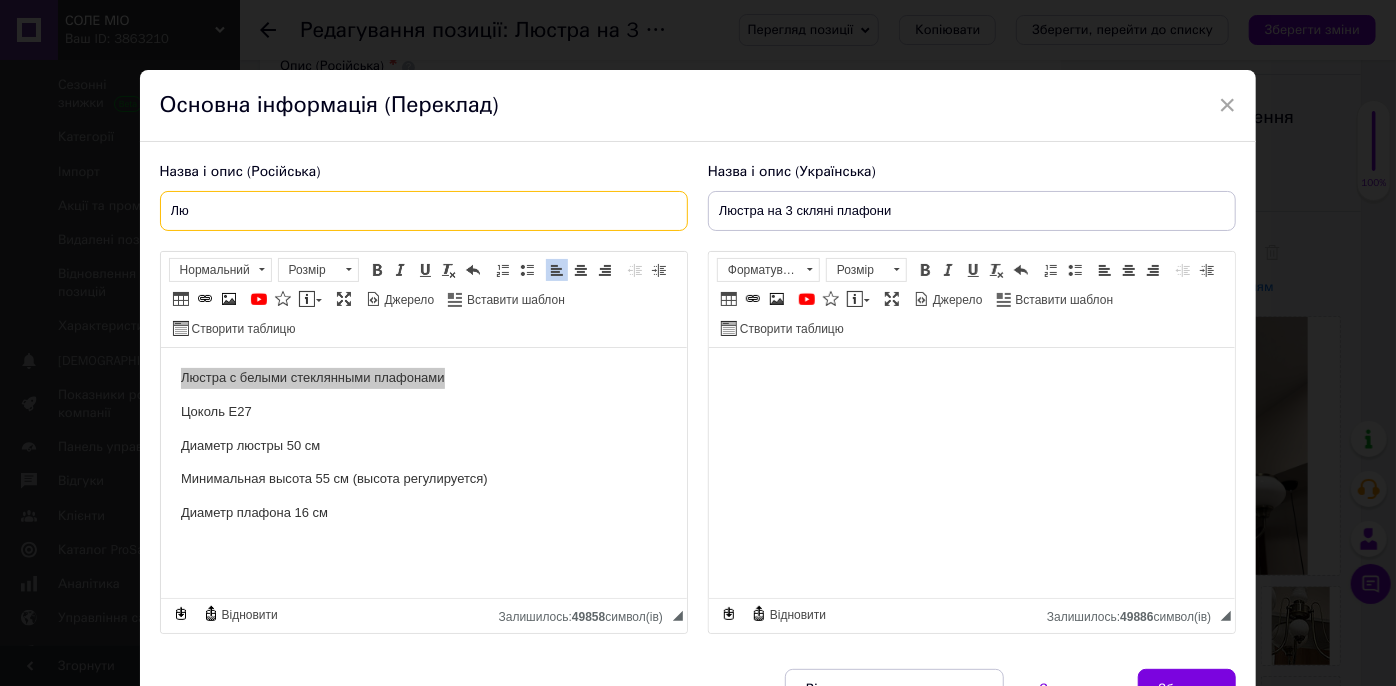 type on "Л" 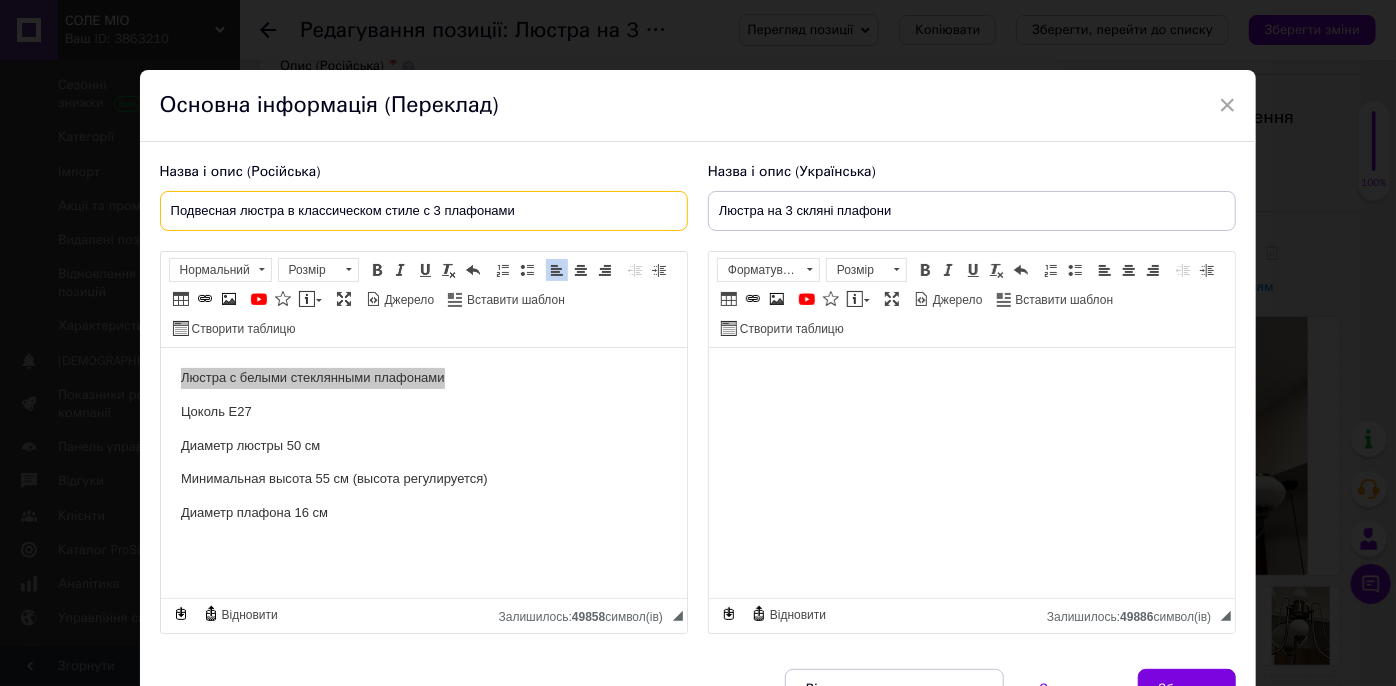 type on "Подвесная люстра в классическом стиле с 3 плафонами" 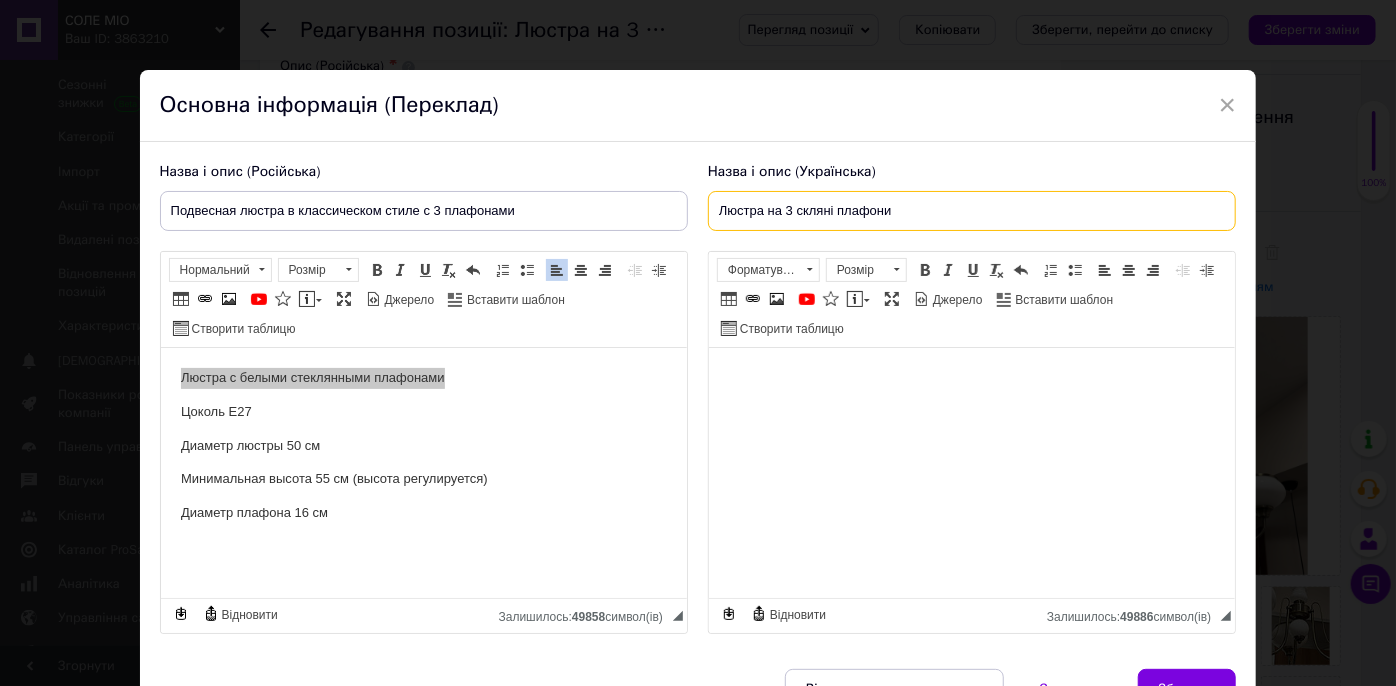 drag, startPoint x: 682, startPoint y: 212, endPoint x: 613, endPoint y: 212, distance: 69 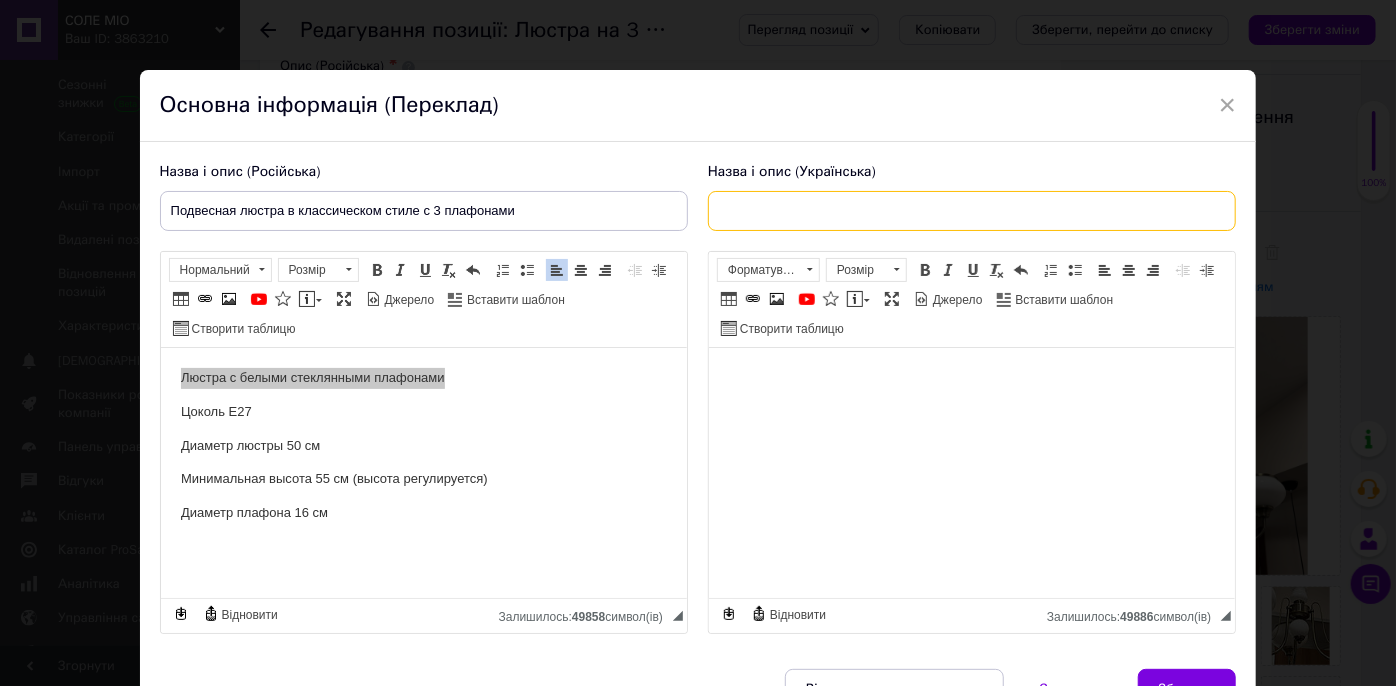 paste on "Підвісна люстра у класичному стилі з 3 плафонами" 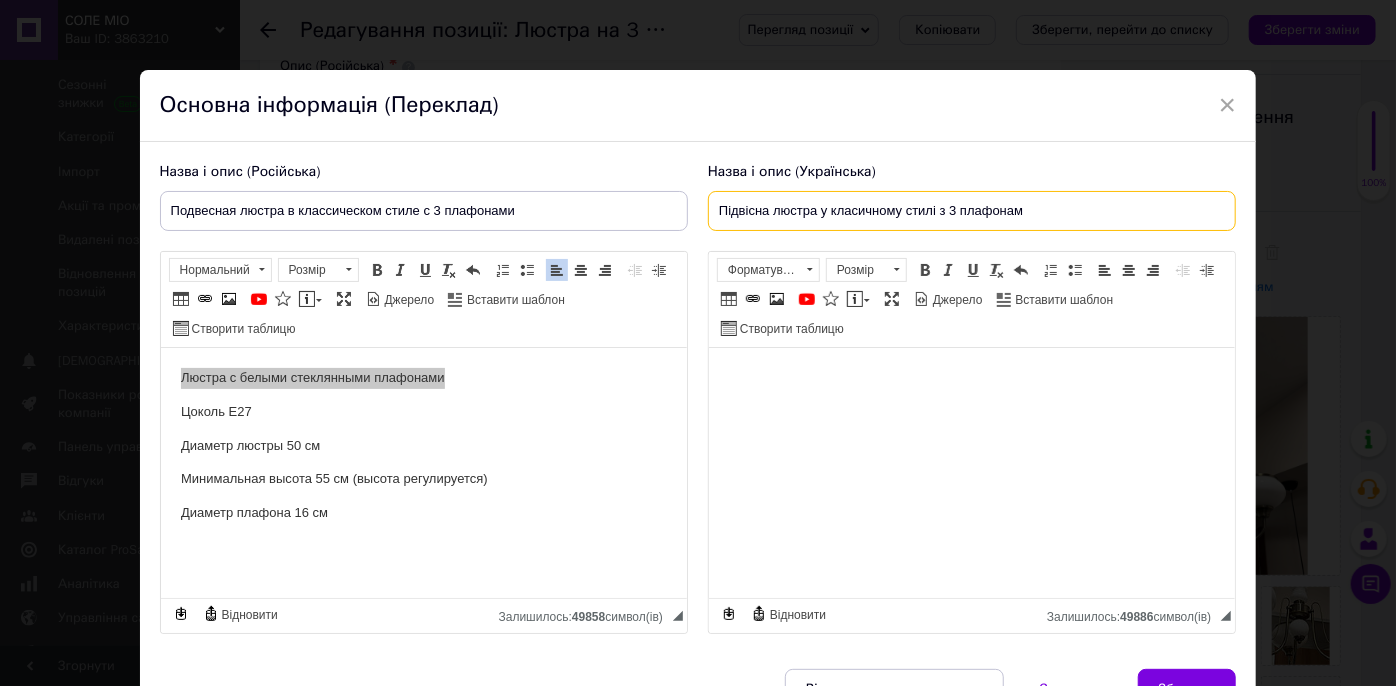 type on "Підвісна люстра у класичному стилі з 3 плафонам" 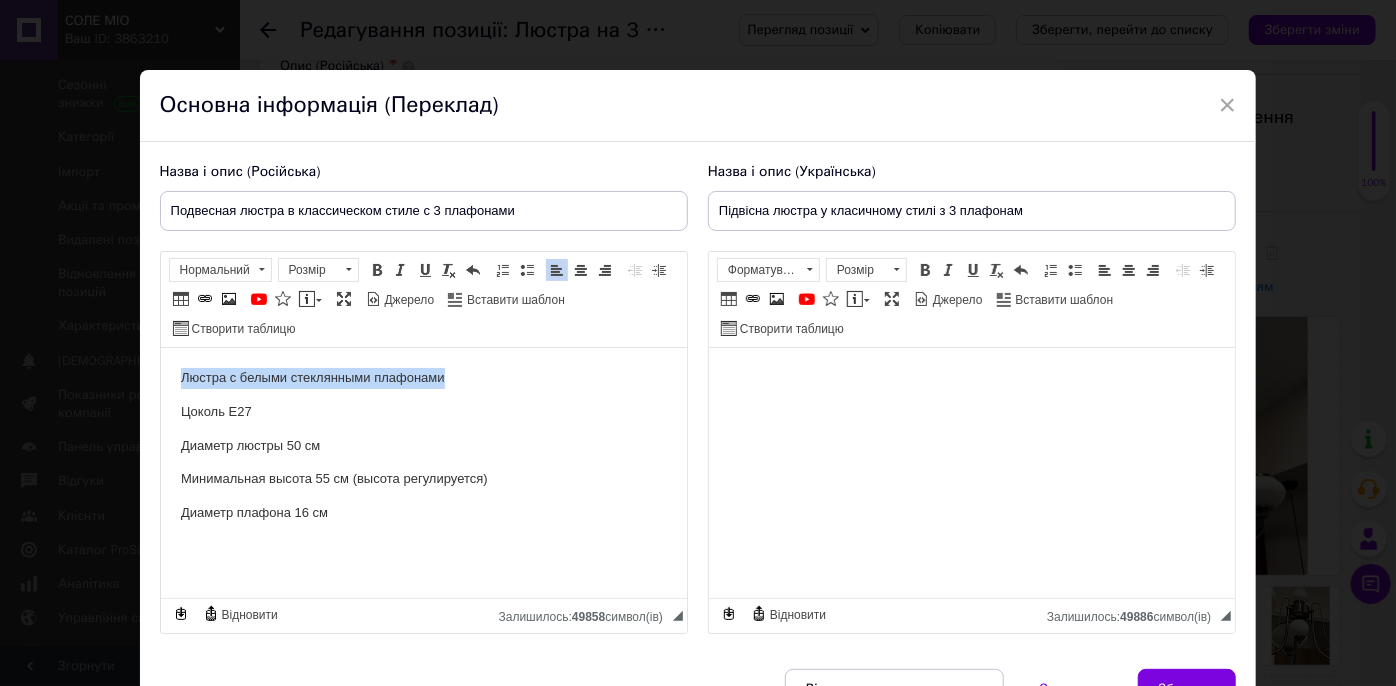 click on "Люстра с белыми стеклянными плафонами" at bounding box center (423, 378) 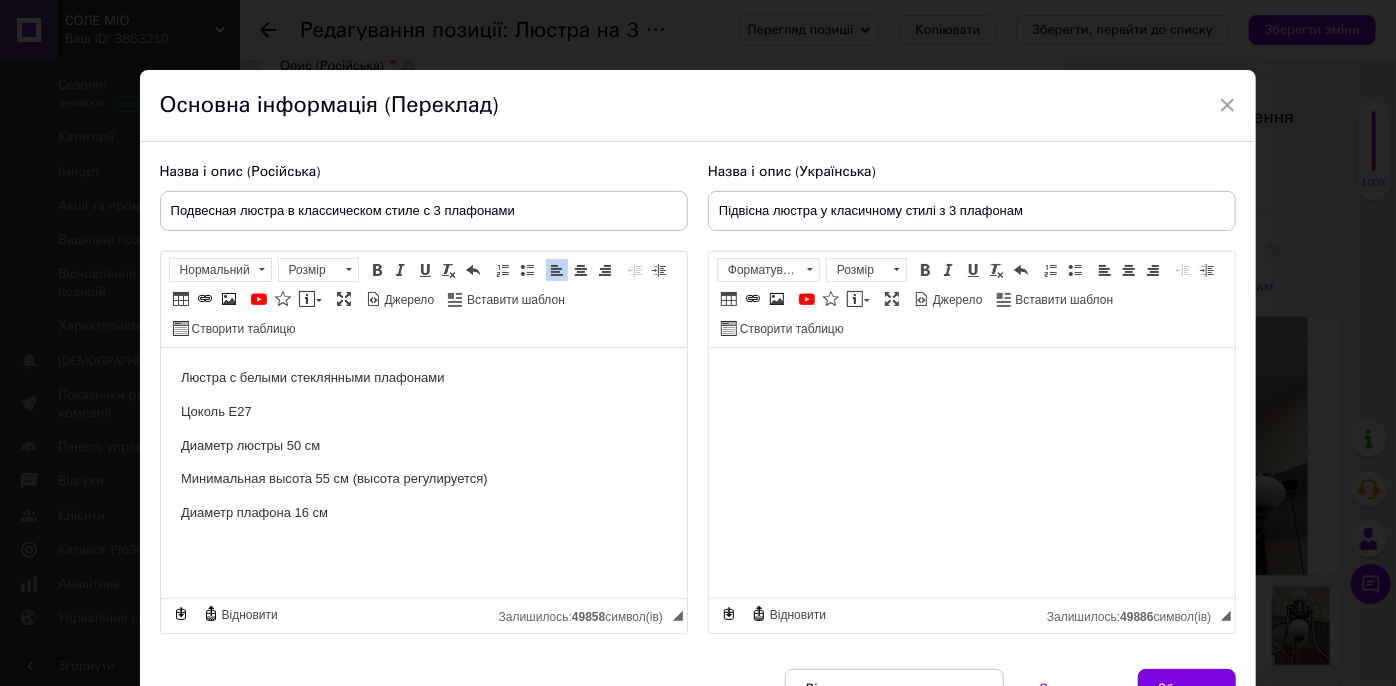 type 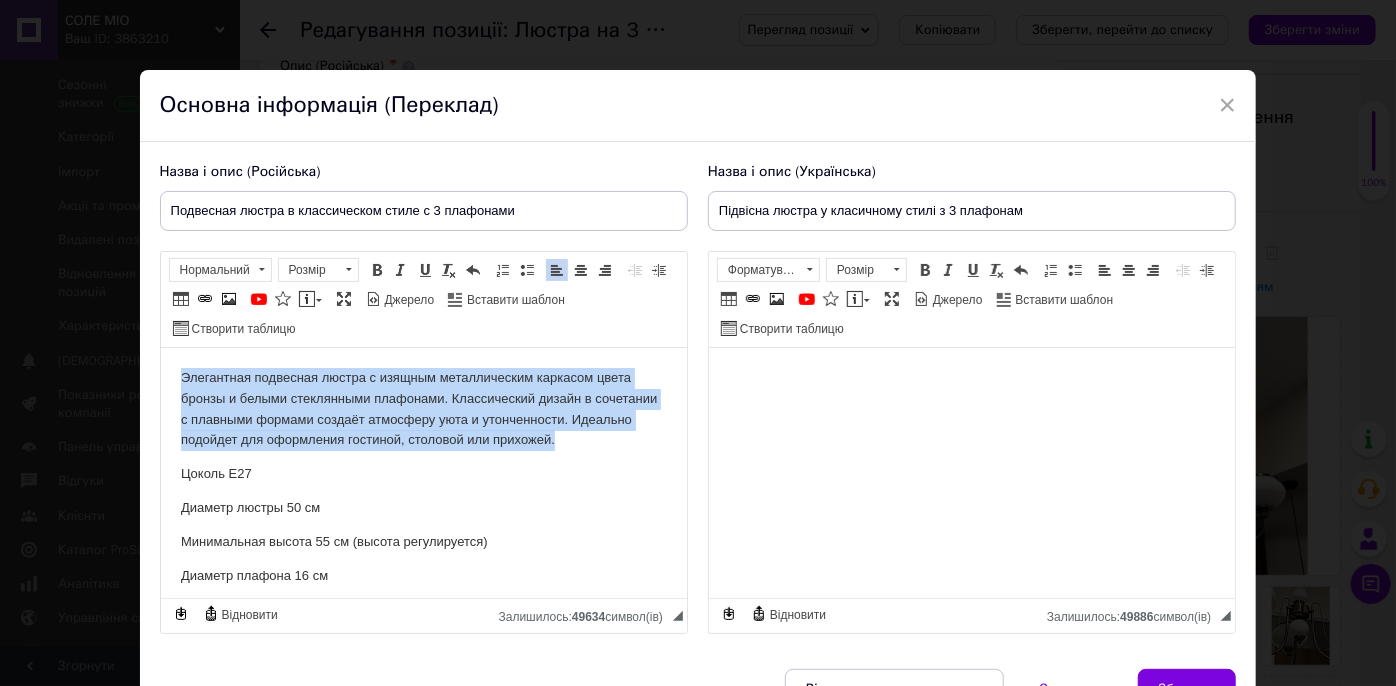 drag, startPoint x: 658, startPoint y: 434, endPoint x: 123, endPoint y: 329, distance: 545.20636 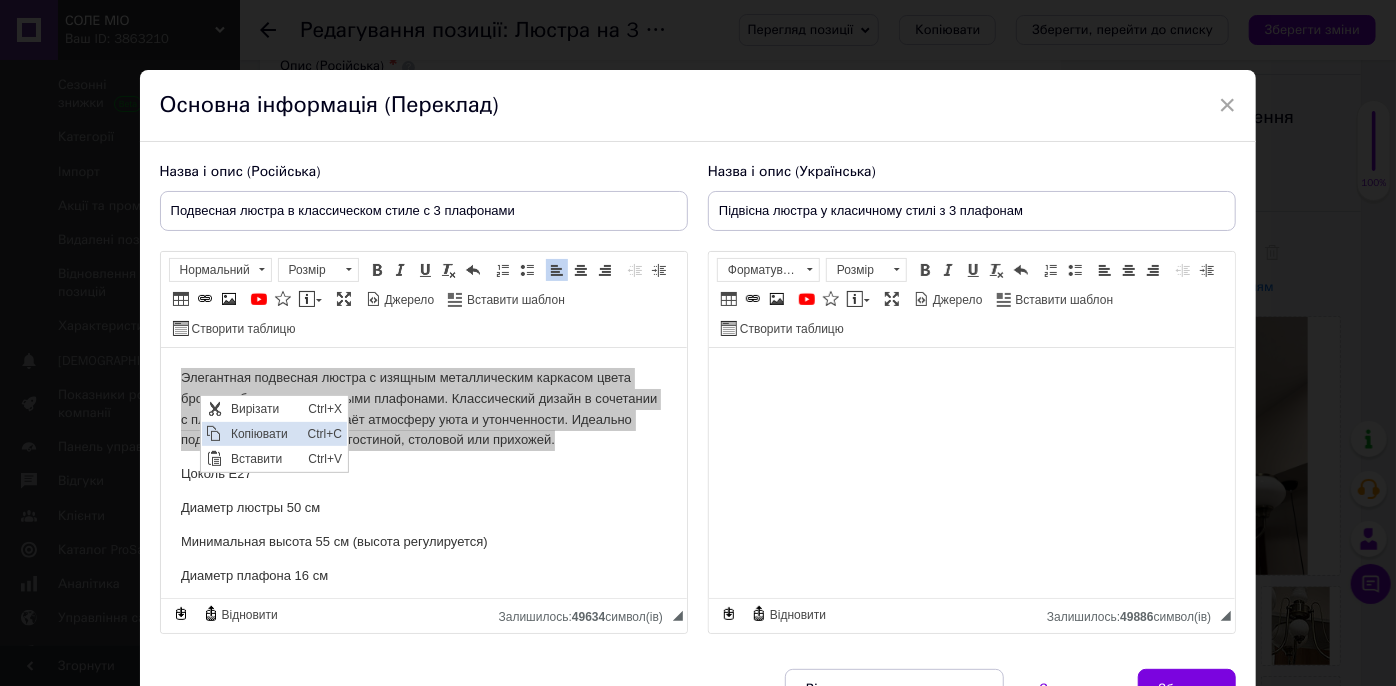 scroll, scrollTop: 0, scrollLeft: 0, axis: both 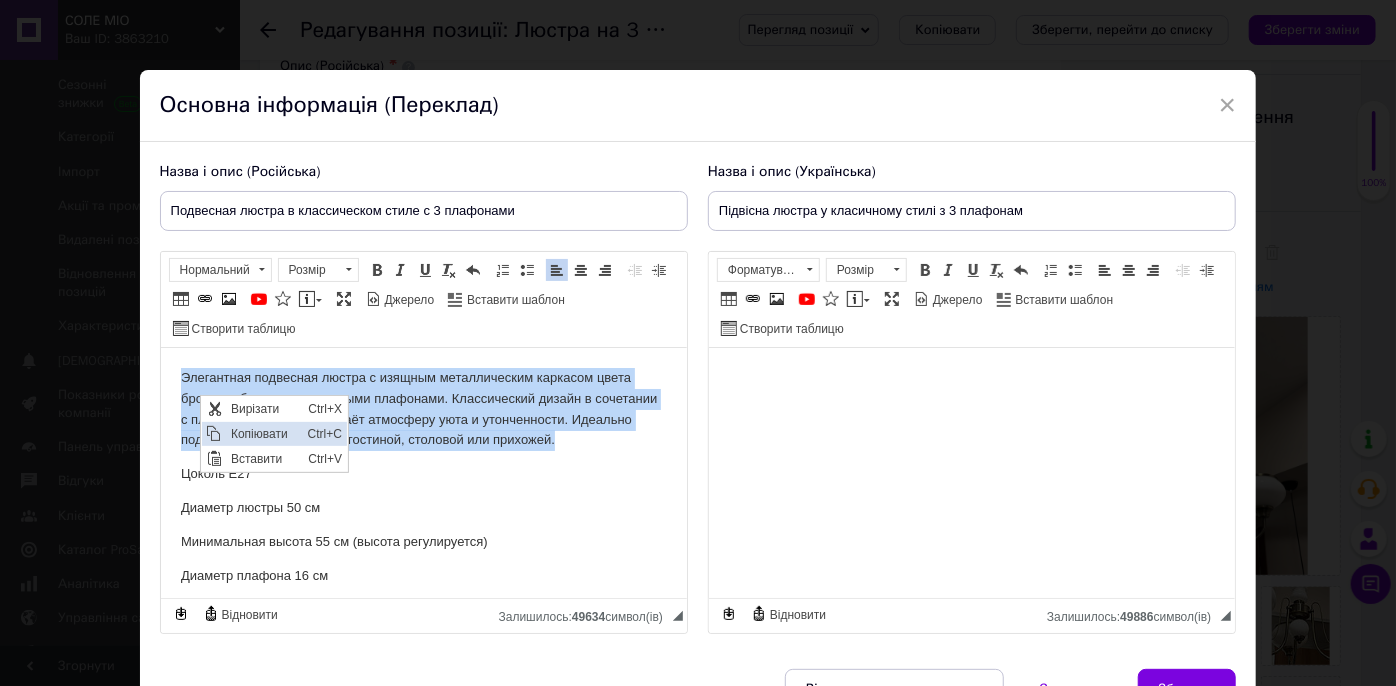 copy on "Элегантная подвесная люстра с изящным металлическим каркасом цвета бронзы и белыми стеклянными плафонами. Классический дизайн в сочетании с плавными формами создаёт атмосферу уюта и утонченности. Идеально подойдет для оформления гостиной, столовой или прихожей." 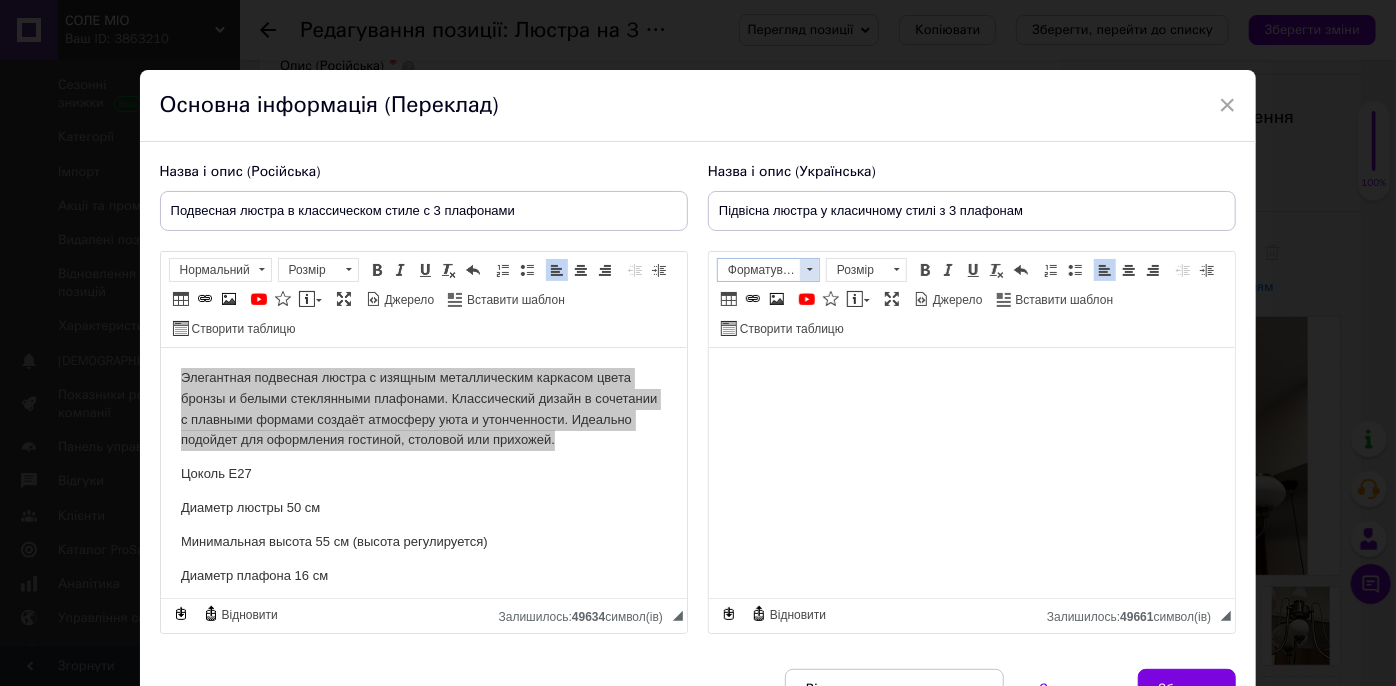 click at bounding box center (810, 269) 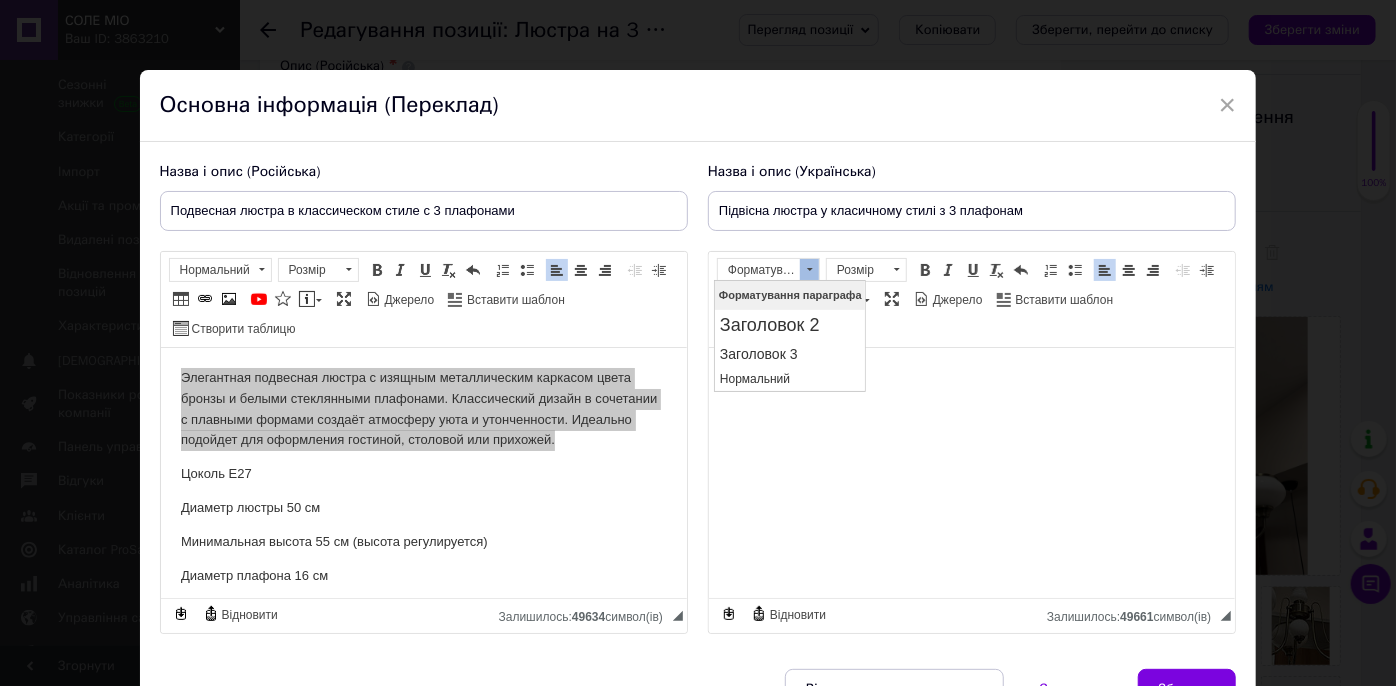 scroll, scrollTop: 0, scrollLeft: 0, axis: both 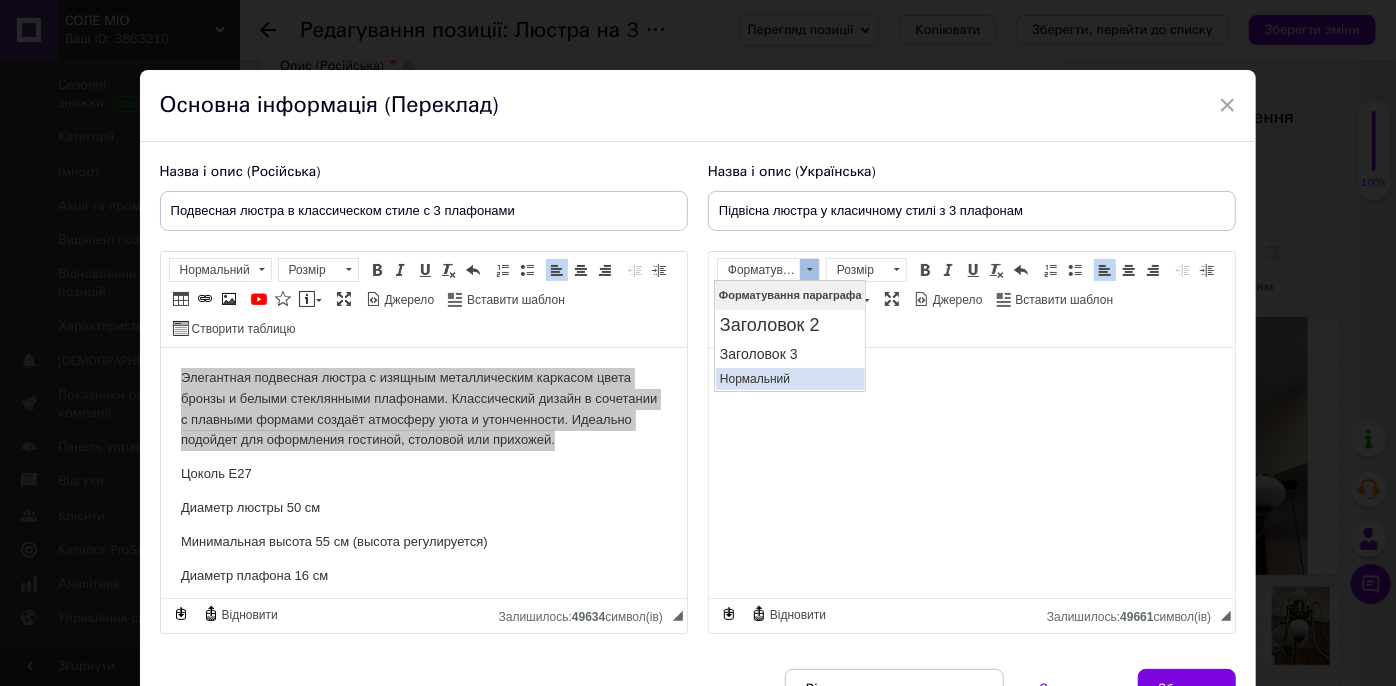 click on "Нормальний" at bounding box center [789, 379] 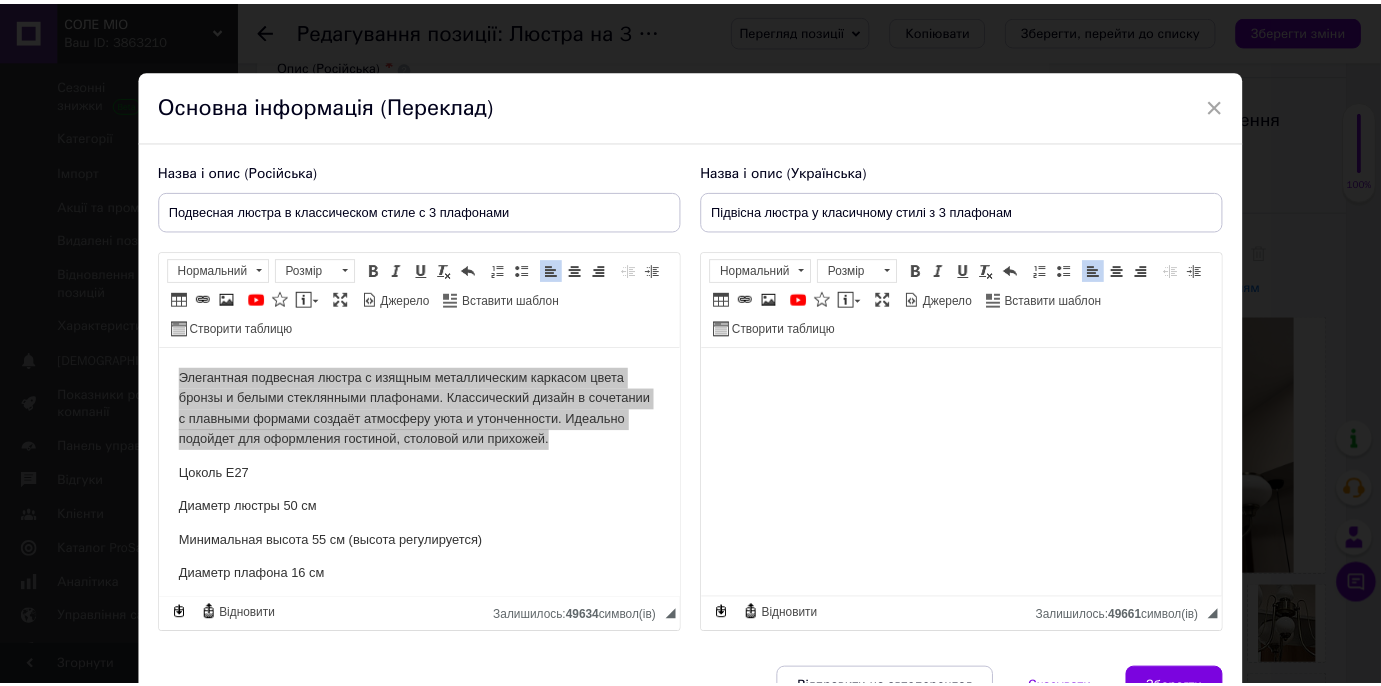 scroll, scrollTop: 109, scrollLeft: 0, axis: vertical 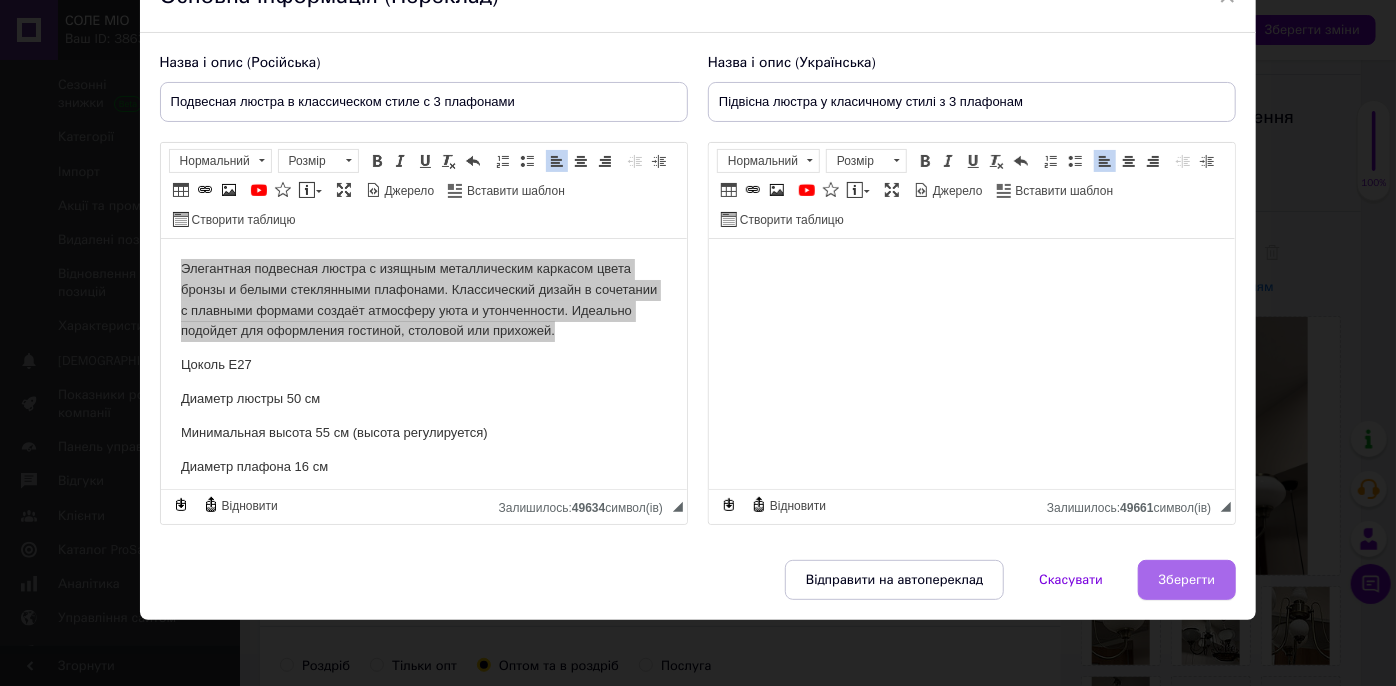 click on "Зберегти" at bounding box center [1187, 580] 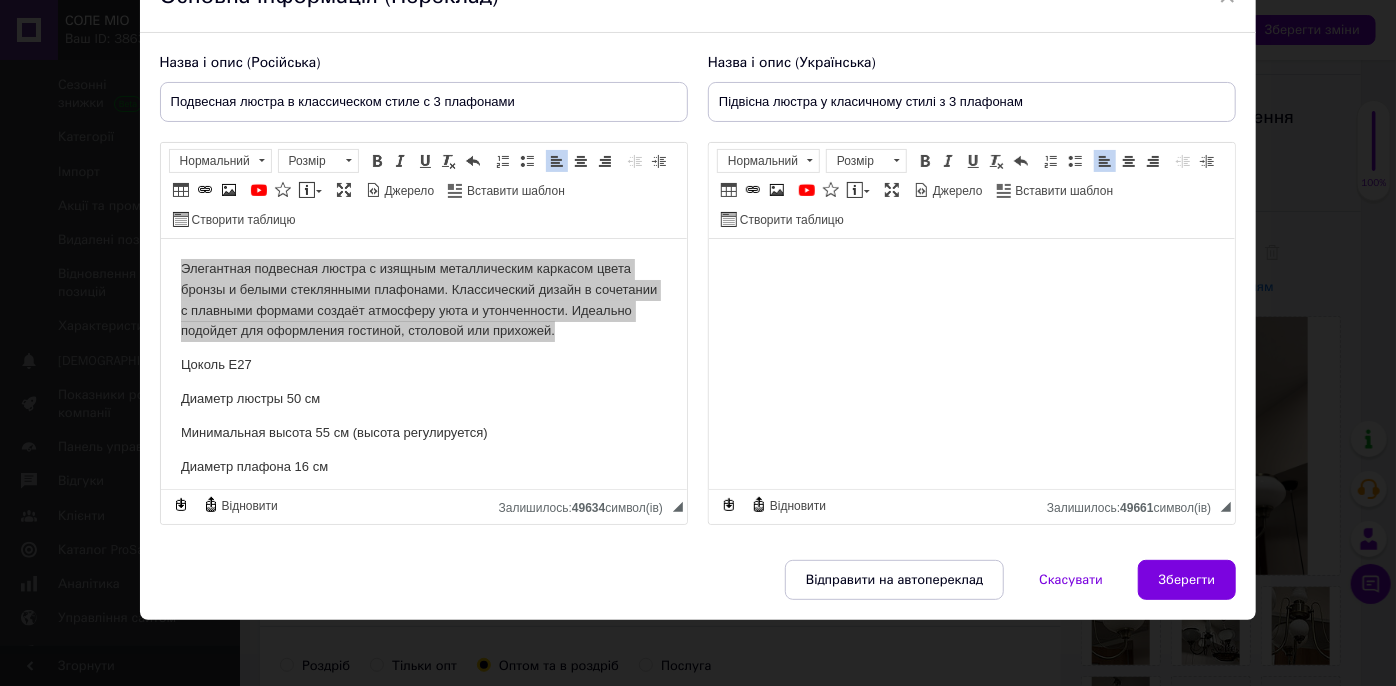 type on "Подвесная люстра в классическом стиле с 3 плафонами" 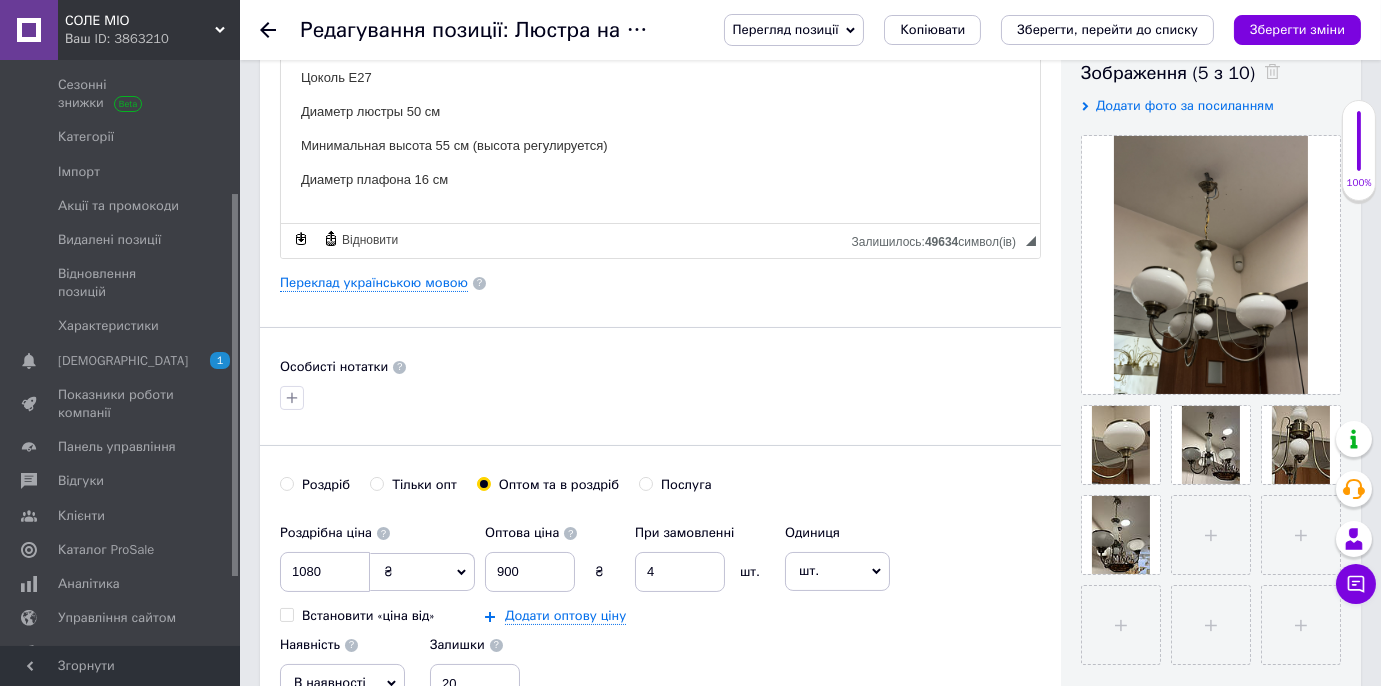 scroll, scrollTop: 363, scrollLeft: 0, axis: vertical 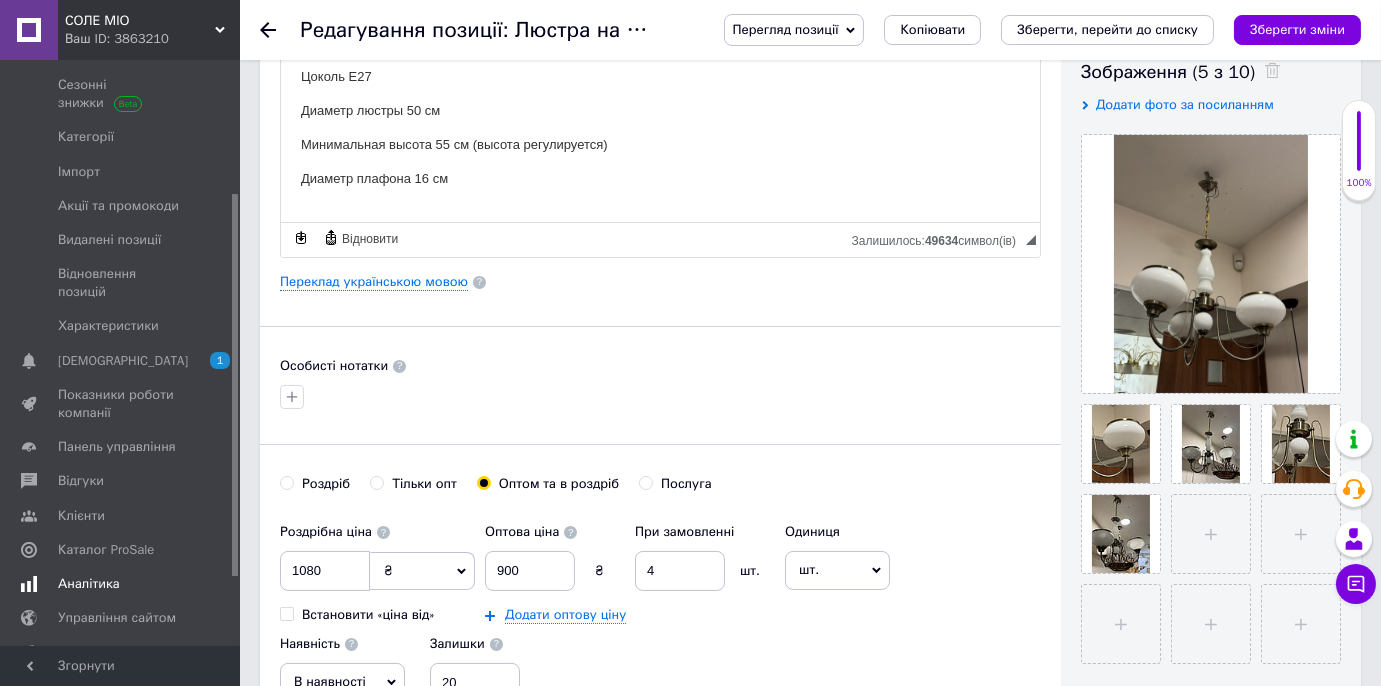 click on "Аналітика" at bounding box center [89, 584] 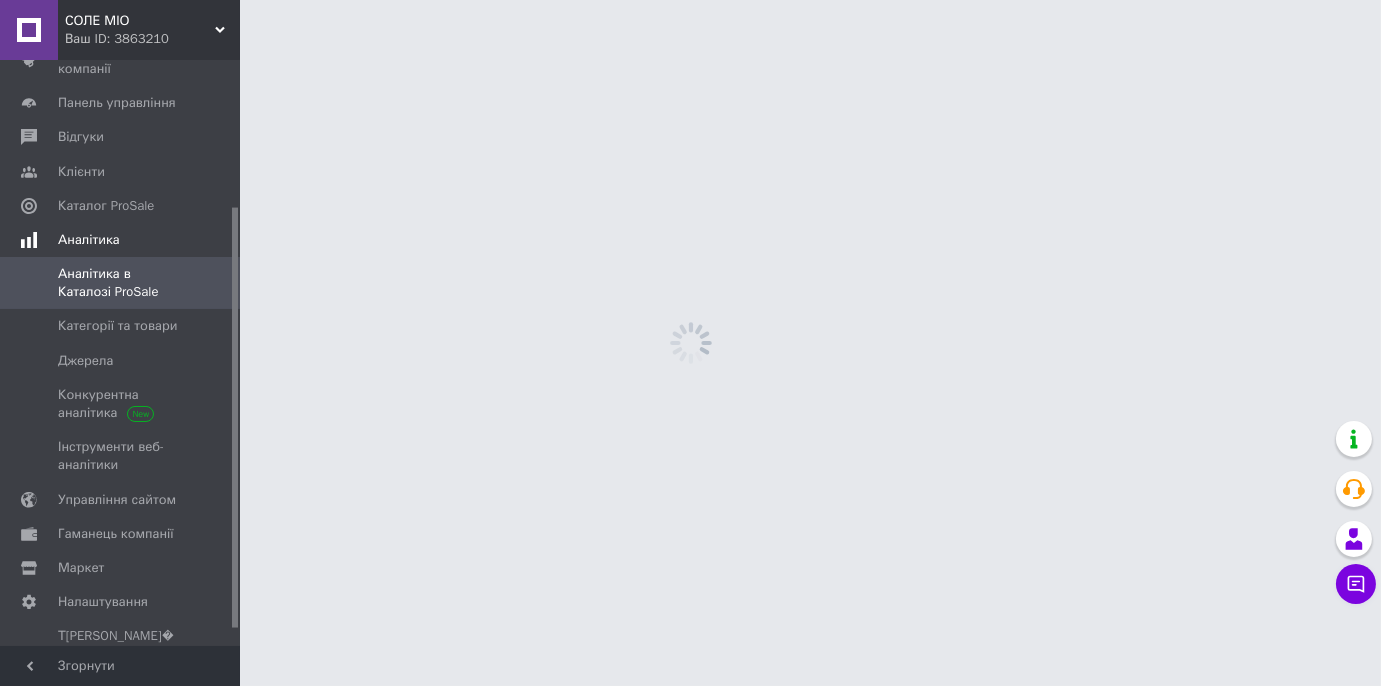 scroll, scrollTop: 0, scrollLeft: 0, axis: both 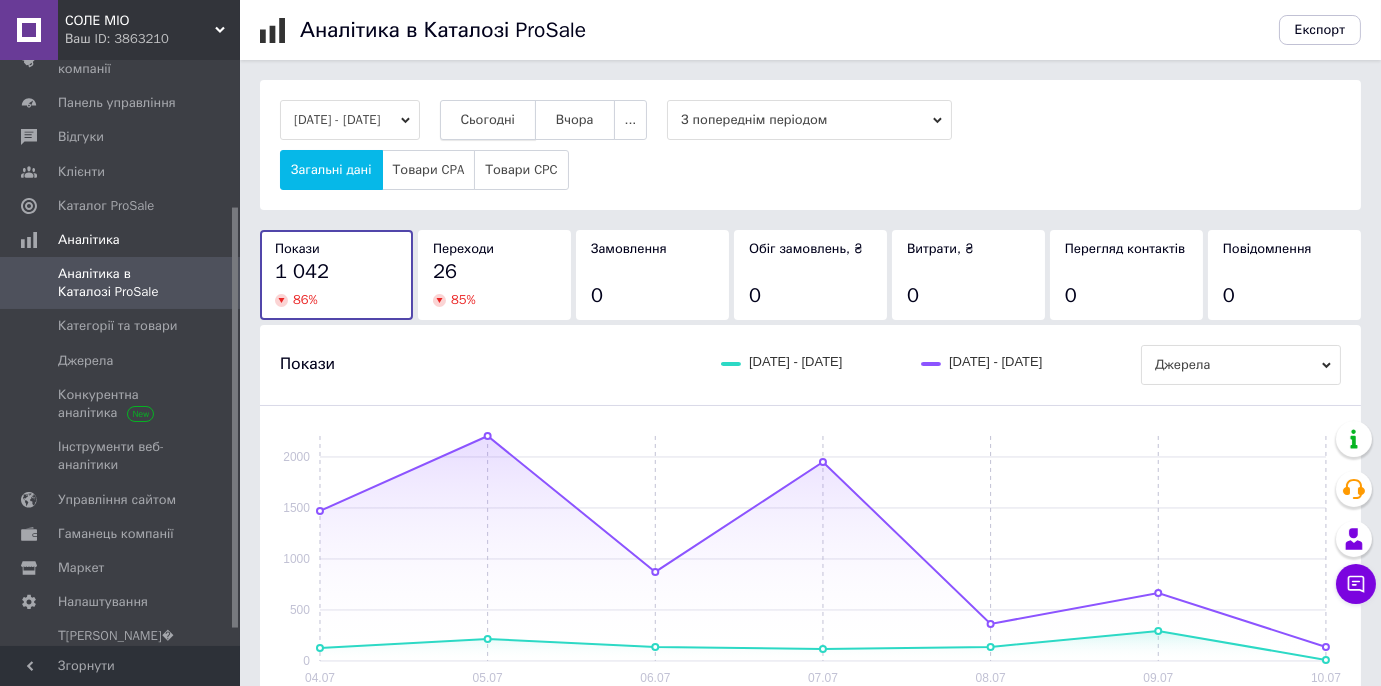 click on "Сьогодні" at bounding box center [488, 120] 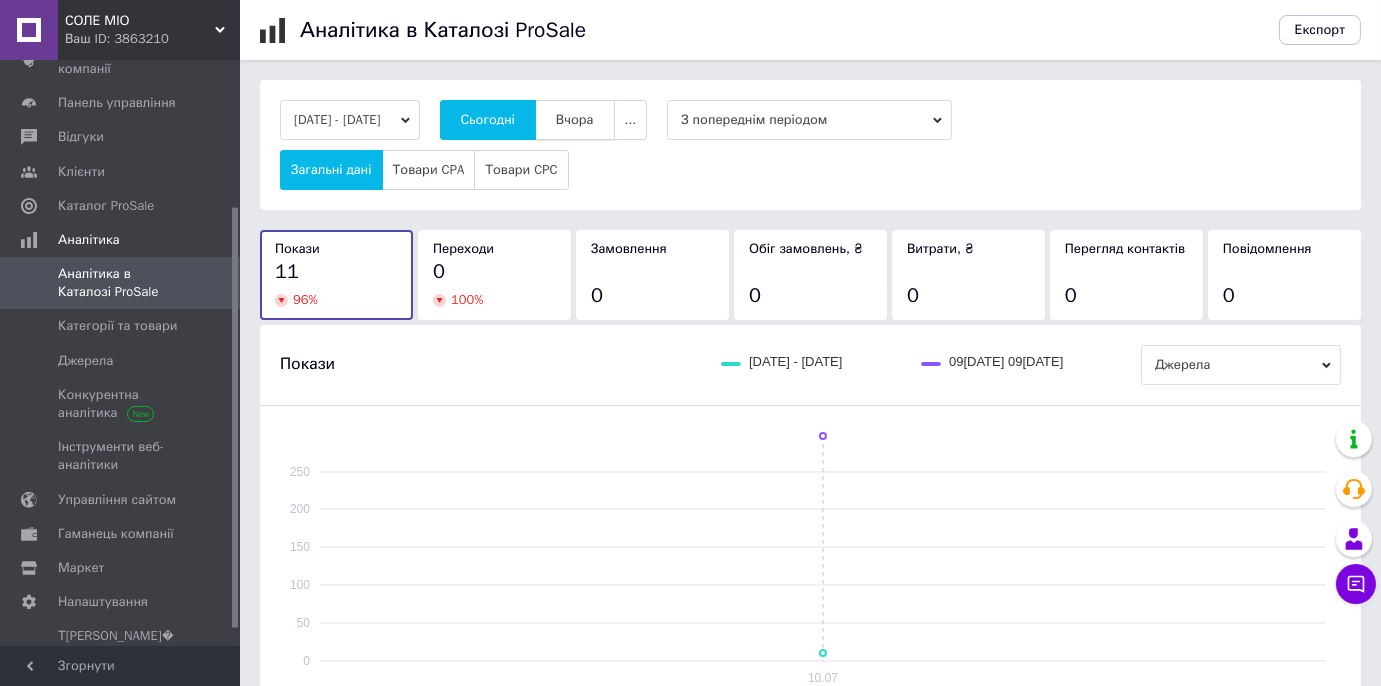 click on "Вчора" at bounding box center (575, 120) 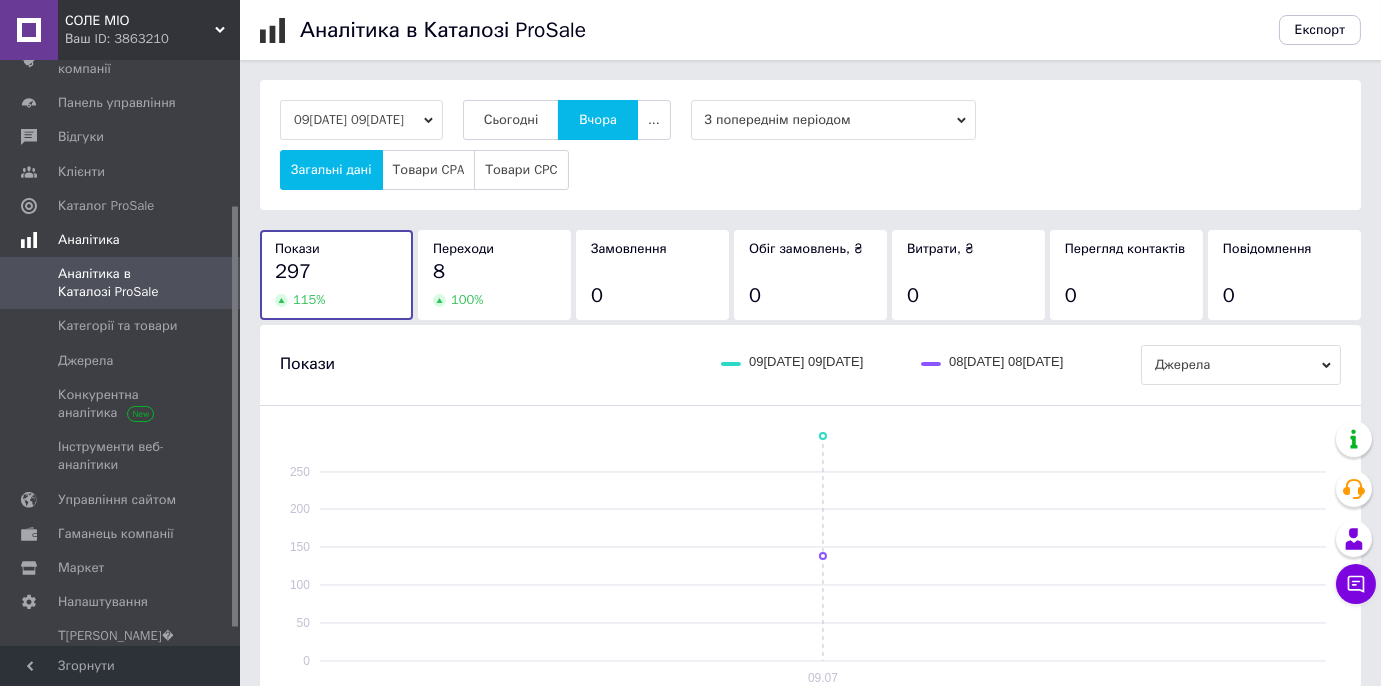 scroll, scrollTop: 21, scrollLeft: 0, axis: vertical 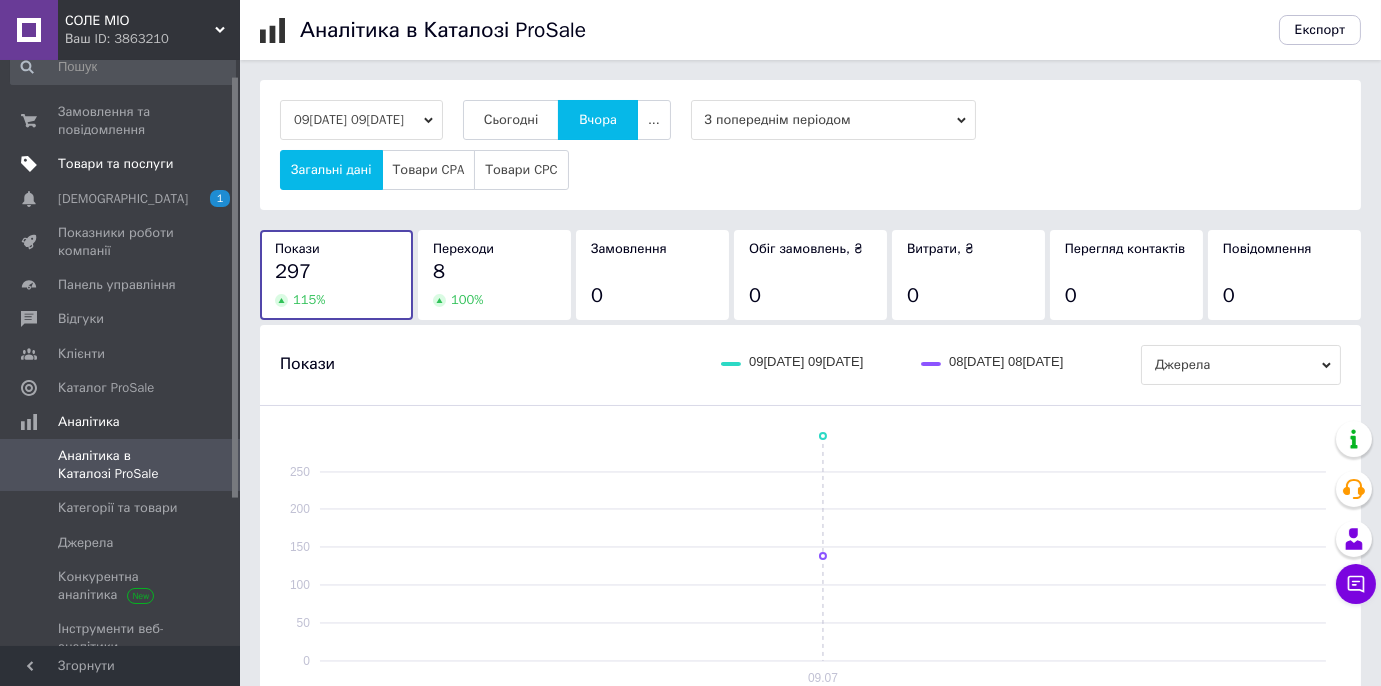 click on "Товари та послуги" at bounding box center [115, 164] 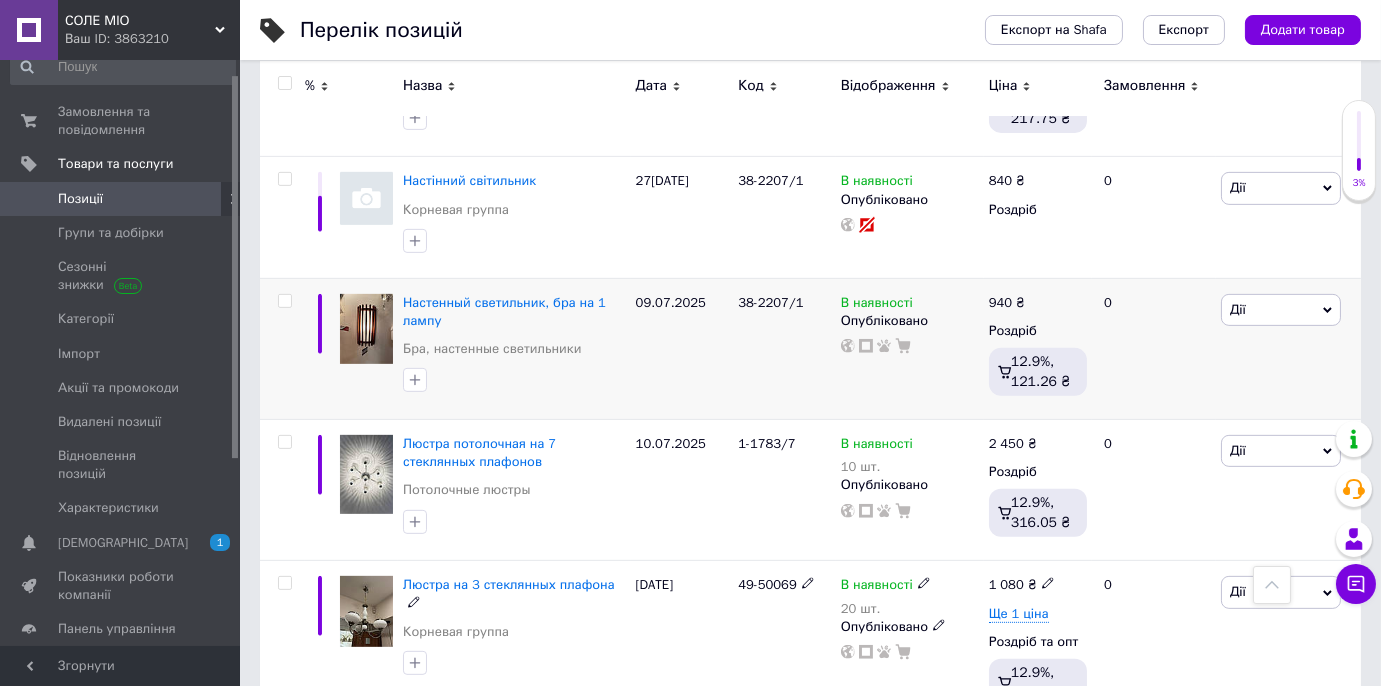 scroll, scrollTop: 1909, scrollLeft: 0, axis: vertical 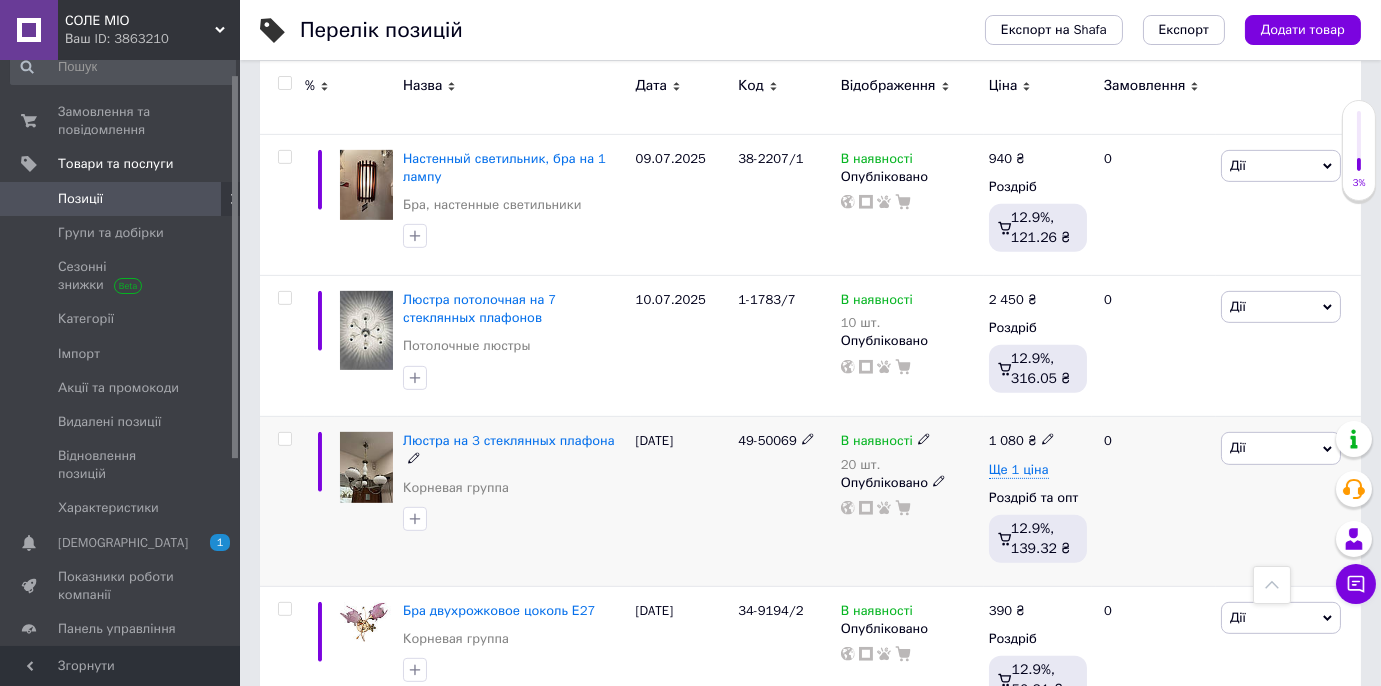 click on "Люстра на 3 стеклянных плафона Корневая группа" at bounding box center (514, 502) 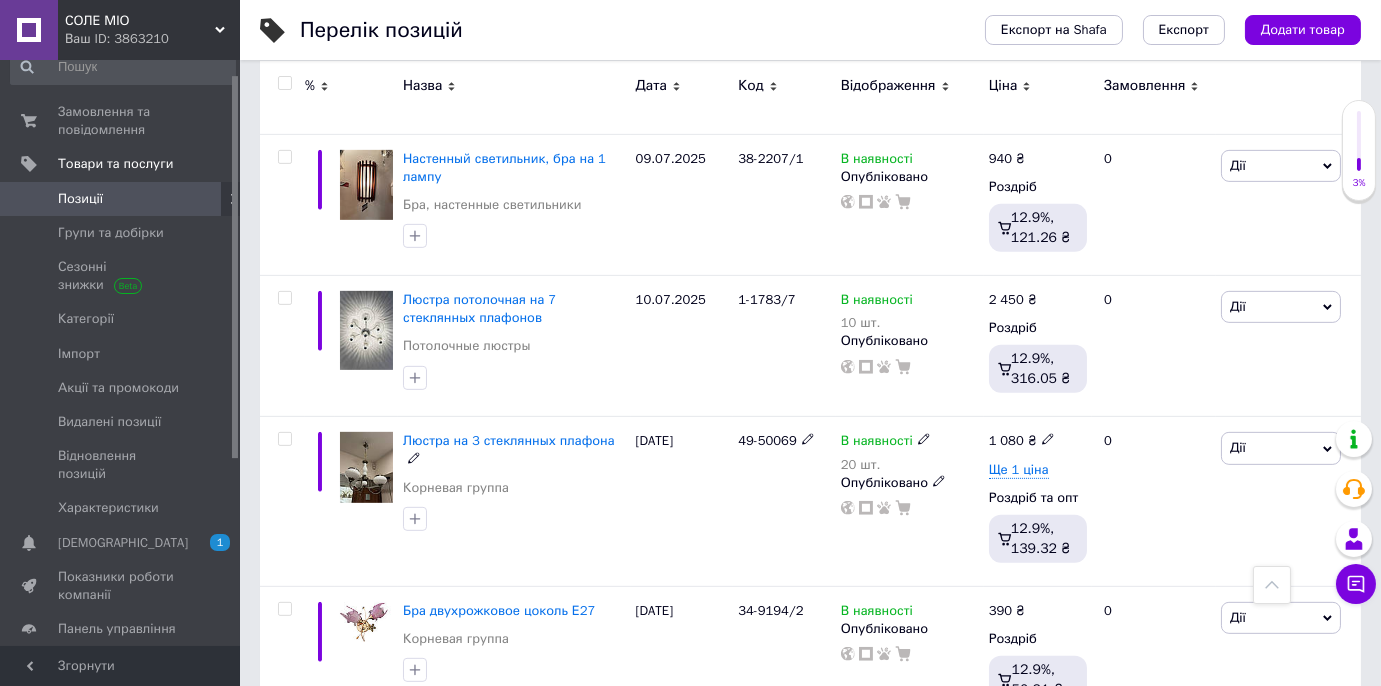 click on "Люстра на 3 стеклянных плафона" at bounding box center (509, 440) 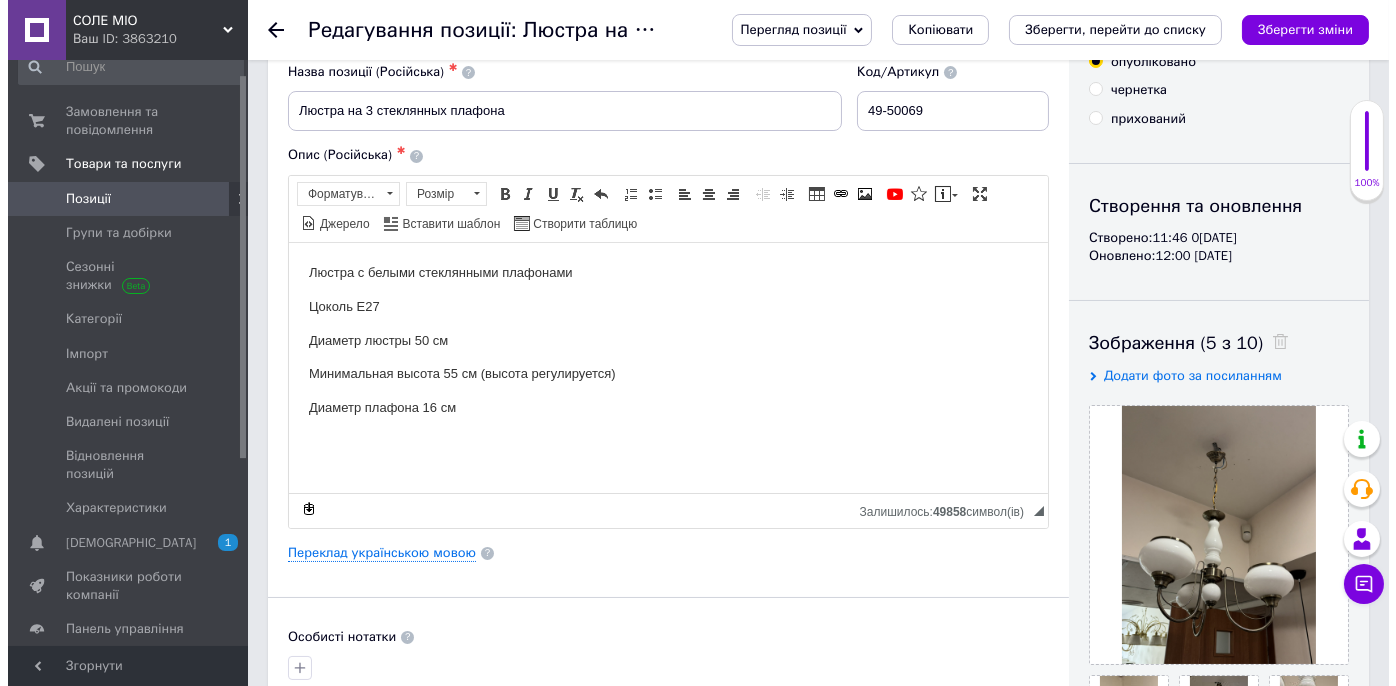 scroll, scrollTop: 181, scrollLeft: 0, axis: vertical 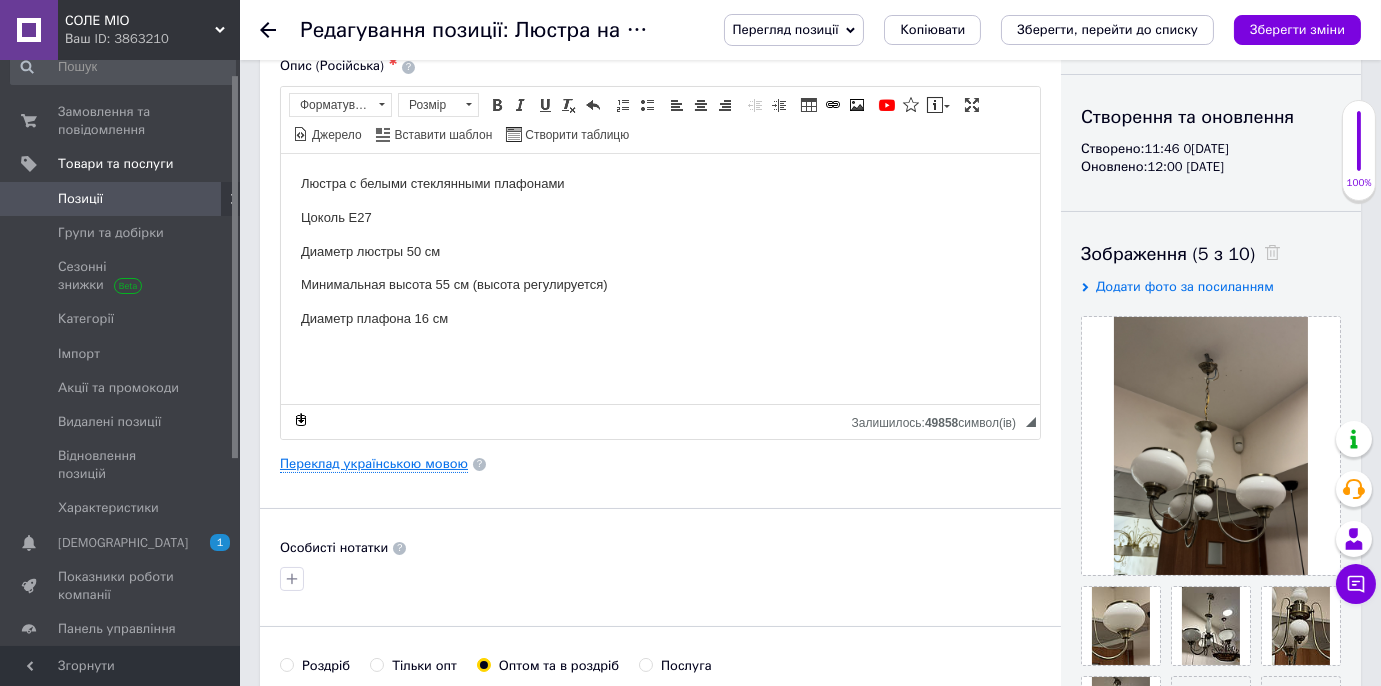 click on "Переклад українською мовою" at bounding box center (374, 464) 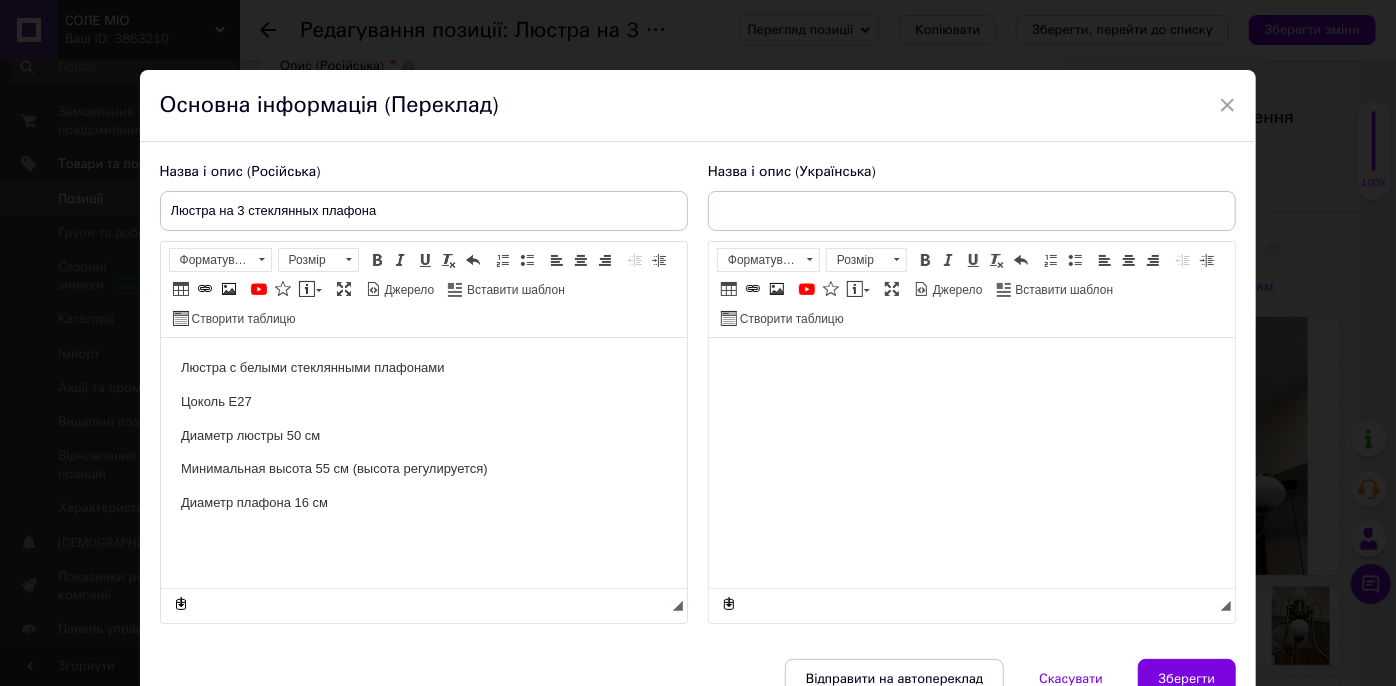 scroll, scrollTop: 0, scrollLeft: 0, axis: both 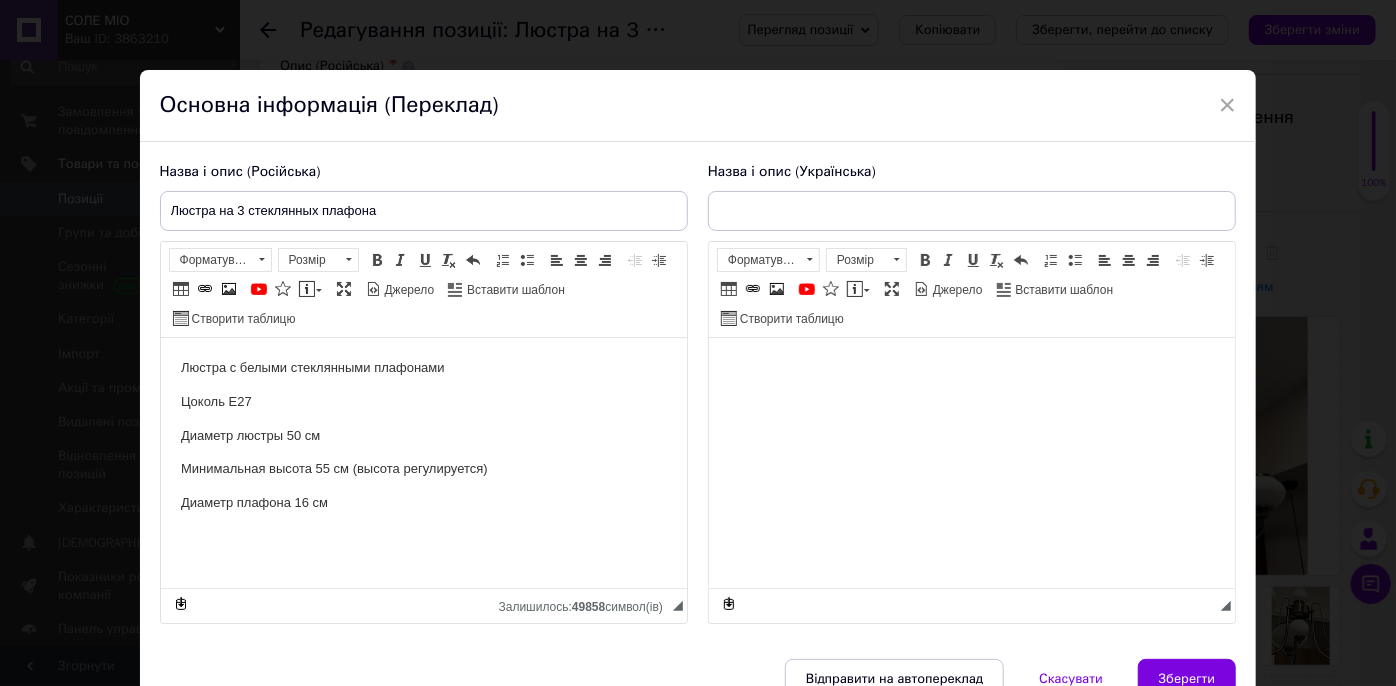 type on "Люстра на 3 скляні плафони" 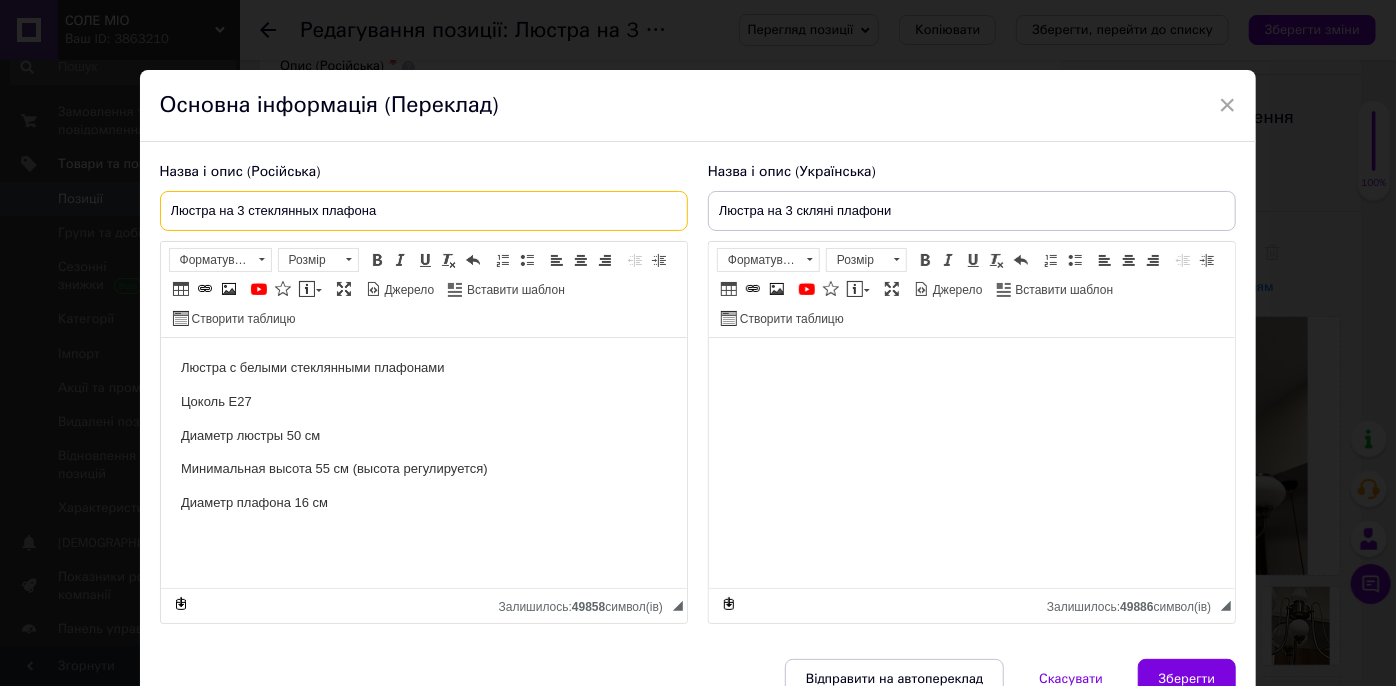 drag, startPoint x: 423, startPoint y: 206, endPoint x: 94, endPoint y: 190, distance: 329.38882 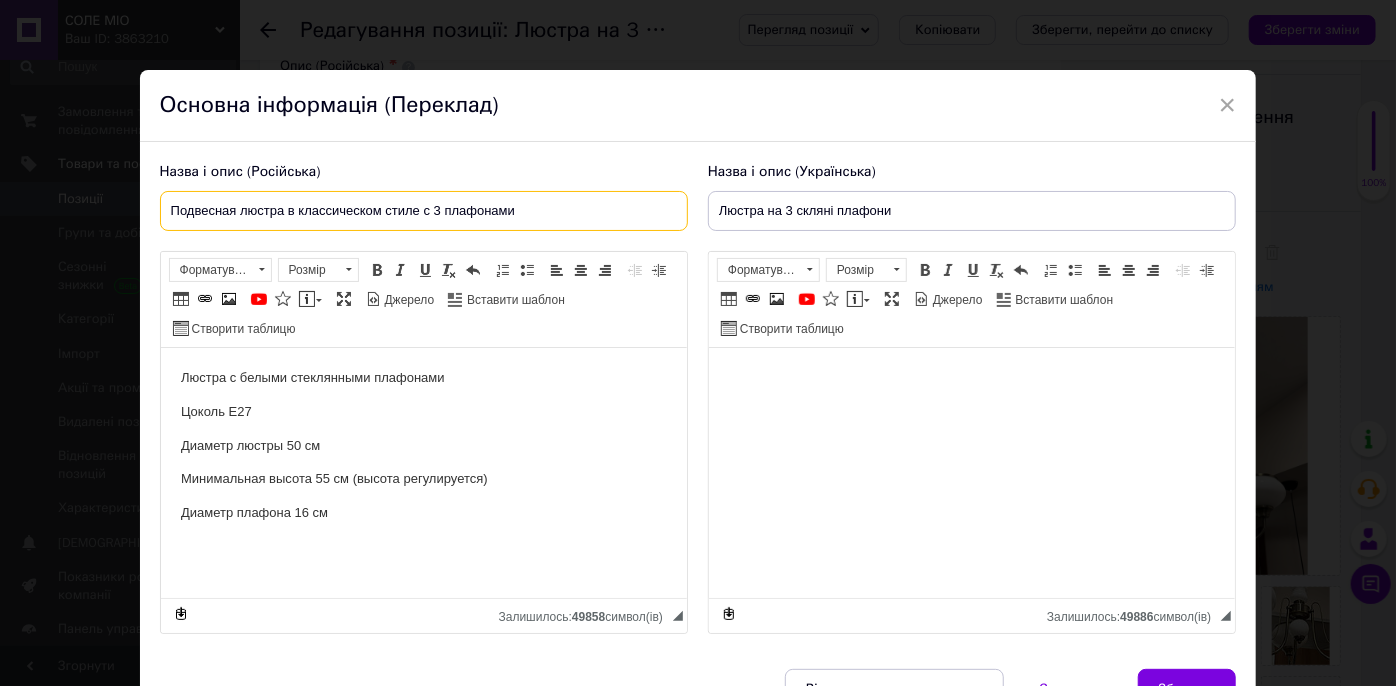 drag, startPoint x: 548, startPoint y: 213, endPoint x: 149, endPoint y: 196, distance: 399.362 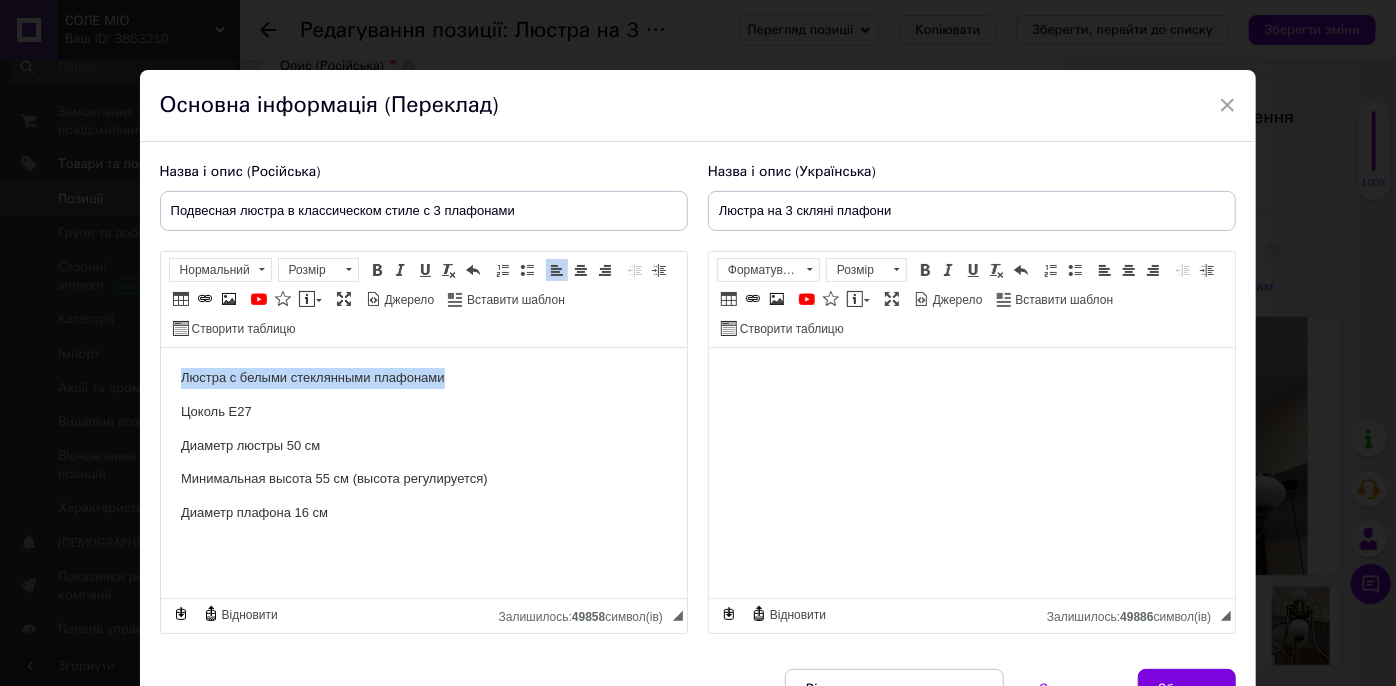 drag, startPoint x: 435, startPoint y: 380, endPoint x: 171, endPoint y: 370, distance: 264.18933 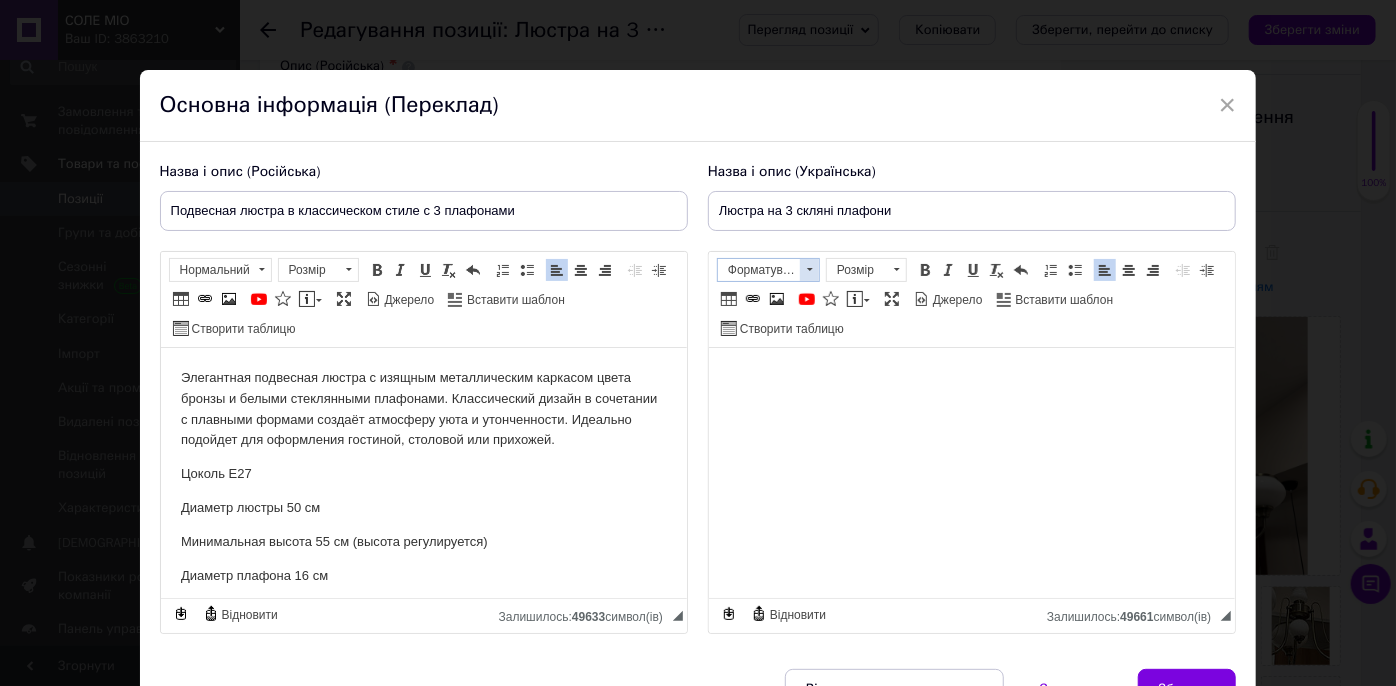 click at bounding box center [810, 269] 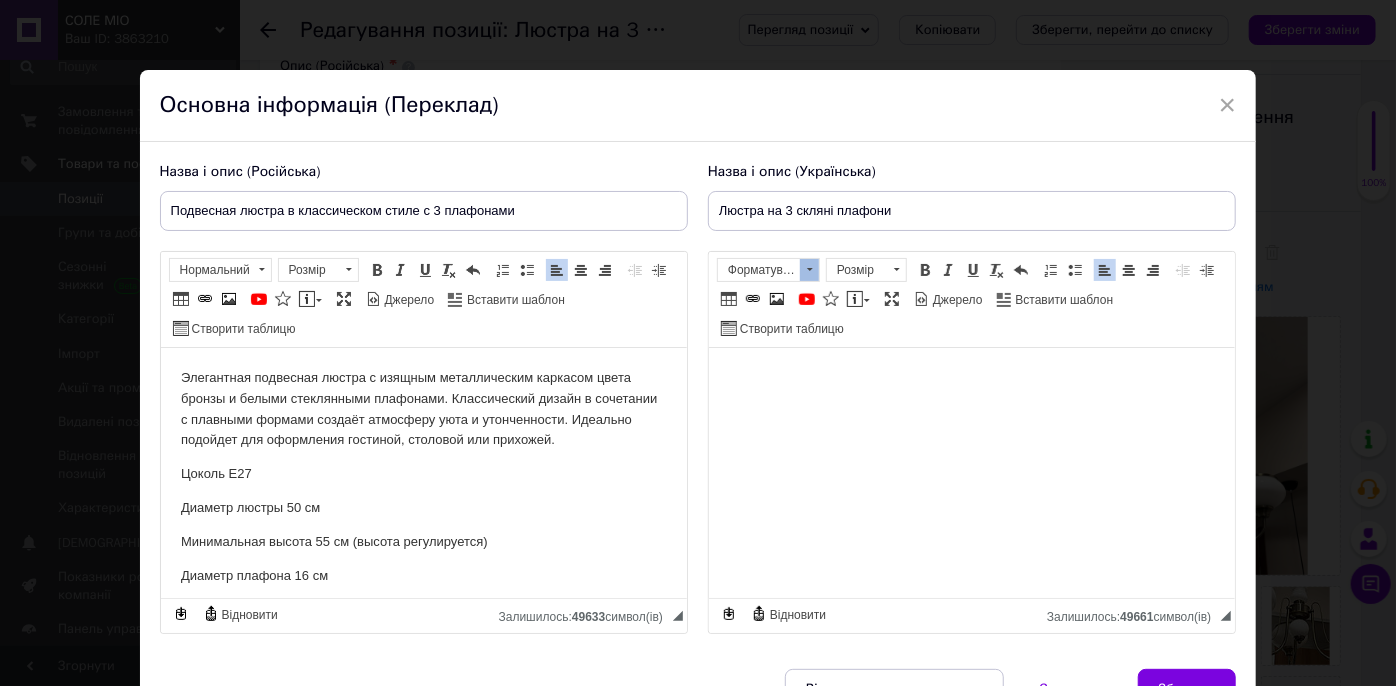 scroll, scrollTop: 0, scrollLeft: 0, axis: both 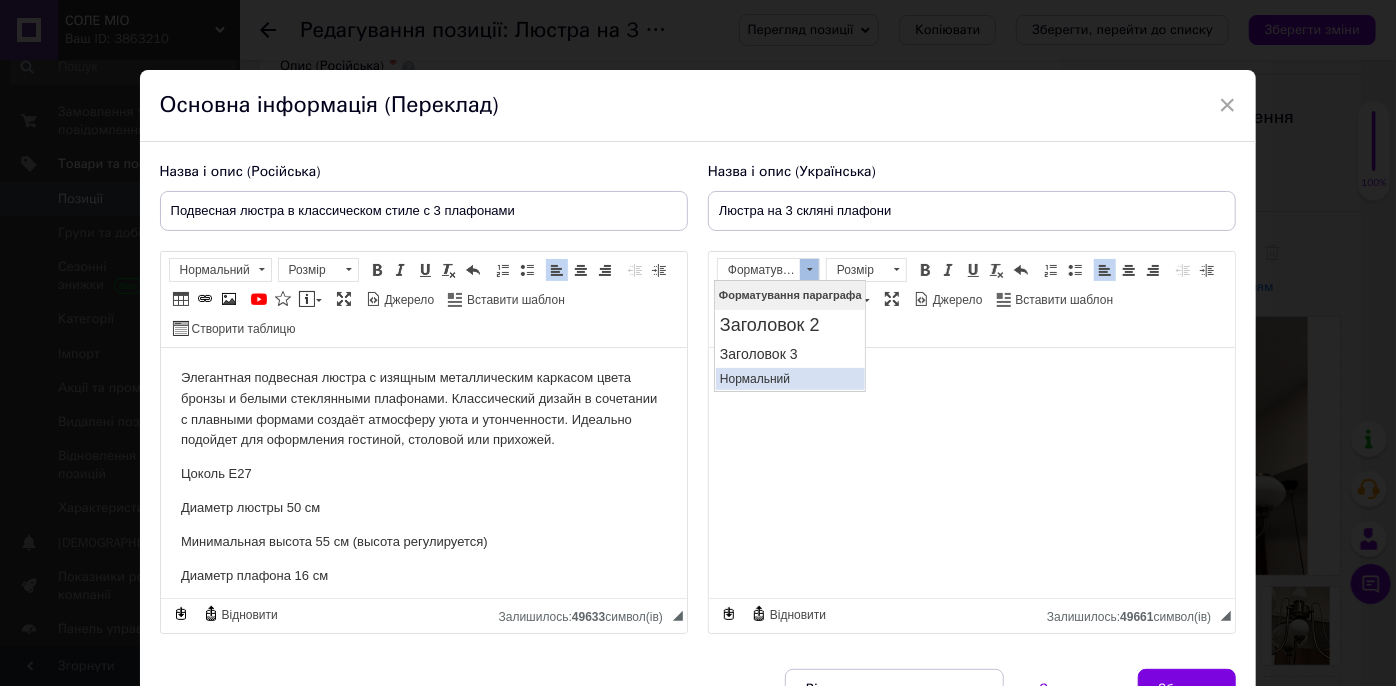 click on "Нормальний" at bounding box center [789, 379] 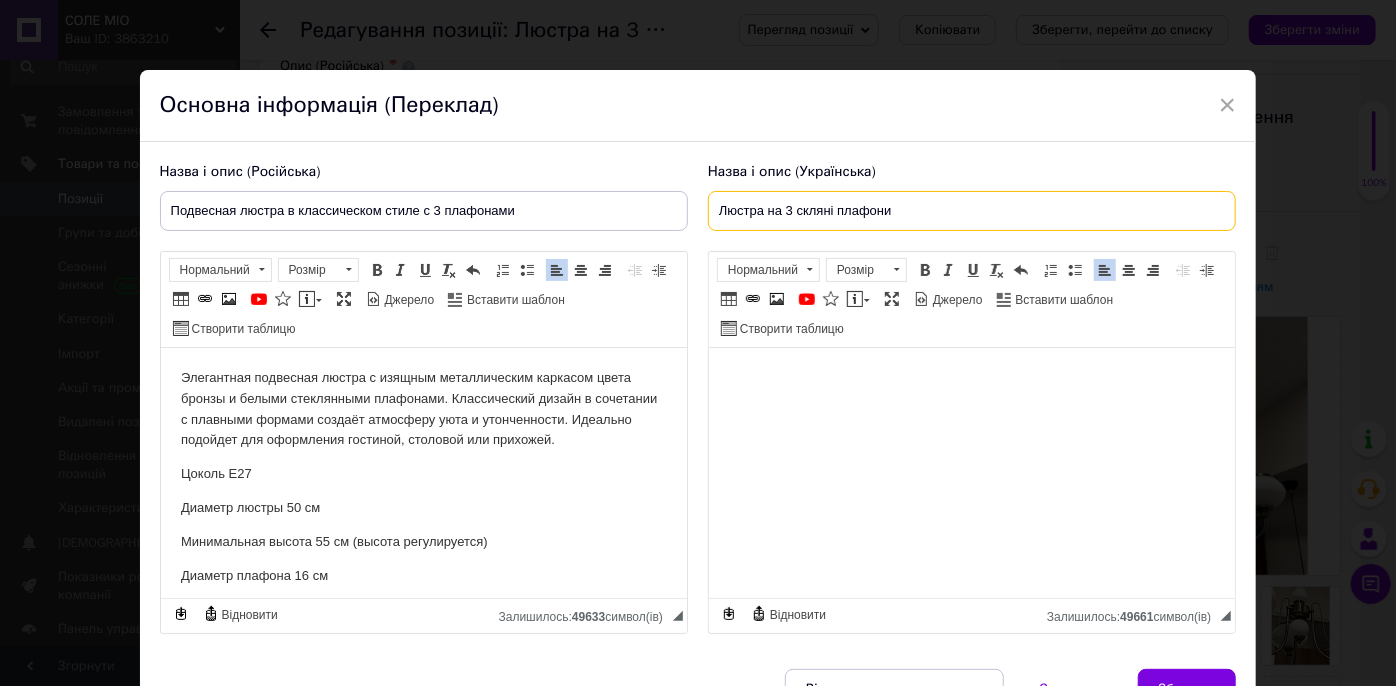 drag, startPoint x: 922, startPoint y: 210, endPoint x: 706, endPoint y: 193, distance: 216.66795 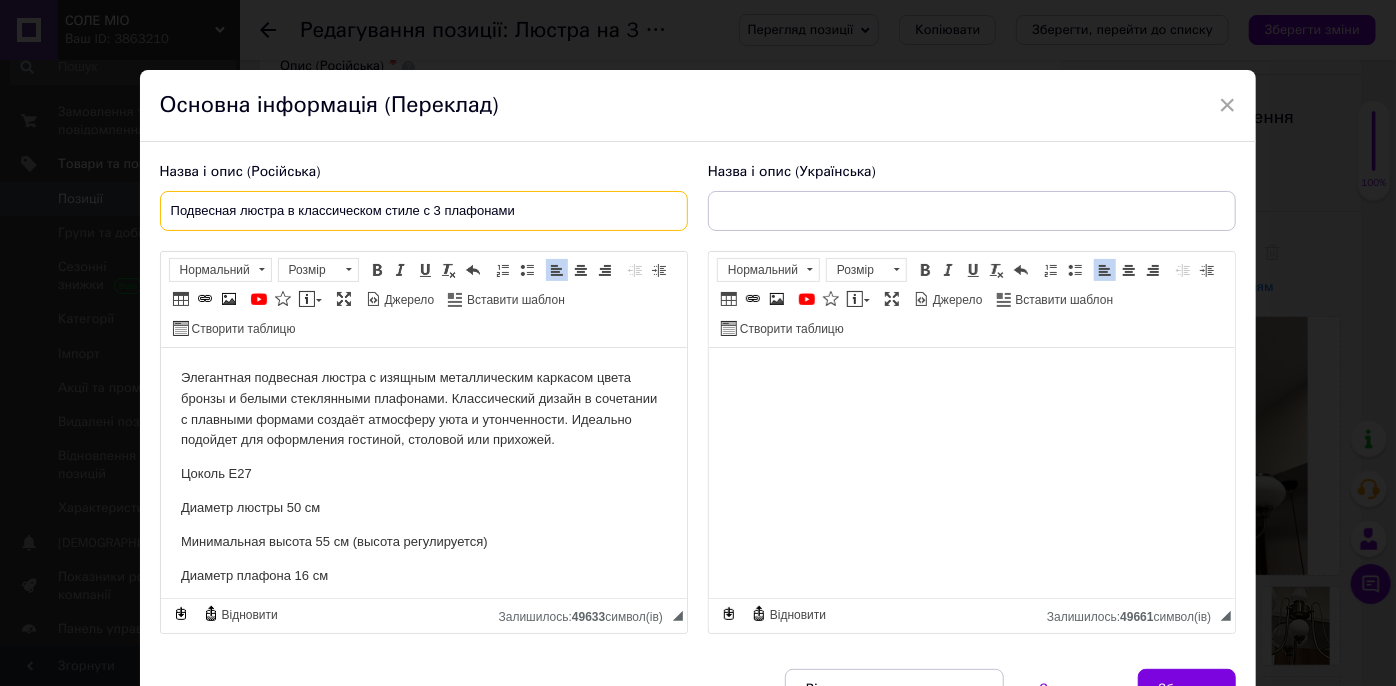 drag, startPoint x: 546, startPoint y: 206, endPoint x: 133, endPoint y: 220, distance: 413.2372 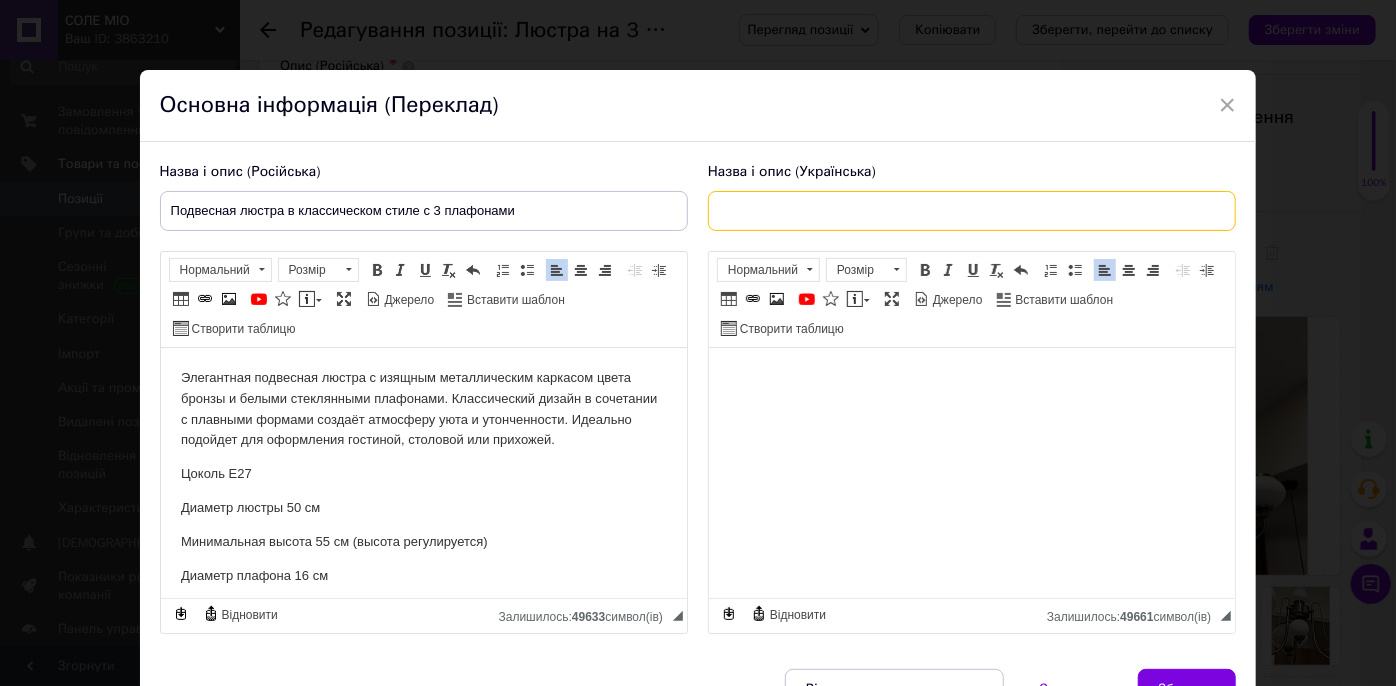 paste on "Підвісна люстра у класичному стилі з 3 плафонами" 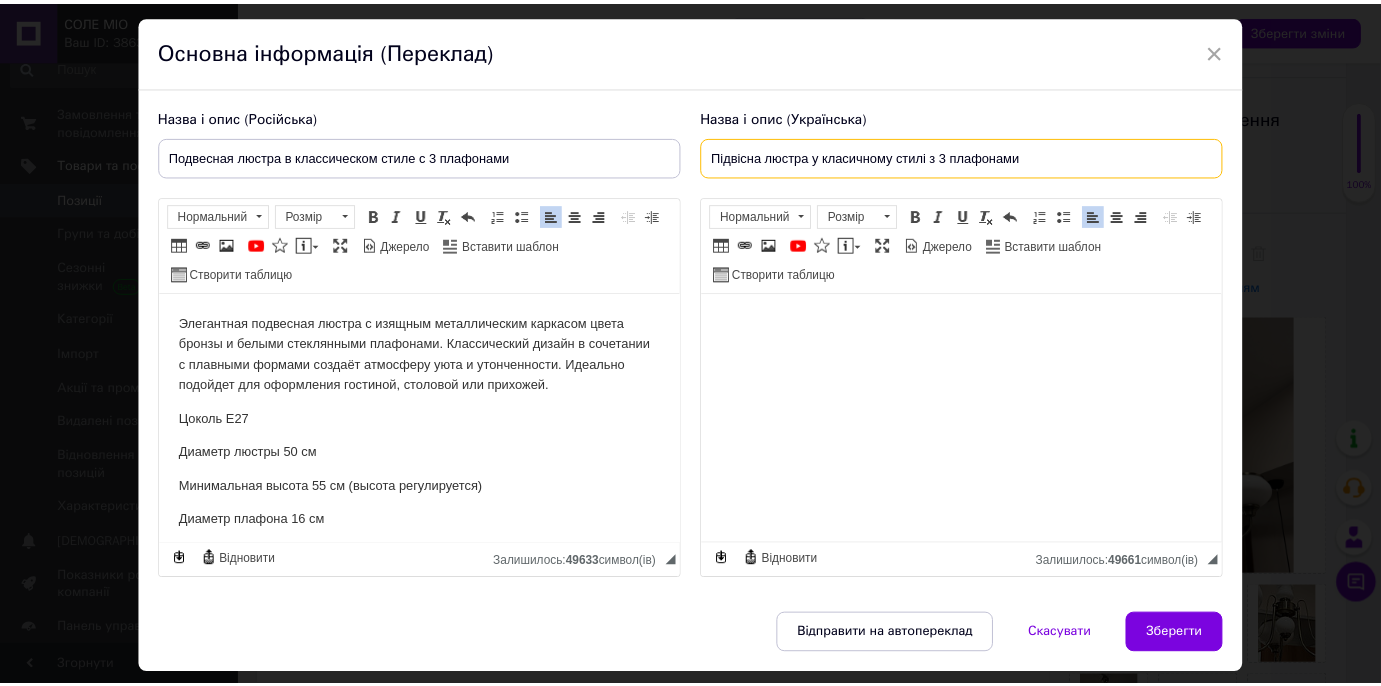 scroll, scrollTop: 109, scrollLeft: 0, axis: vertical 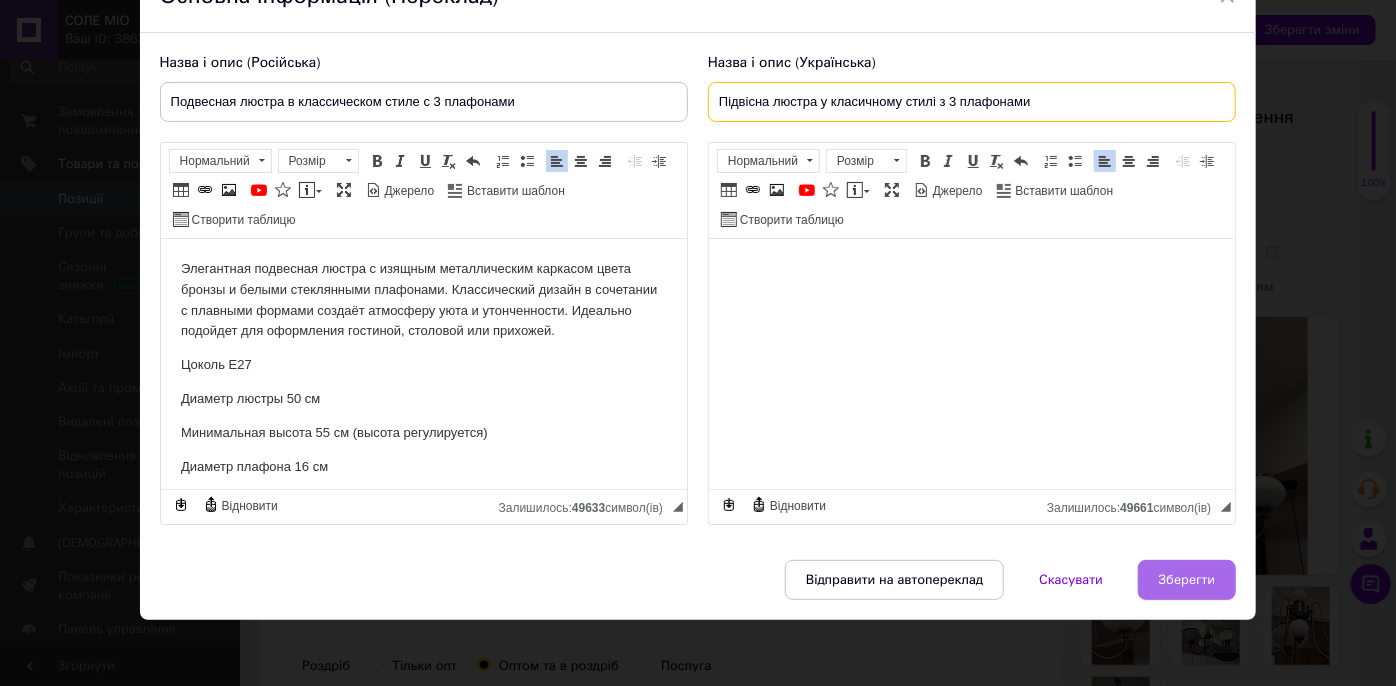 type on "Підвісна люстра у класичному стилі з 3 плафонами" 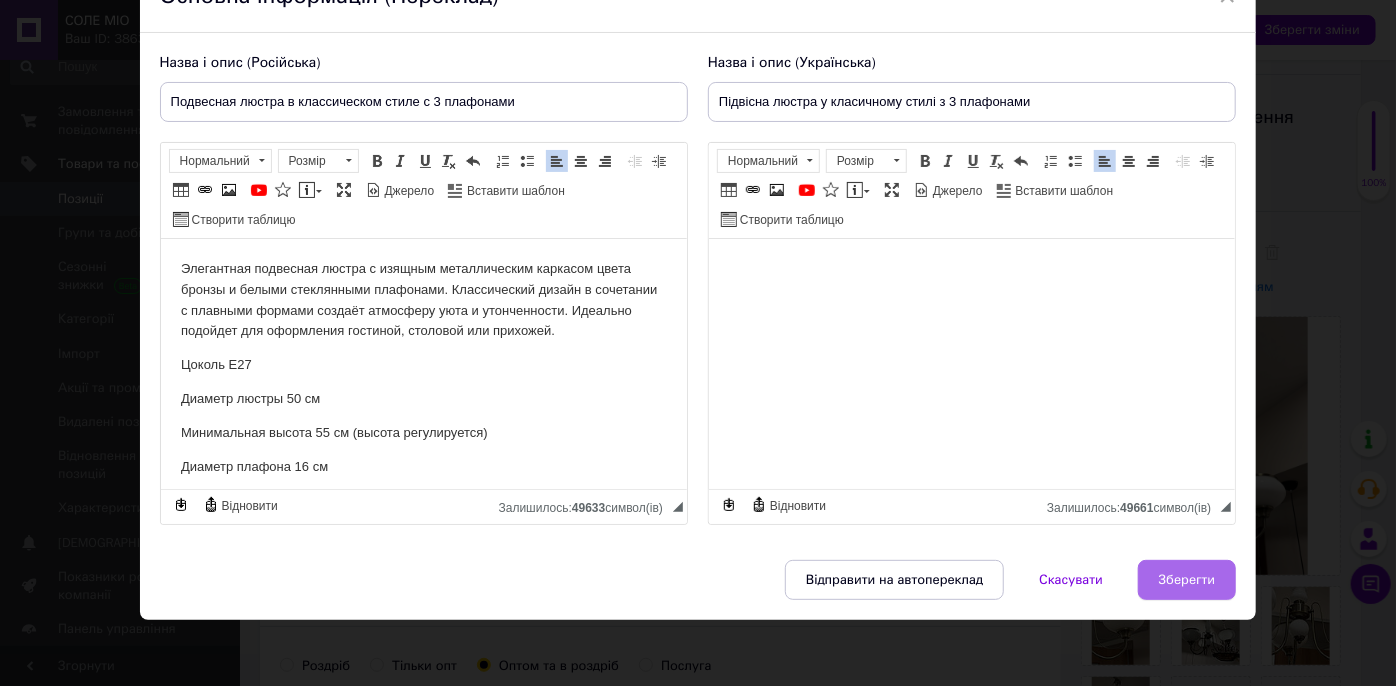 click on "Зберегти" at bounding box center (1187, 580) 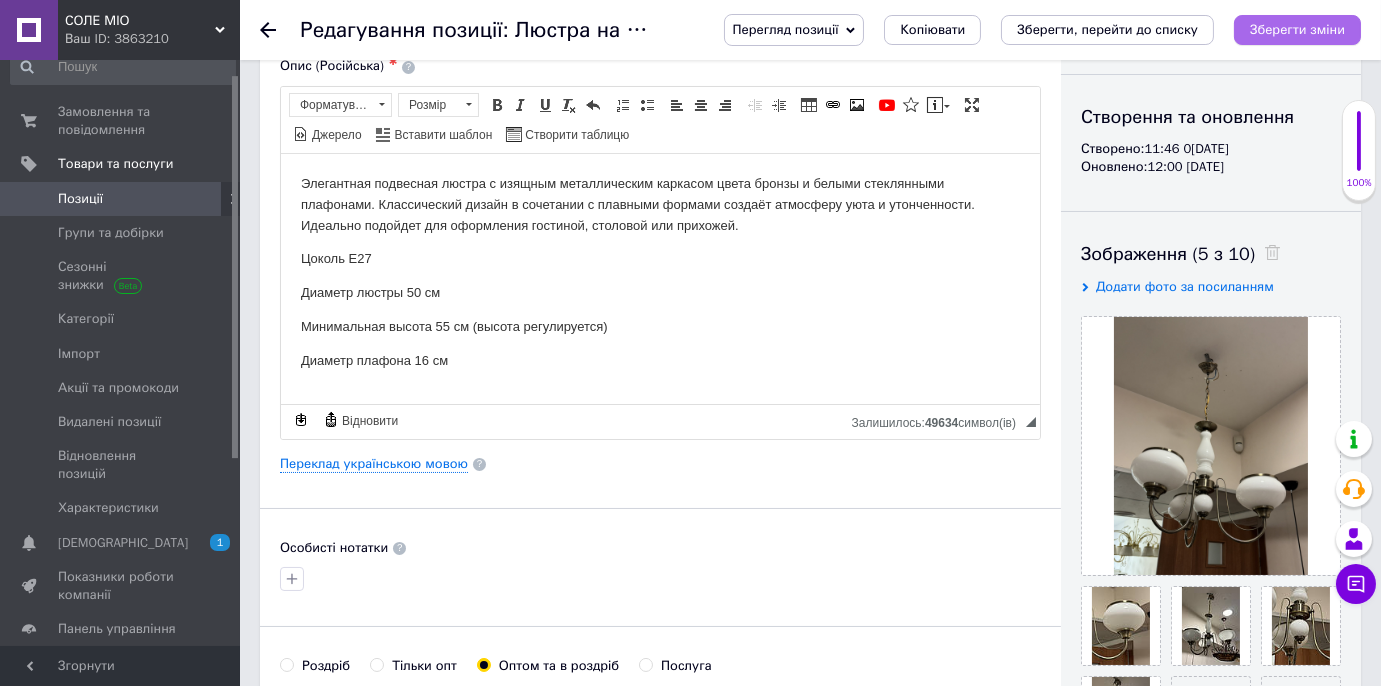 click on "Зберегти зміни" at bounding box center [1297, 29] 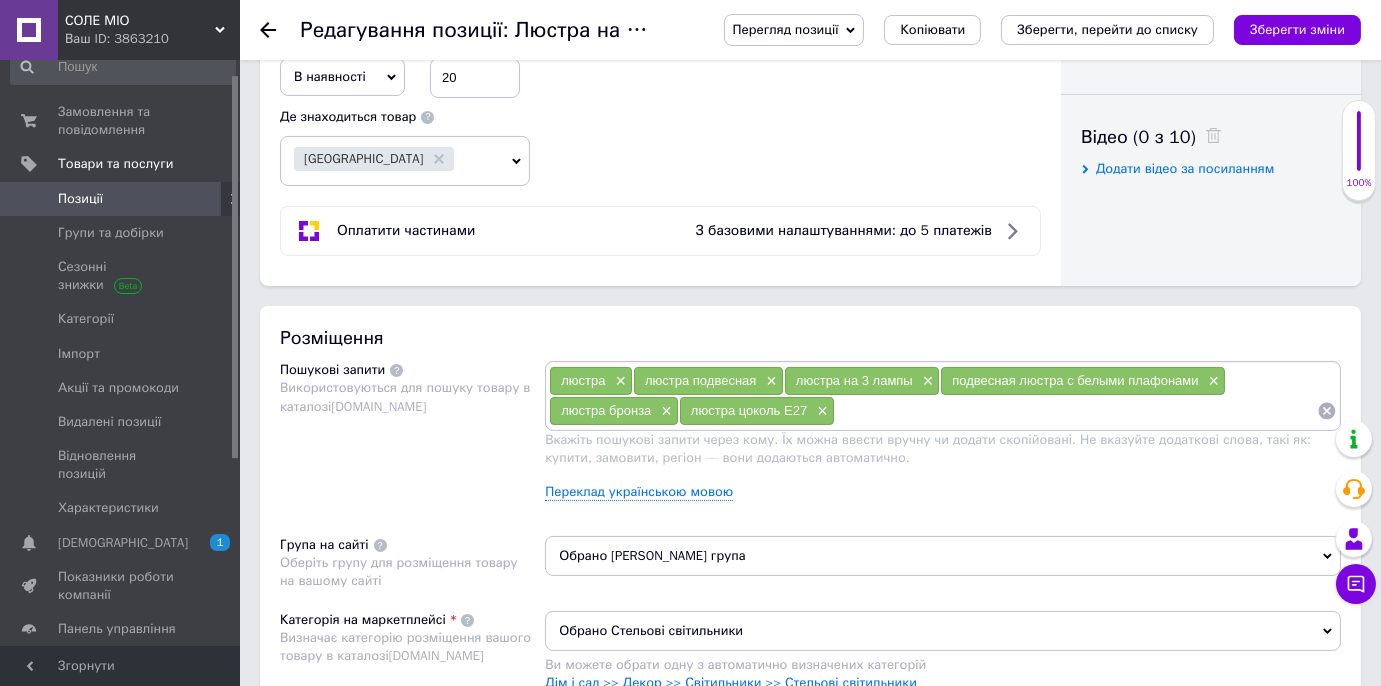 scroll, scrollTop: 1000, scrollLeft: 0, axis: vertical 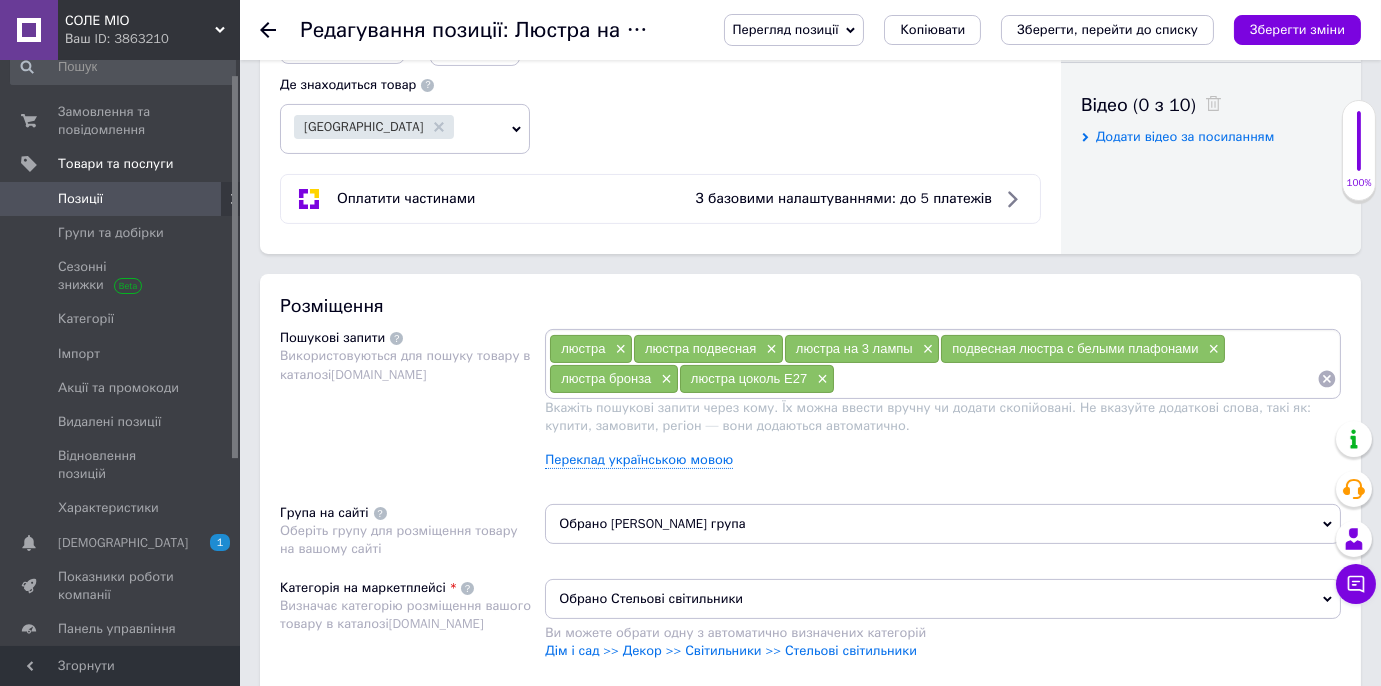 click on "Обрано [PERSON_NAME] група" at bounding box center (943, 524) 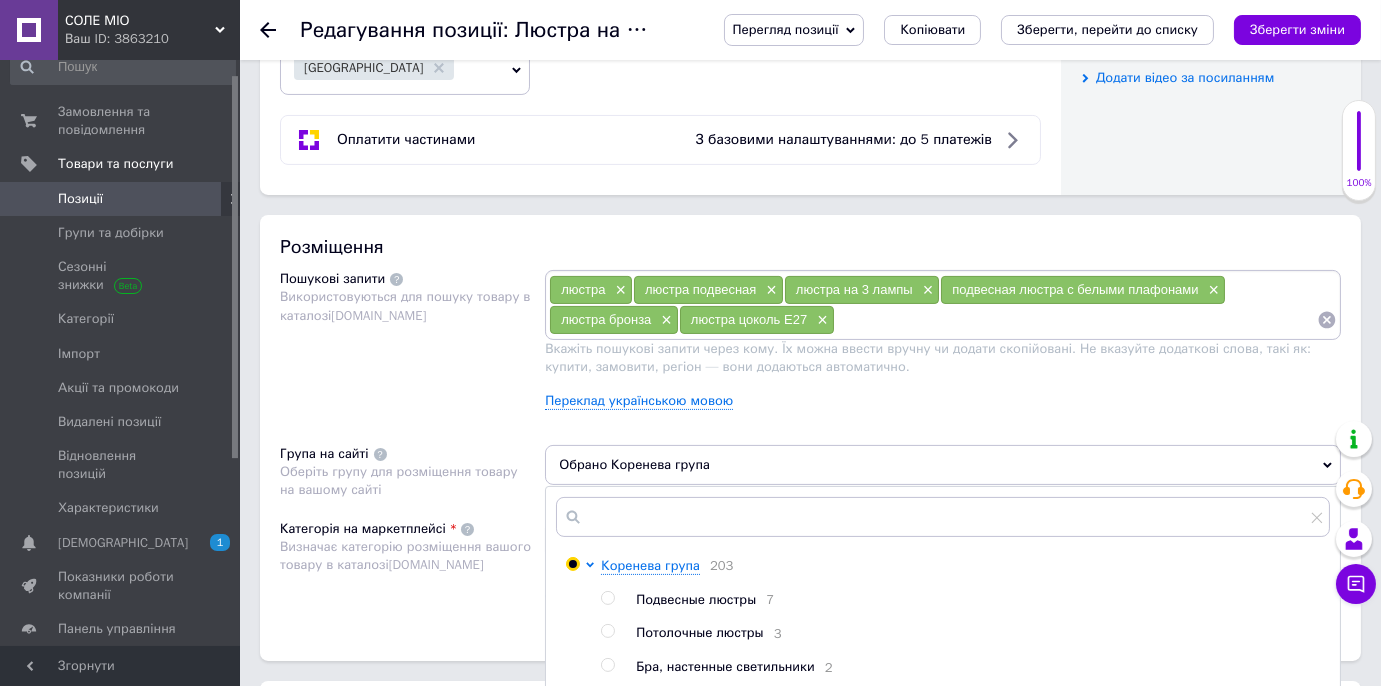 scroll, scrollTop: 1090, scrollLeft: 0, axis: vertical 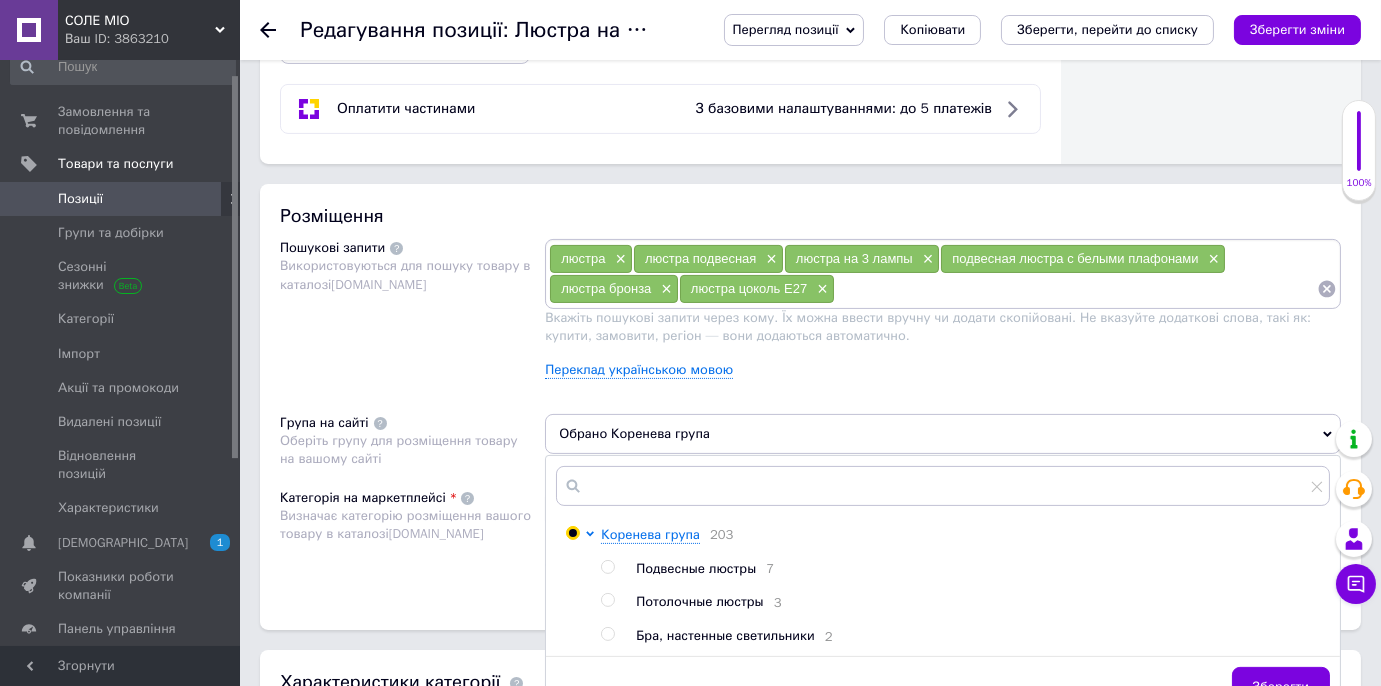 drag, startPoint x: 610, startPoint y: 556, endPoint x: 638, endPoint y: 561, distance: 28.442924 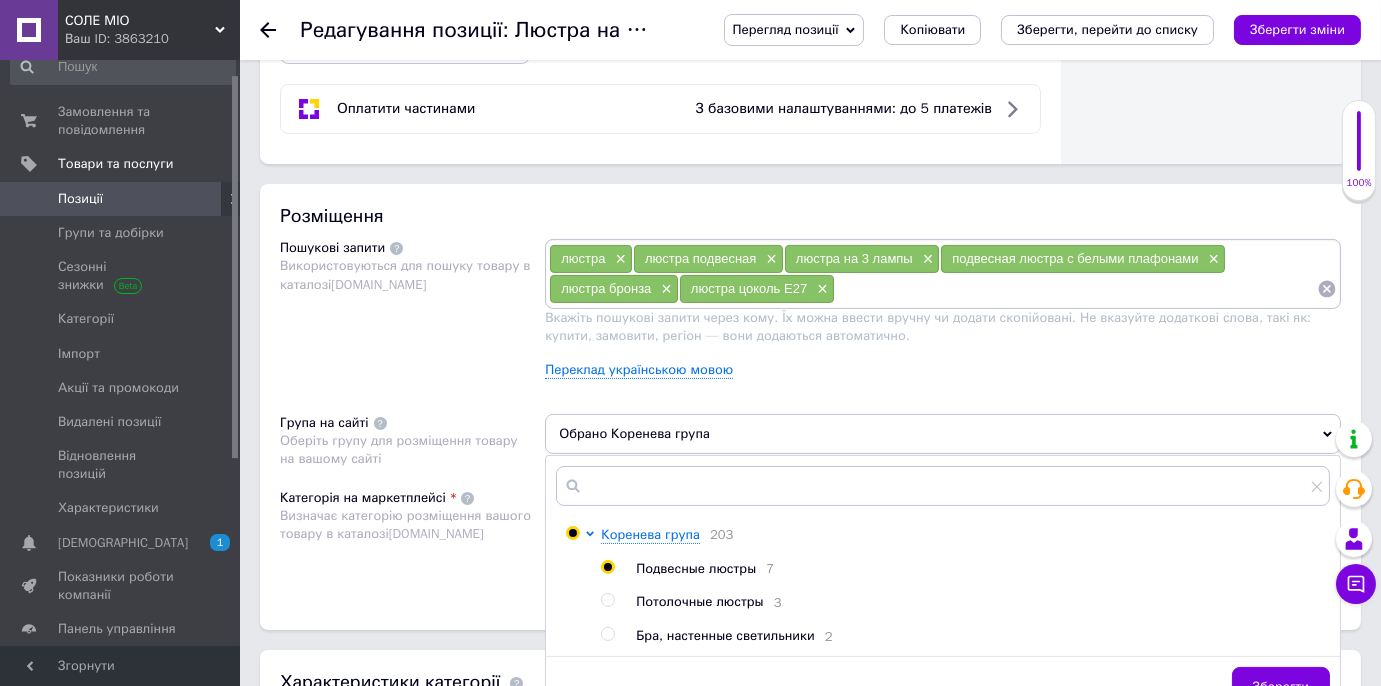 radio on "true" 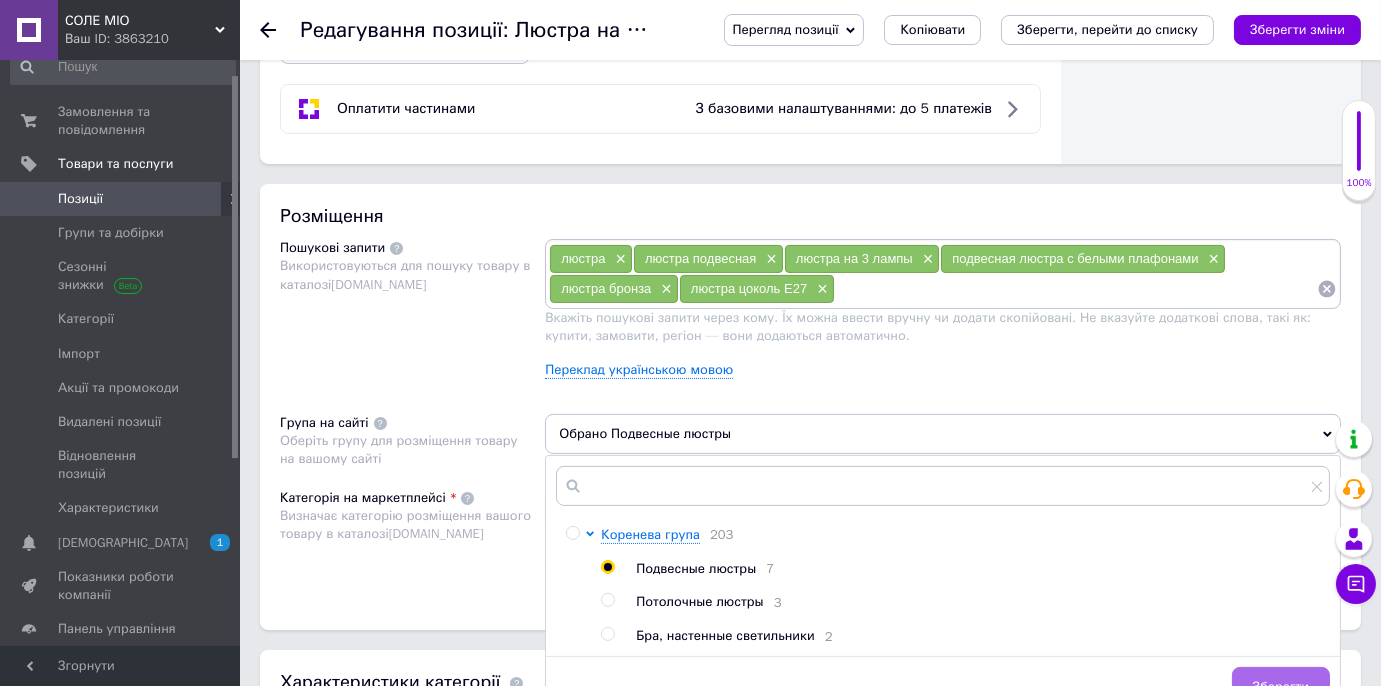 click on "Зберегти" at bounding box center (1281, 687) 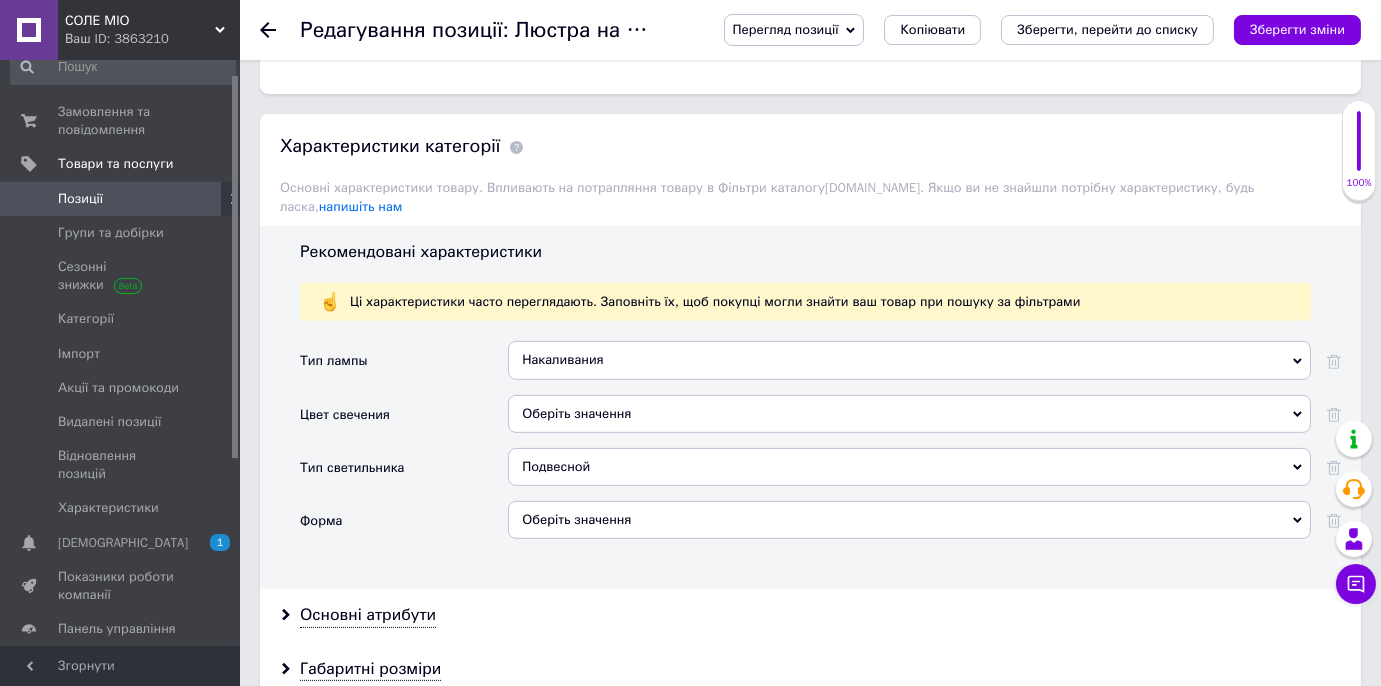scroll, scrollTop: 1727, scrollLeft: 0, axis: vertical 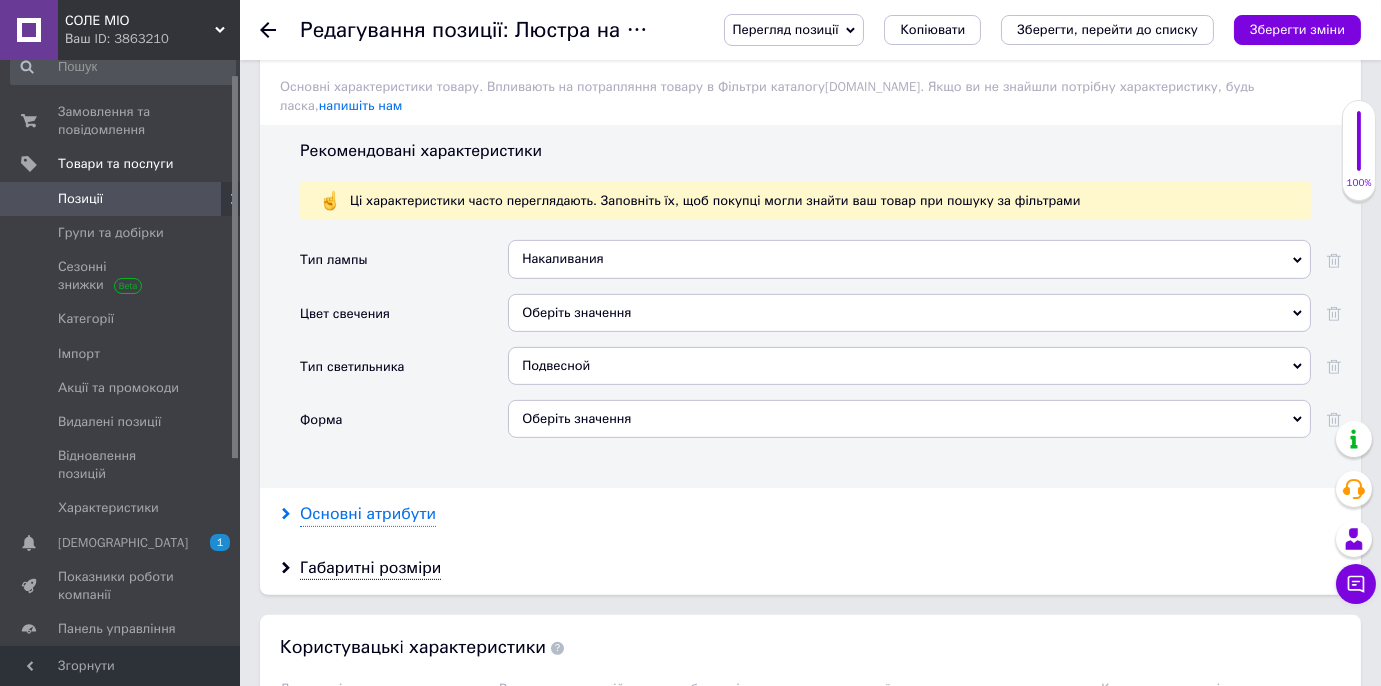 click on "Основні атрибути" at bounding box center (368, 514) 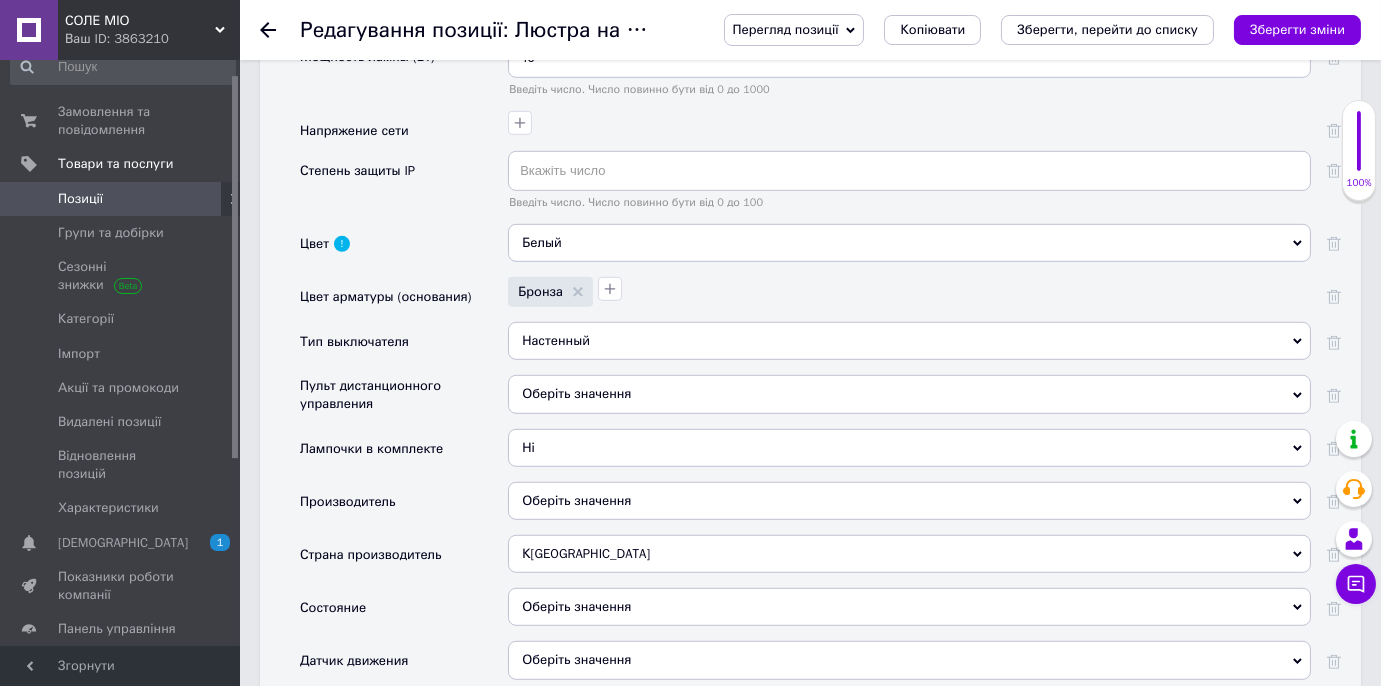 scroll, scrollTop: 2636, scrollLeft: 0, axis: vertical 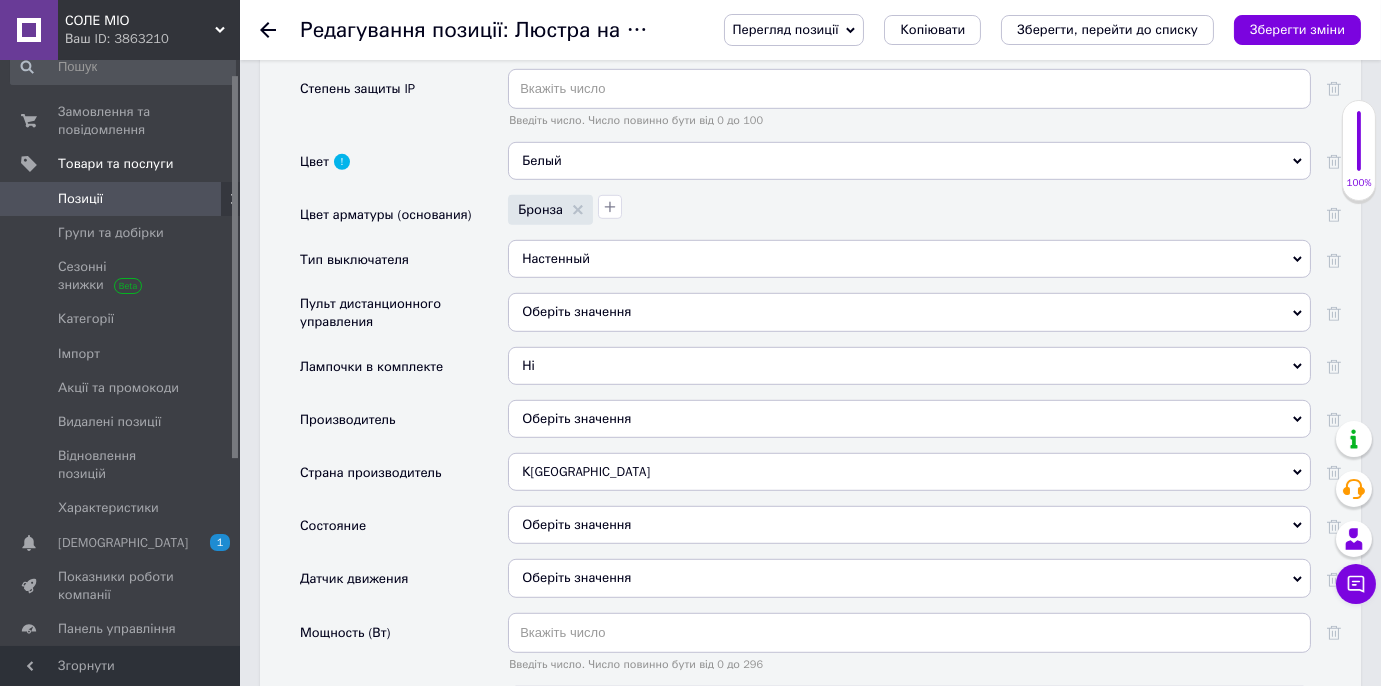 click on "Оберіть значення" at bounding box center [909, 419] 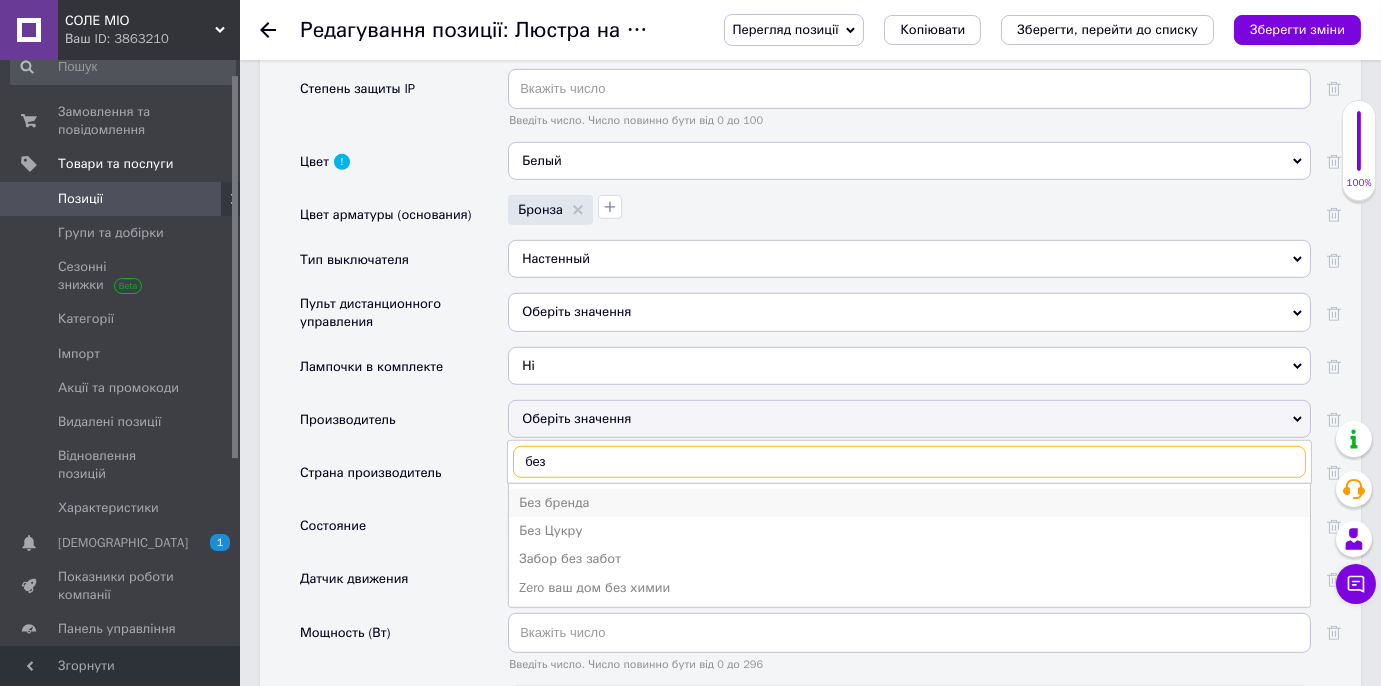 type on "без" 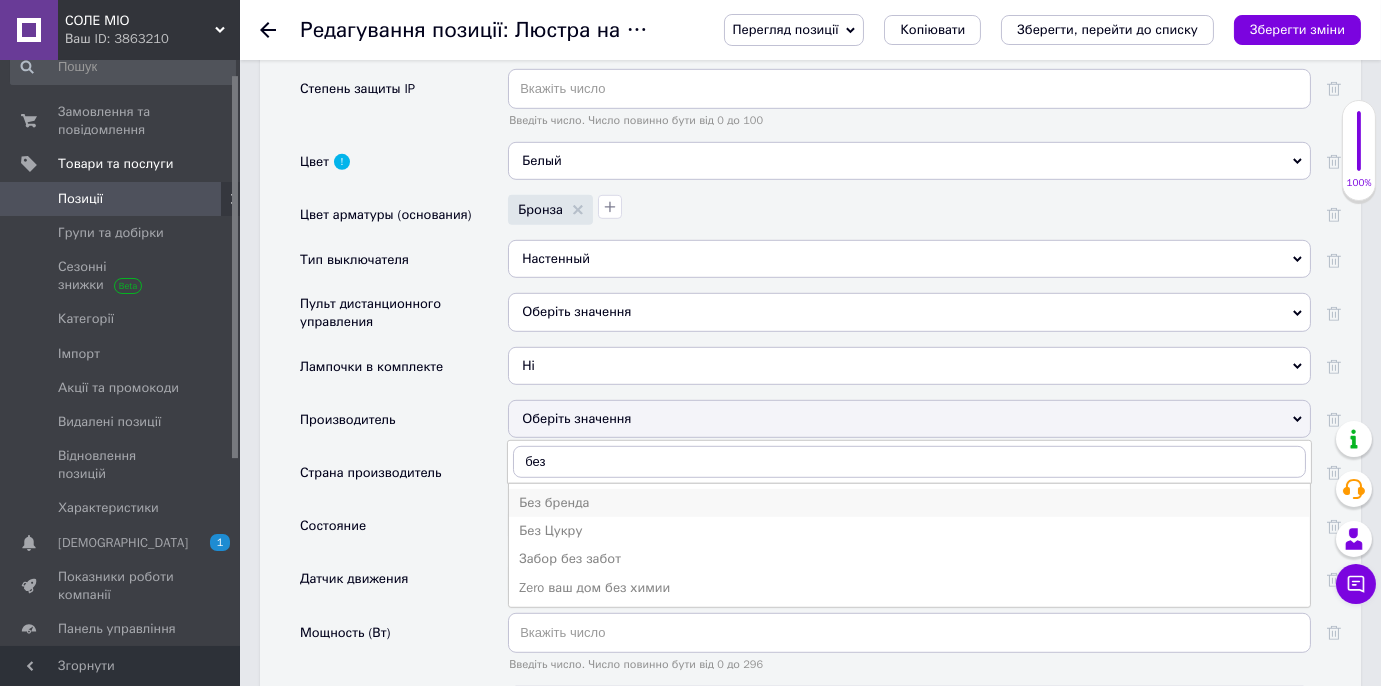 click on "Без бренда" at bounding box center [909, 503] 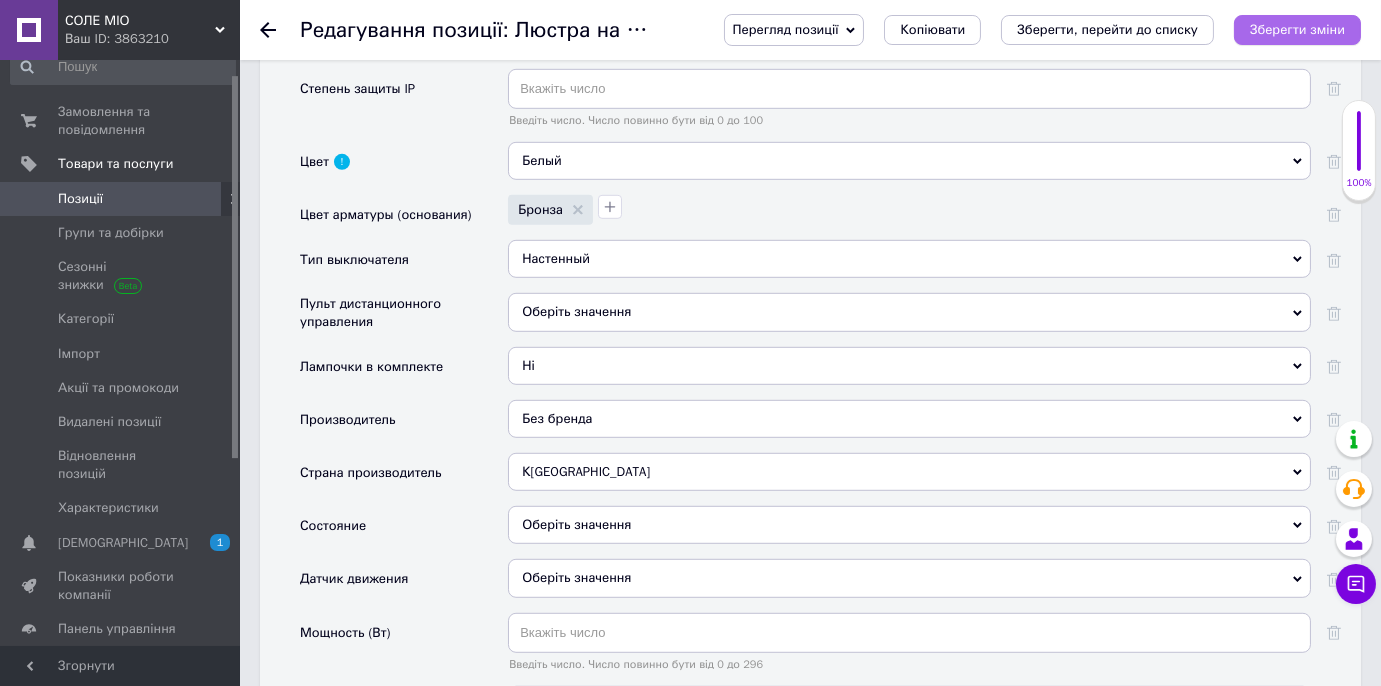 click on "Зберегти зміни" at bounding box center [1297, 29] 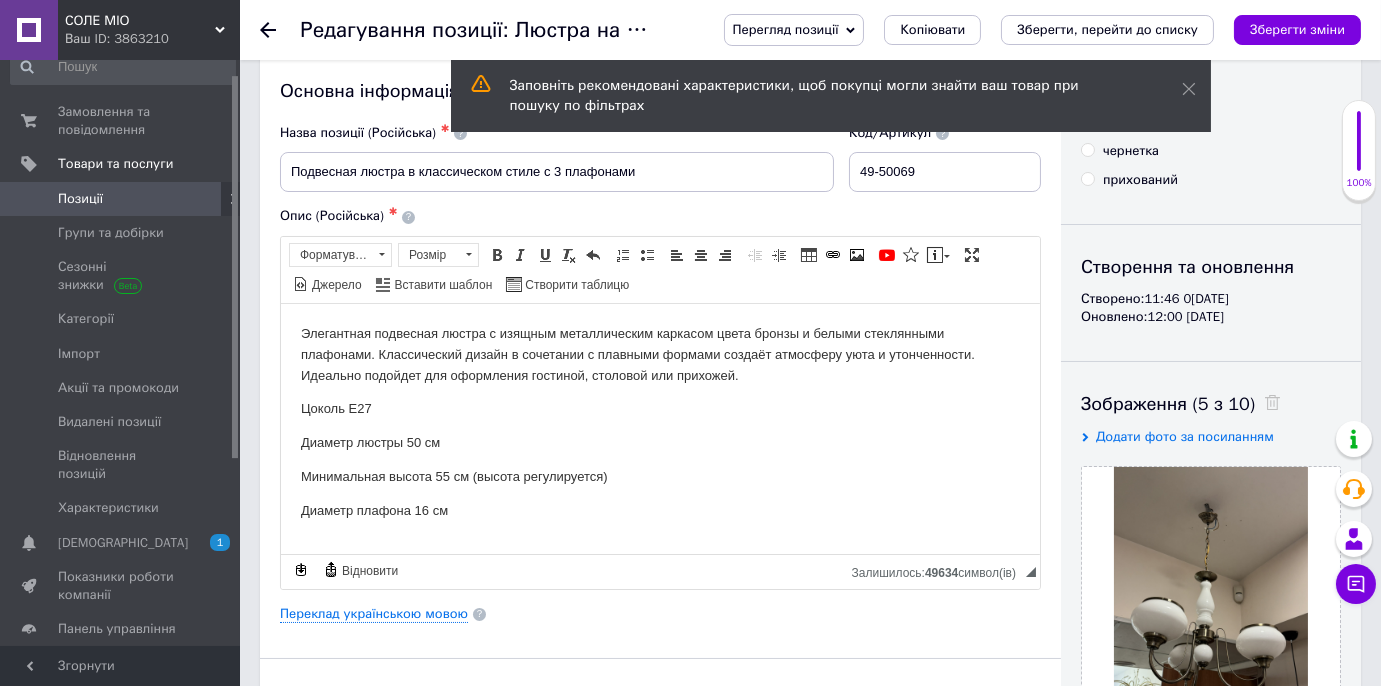 scroll, scrollTop: 0, scrollLeft: 0, axis: both 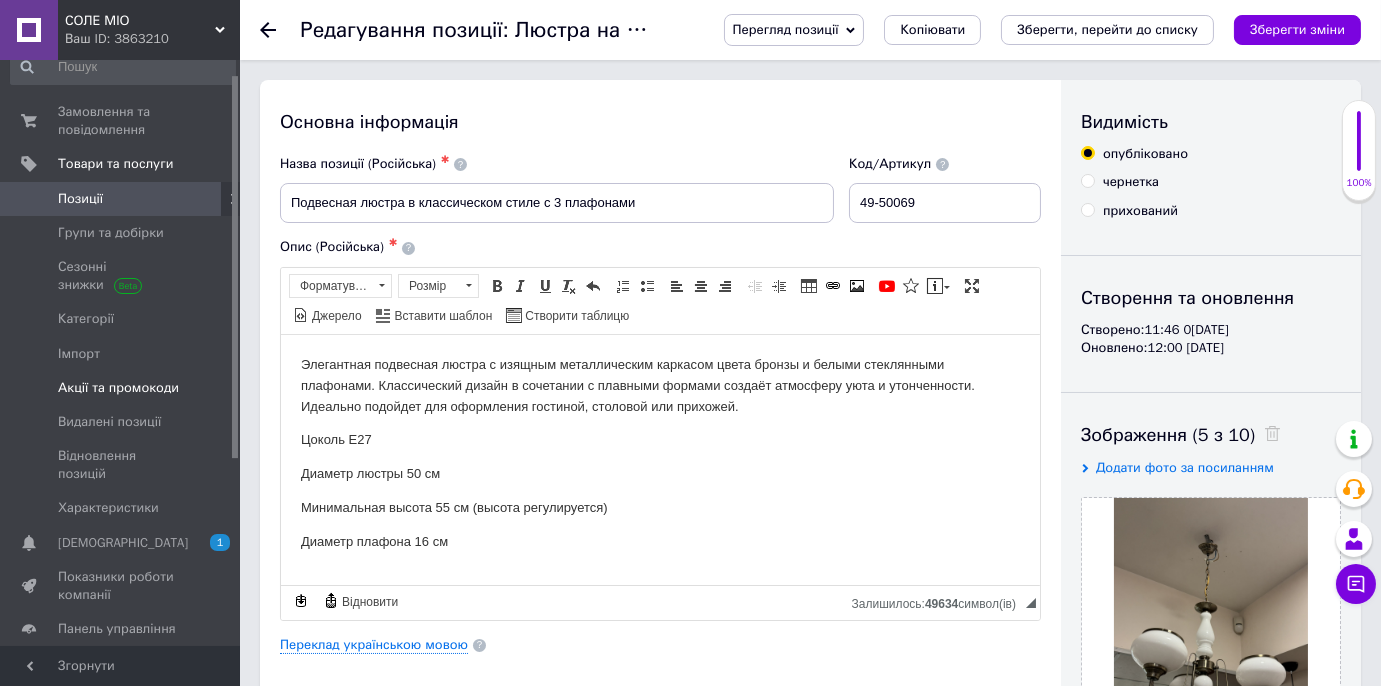 click on "Акції та промокоди" at bounding box center [118, 388] 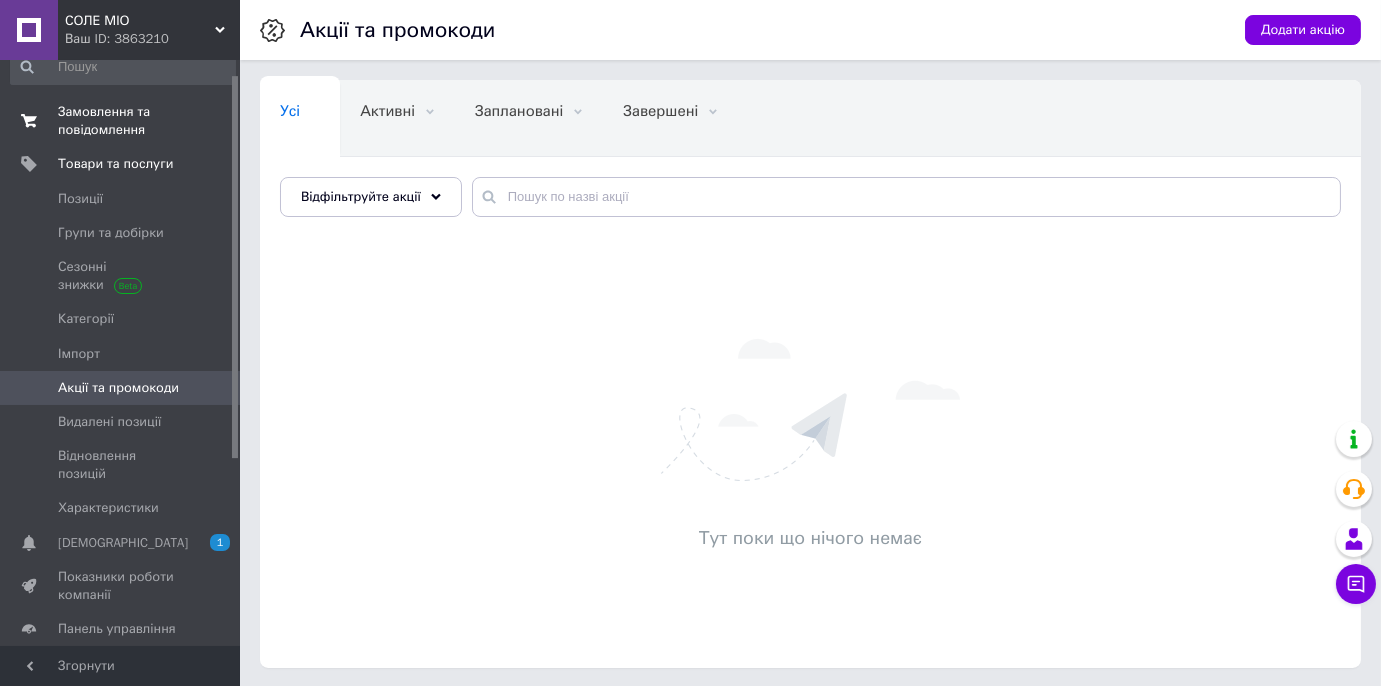 click on "Замовлення та повідомлення" at bounding box center [121, 121] 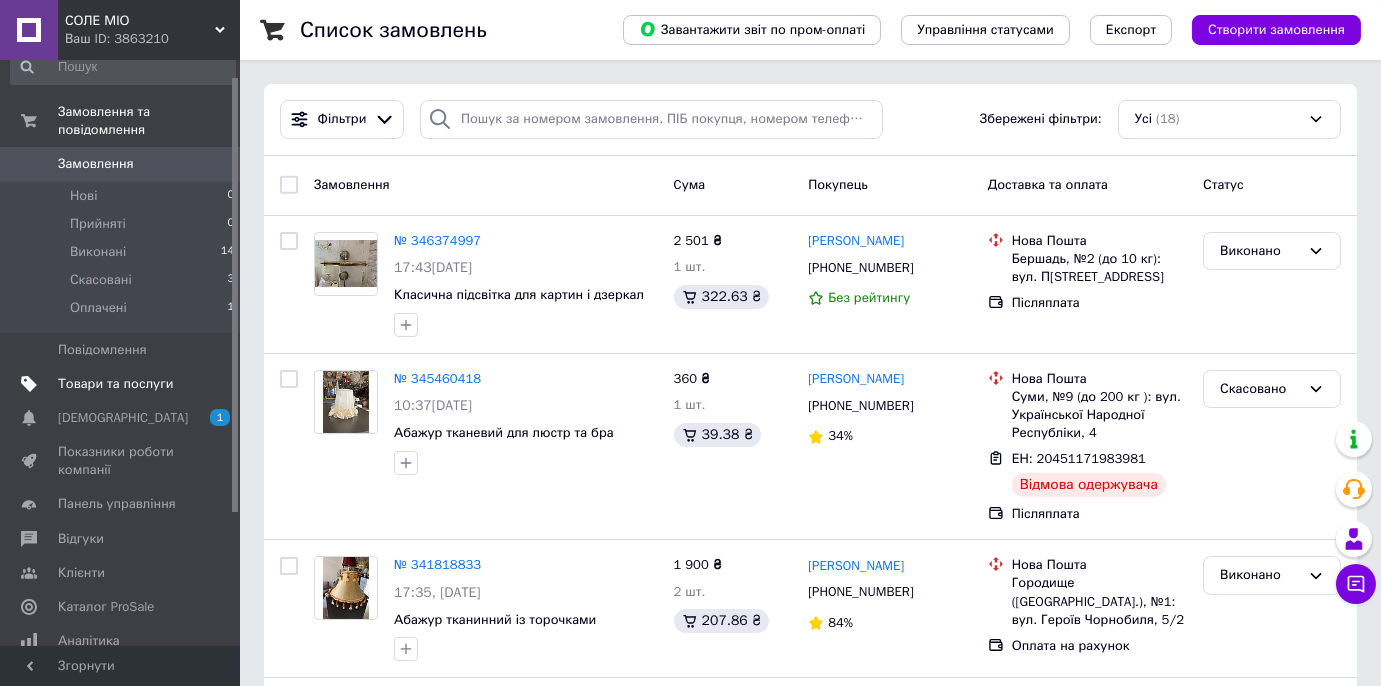 click on "Товари та послуги" at bounding box center [115, 384] 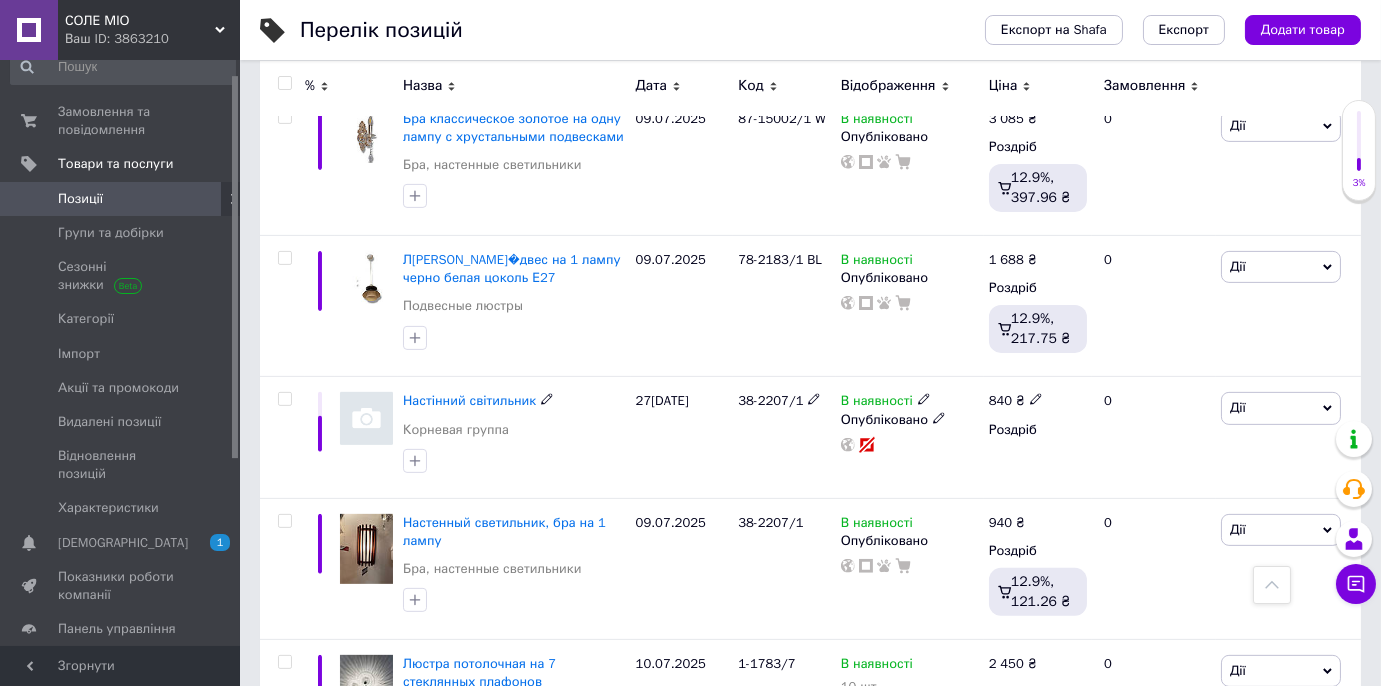 scroll, scrollTop: 1727, scrollLeft: 0, axis: vertical 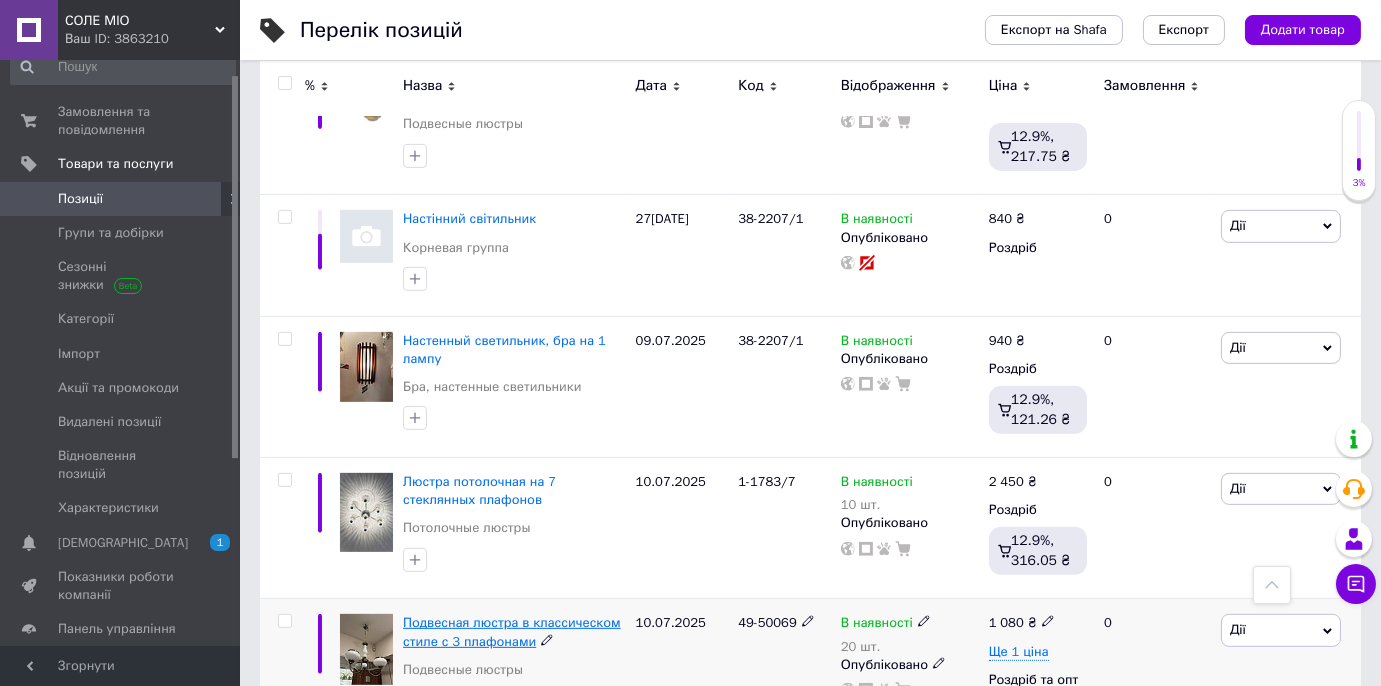 click on "Подвесная люстра в классическом стиле с 3 плафонами" at bounding box center (512, 631) 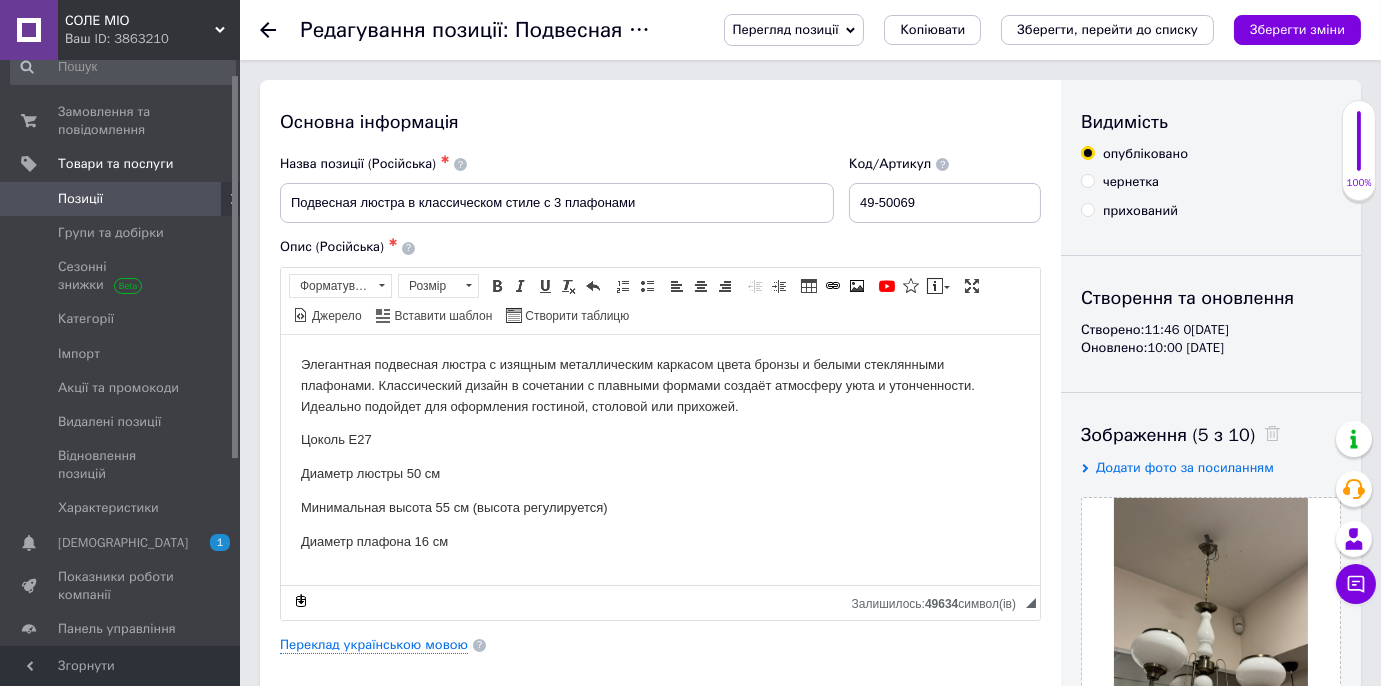 scroll, scrollTop: 272, scrollLeft: 0, axis: vertical 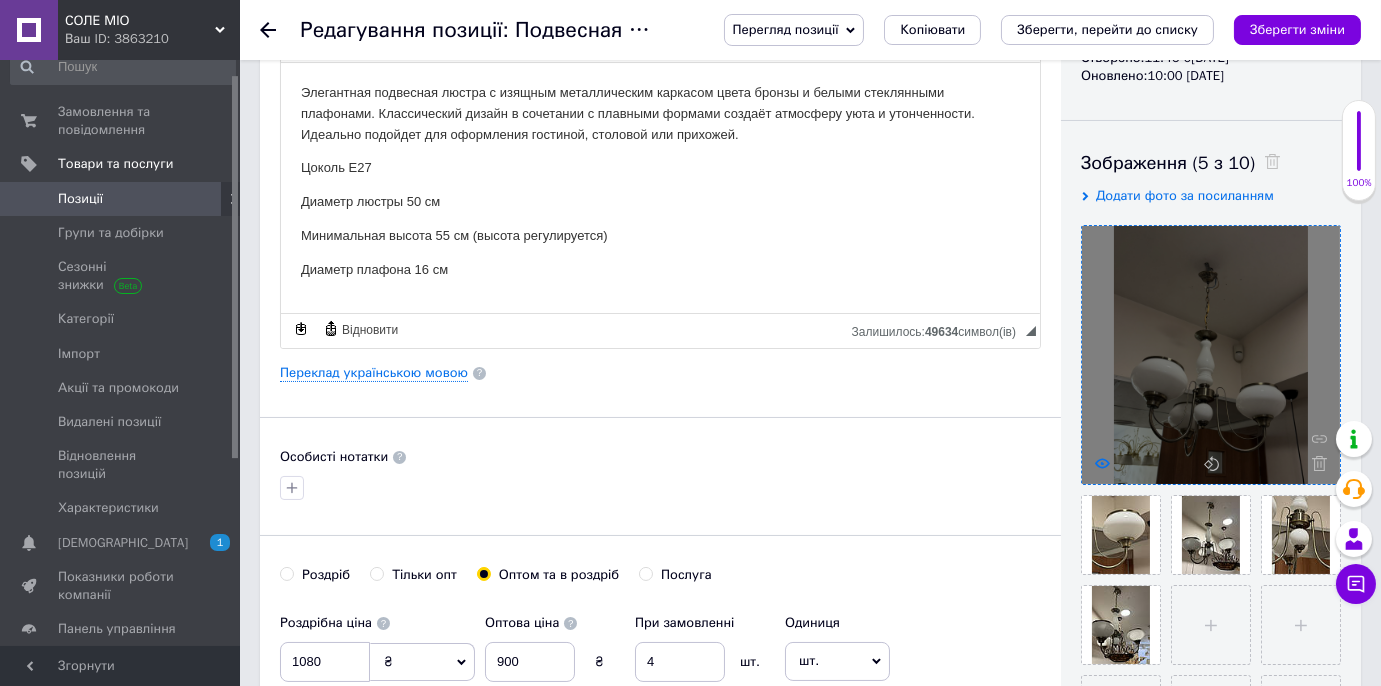 click 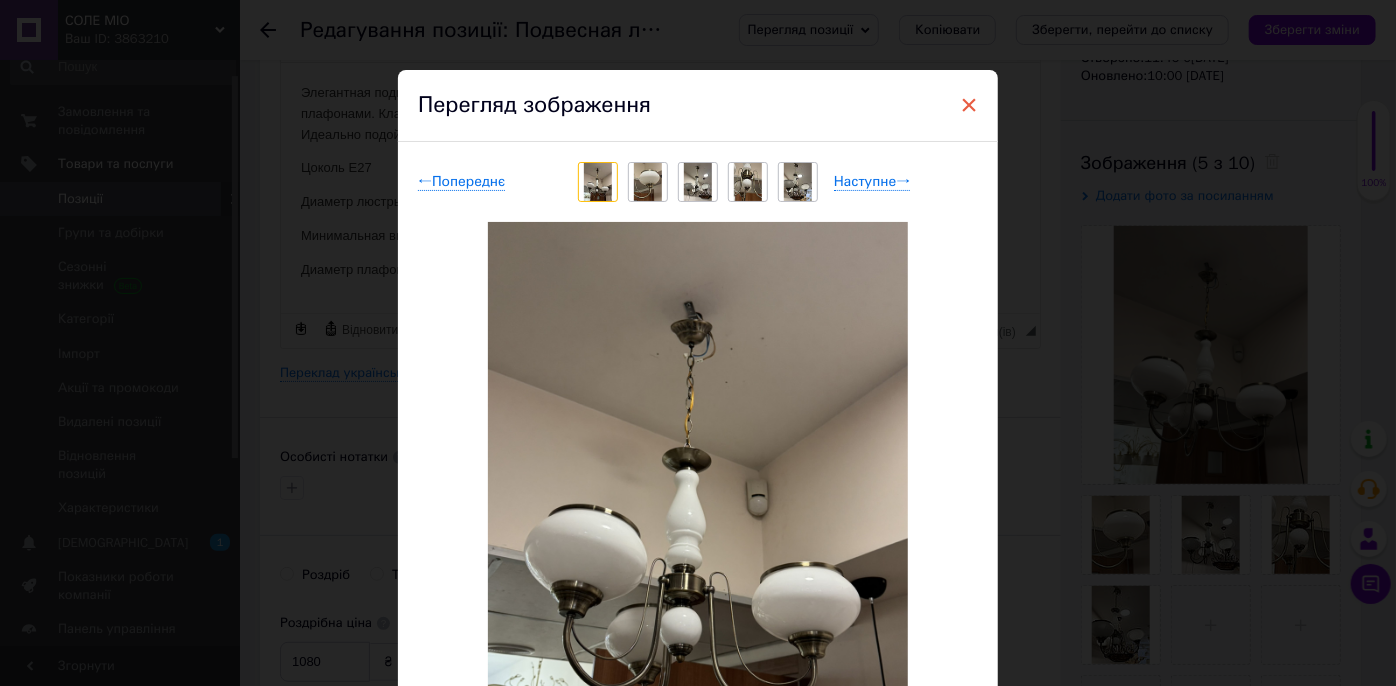 click on "×" at bounding box center (969, 105) 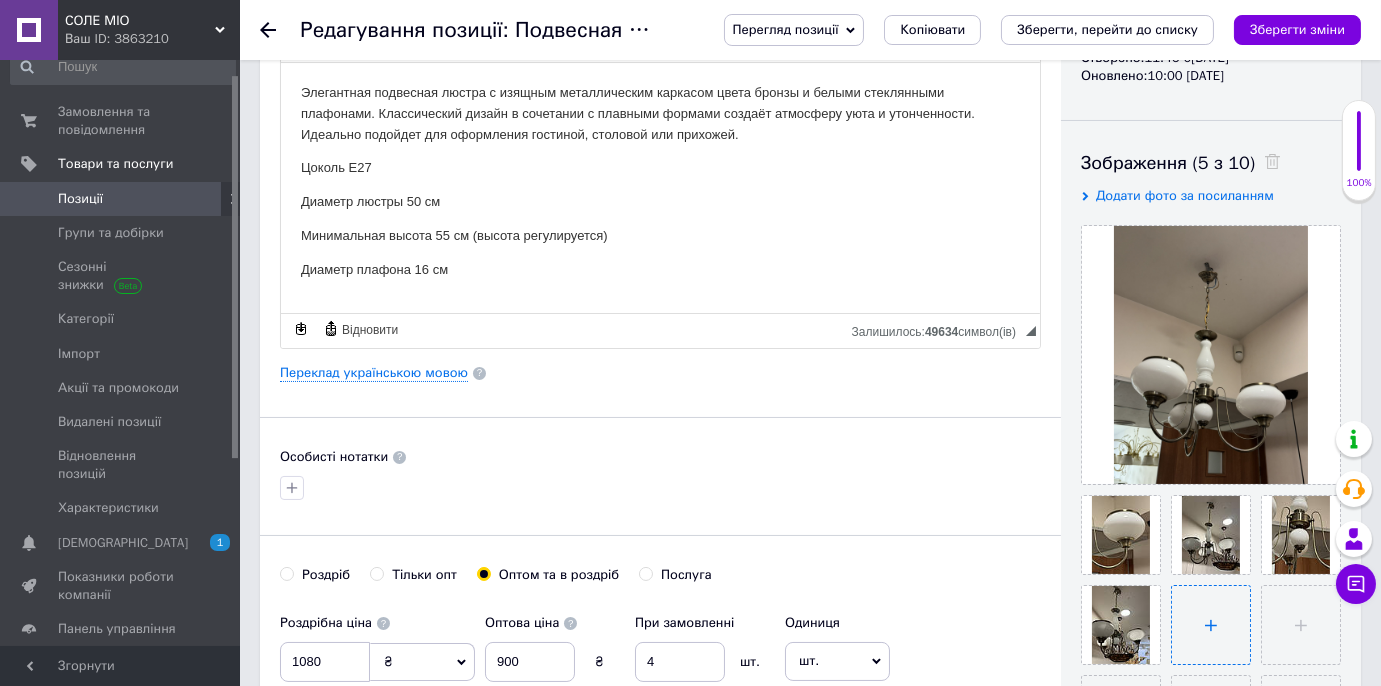 click at bounding box center (1211, 625) 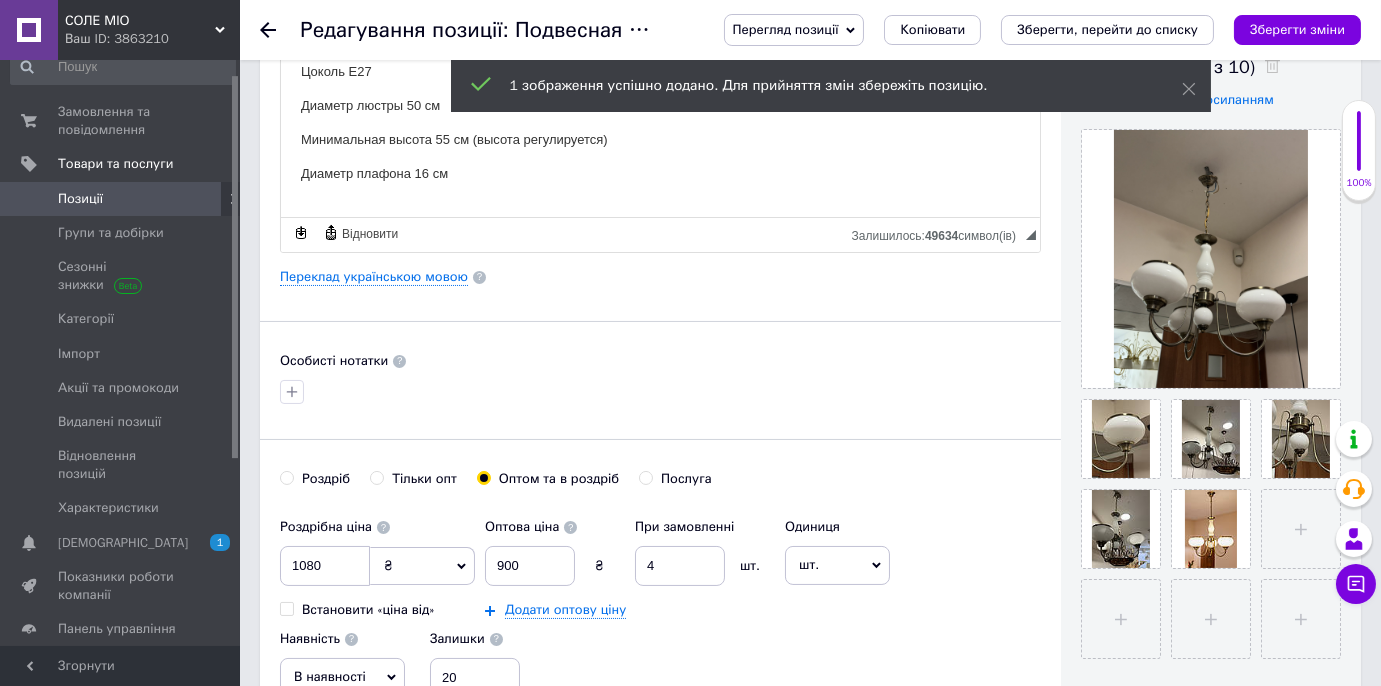 scroll, scrollTop: 454, scrollLeft: 0, axis: vertical 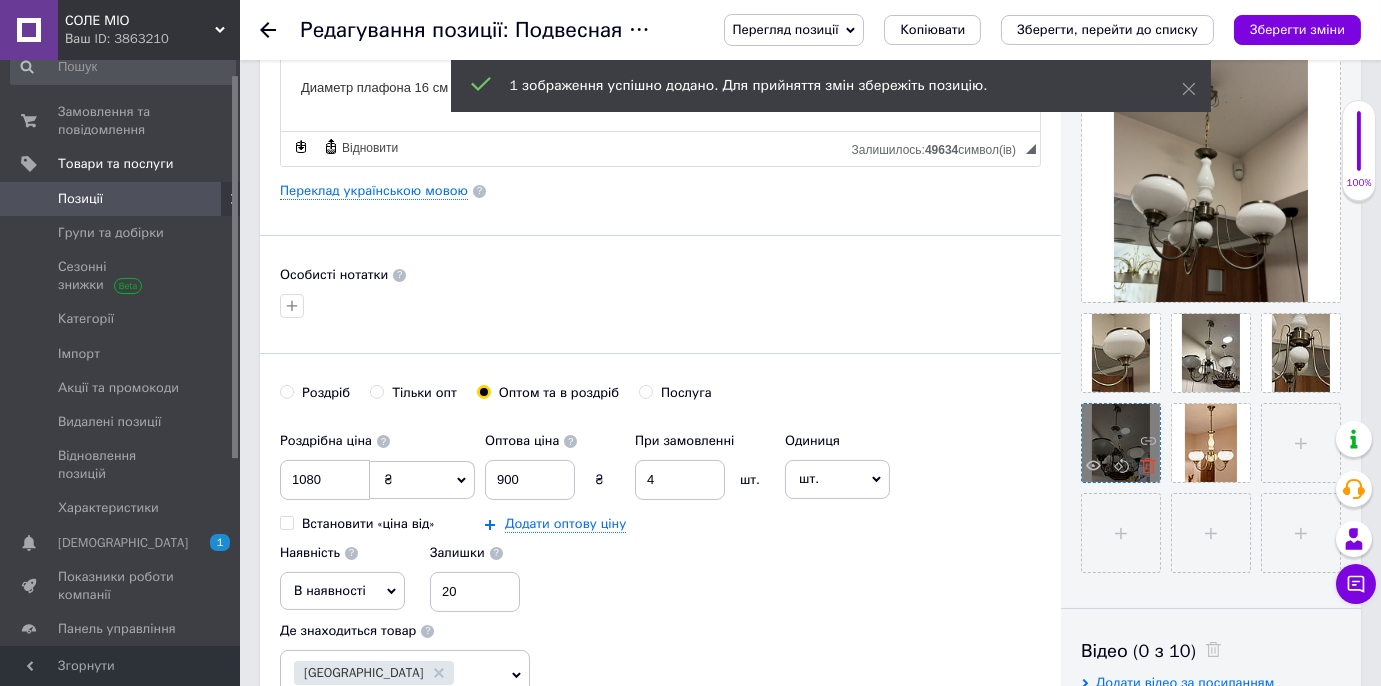 click 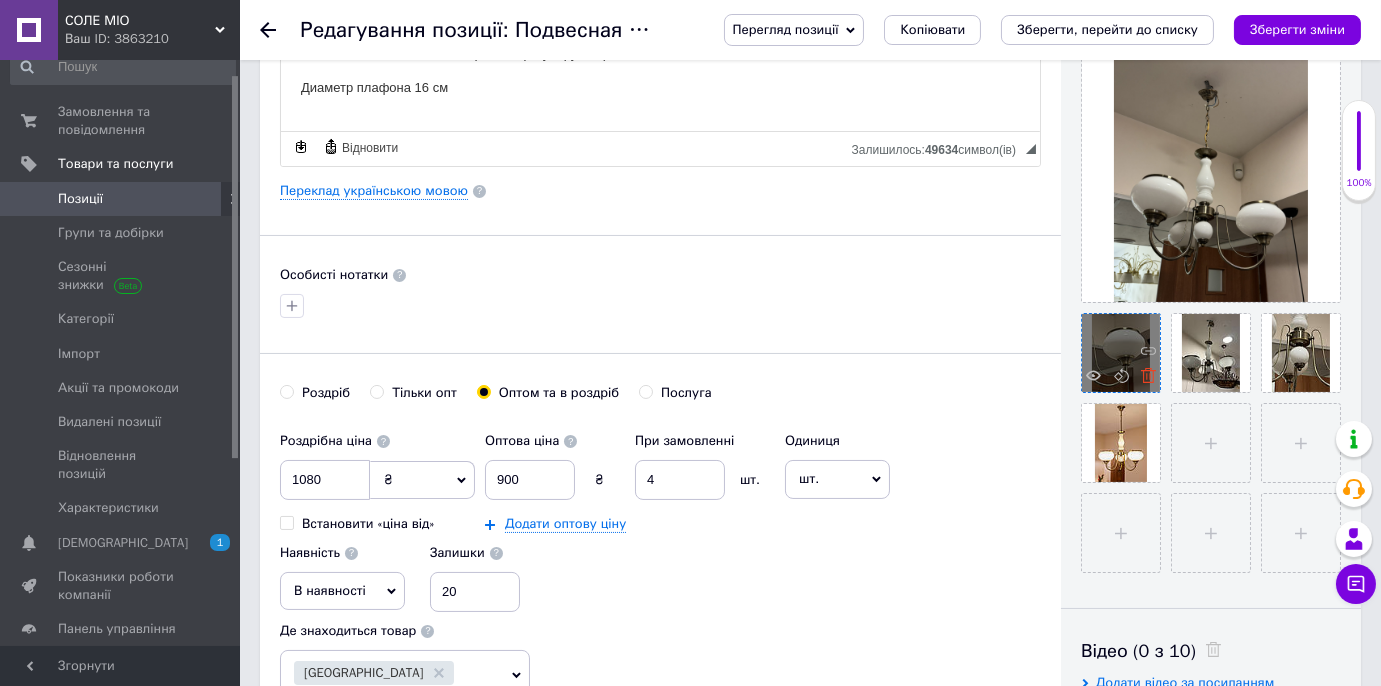click 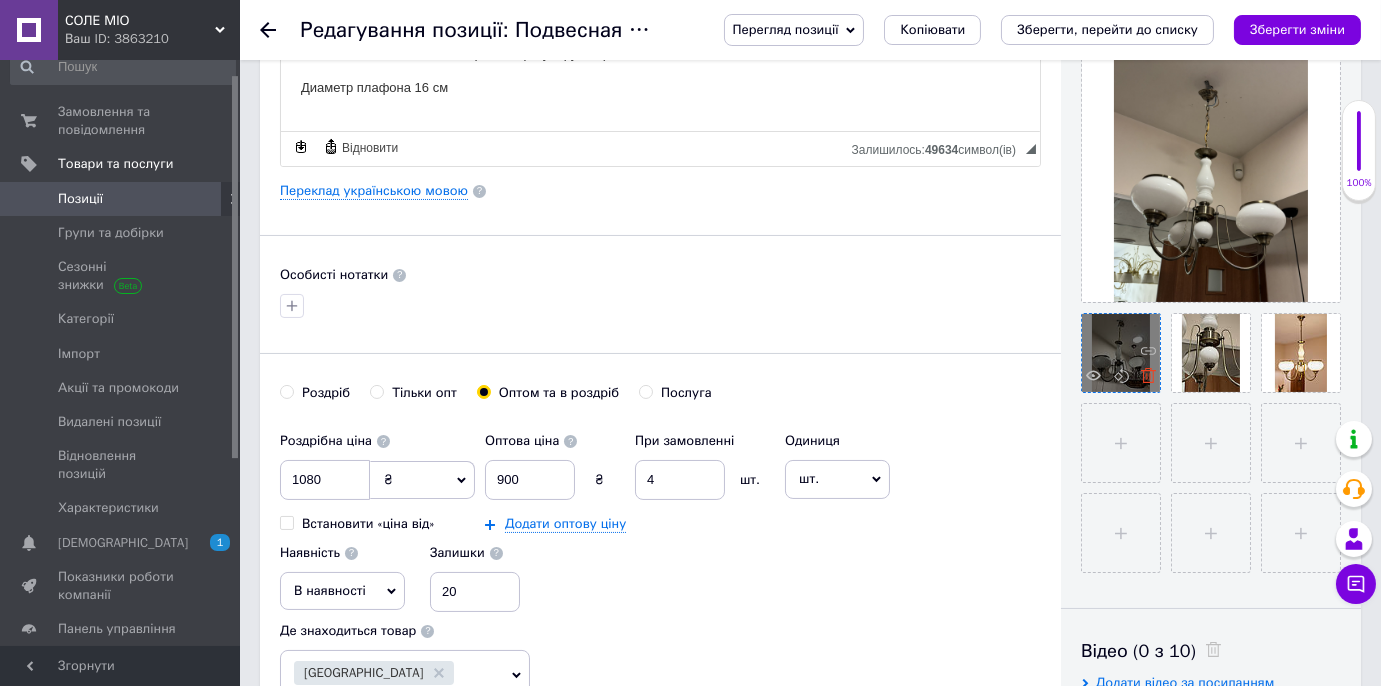 click 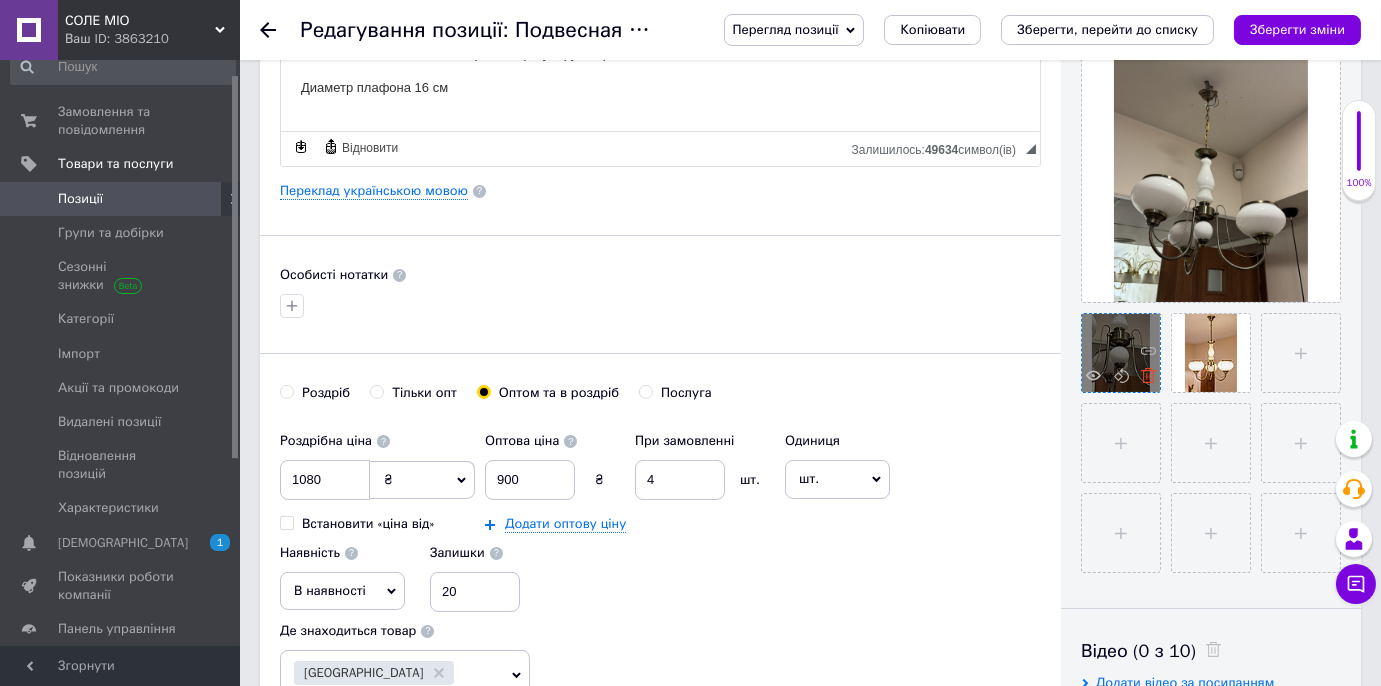 click 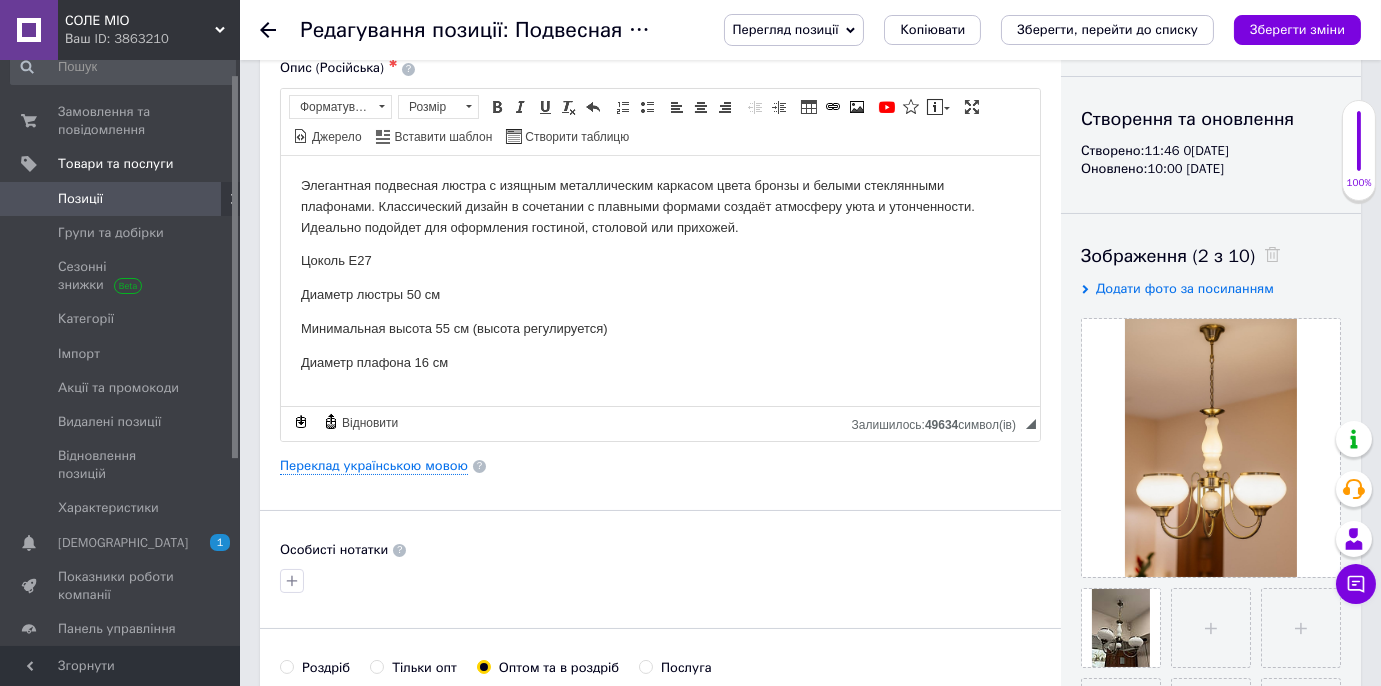 scroll, scrollTop: 90, scrollLeft: 0, axis: vertical 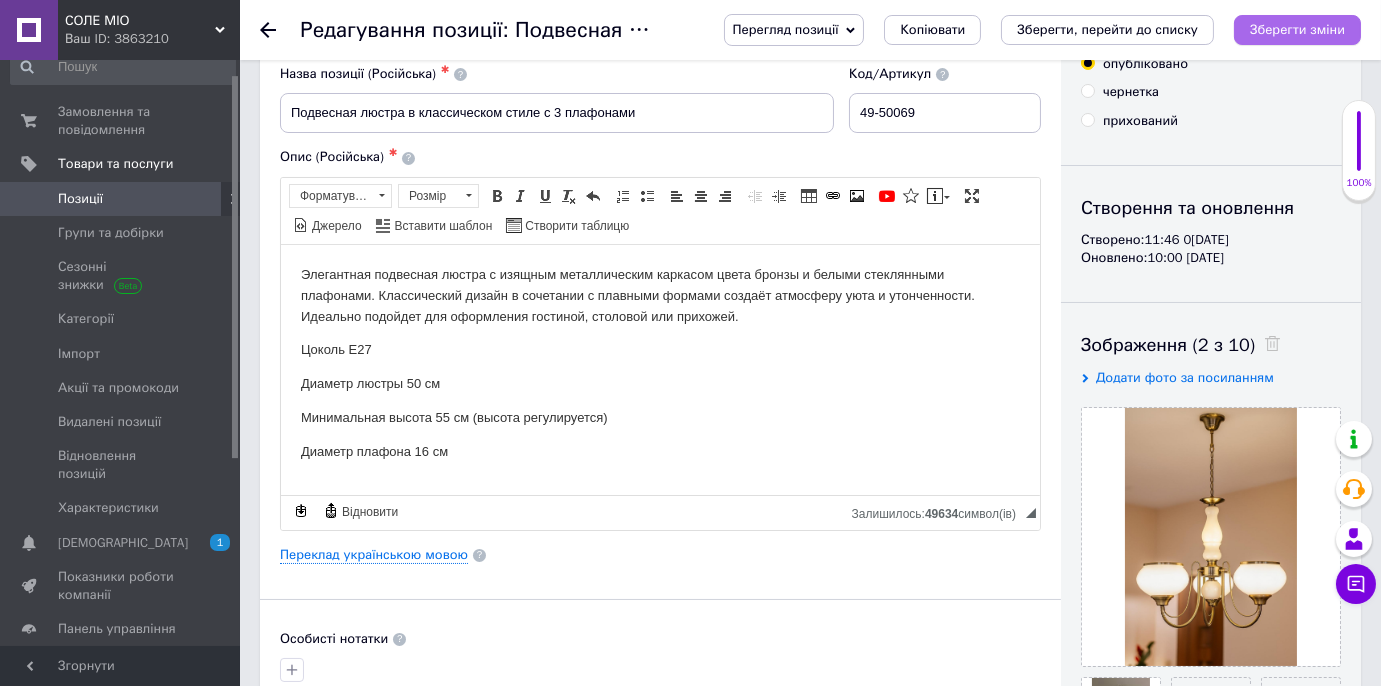 click on "Зберегти зміни" at bounding box center (1297, 29) 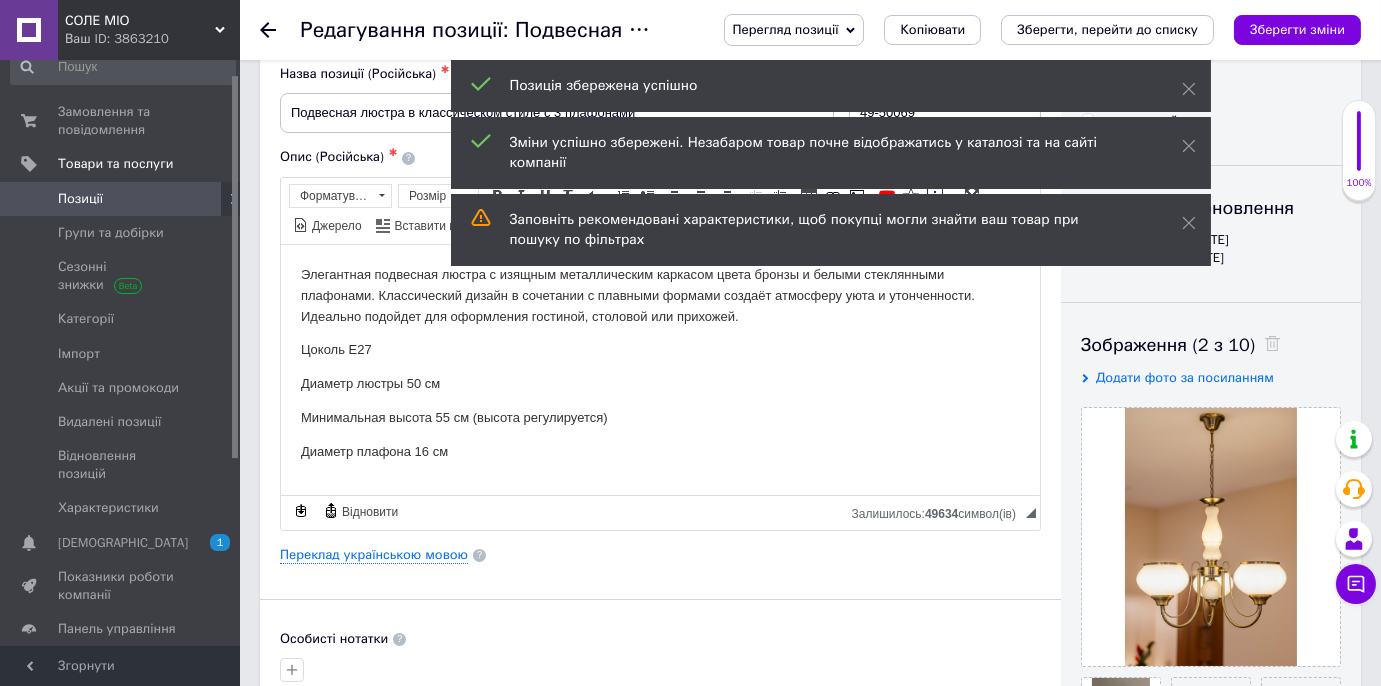 click 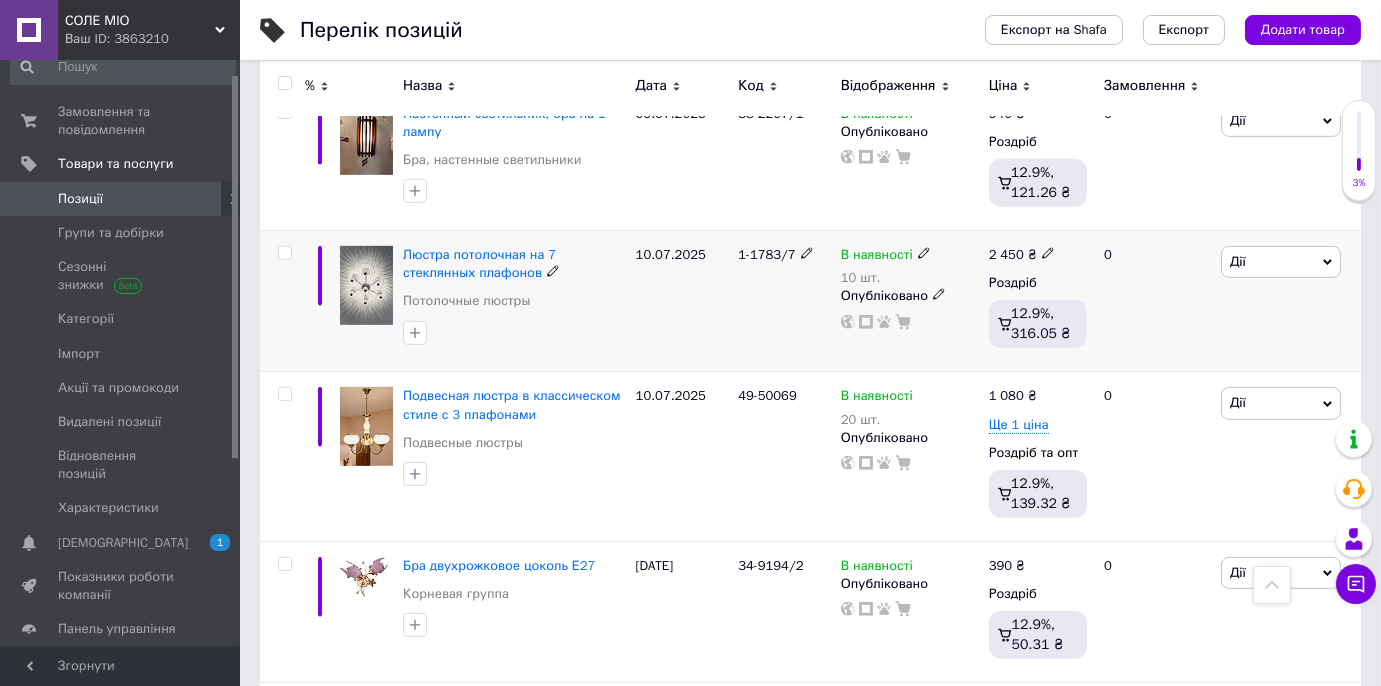 scroll, scrollTop: 2090, scrollLeft: 0, axis: vertical 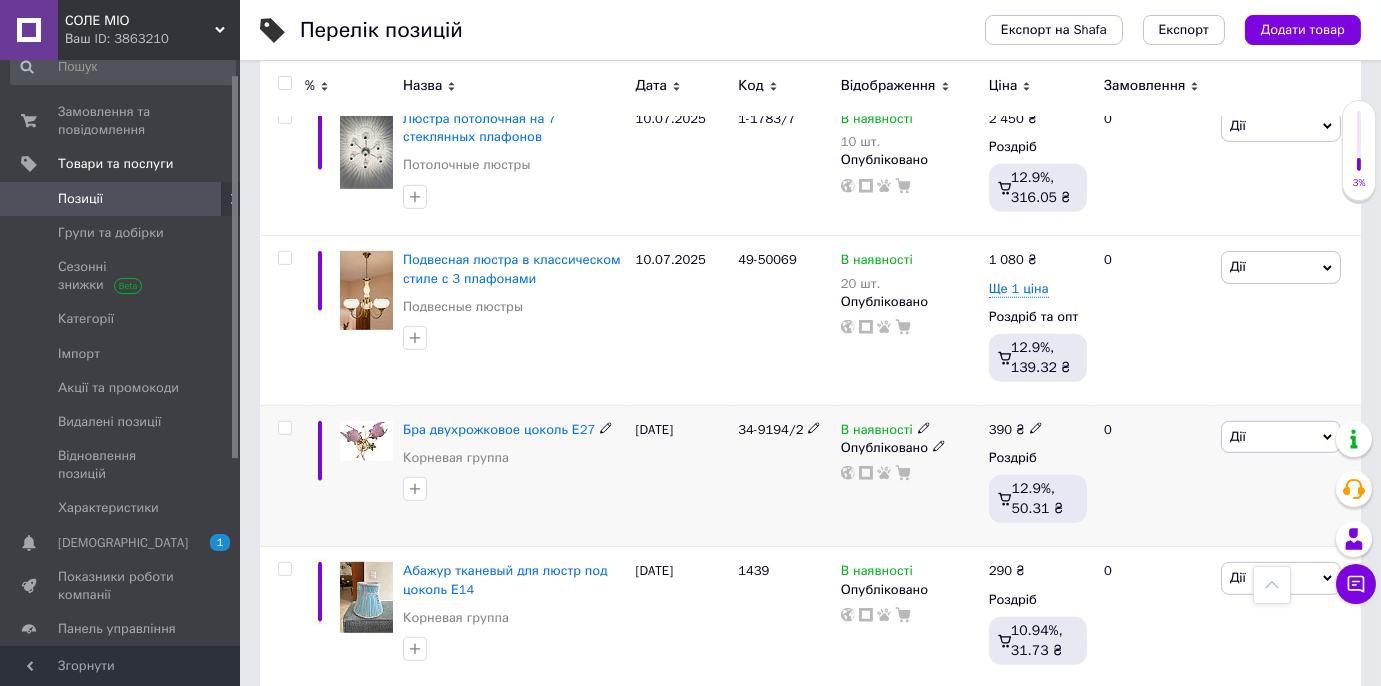 click at bounding box center [366, 441] 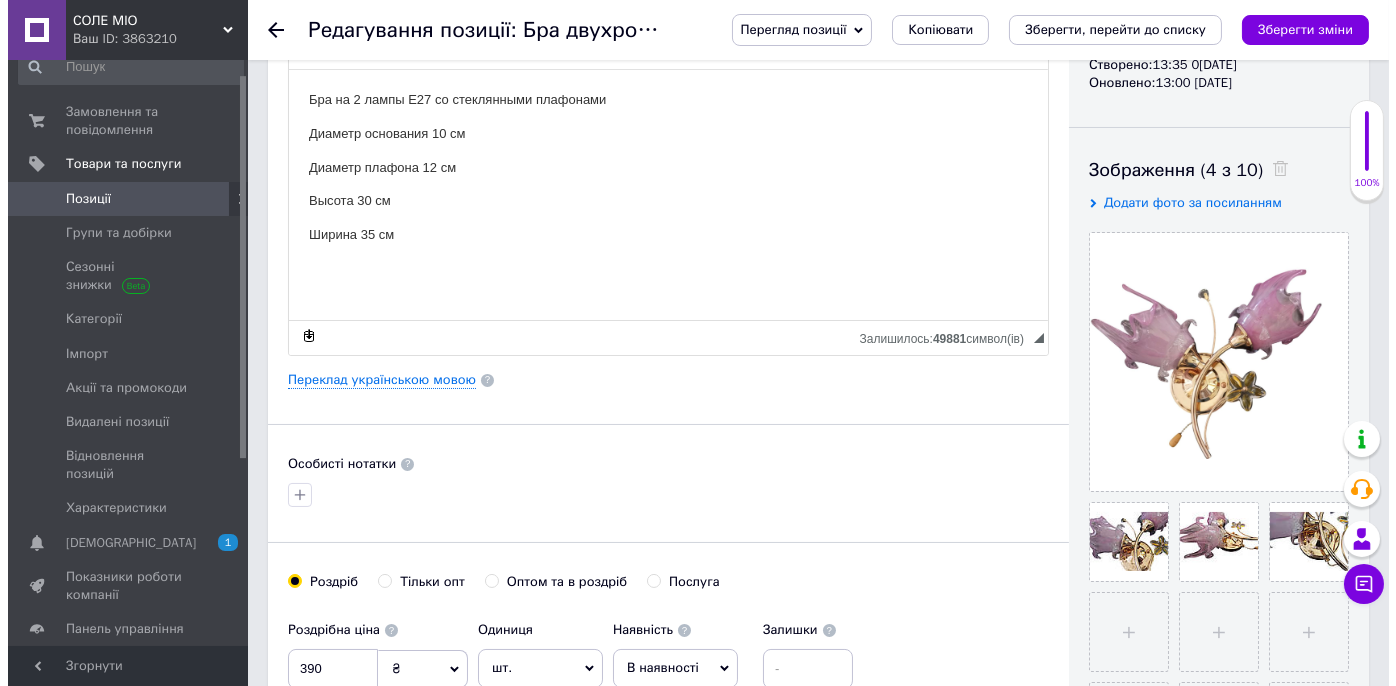 scroll, scrollTop: 363, scrollLeft: 0, axis: vertical 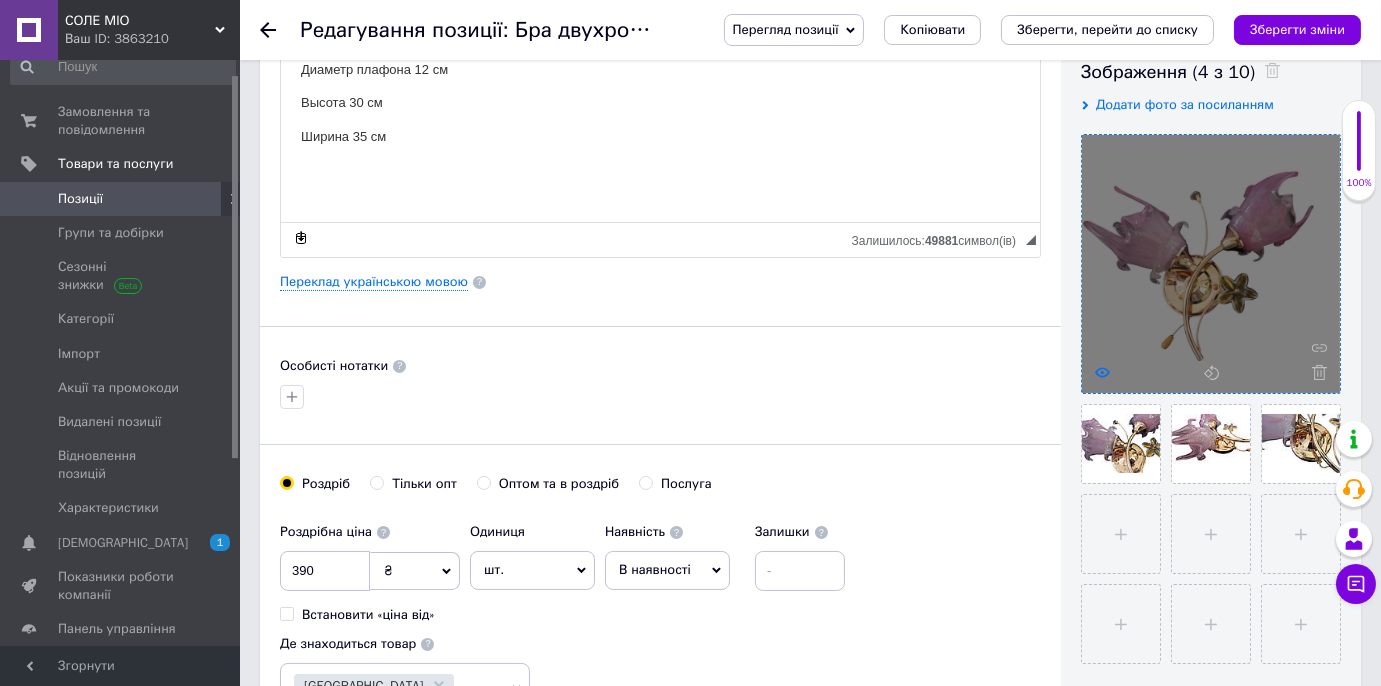 click 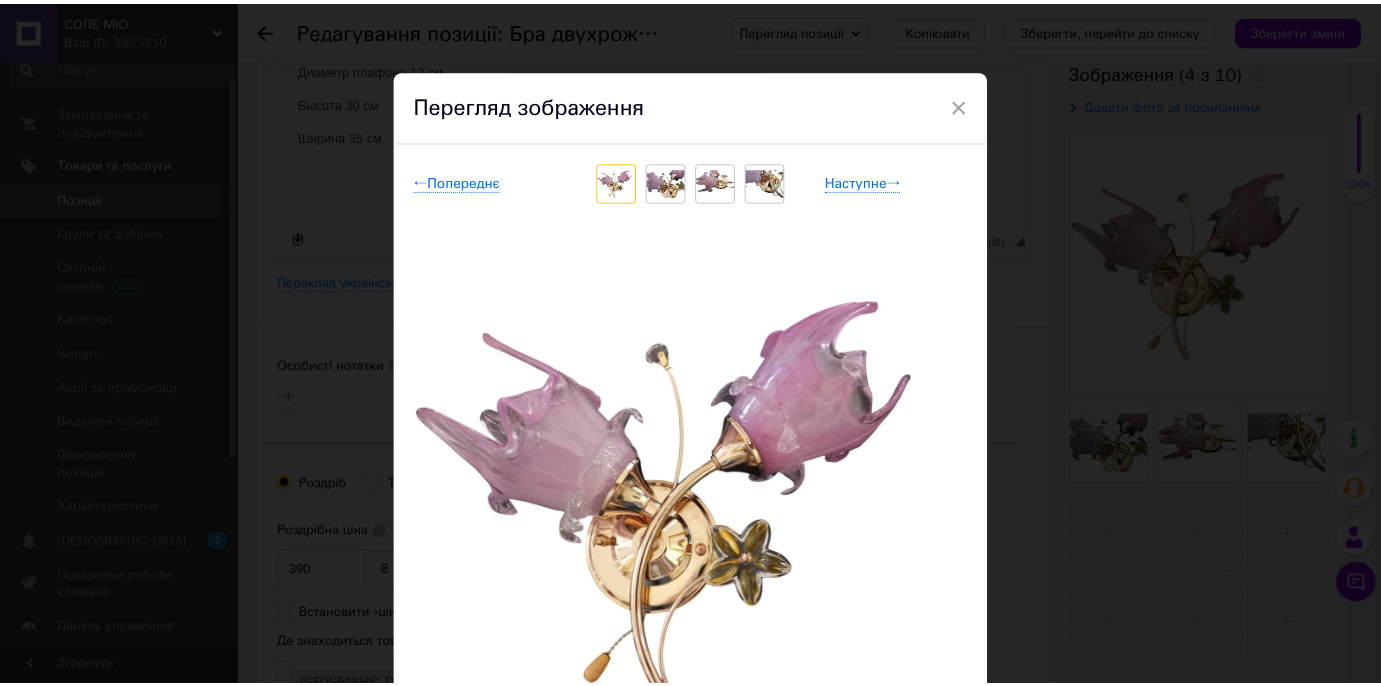 scroll, scrollTop: 90, scrollLeft: 0, axis: vertical 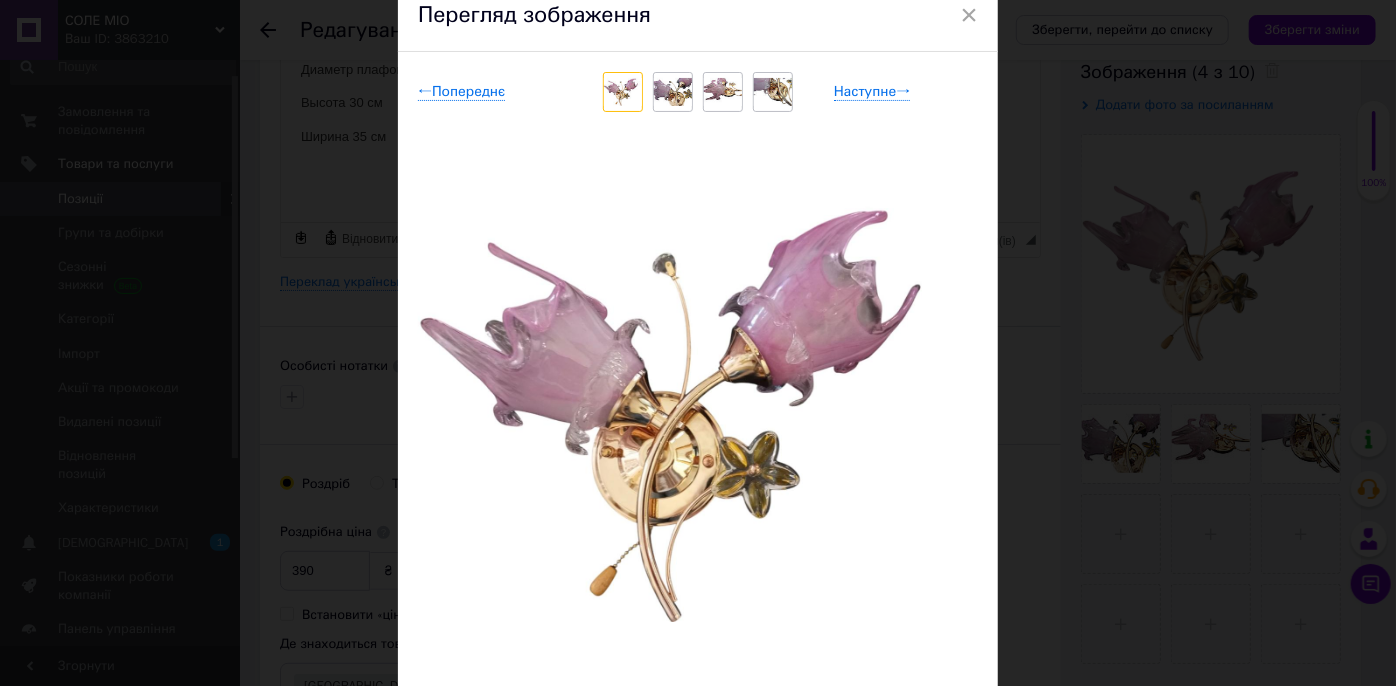 click on "×" at bounding box center (969, 15) 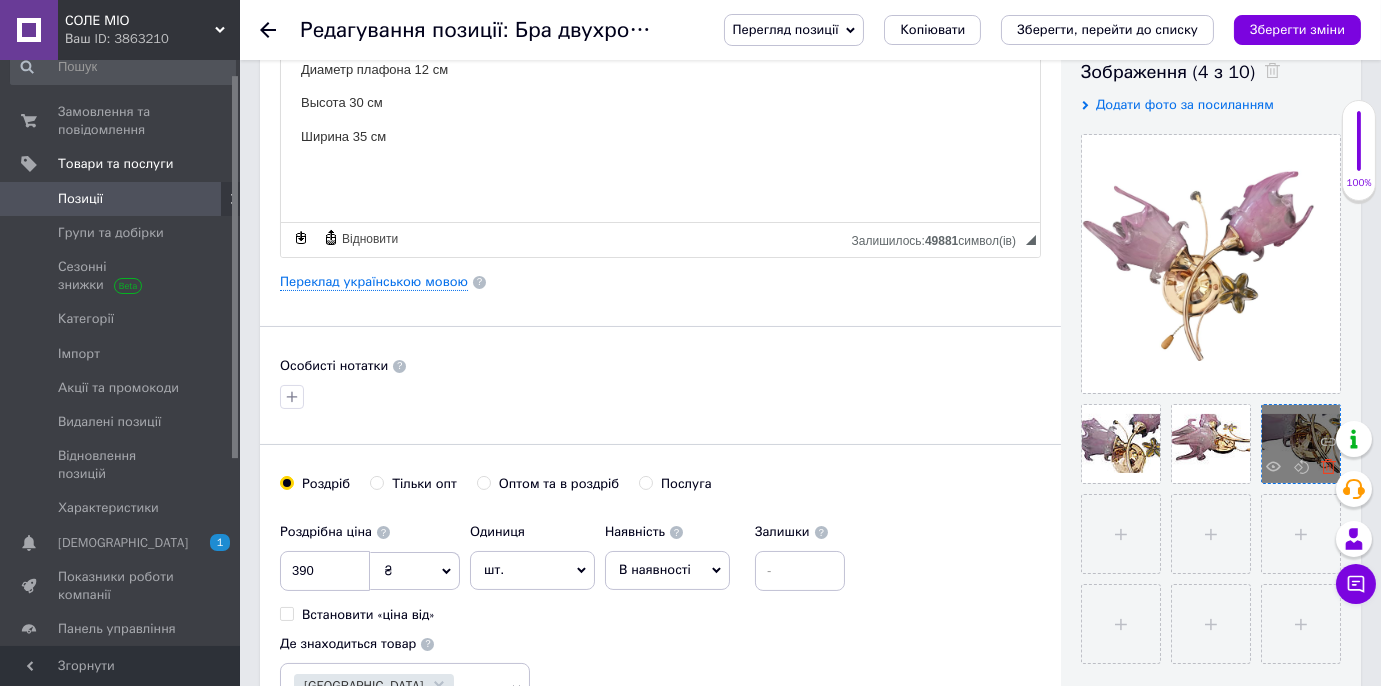 click 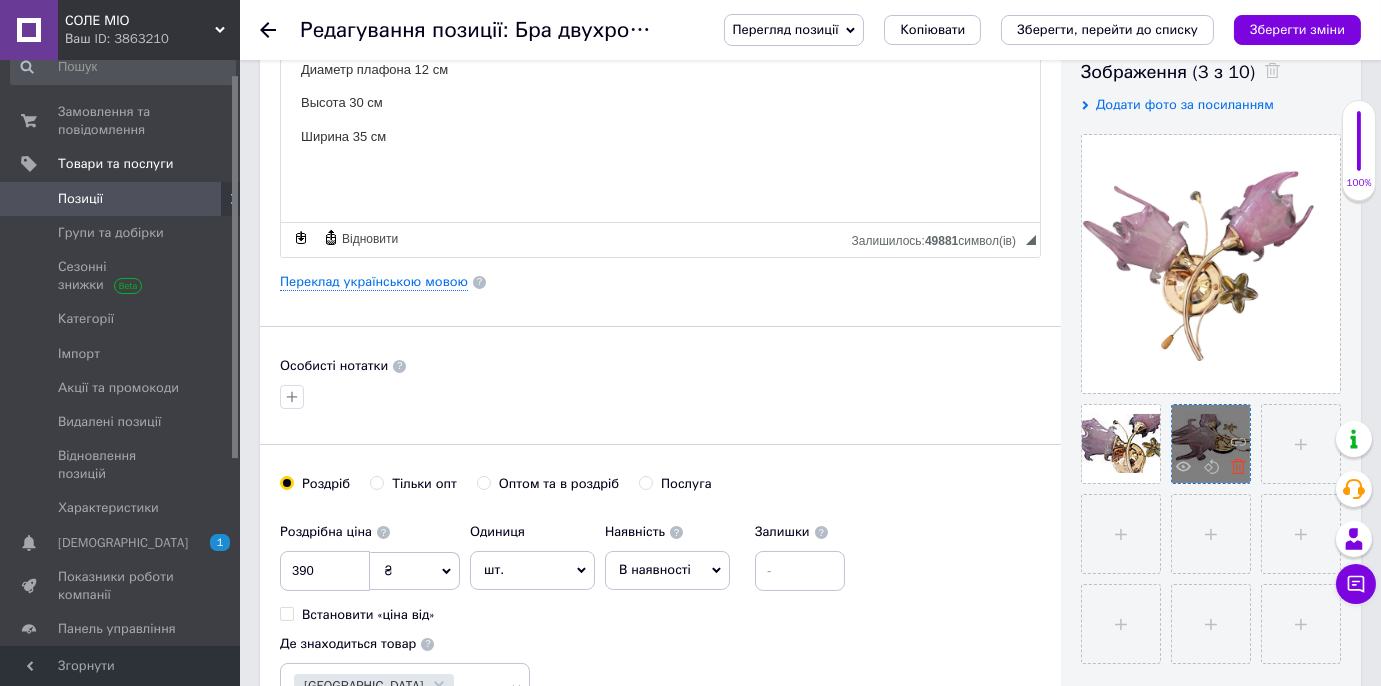click 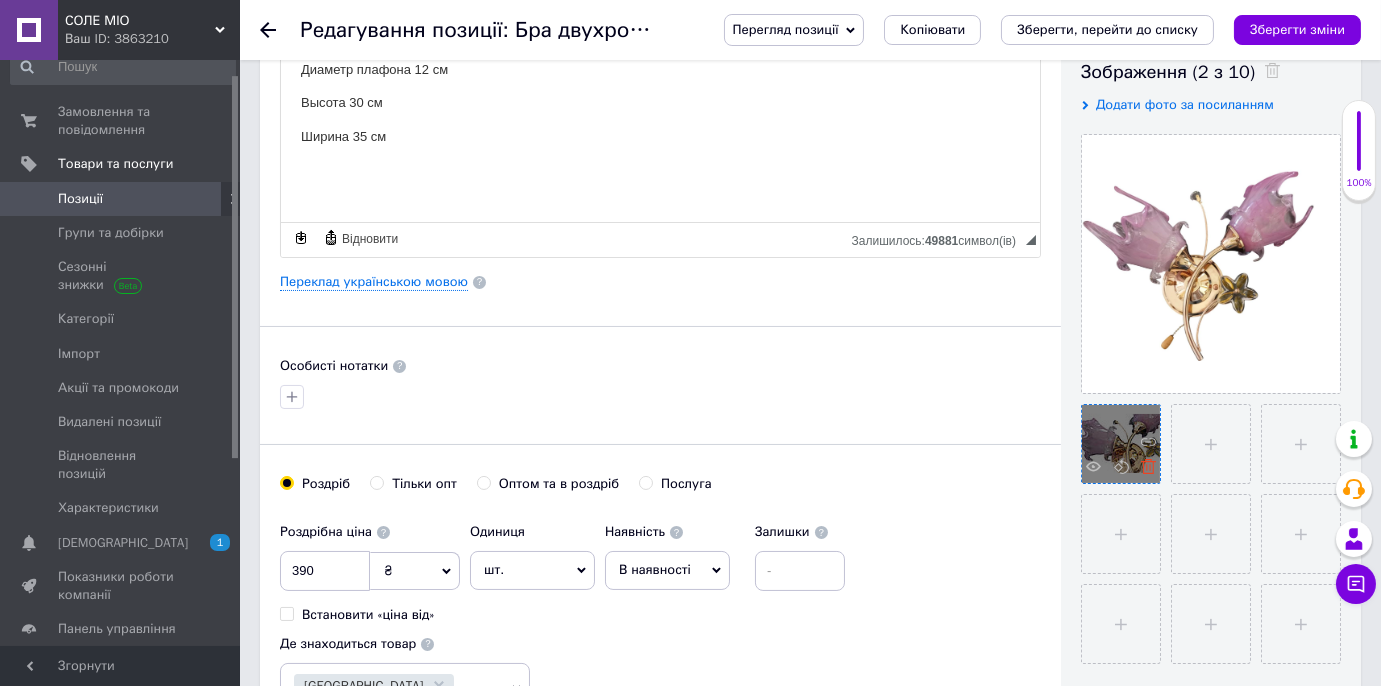 click 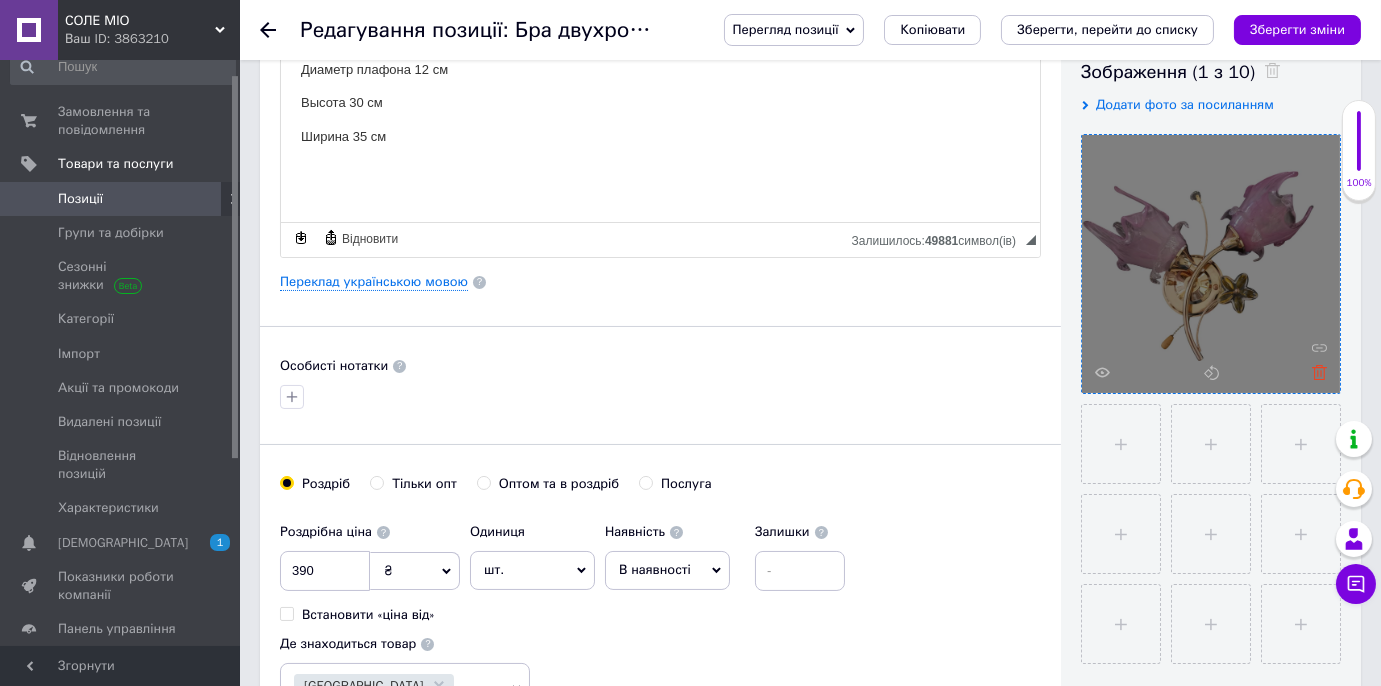 click 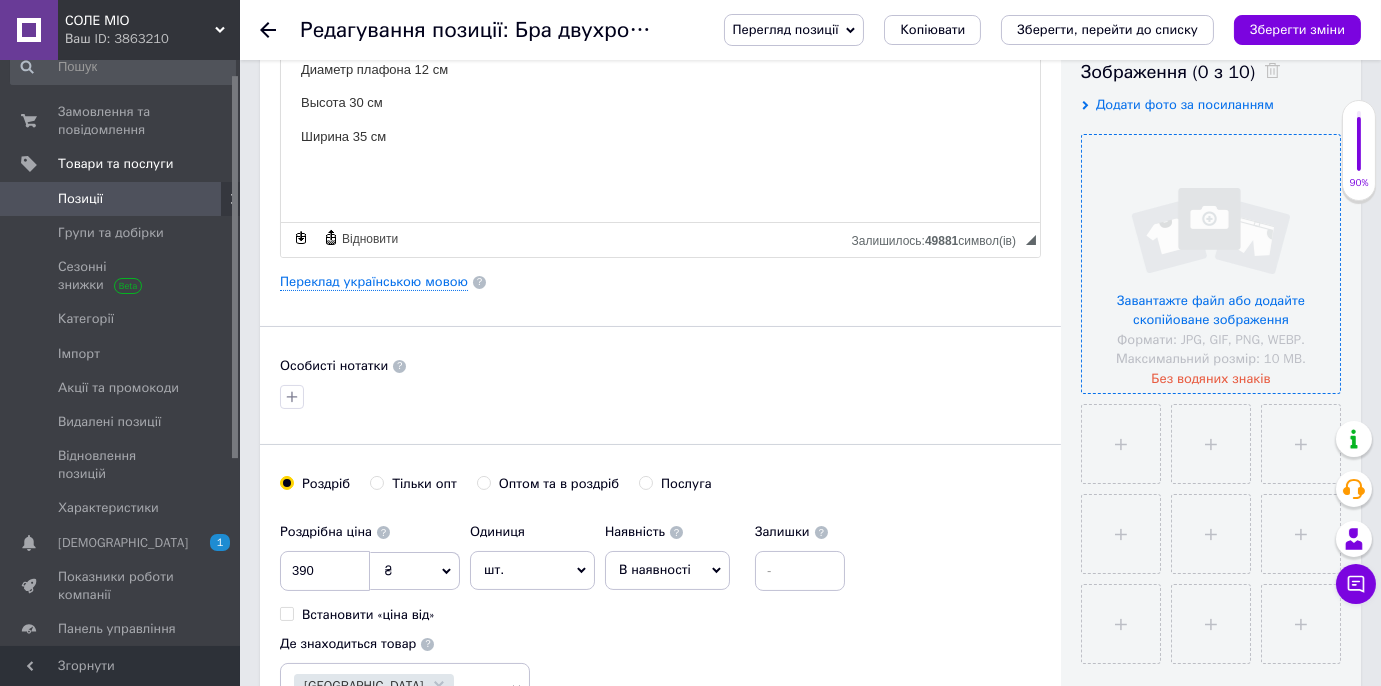 click at bounding box center (1211, 264) 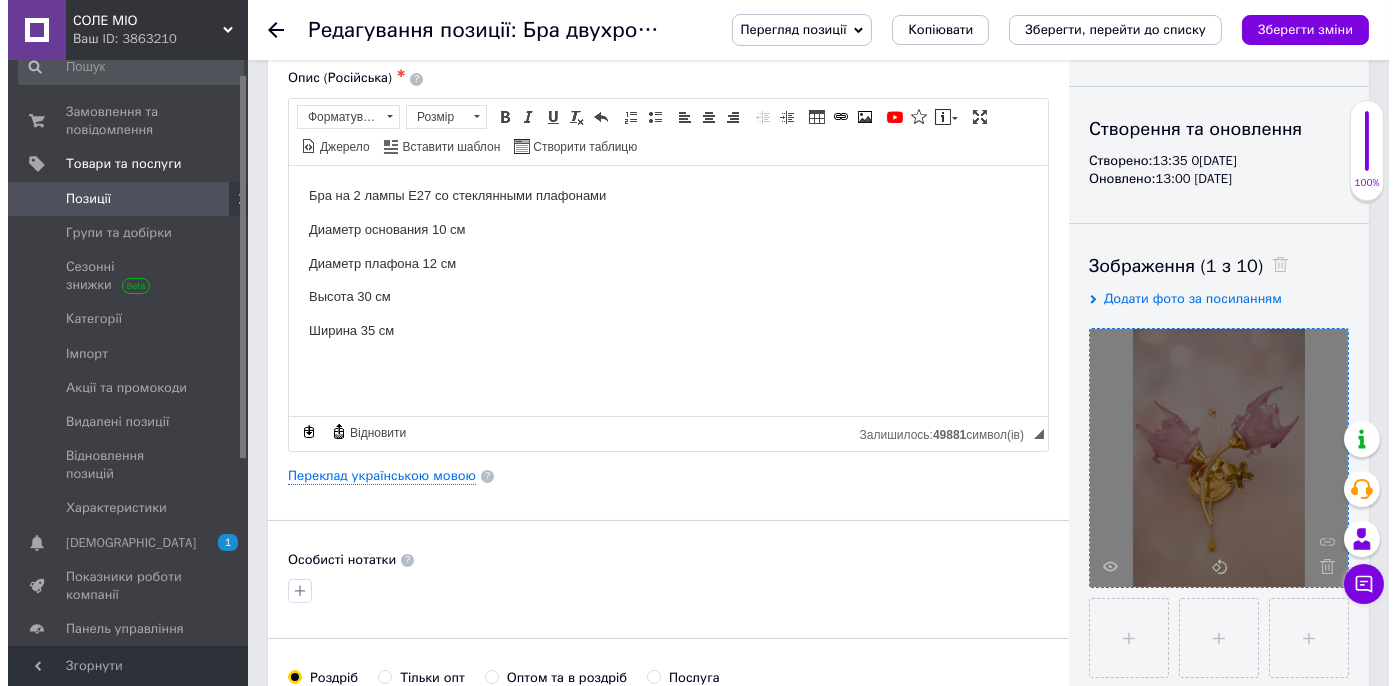 scroll, scrollTop: 0, scrollLeft: 0, axis: both 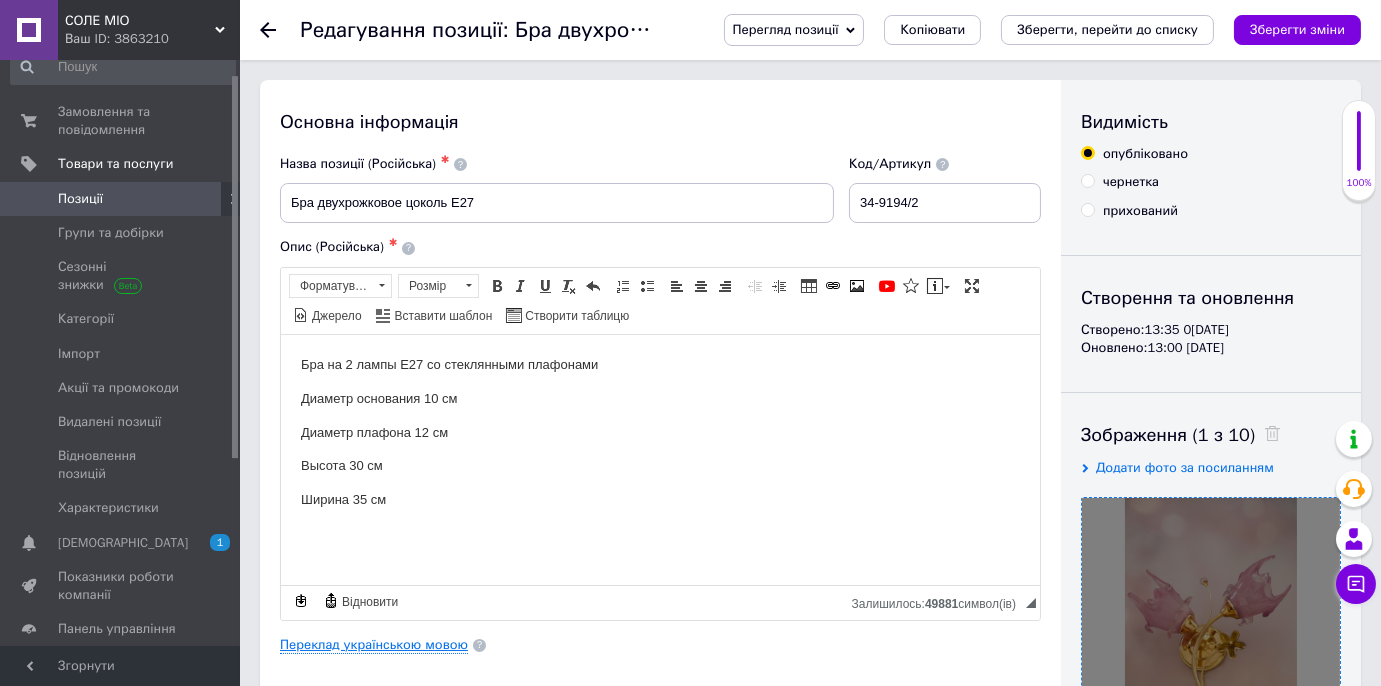 click on "Переклад українською мовою" at bounding box center [374, 645] 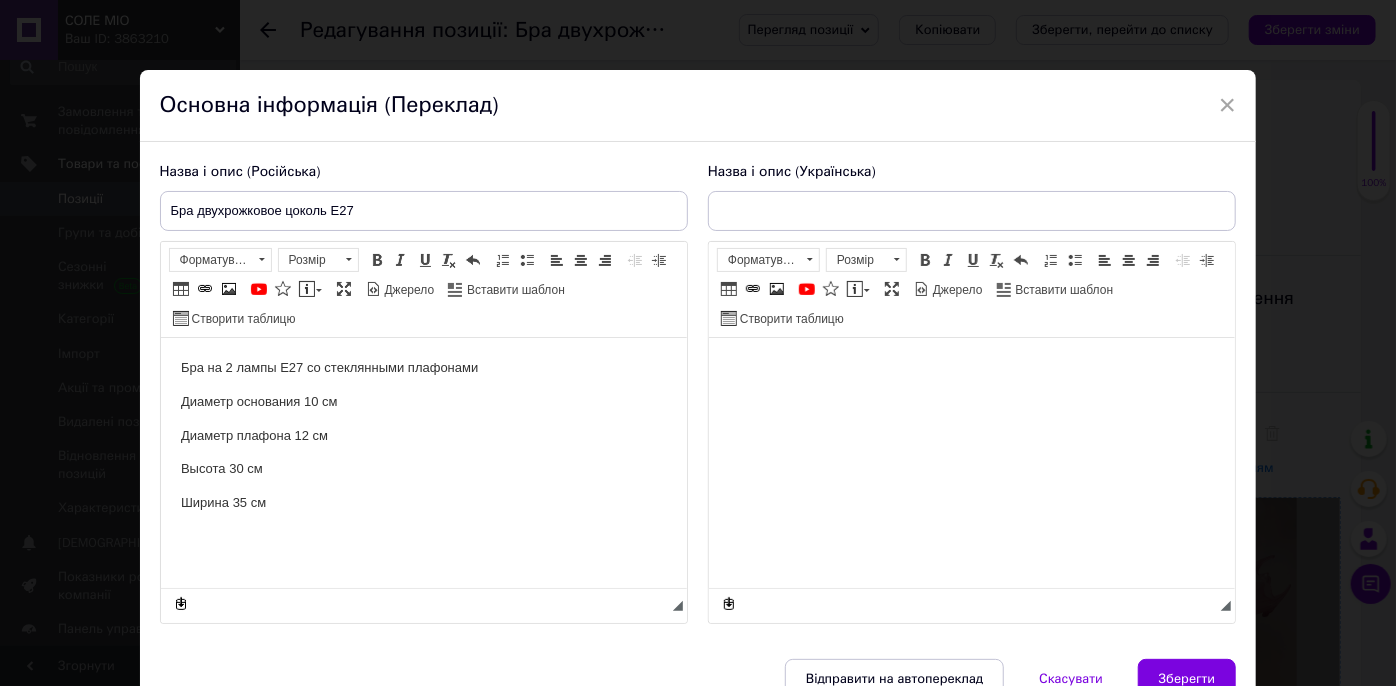 scroll, scrollTop: 0, scrollLeft: 0, axis: both 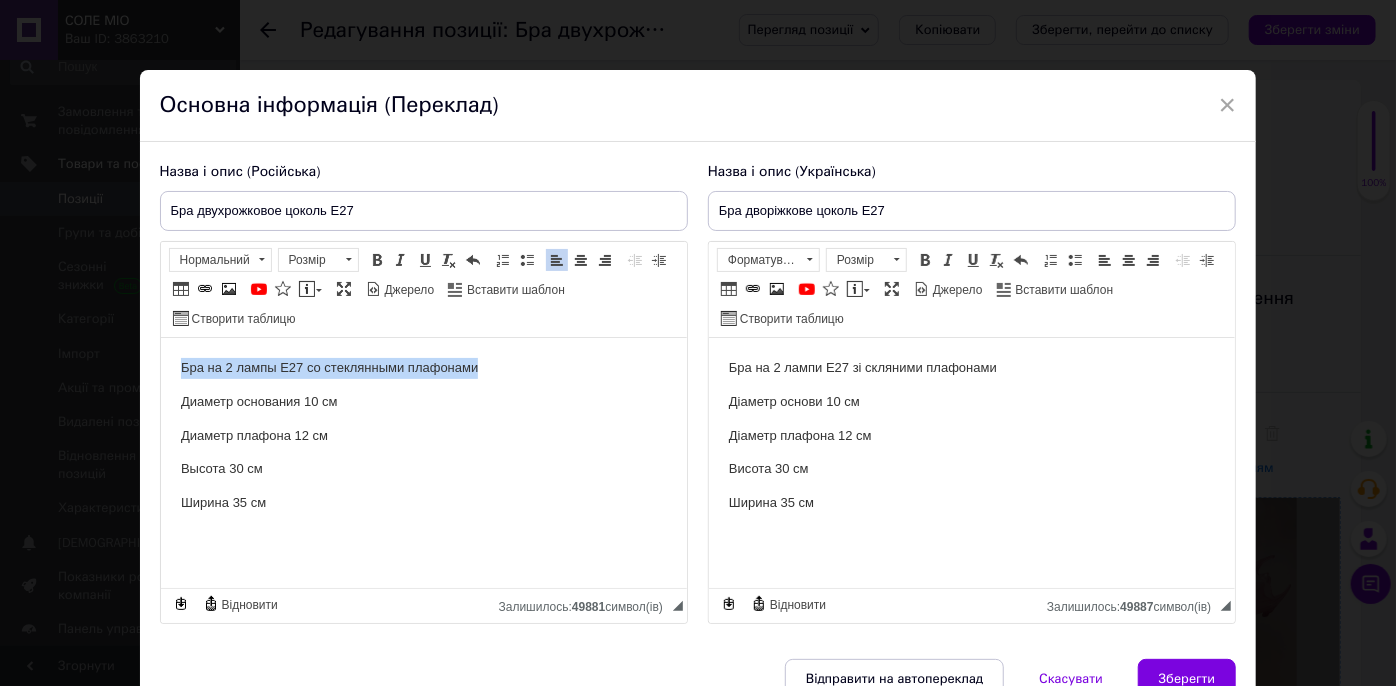 drag, startPoint x: 520, startPoint y: 368, endPoint x: 290, endPoint y: 700, distance: 403.8861 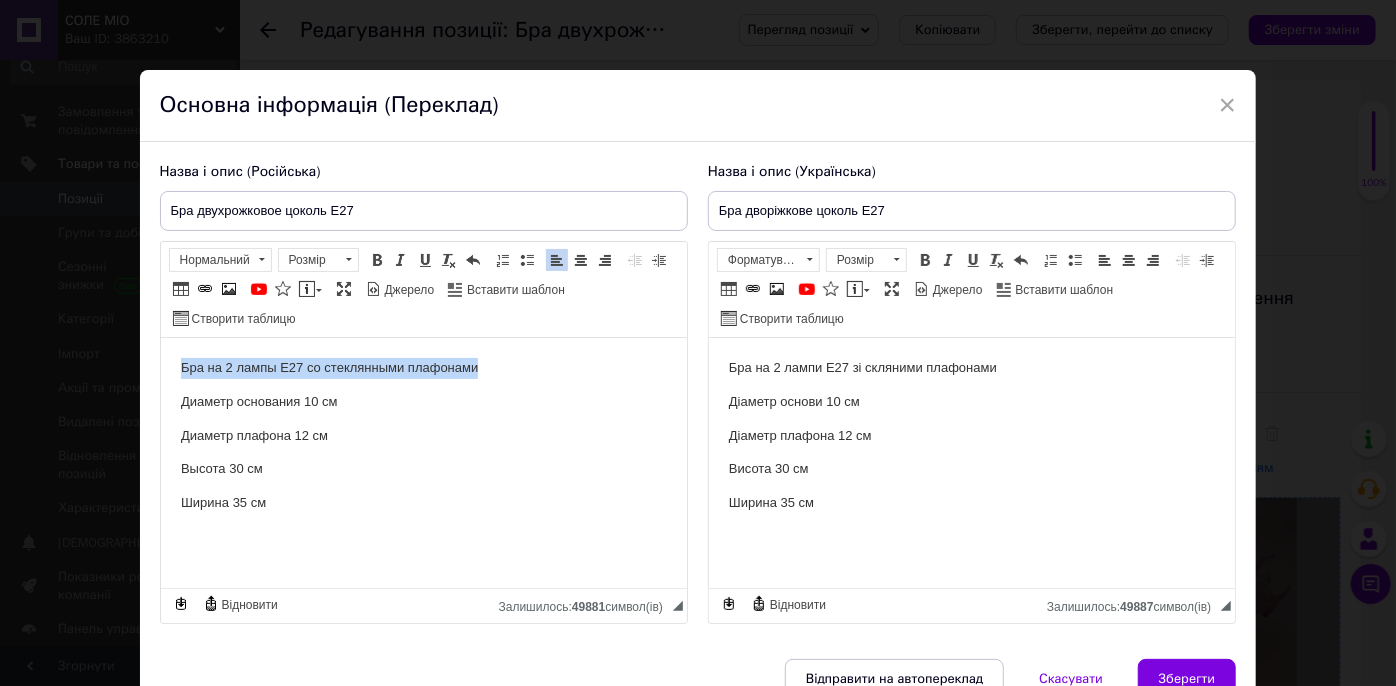 type 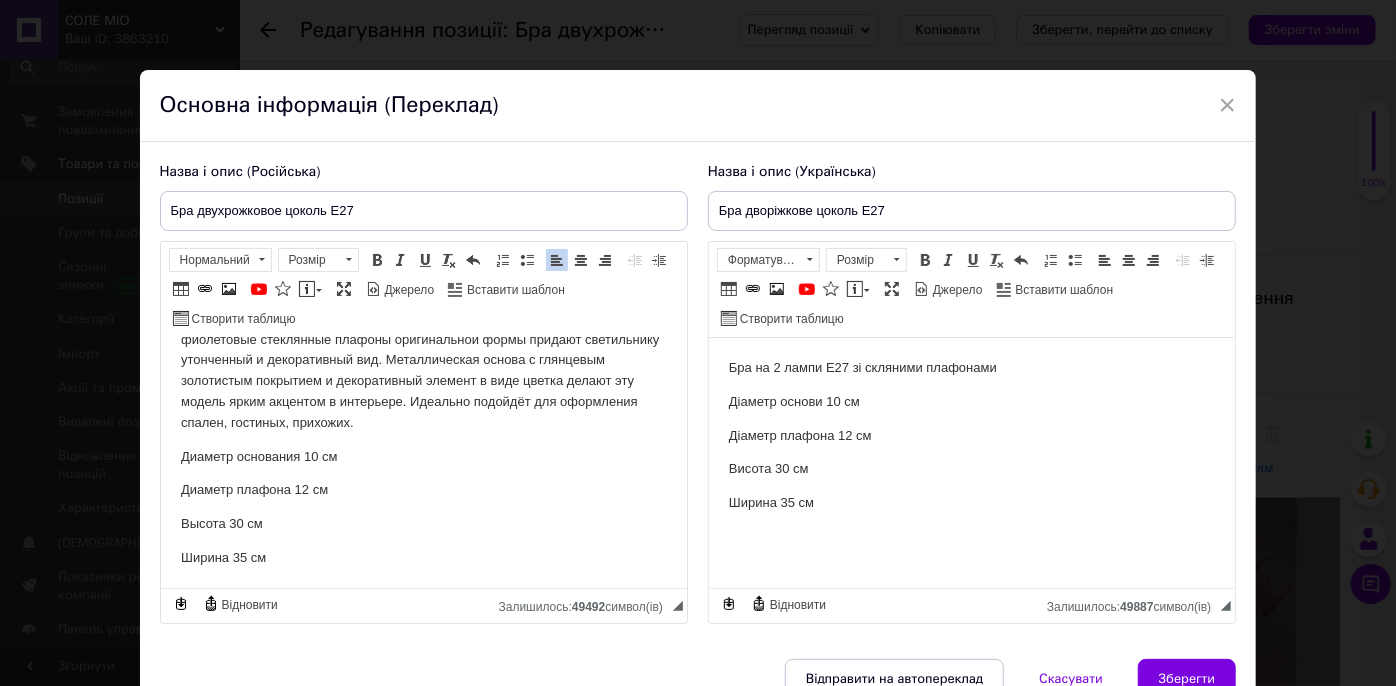 scroll, scrollTop: 0, scrollLeft: 0, axis: both 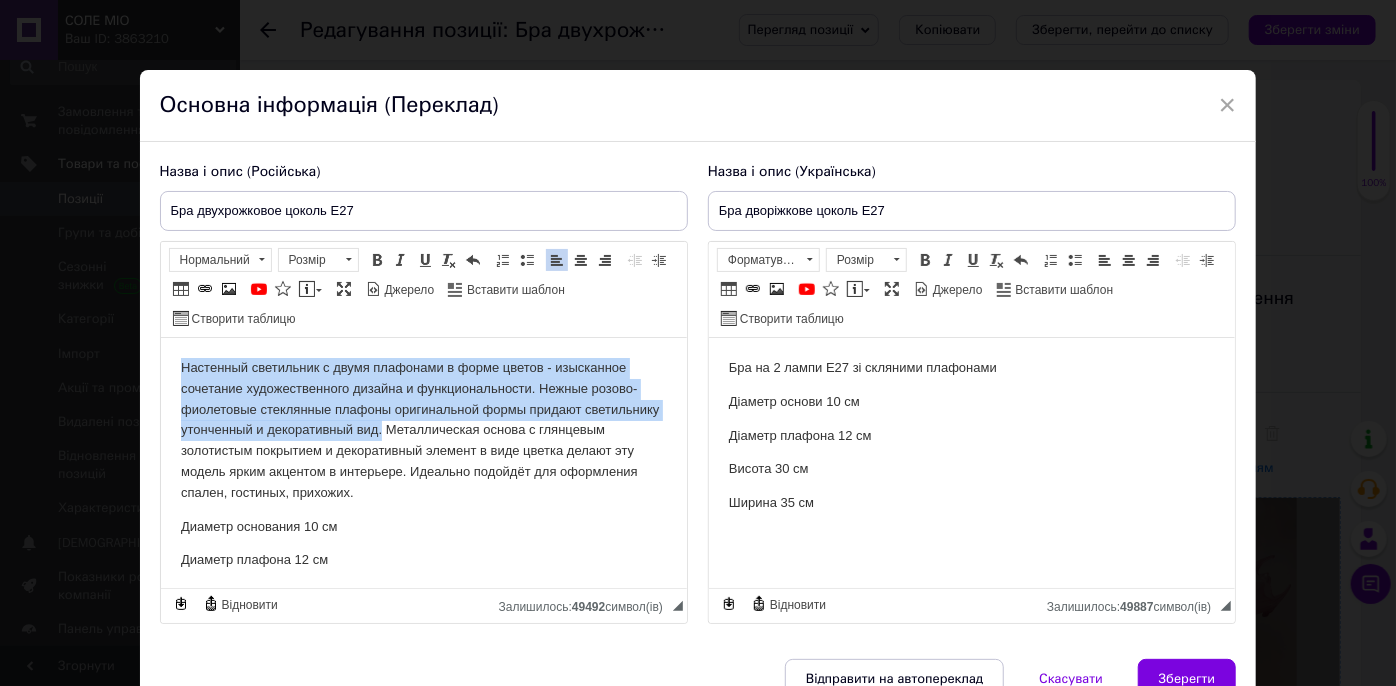 drag, startPoint x: 454, startPoint y: 429, endPoint x: 117, endPoint y: 346, distance: 347.0706 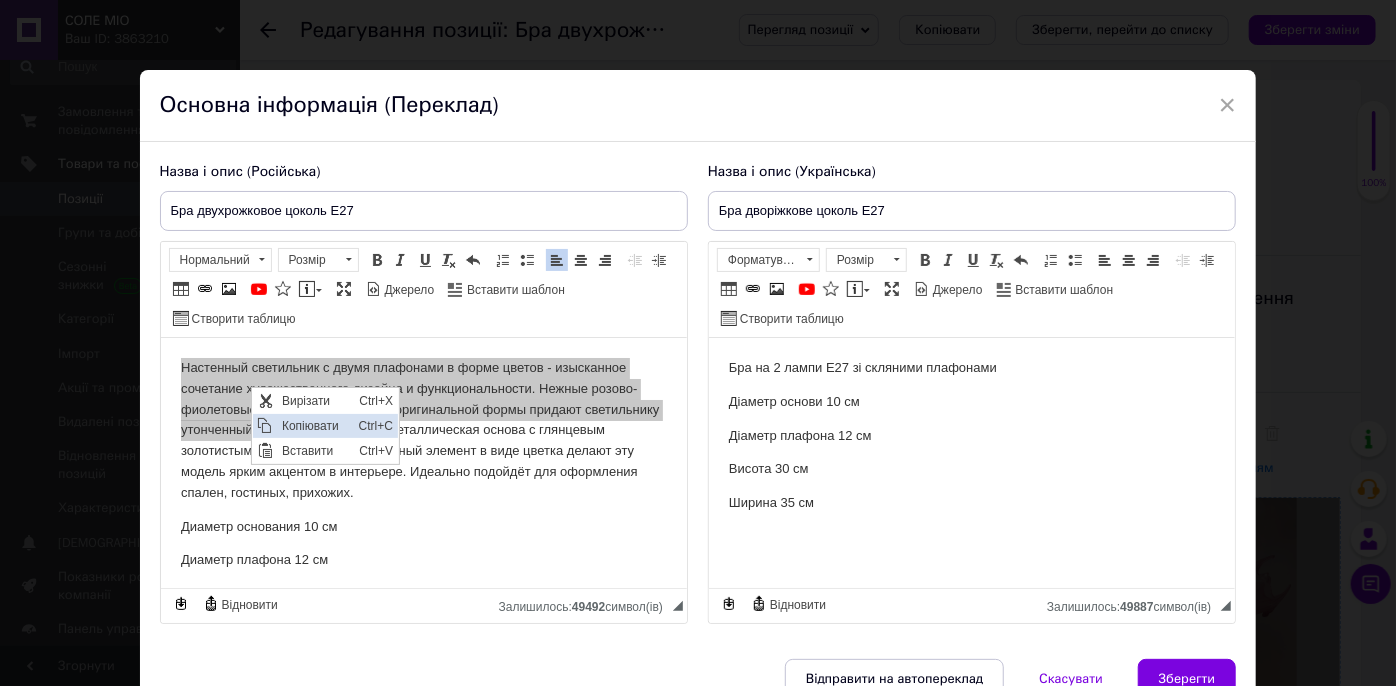scroll, scrollTop: 0, scrollLeft: 0, axis: both 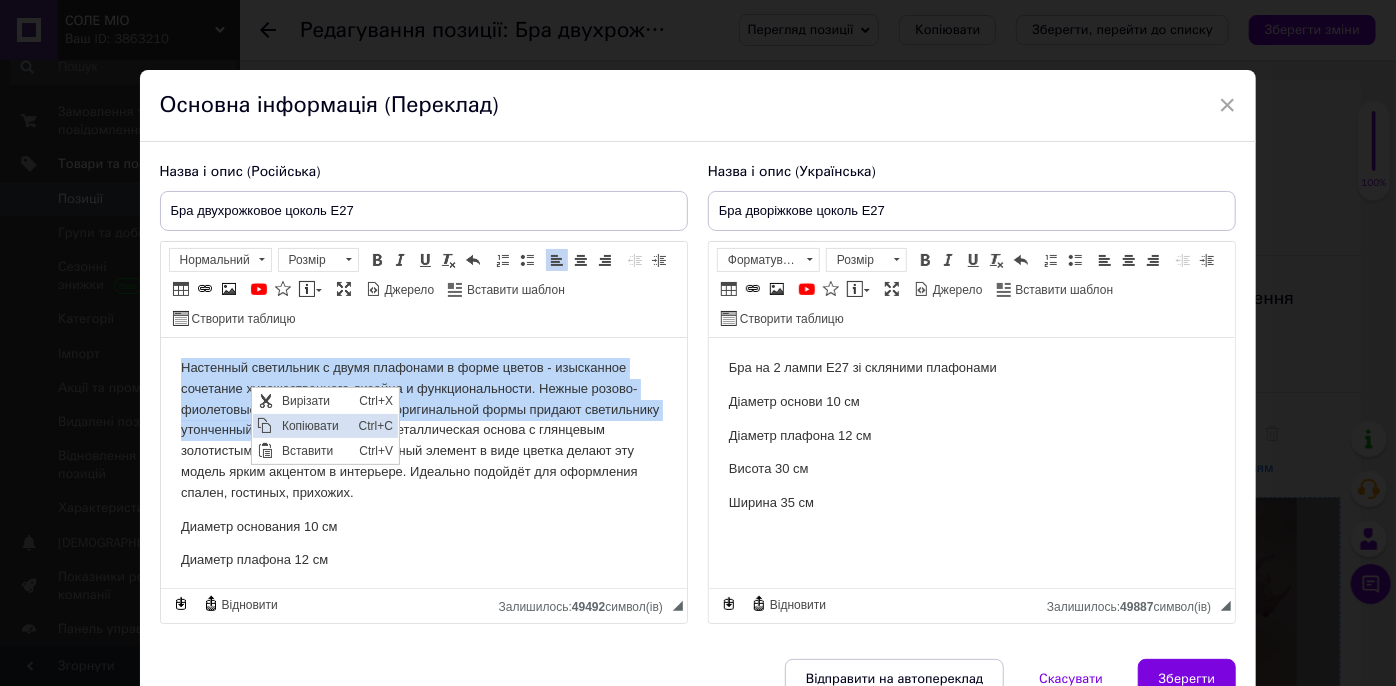 copy on "Настенный светильник с двумя плафонами в форме цветов - изысканное сочетание художественного дизайна и функциональности. Нежные розово-фиолетовые стеклянные плафоны оригинальной формы придают светильнику утонченный и декоративный вид." 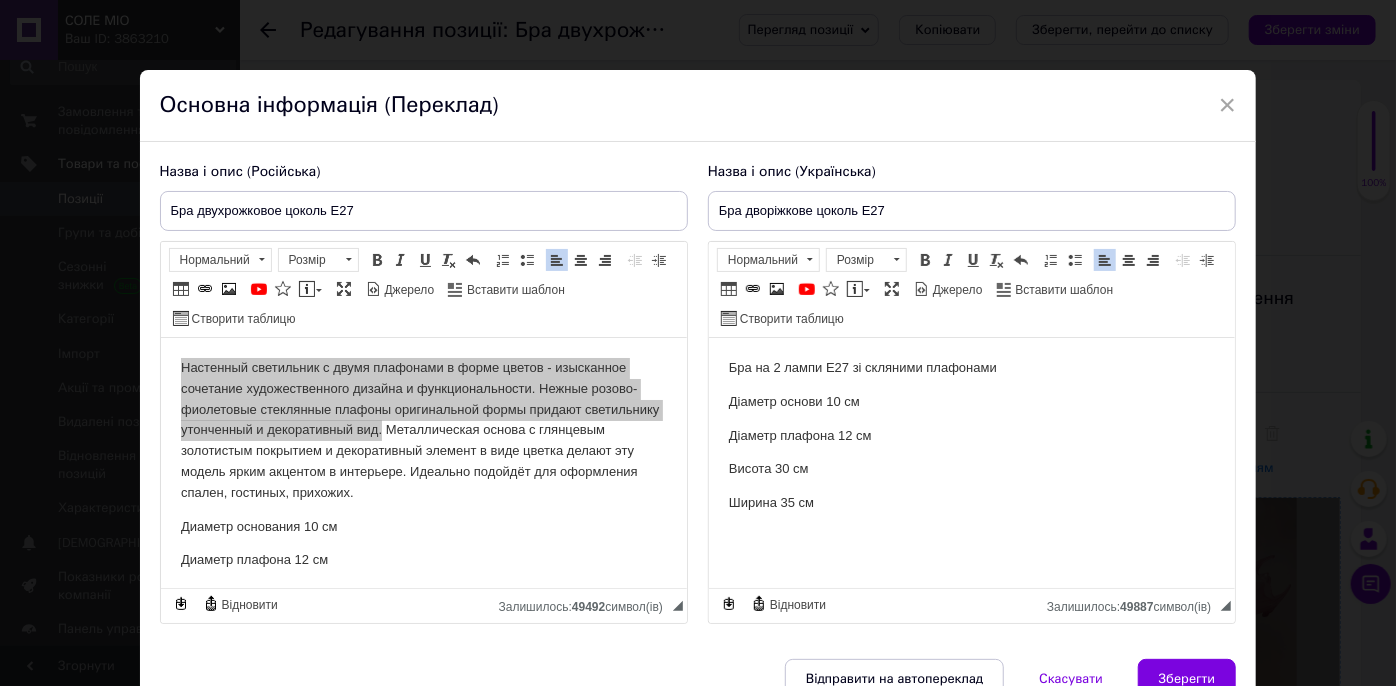 drag, startPoint x: 1019, startPoint y: 370, endPoint x: 714, endPoint y: 379, distance: 305.13275 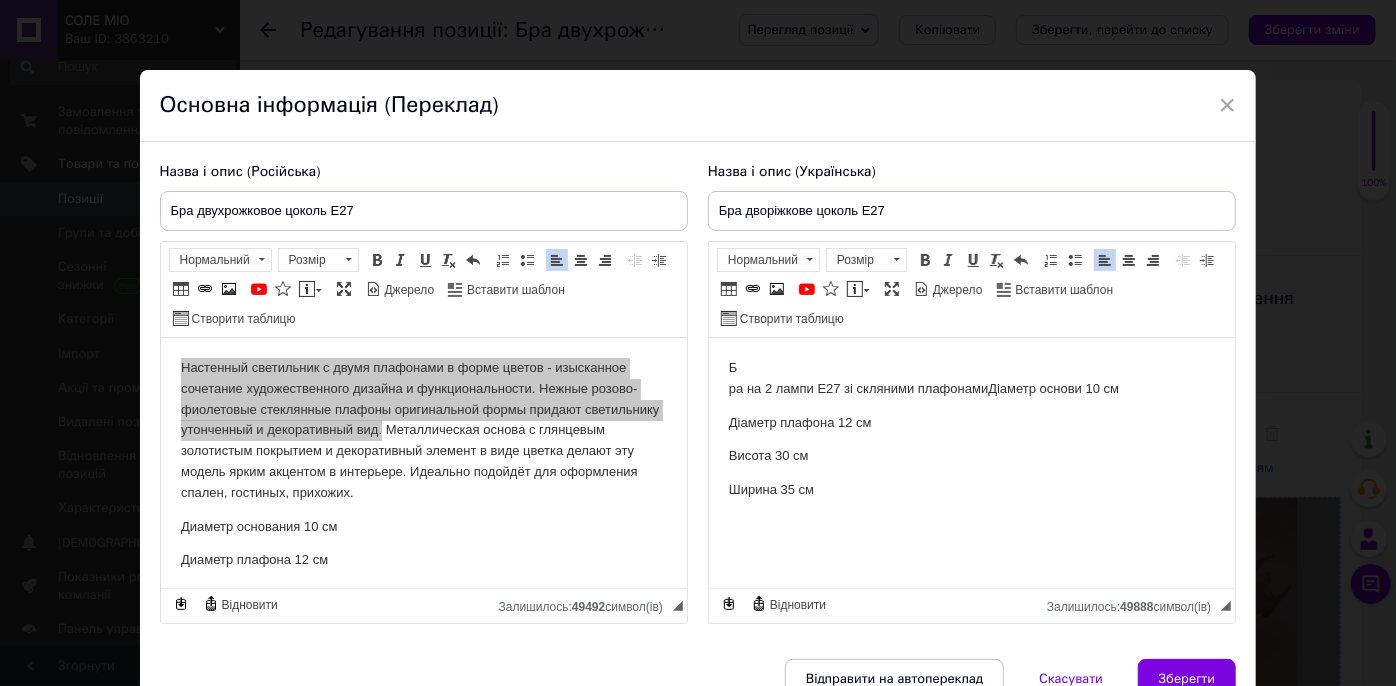 click on "Б ра на 2 лампи Е27 зі скляними плафонамиДіаметр основи 10 см" at bounding box center (971, 379) 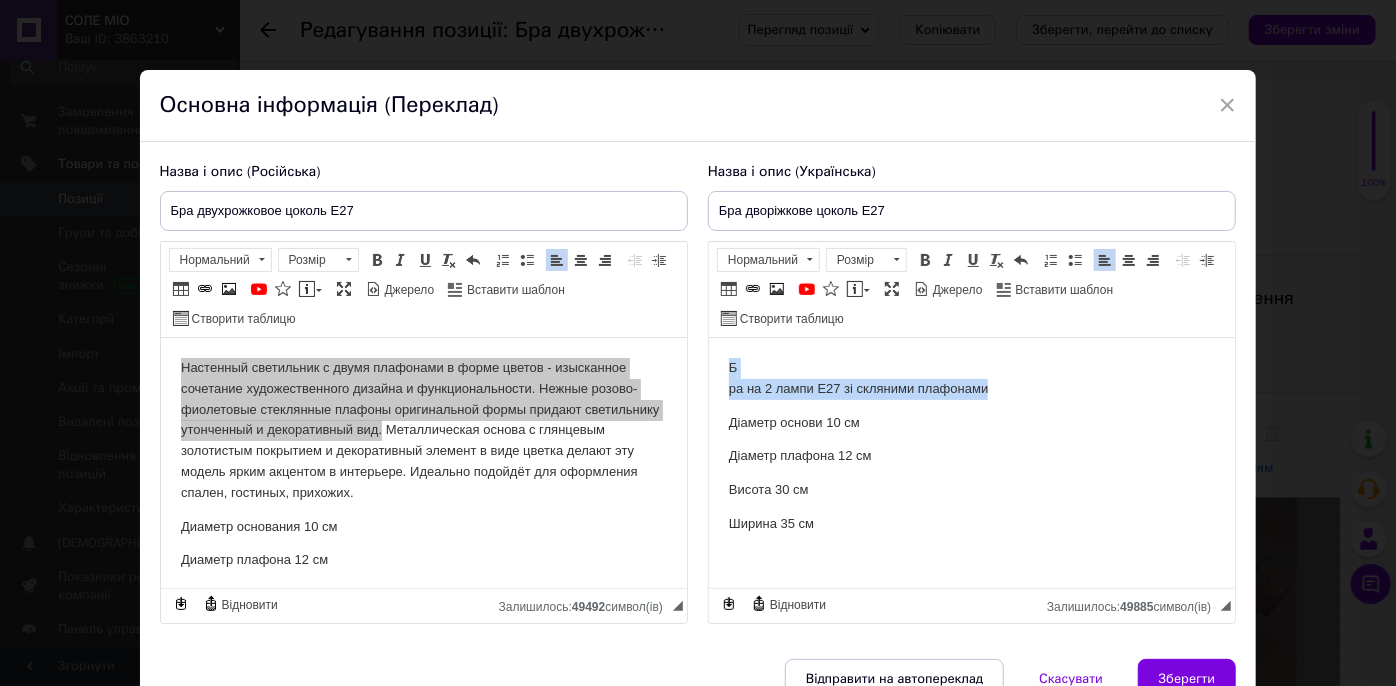 drag, startPoint x: 1034, startPoint y: 388, endPoint x: 701, endPoint y: 361, distance: 334.0928 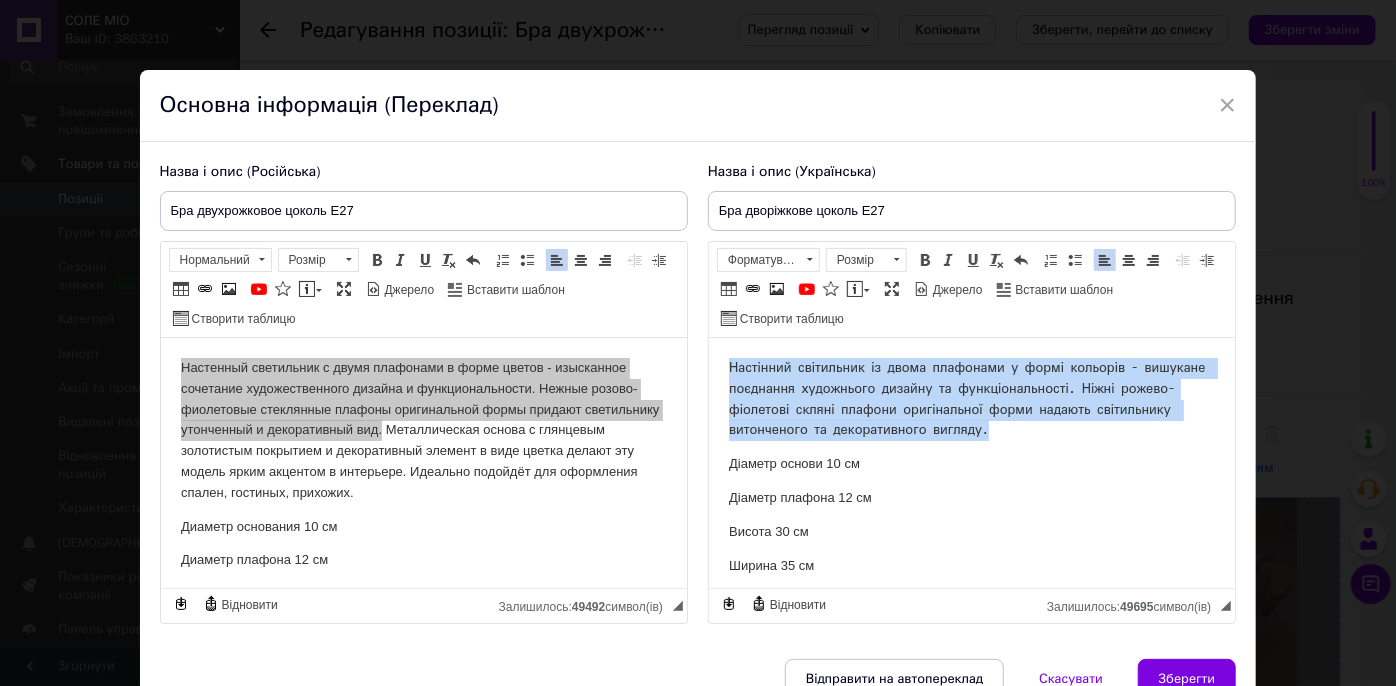 drag, startPoint x: 1116, startPoint y: 440, endPoint x: 725, endPoint y: 344, distance: 402.61273 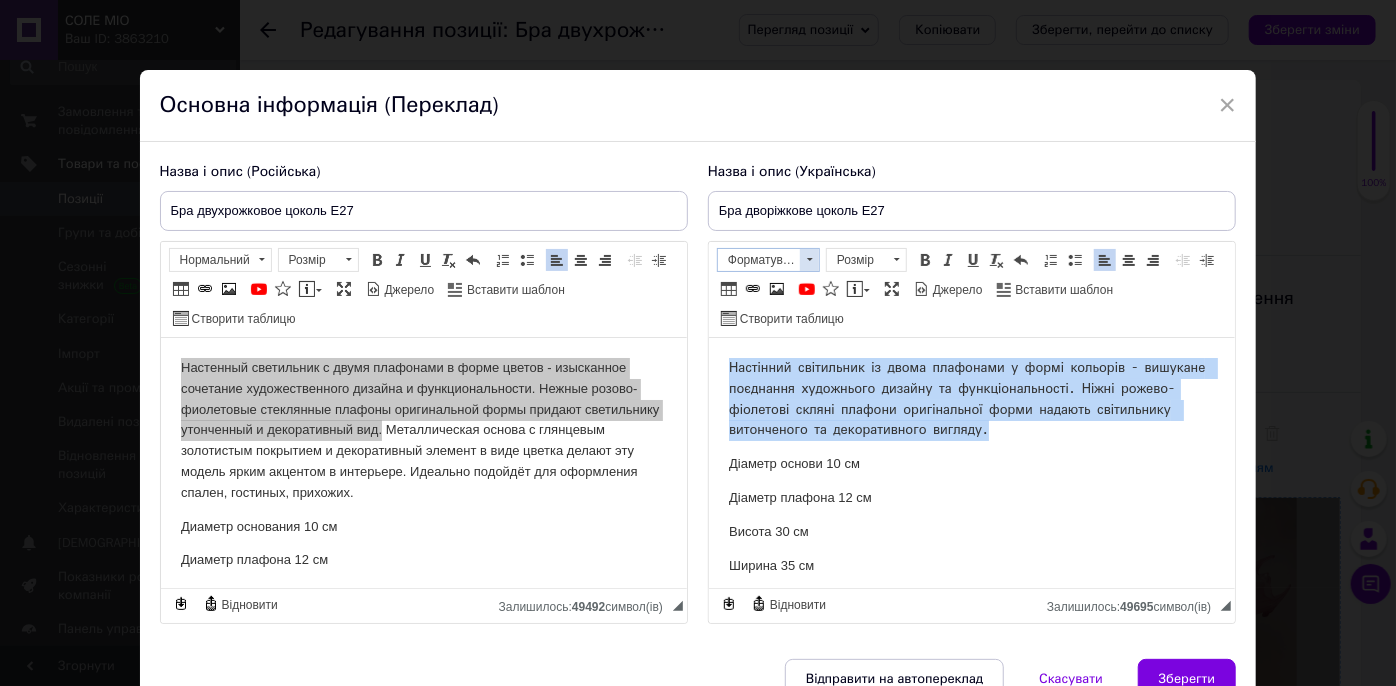 click at bounding box center (809, 260) 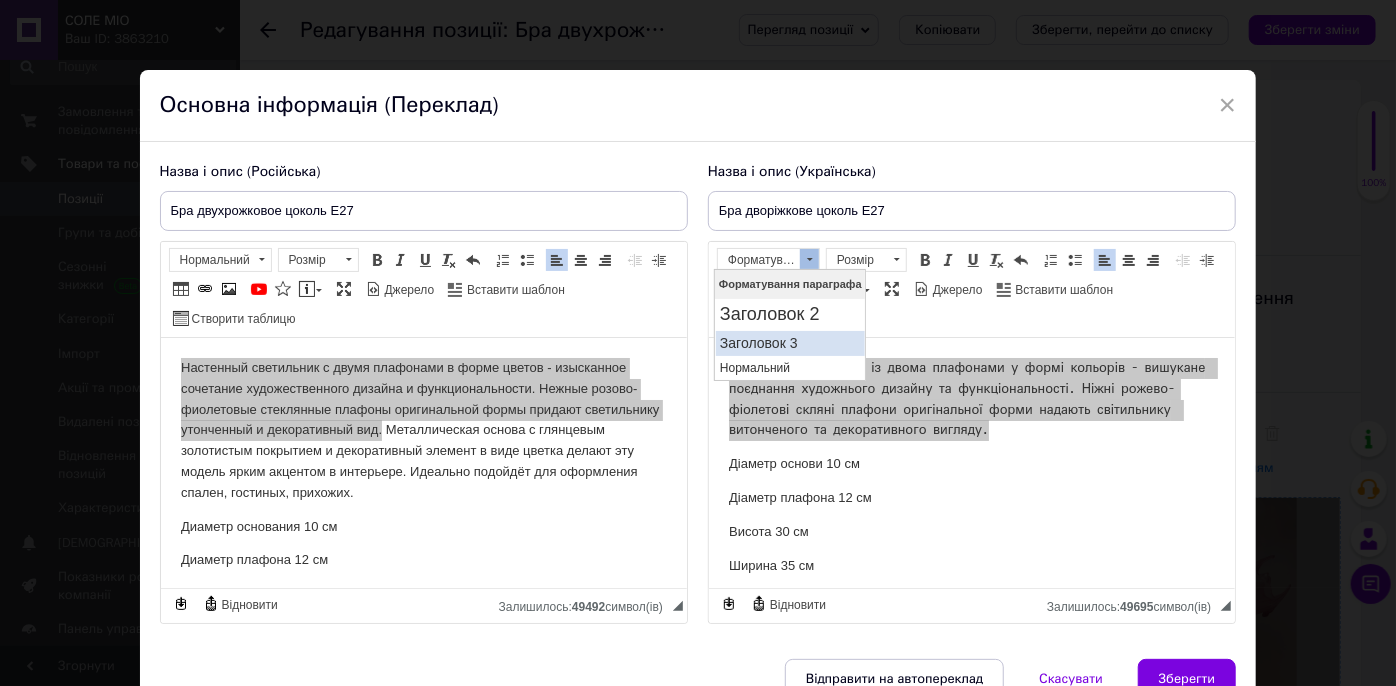 scroll, scrollTop: 0, scrollLeft: 0, axis: both 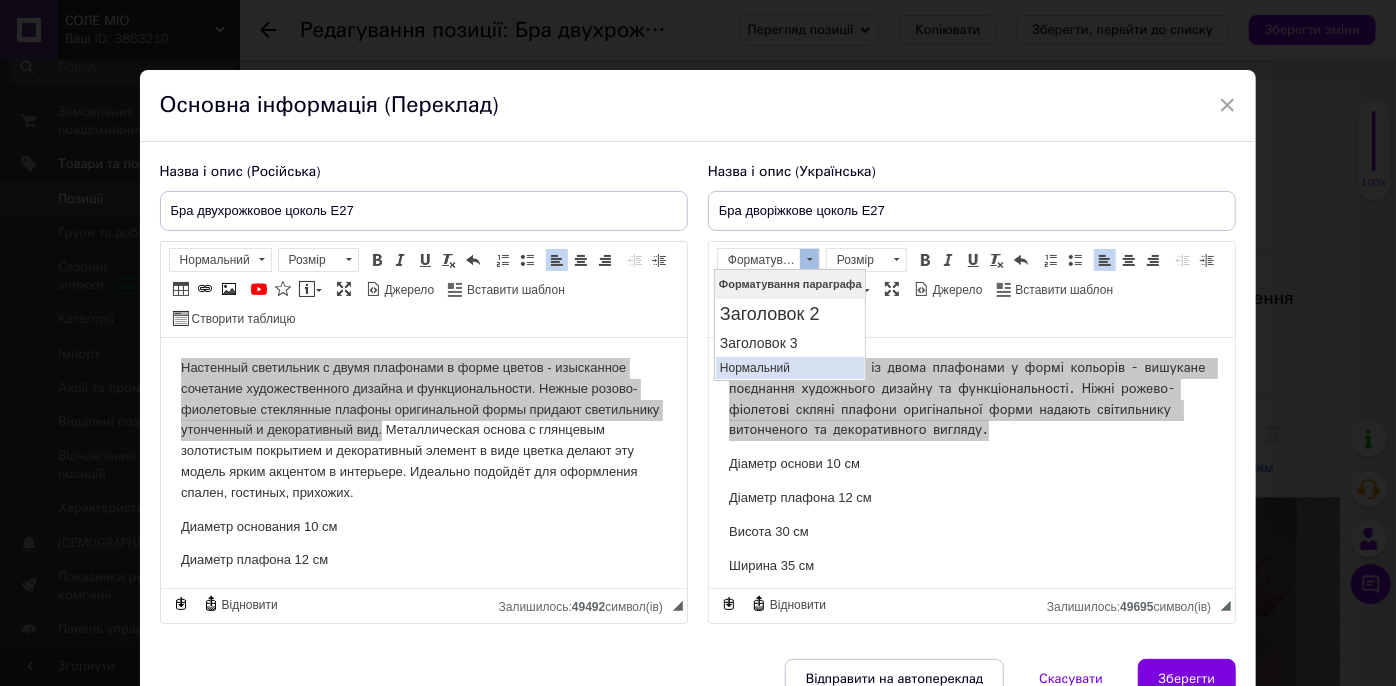 click on "Нормальний" at bounding box center [789, 368] 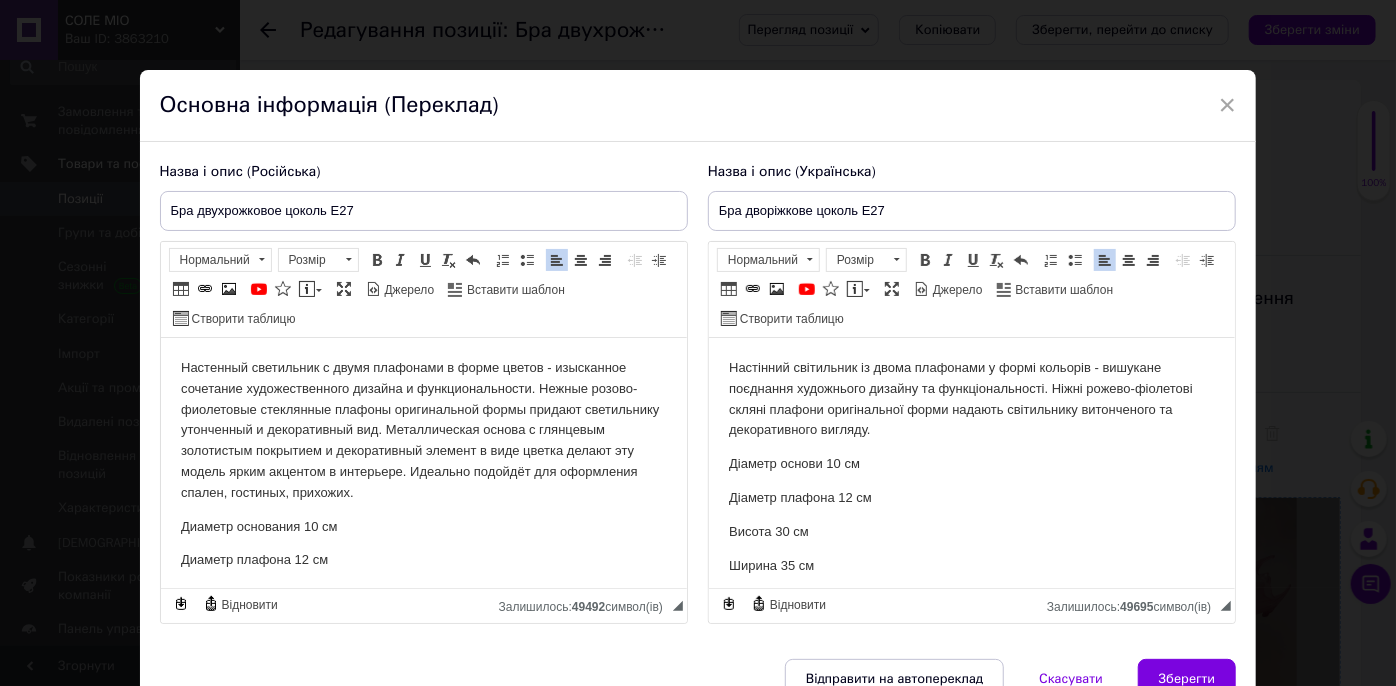 click on "Настенный светильник с двумя плафонами в форме цветов - изысканное сочетание художественного дизайна и функциональности. Нежные розово-фиолетовые стеклянные плафоны оригинальной формы придают светильнику утонченный и декоративный вид. Металлическая основа с глянцевым золотистым покрытием и декоративный элемент в виде цветка делают эту модель ярким акцентом в интерьере. Идеально подойдёт для оформления спален, гостиных, прихожих." at bounding box center (423, 431) 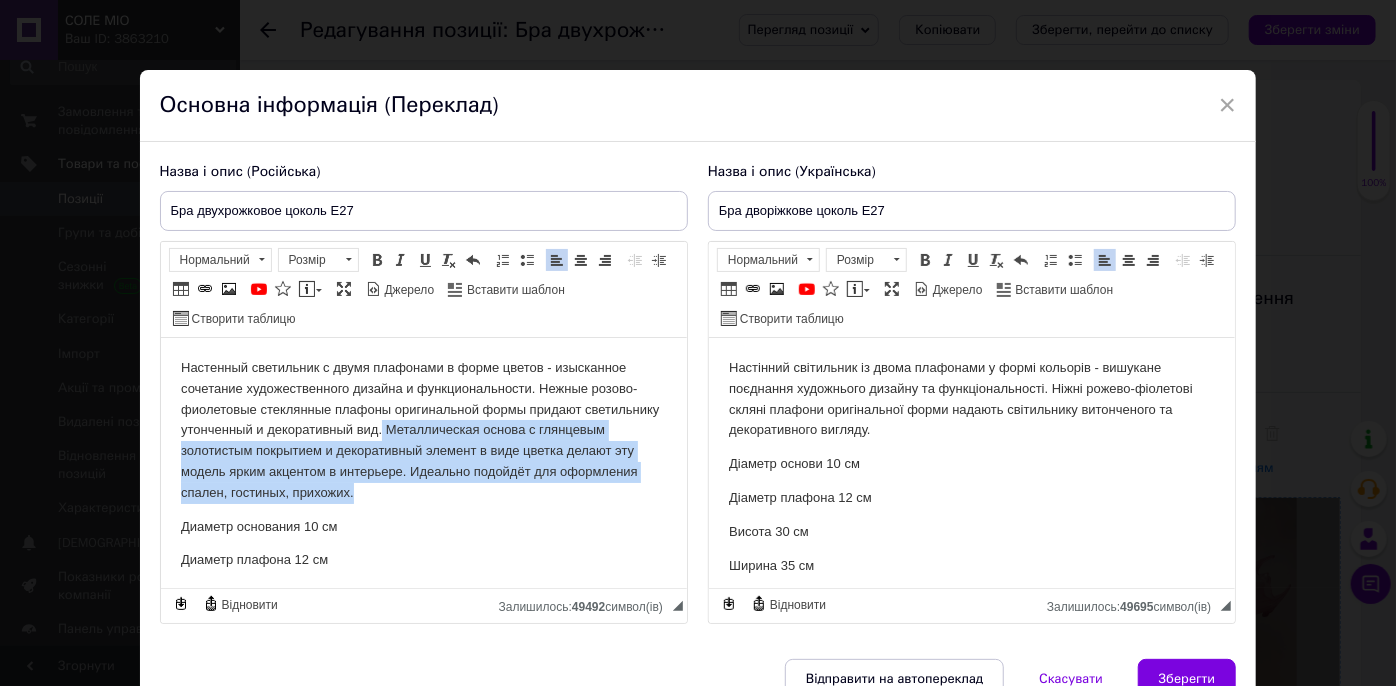 drag, startPoint x: 449, startPoint y: 501, endPoint x: 459, endPoint y: 432, distance: 69.72087 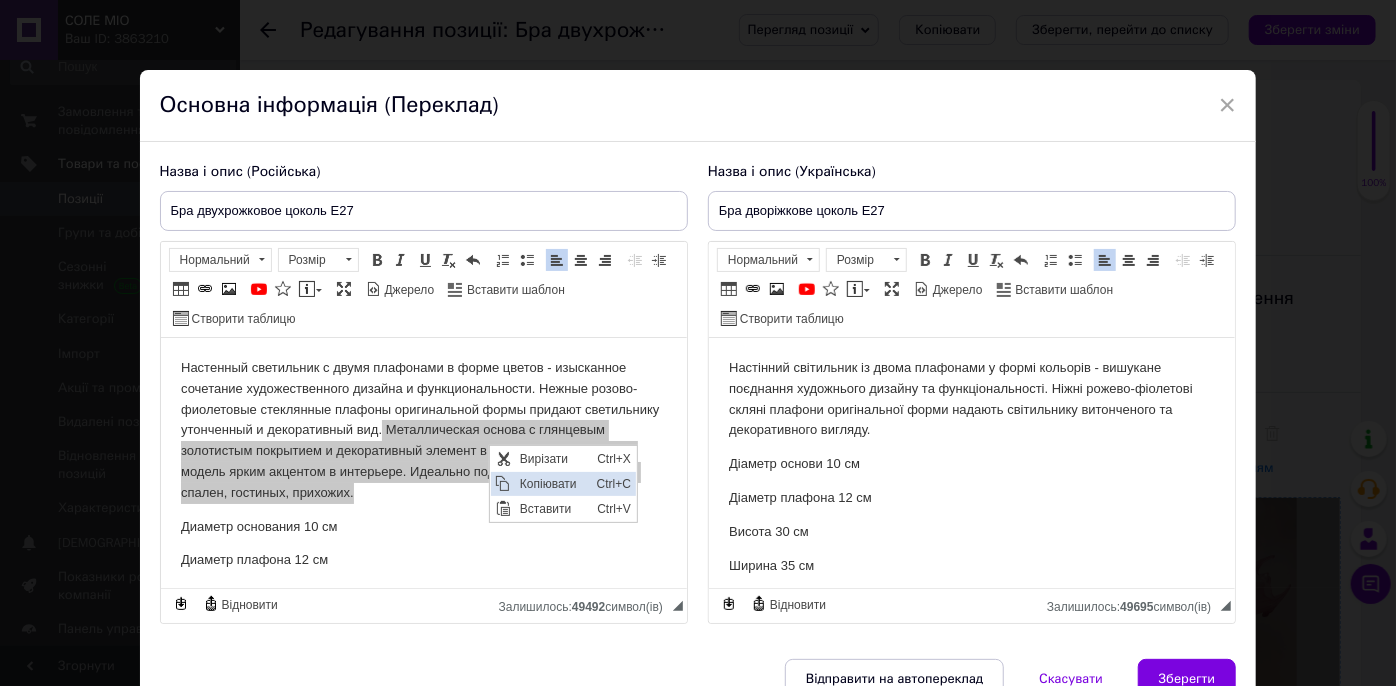 click on "Копіювати" at bounding box center (552, 484) 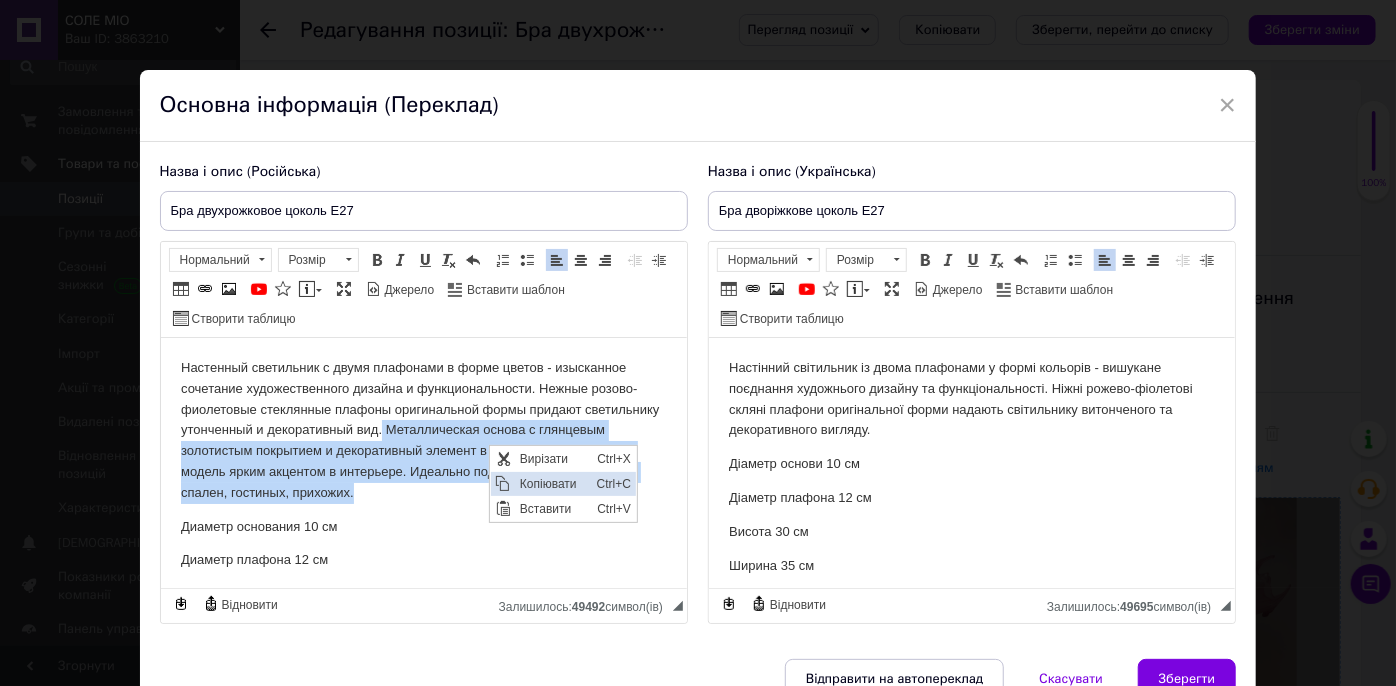 copy on "Металлическая основа с глянцевым золотистым покрытием и декоративный элемент в виде цветка делают эту модель ярким акцентом в интерьере. Идеально подойдёт для оформления спален, гостиных, прихожих." 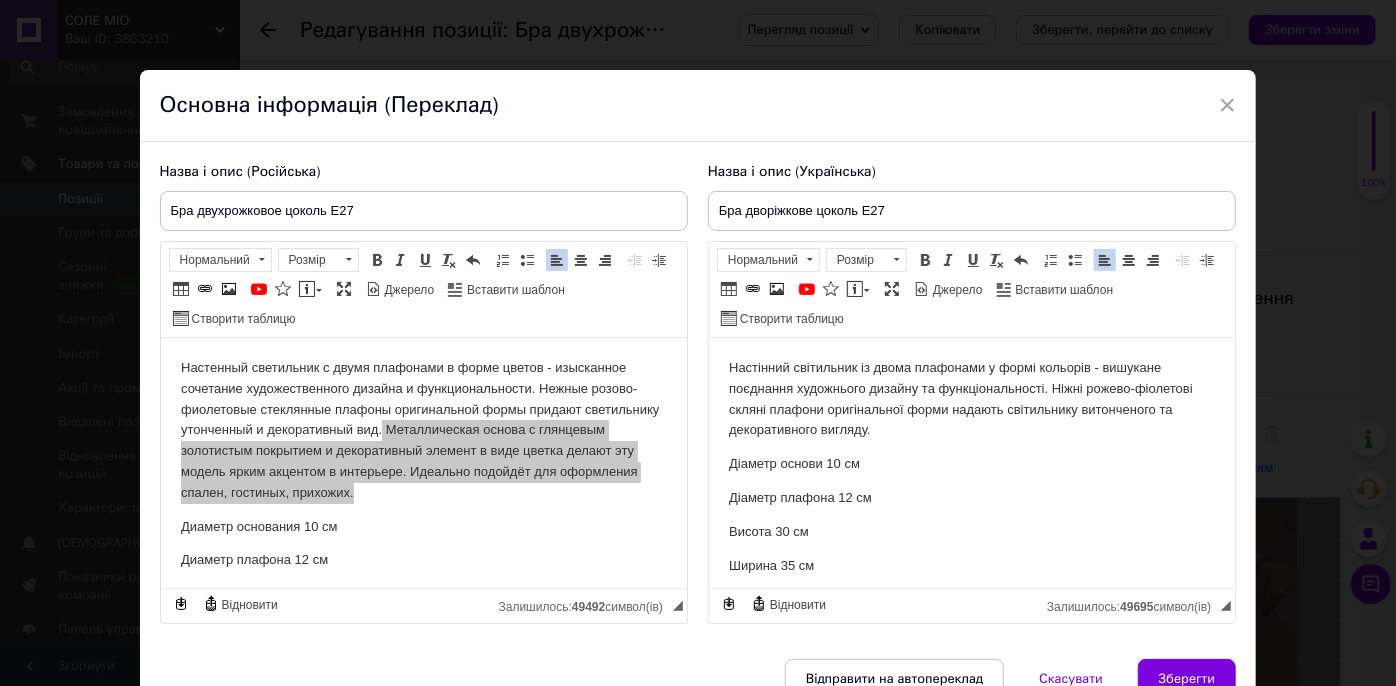 click on "Настінний світильник із двома плафонами у формі кольорів - вишукане поєднання художнього дизайну та функціональності. Ніжні рожево-фіолетові скляні плафони оригінальної форми надають світильнику витонченого та декоративного вигляду." at bounding box center [971, 399] 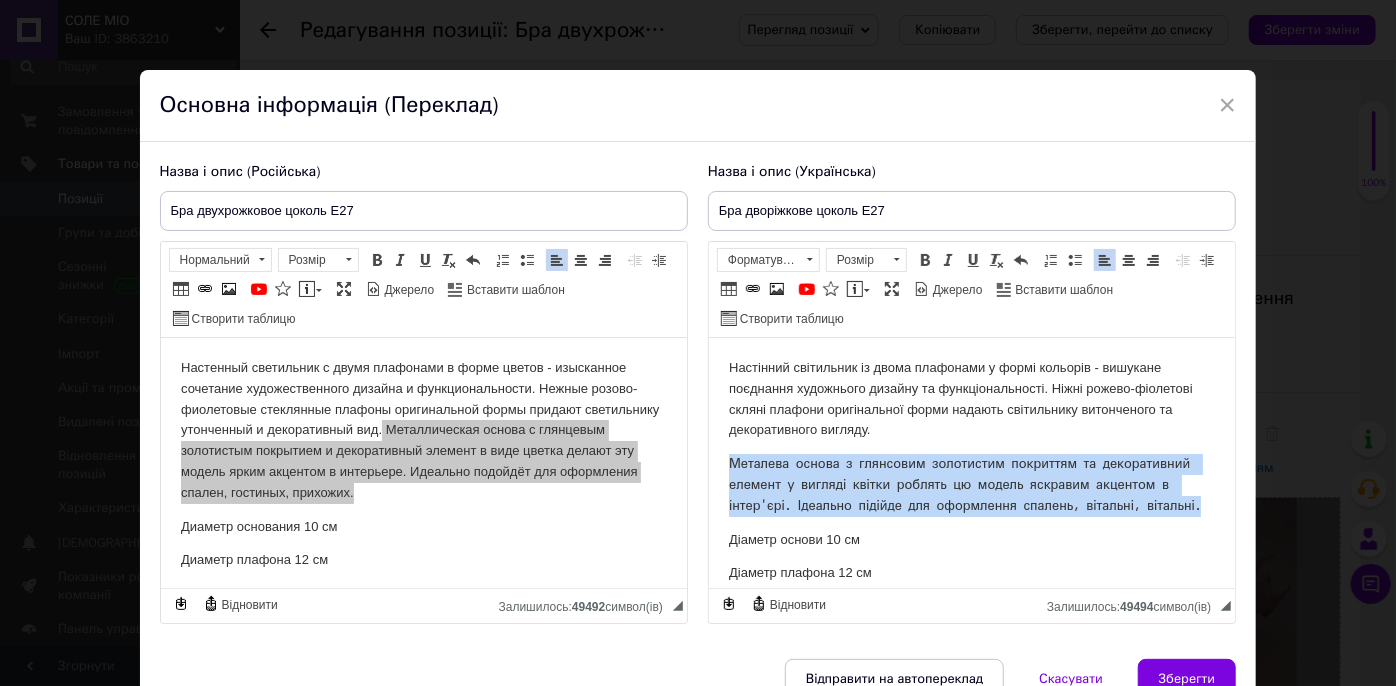 drag, startPoint x: 823, startPoint y: 529, endPoint x: 724, endPoint y: 467, distance: 116.81181 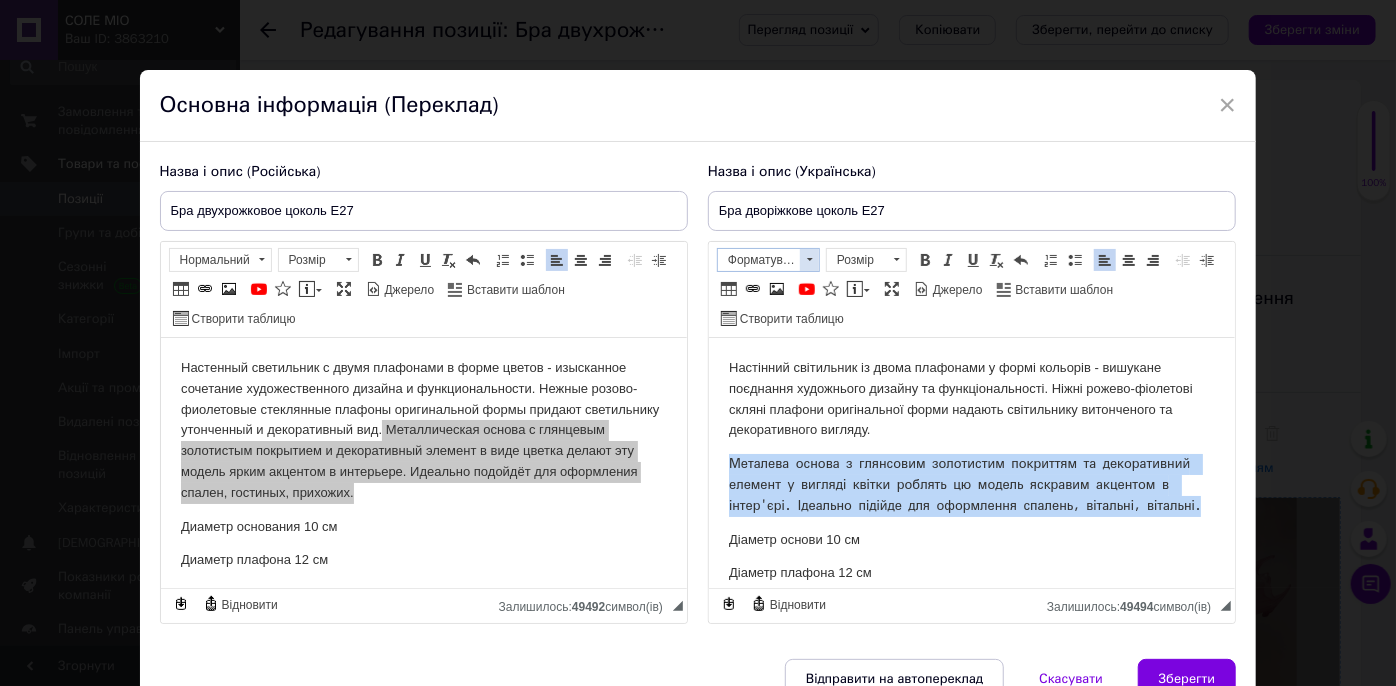 drag, startPoint x: 809, startPoint y: 254, endPoint x: 79, endPoint y: 27, distance: 764.47955 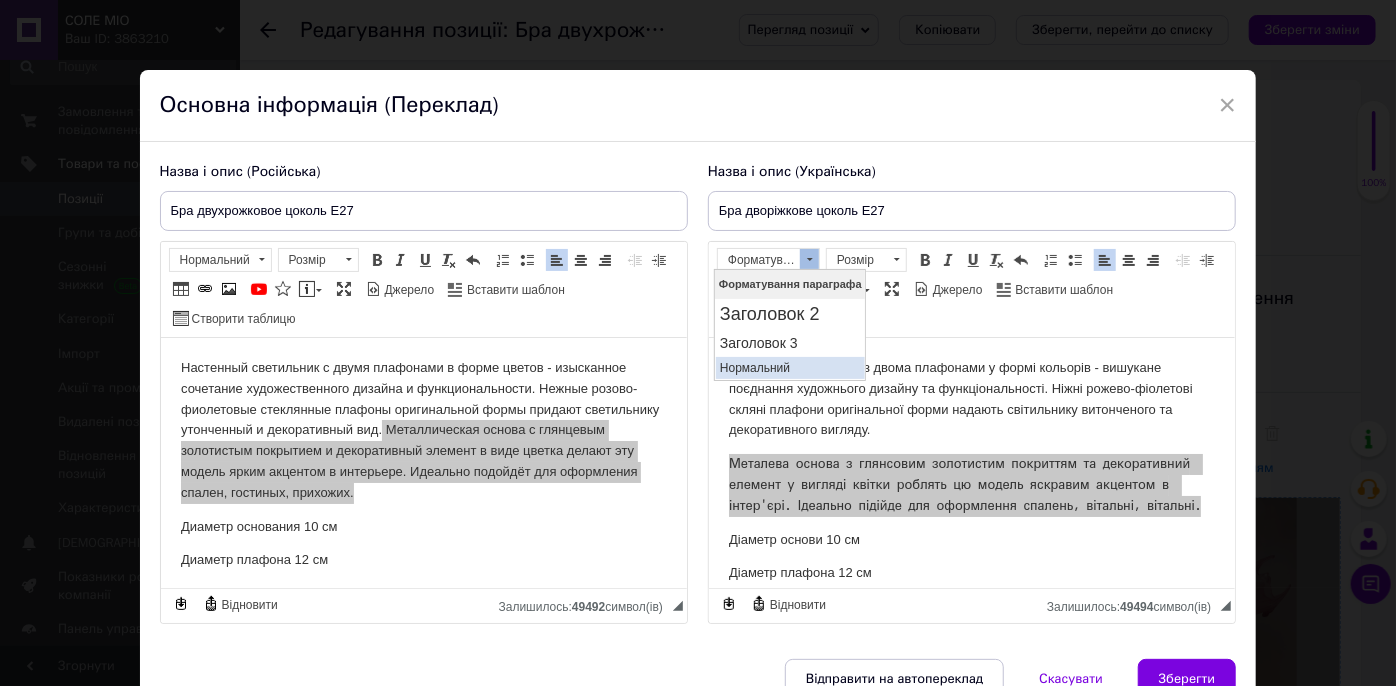 click on "Нормальний" at bounding box center [789, 368] 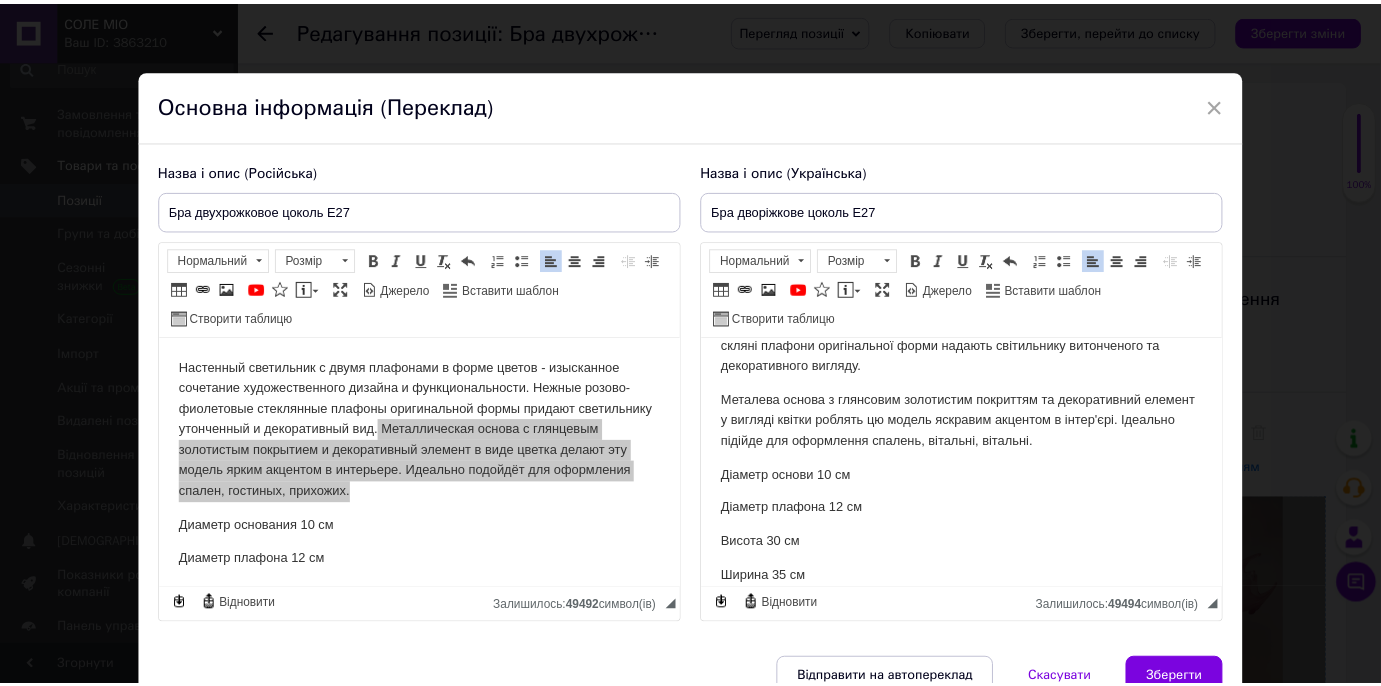 scroll, scrollTop: 83, scrollLeft: 0, axis: vertical 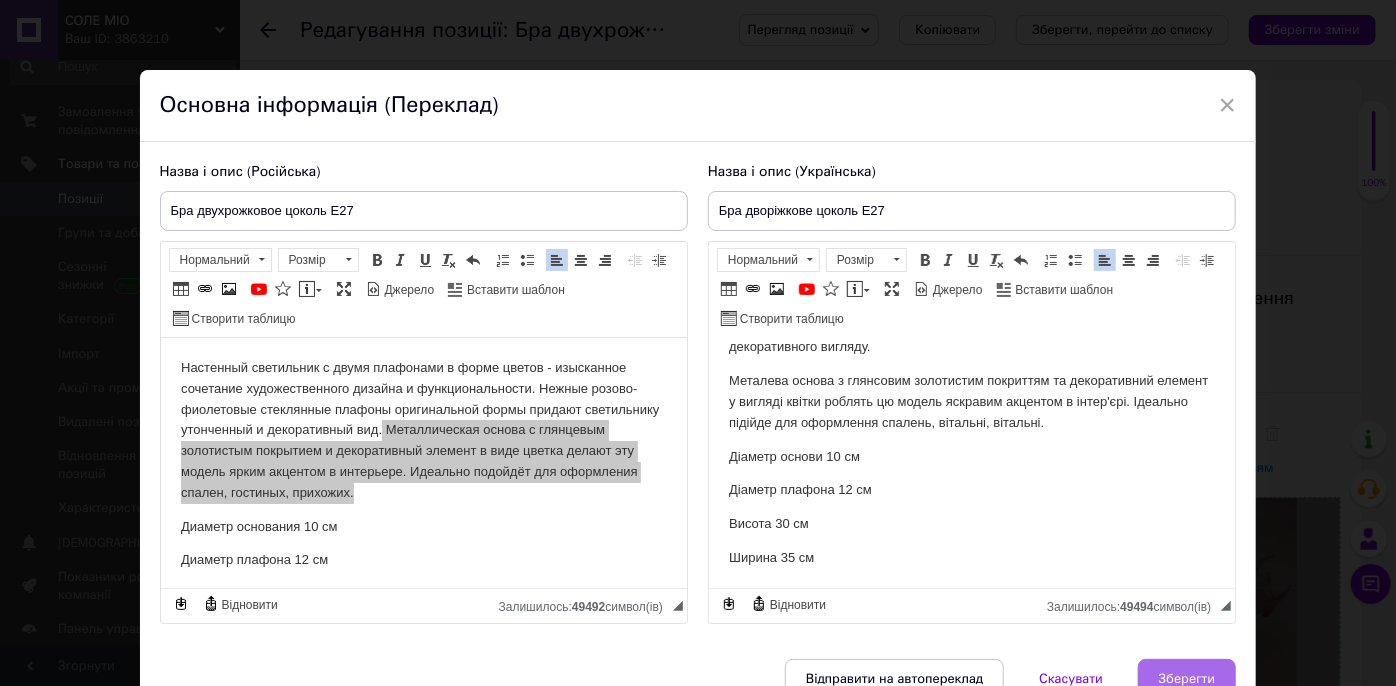 click on "Зберегти" at bounding box center (1187, 679) 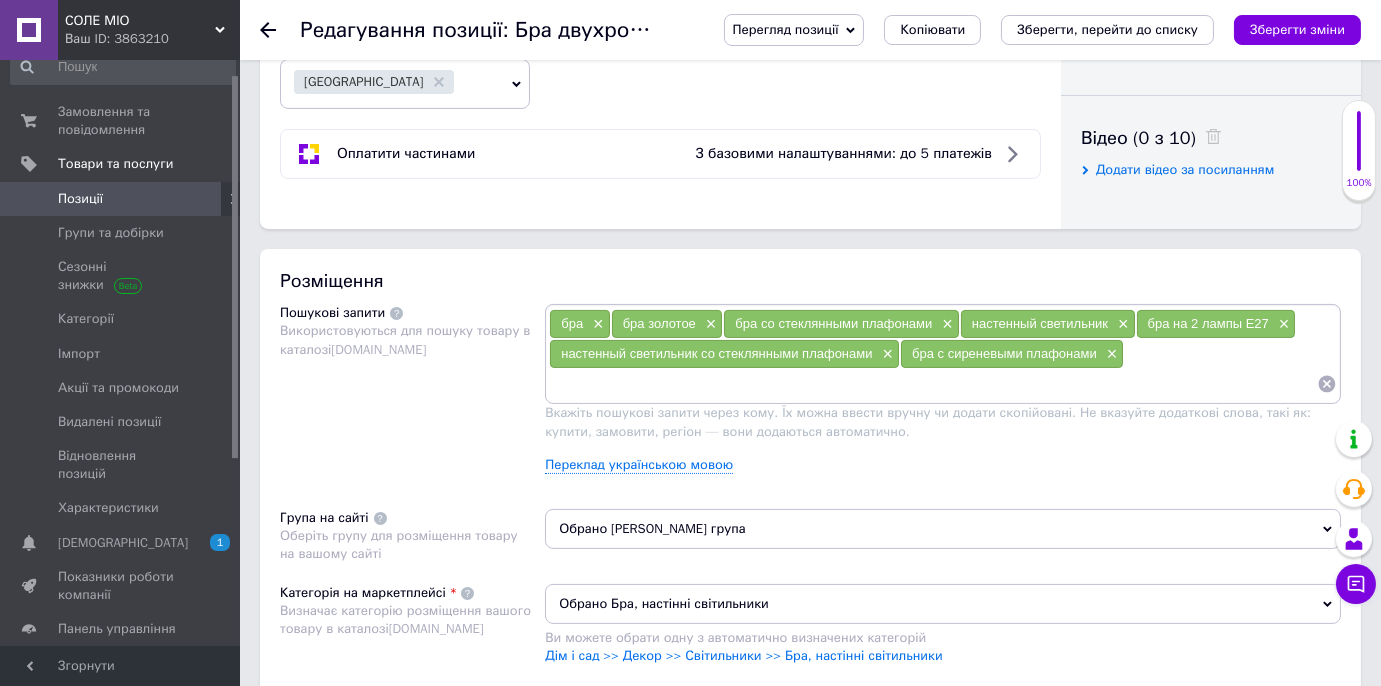 scroll, scrollTop: 1090, scrollLeft: 0, axis: vertical 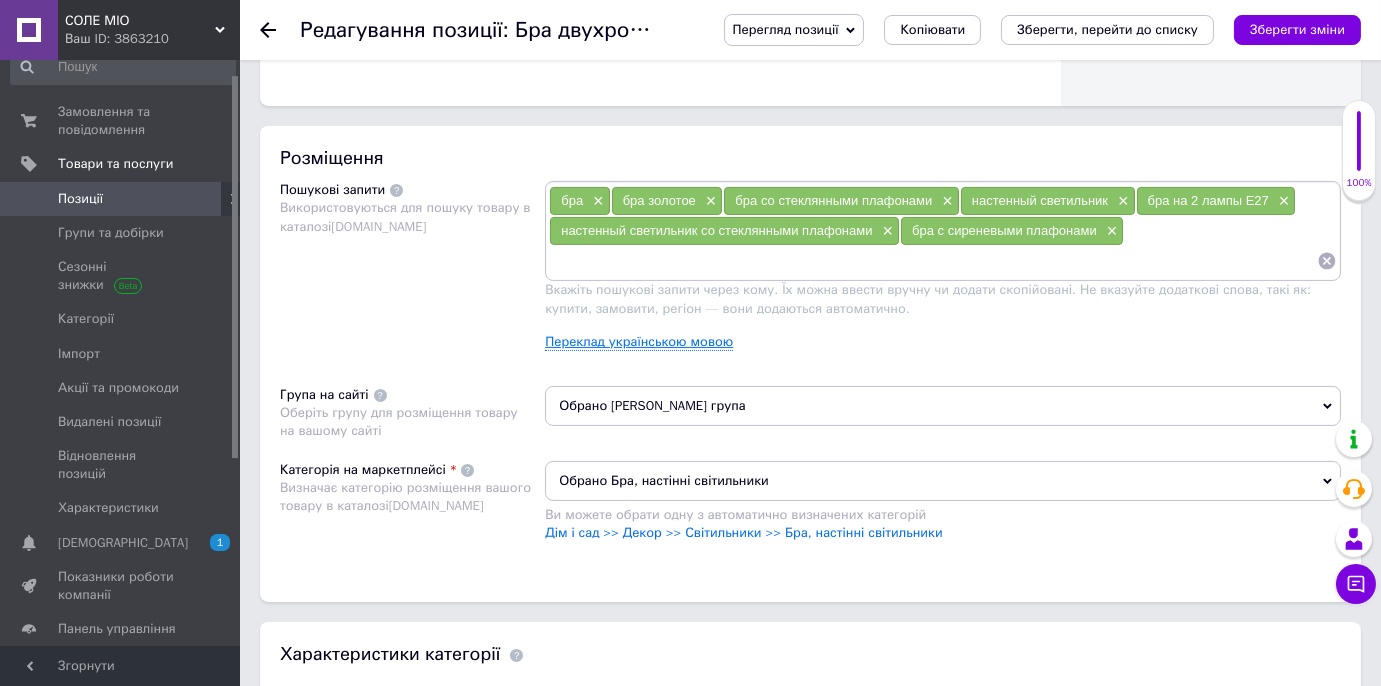 click on "Переклад українською мовою" at bounding box center (639, 342) 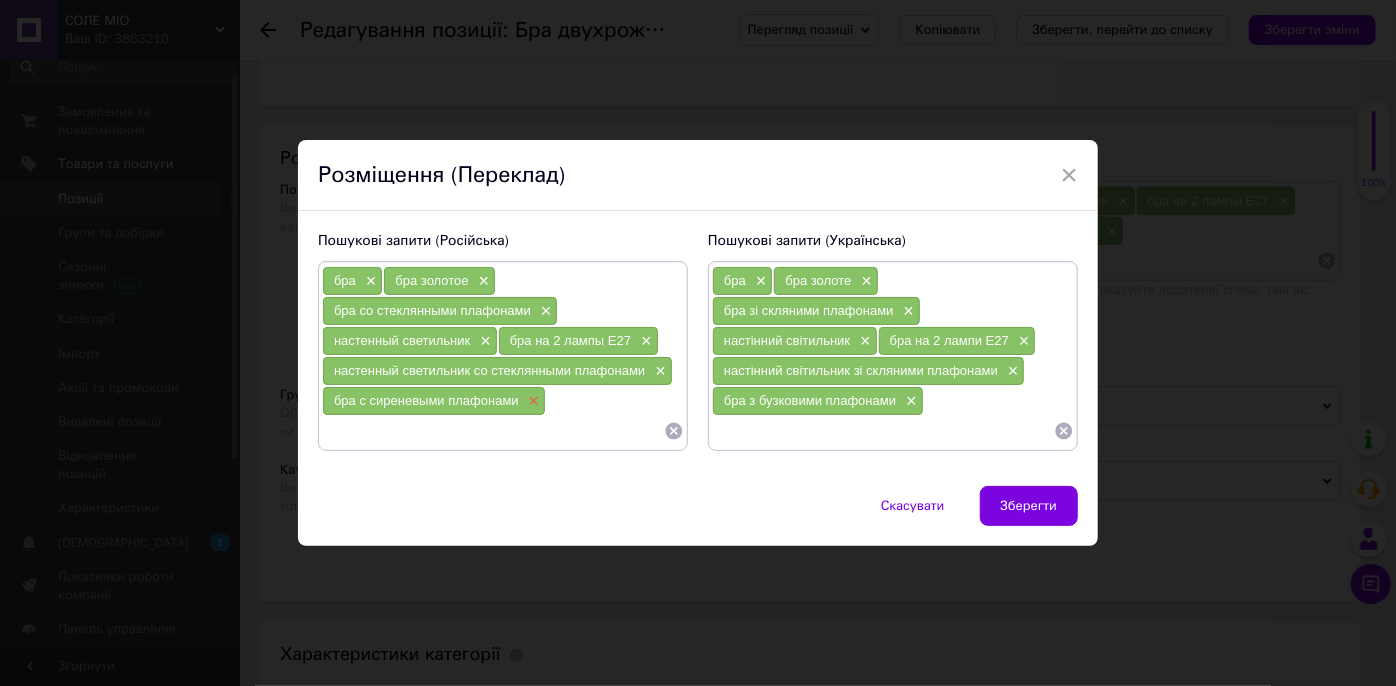 click on "×" at bounding box center (532, 401) 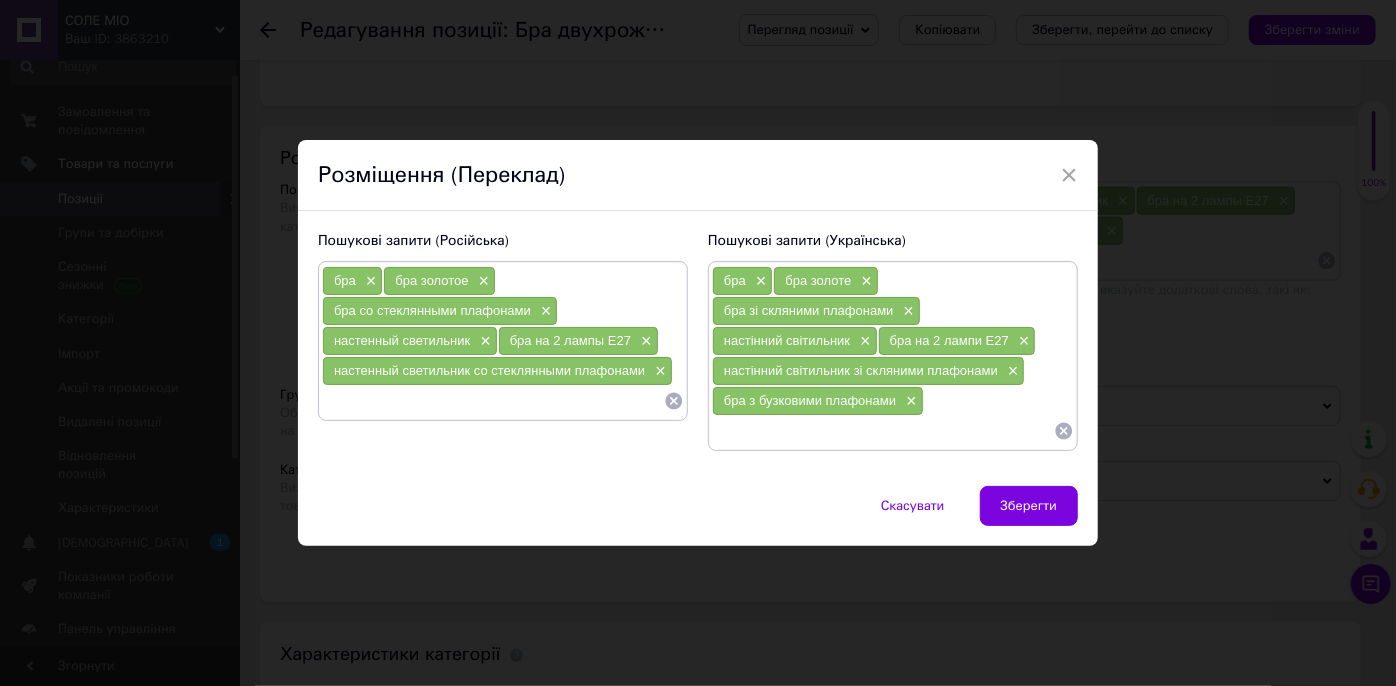 click at bounding box center (493, 401) 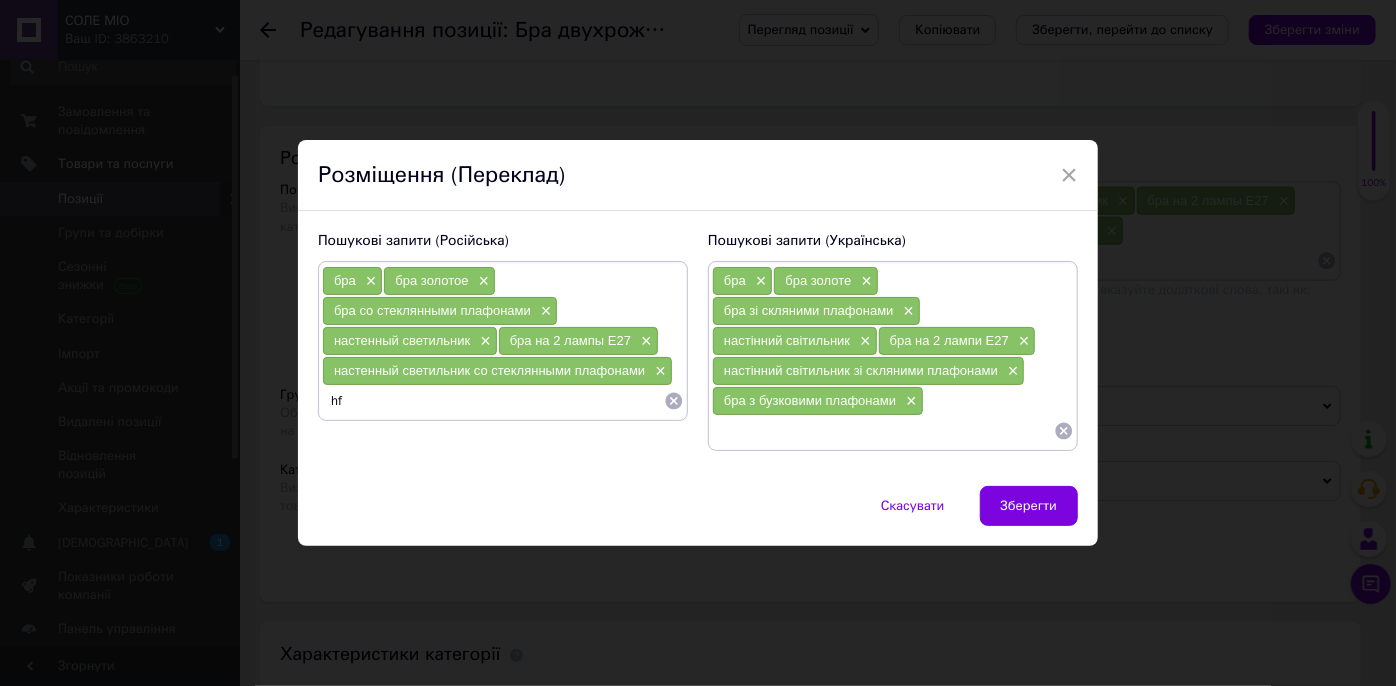 type on "h" 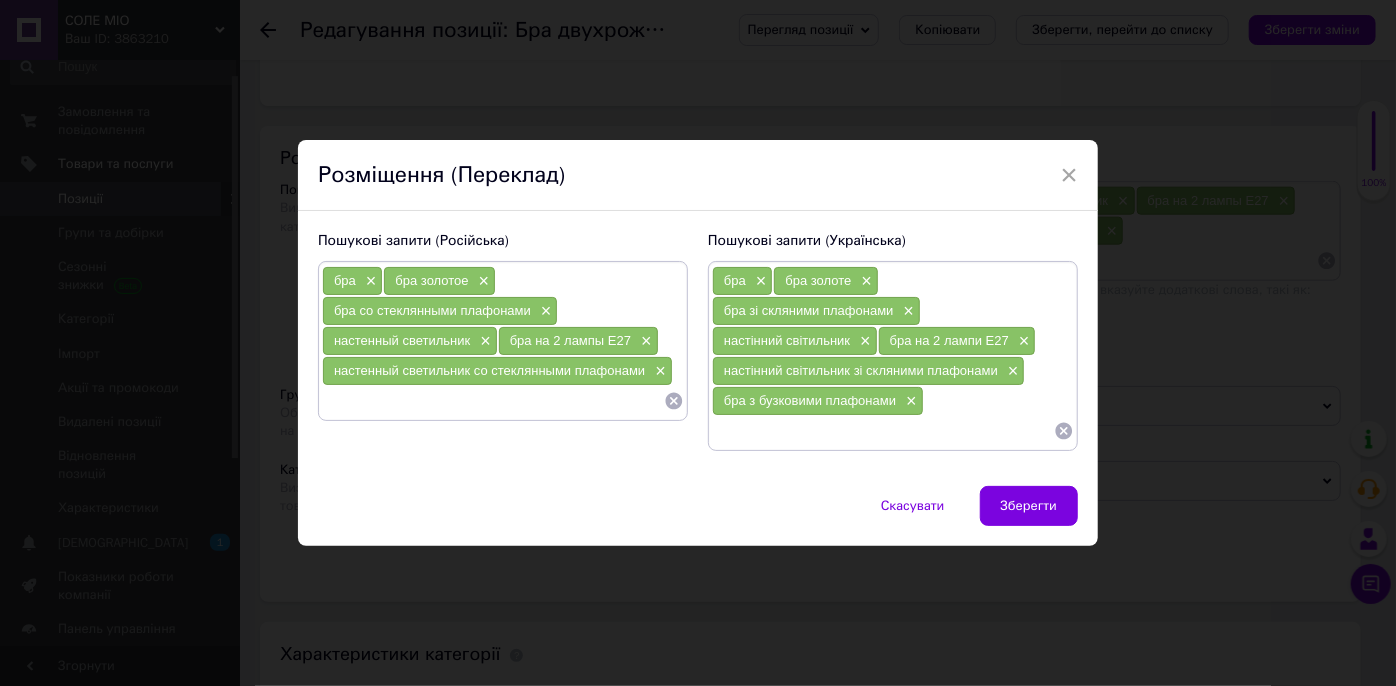 type on "настенный светильник со стеклянными плафонами" 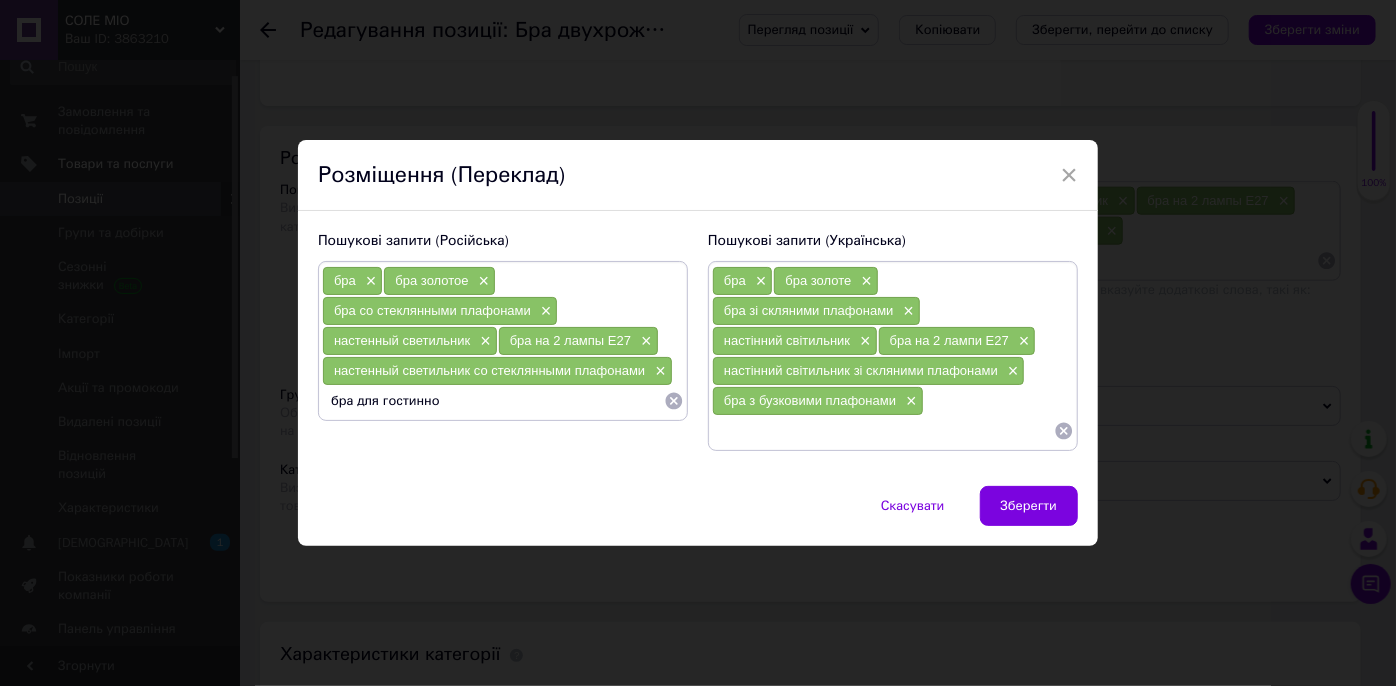 type on "бра для гостинной" 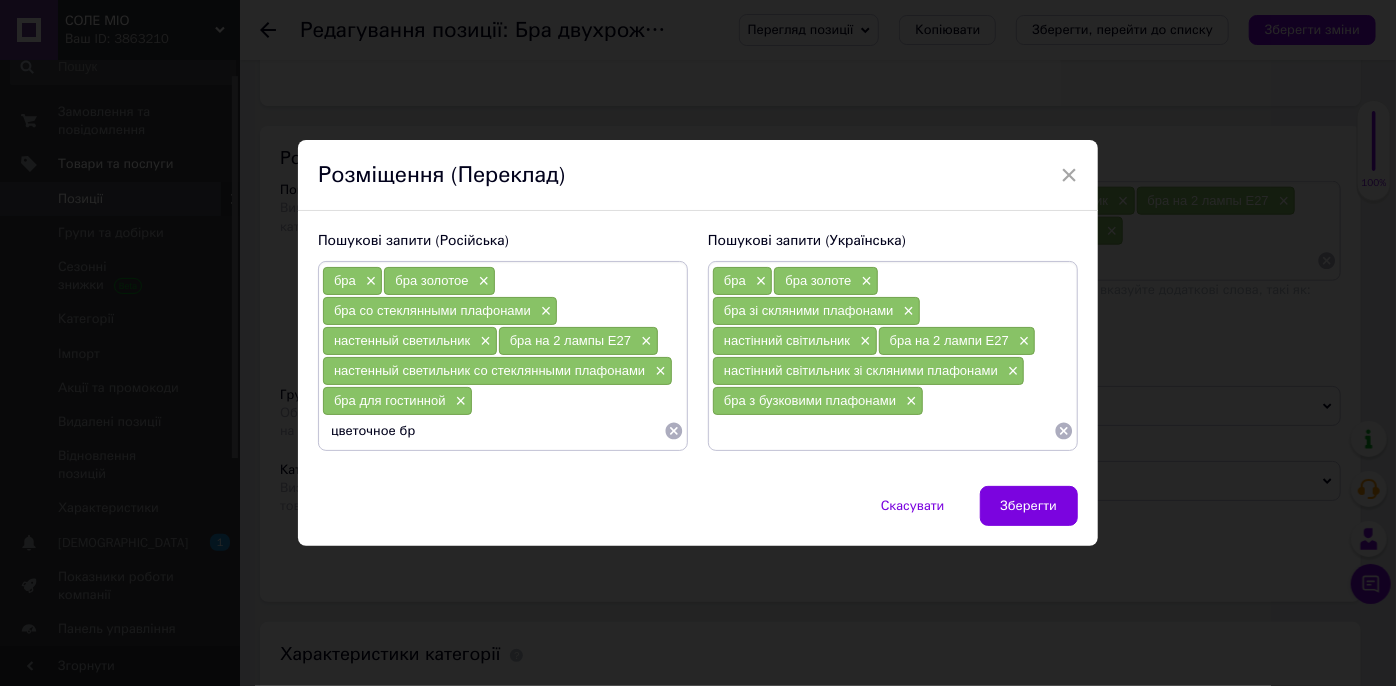 type on "цветочное бра" 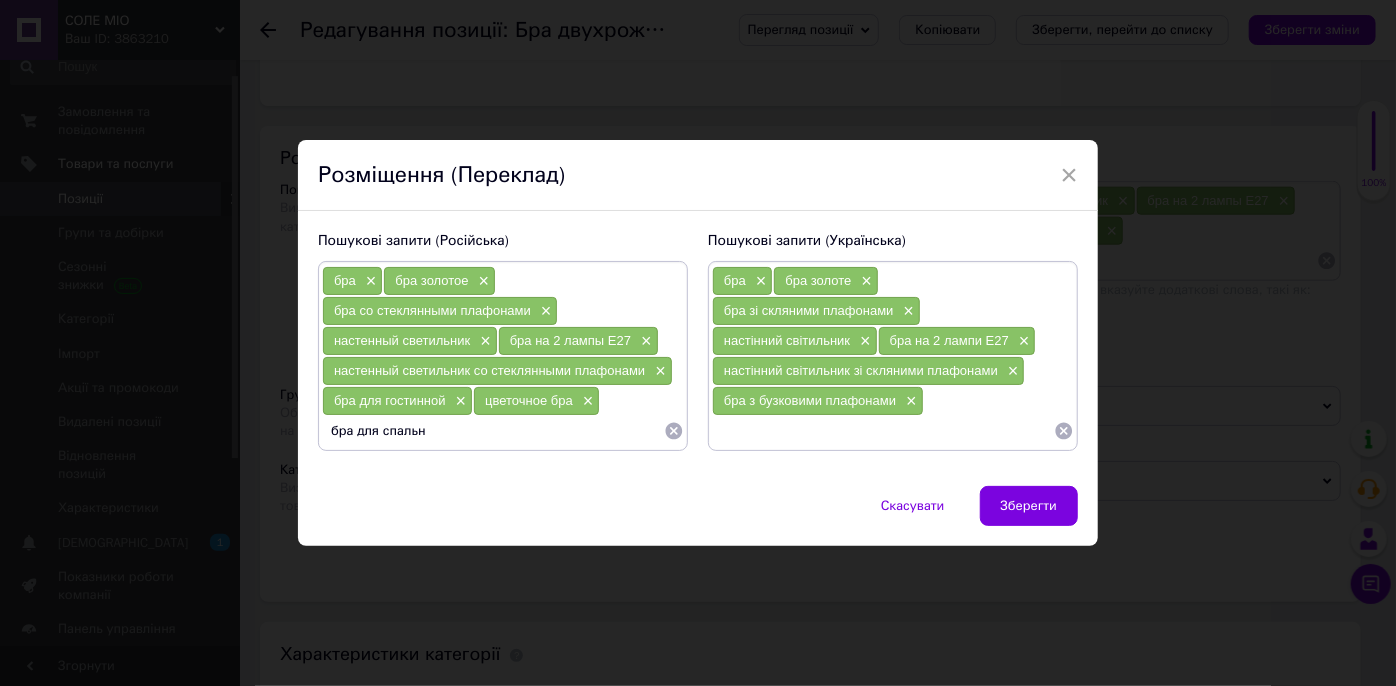 type on "бра для спальни" 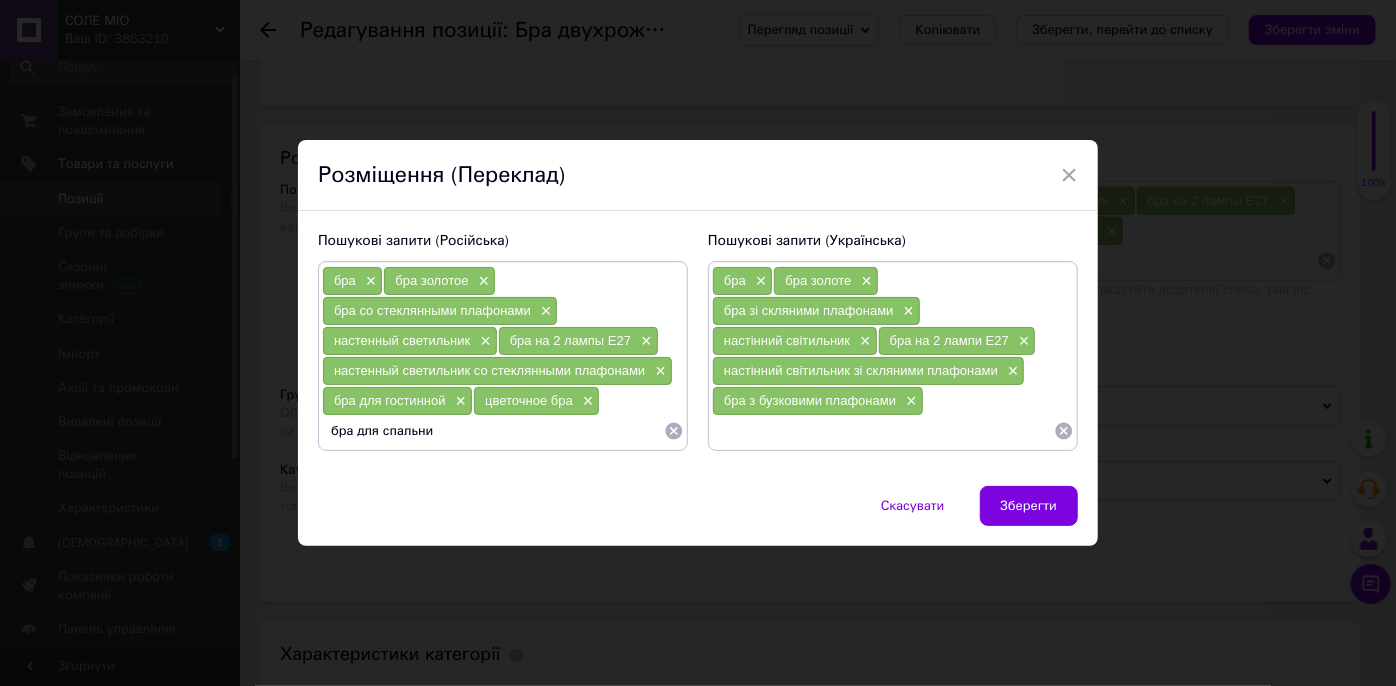type 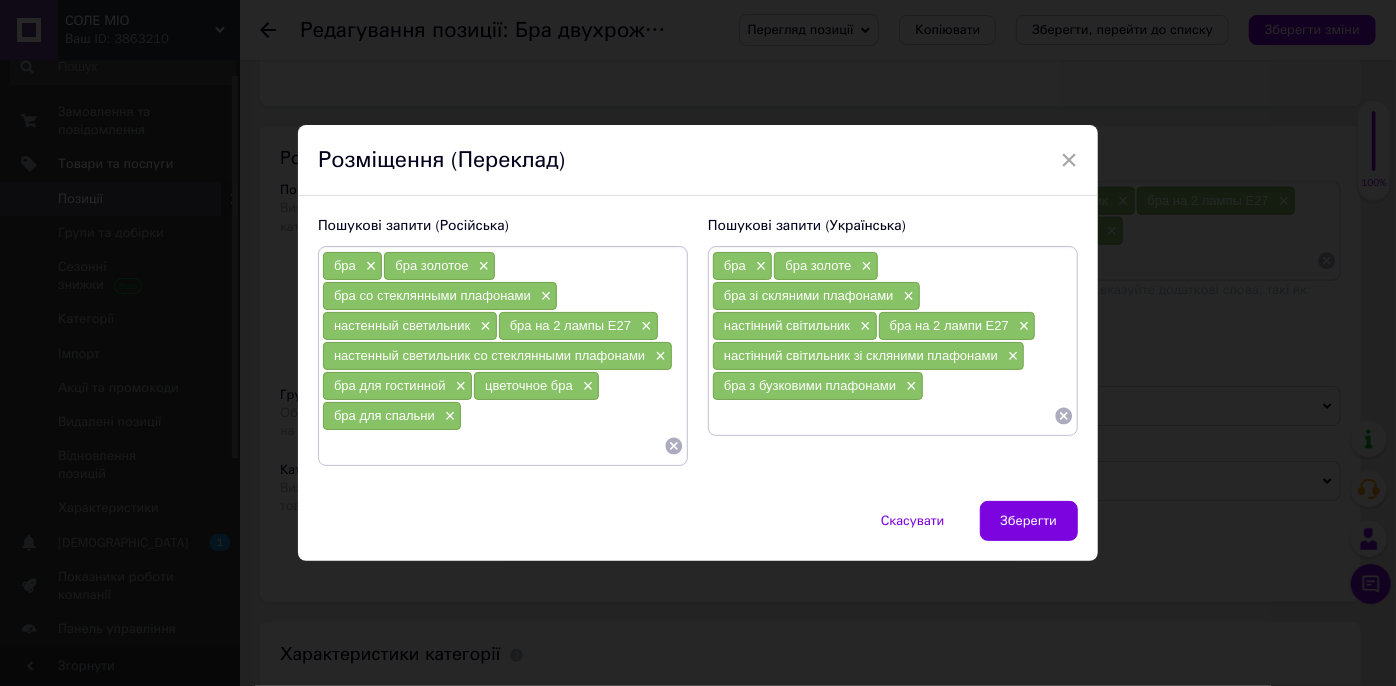 click at bounding box center (883, 416) 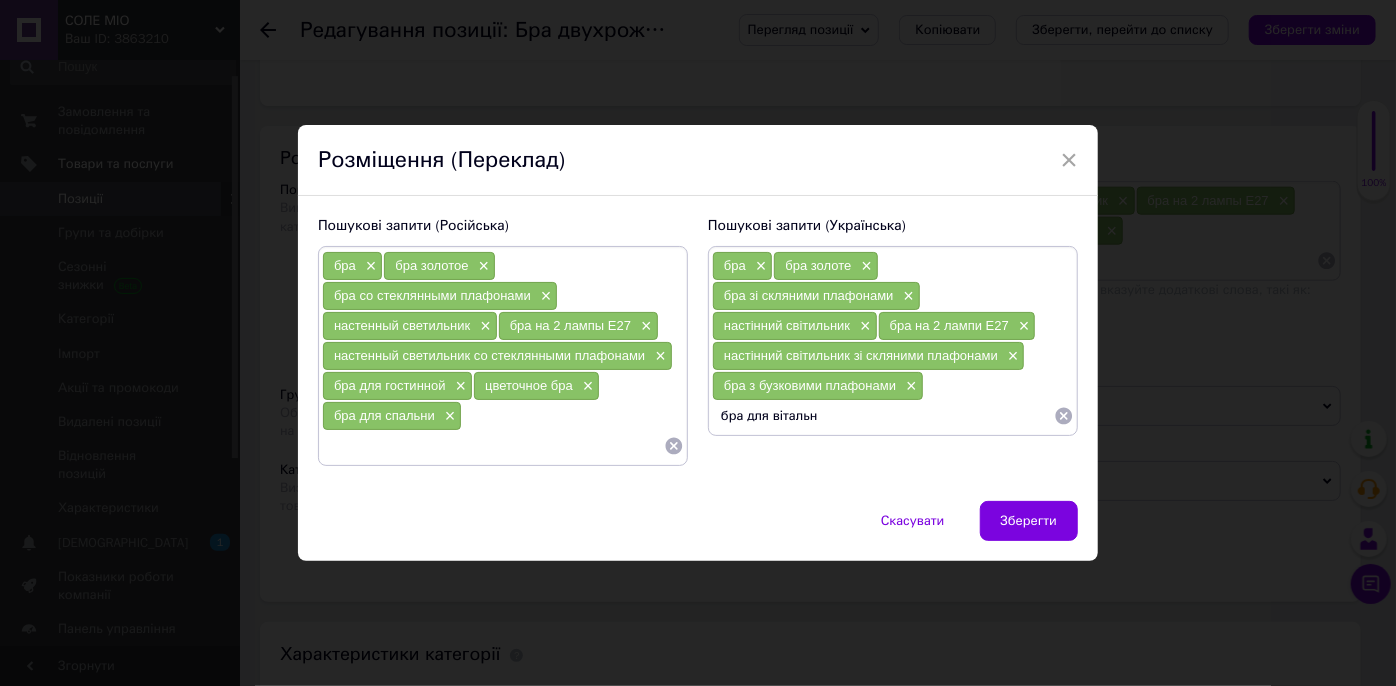 type on "бра для вітальні" 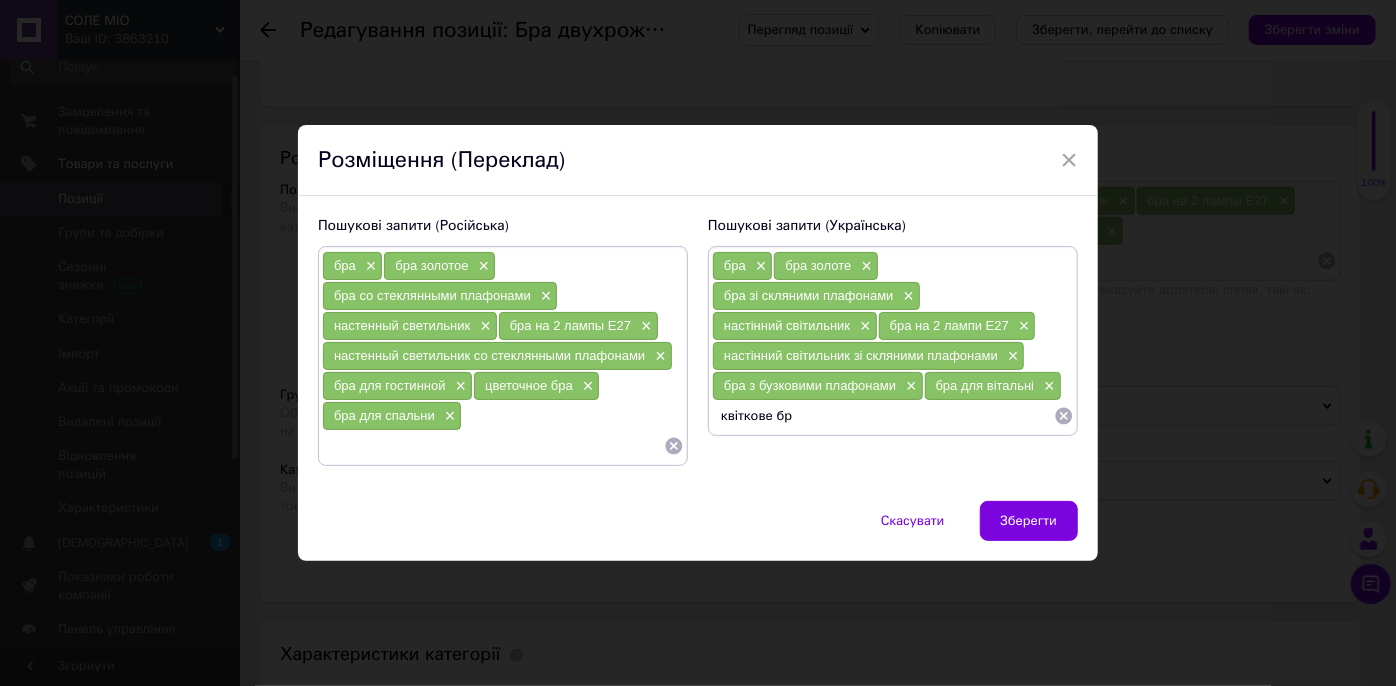 type on "квіткове бра" 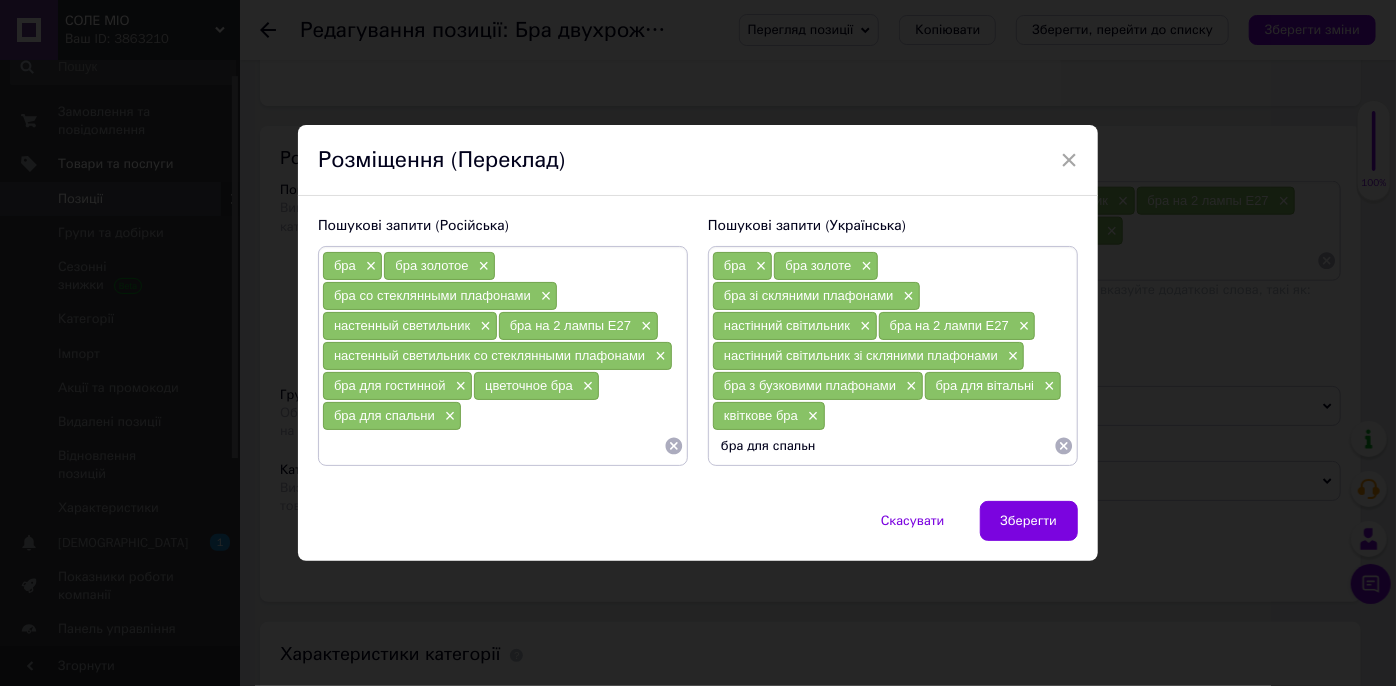 type on "бра для спальні" 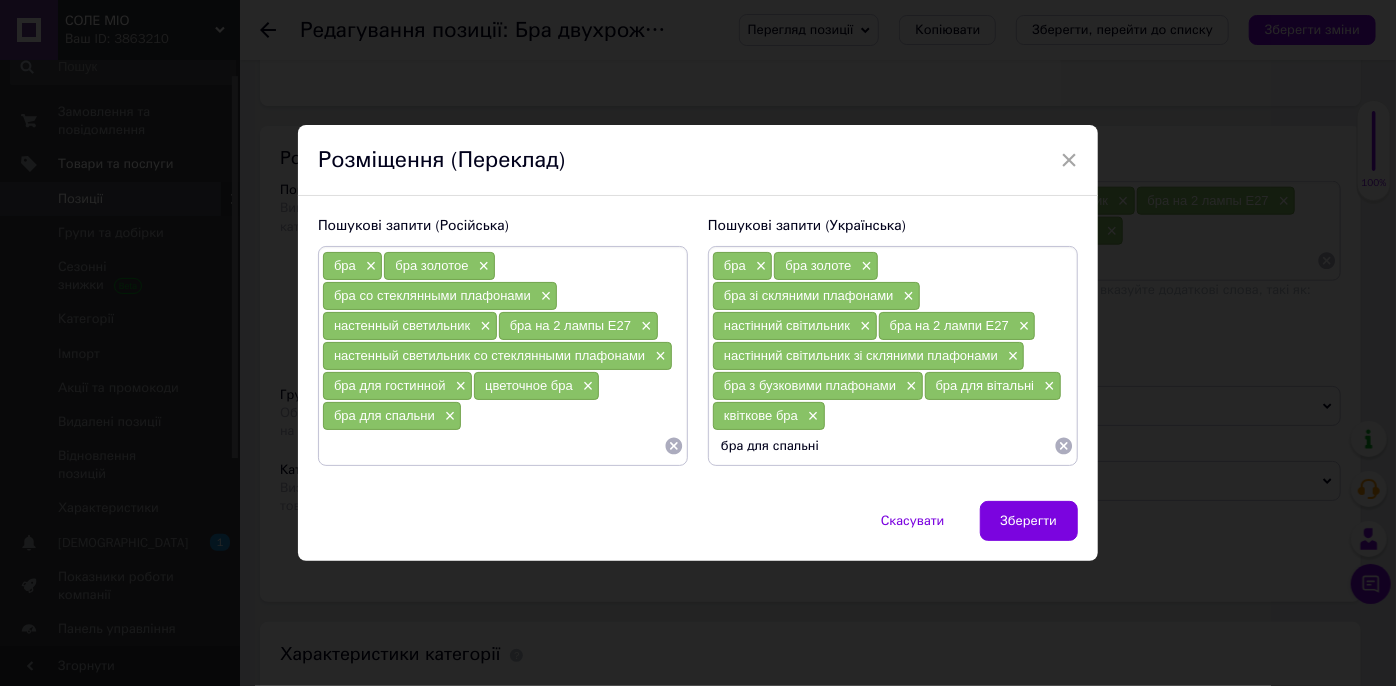 type 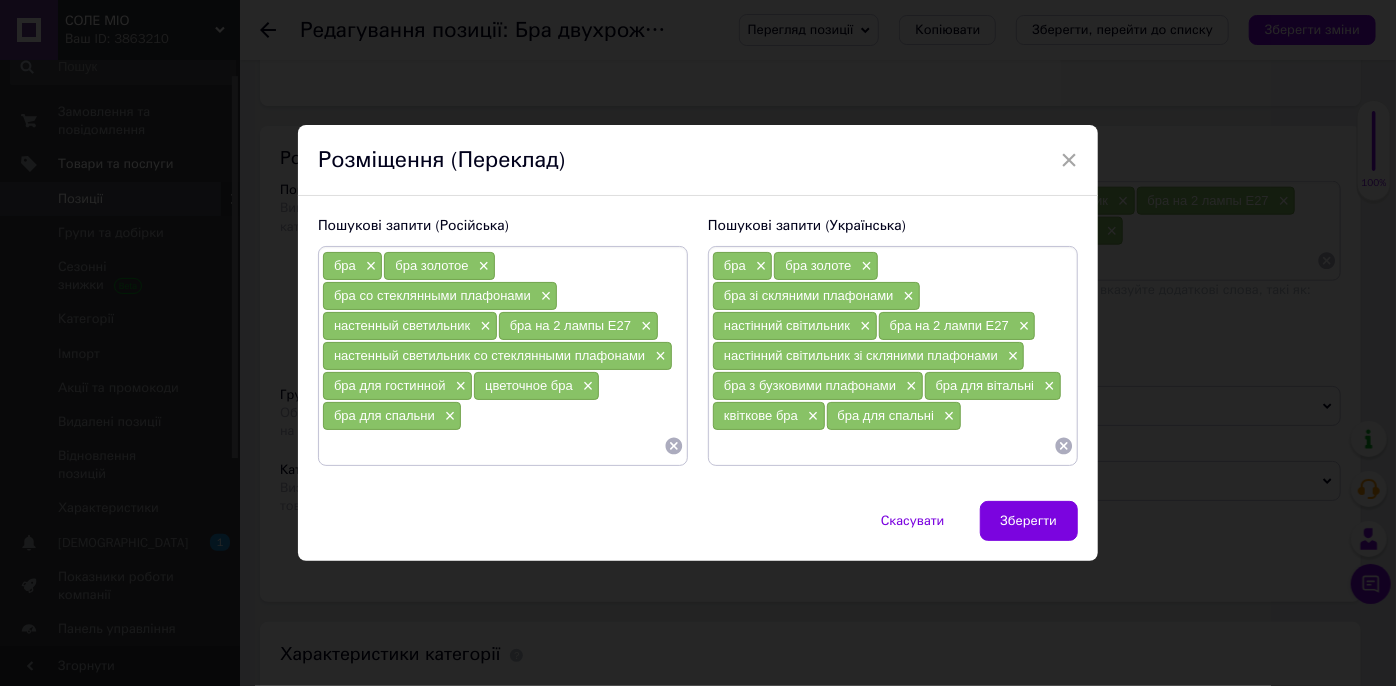 click on "Зберегти" at bounding box center [1029, 521] 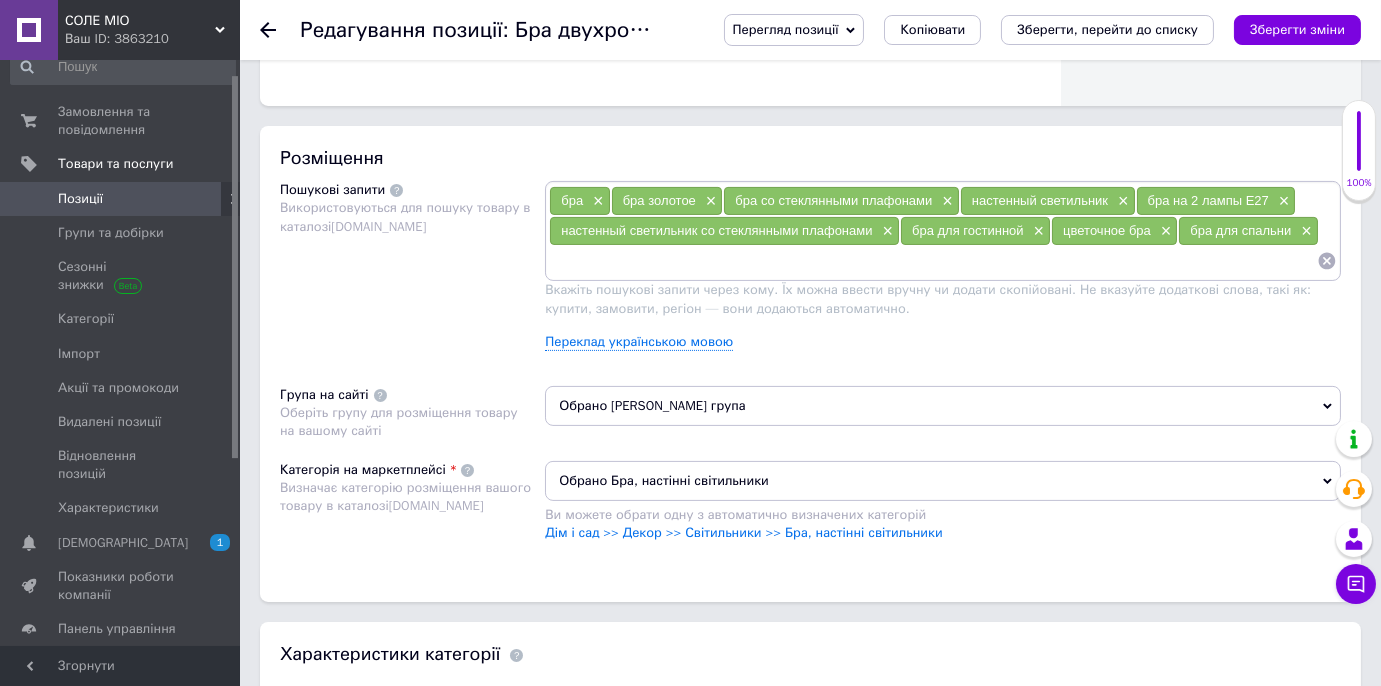 click 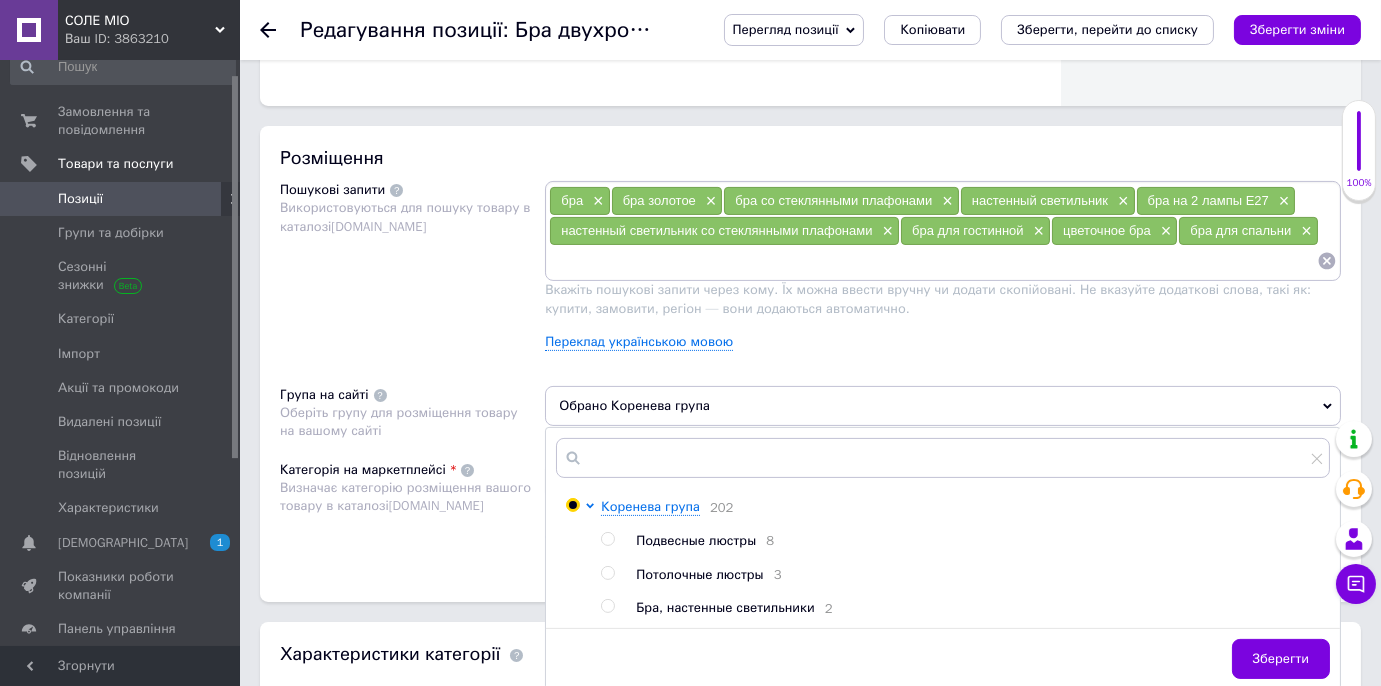 click at bounding box center (607, 606) 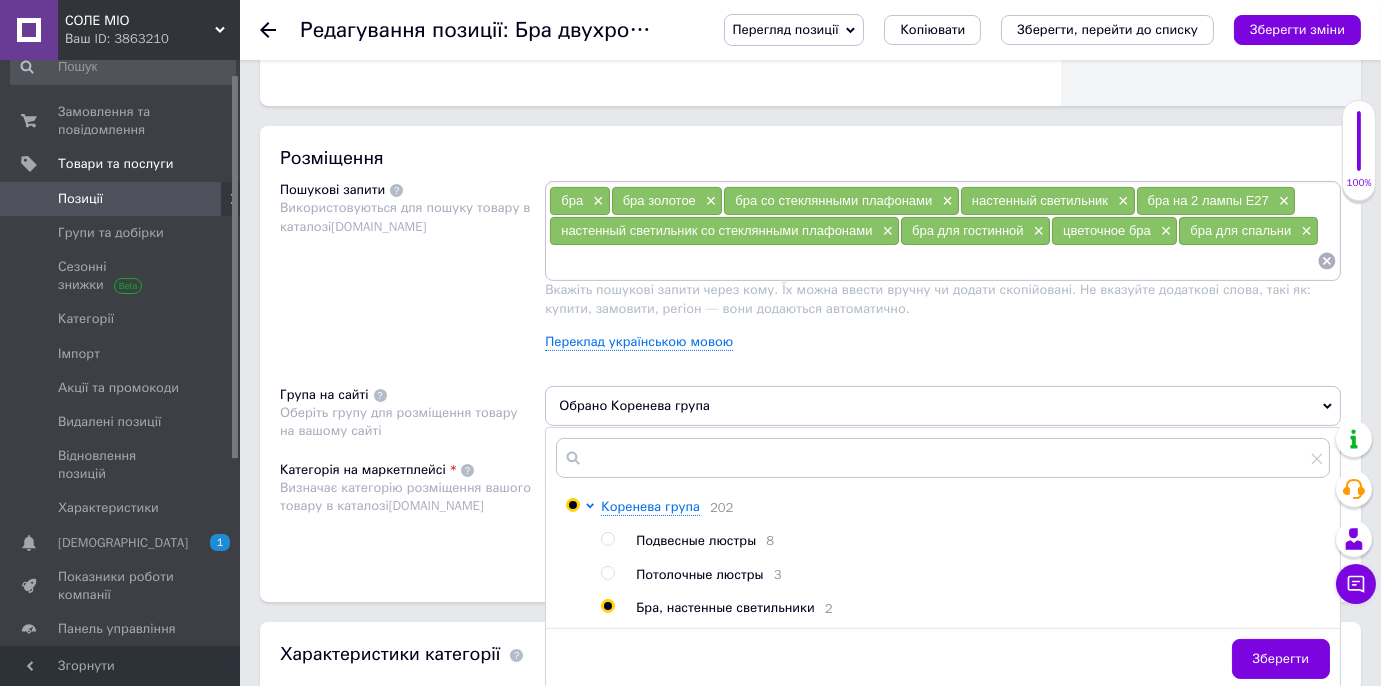 radio on "true" 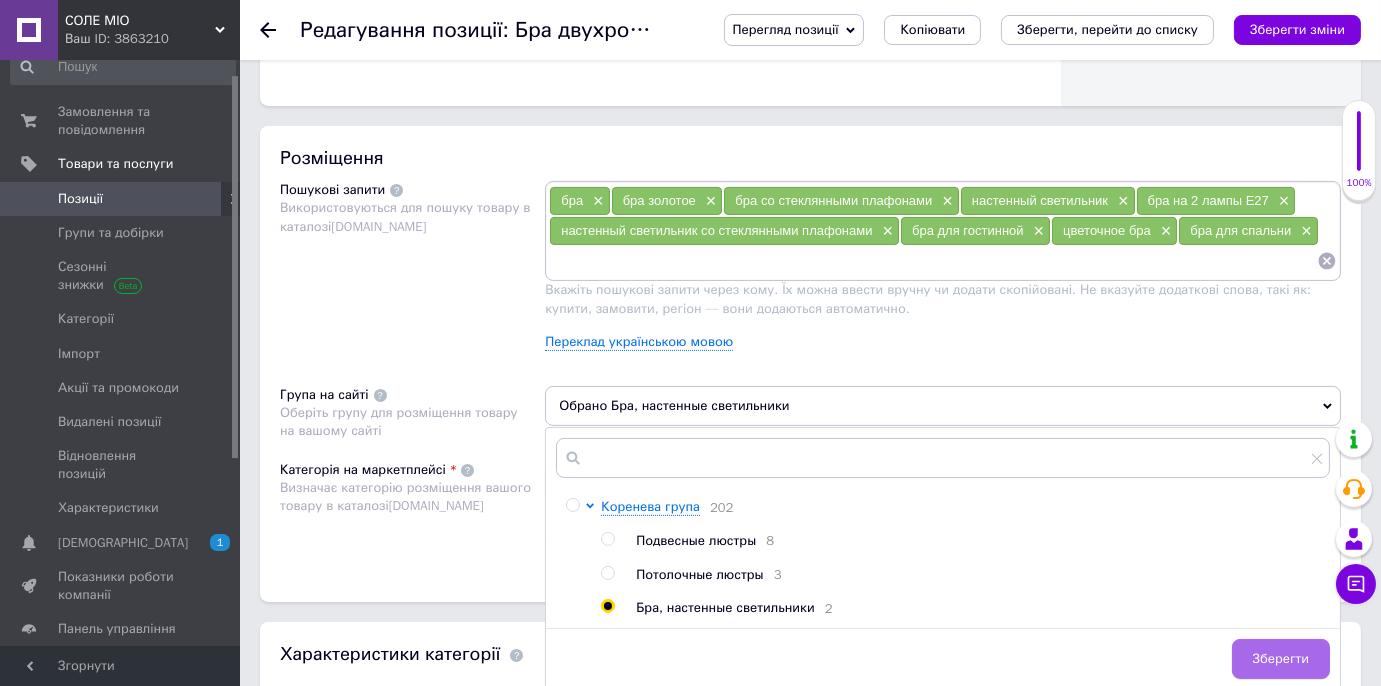 click on "Зберегти" at bounding box center [1281, 659] 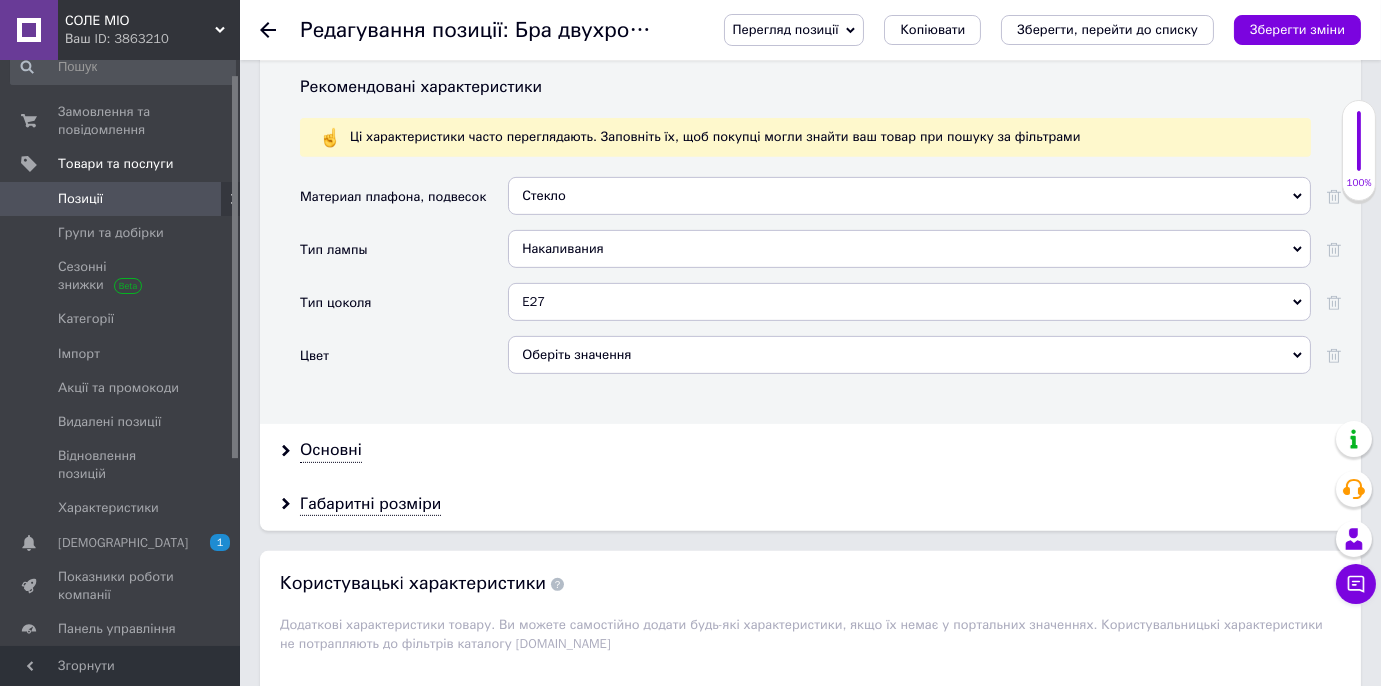 scroll, scrollTop: 1909, scrollLeft: 0, axis: vertical 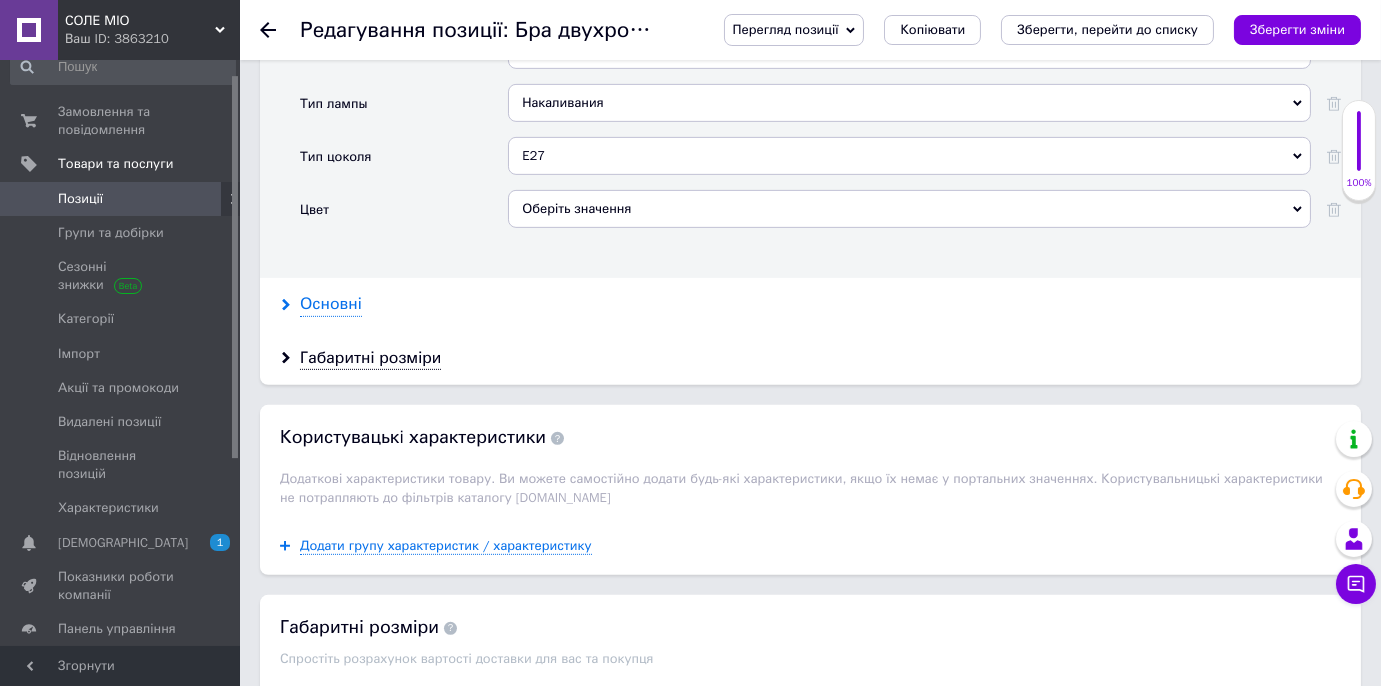 click on "Основні" at bounding box center [331, 304] 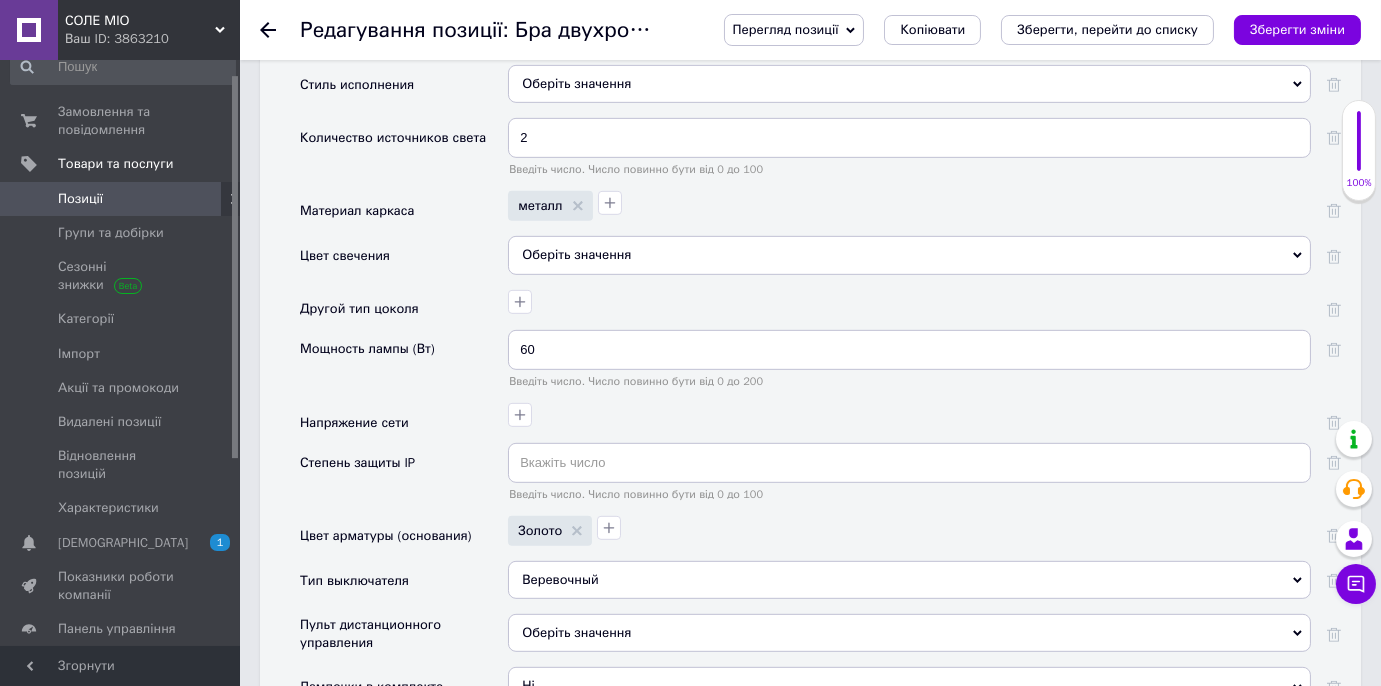 scroll, scrollTop: 2454, scrollLeft: 0, axis: vertical 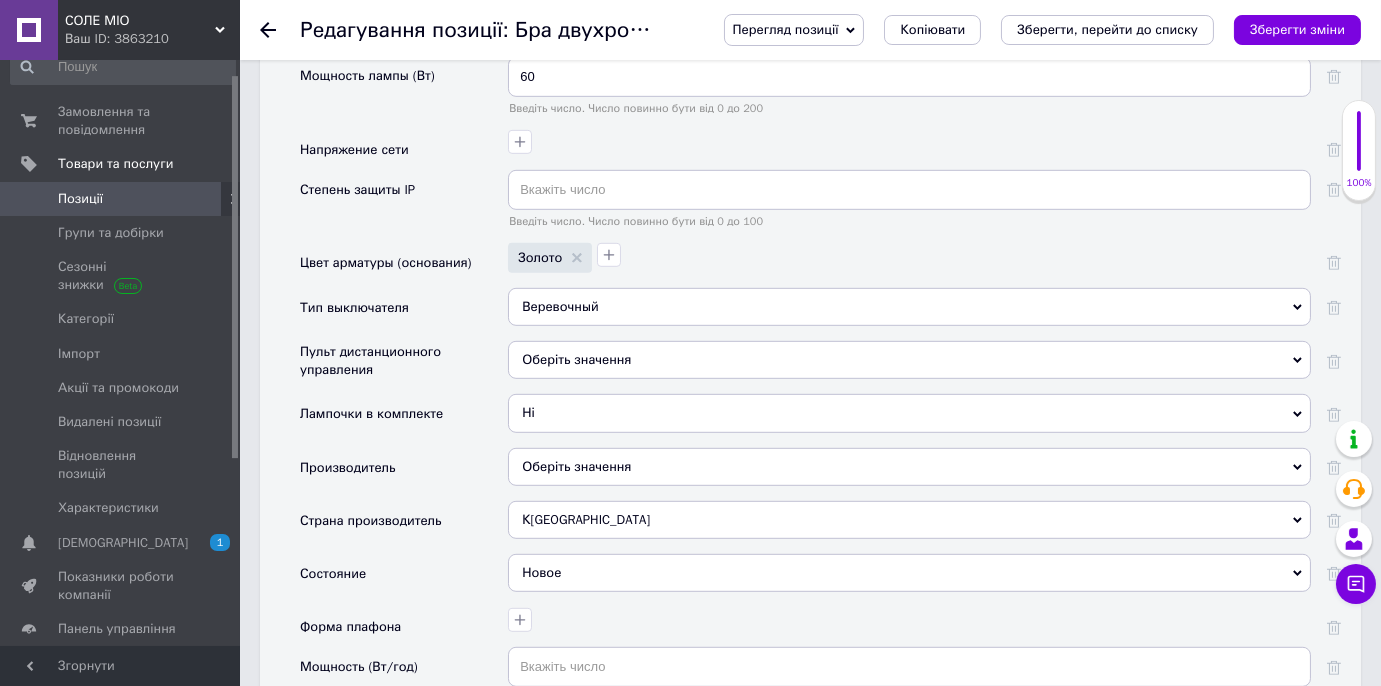 click on "Оберіть значення" at bounding box center (909, 467) 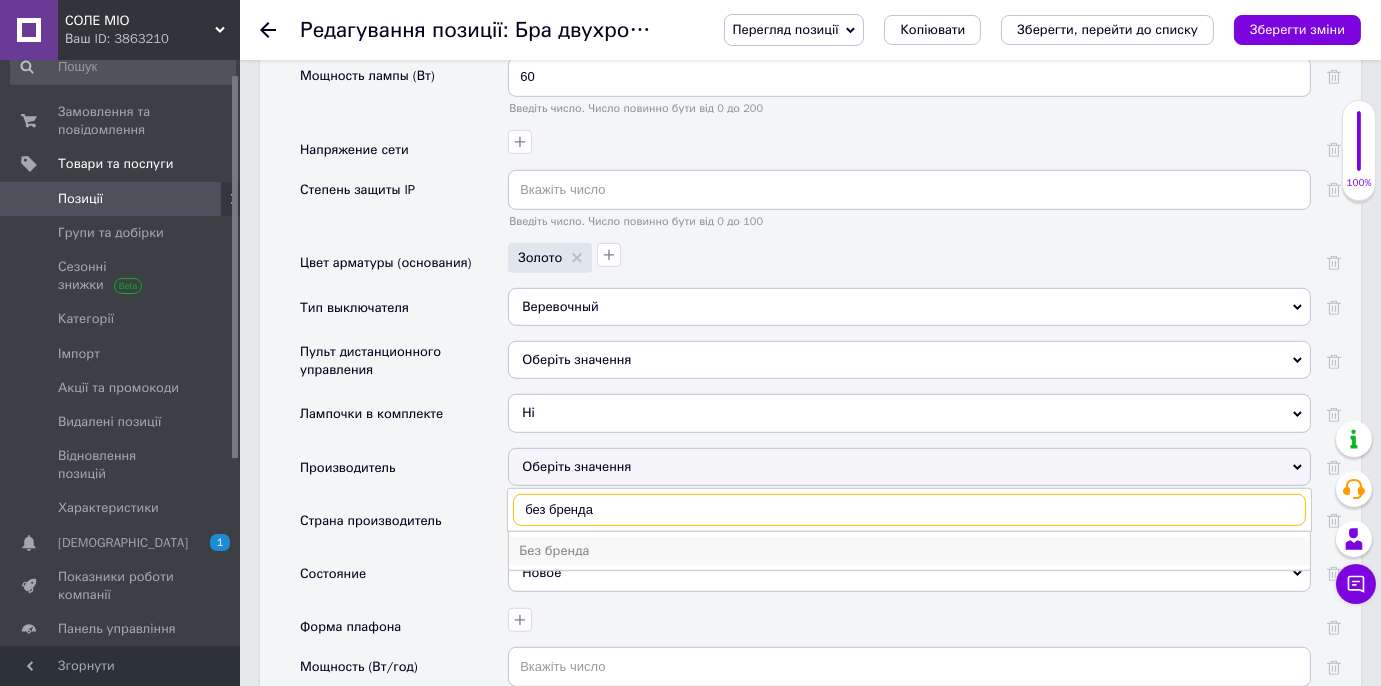 type on "без бренда" 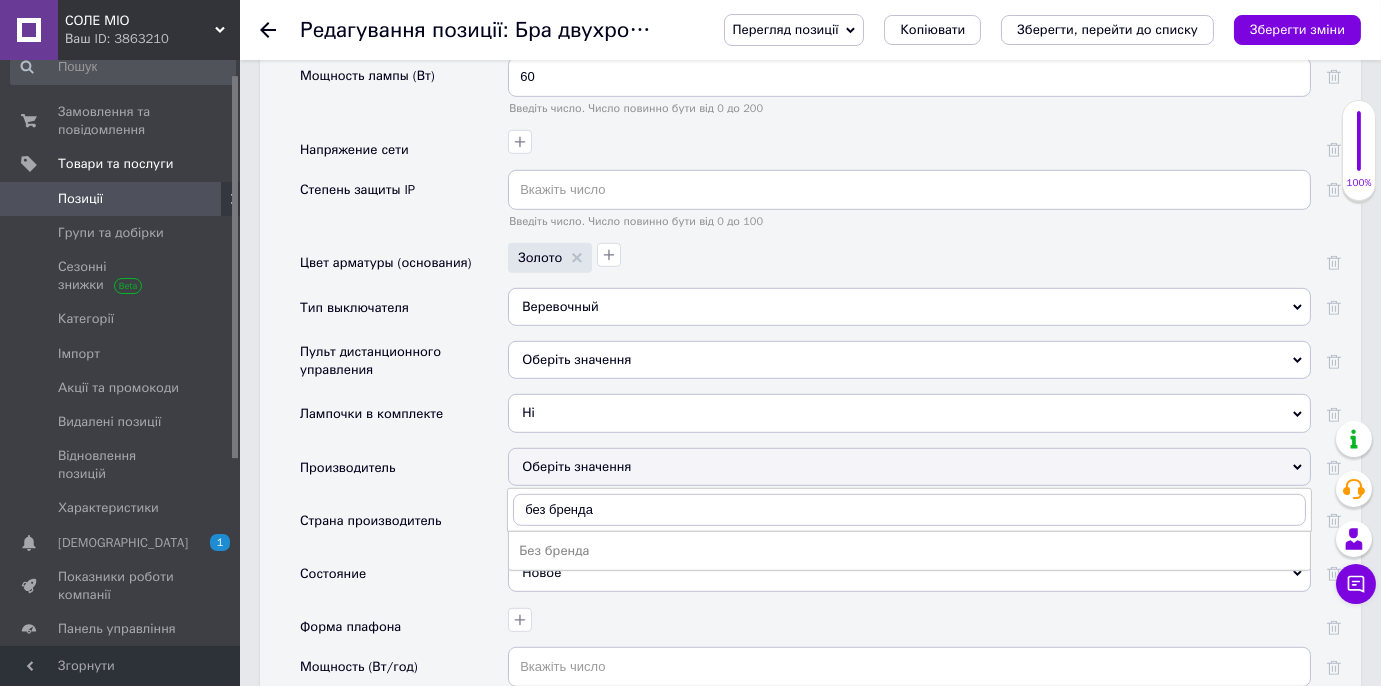 click on "Без бренда" at bounding box center [909, 551] 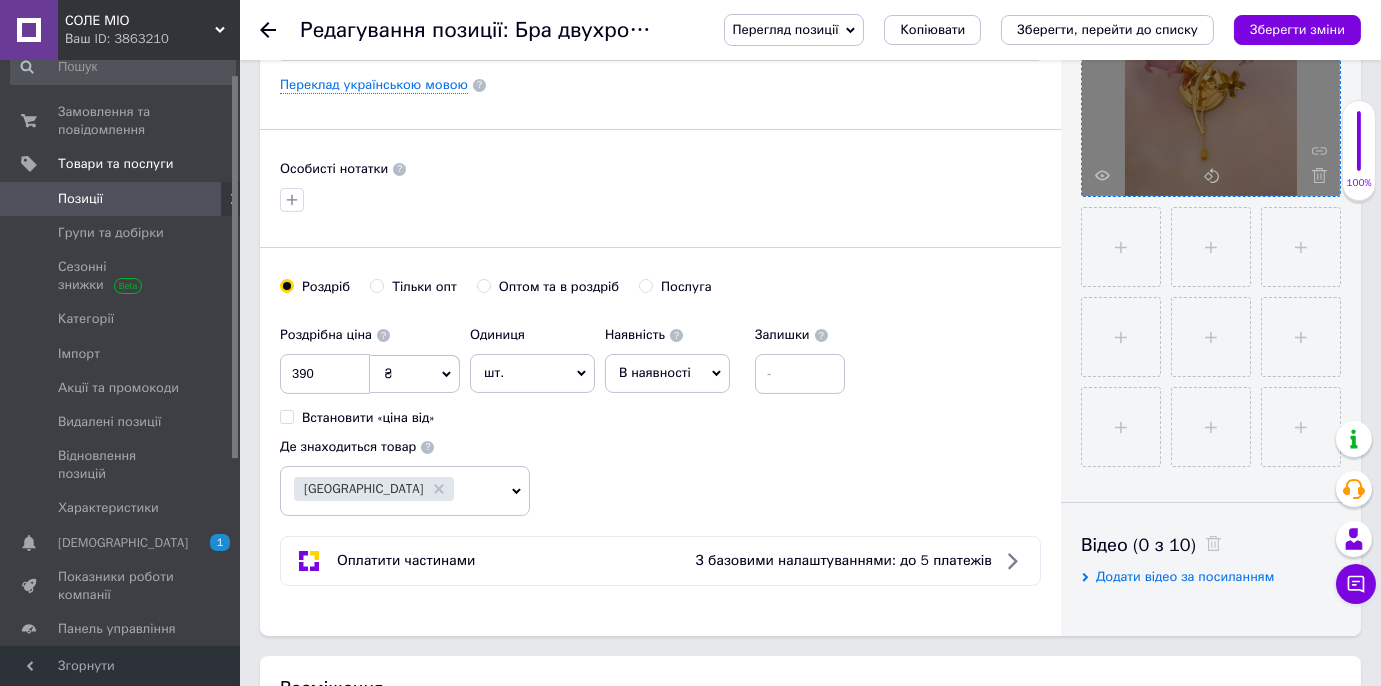 scroll, scrollTop: 363, scrollLeft: 0, axis: vertical 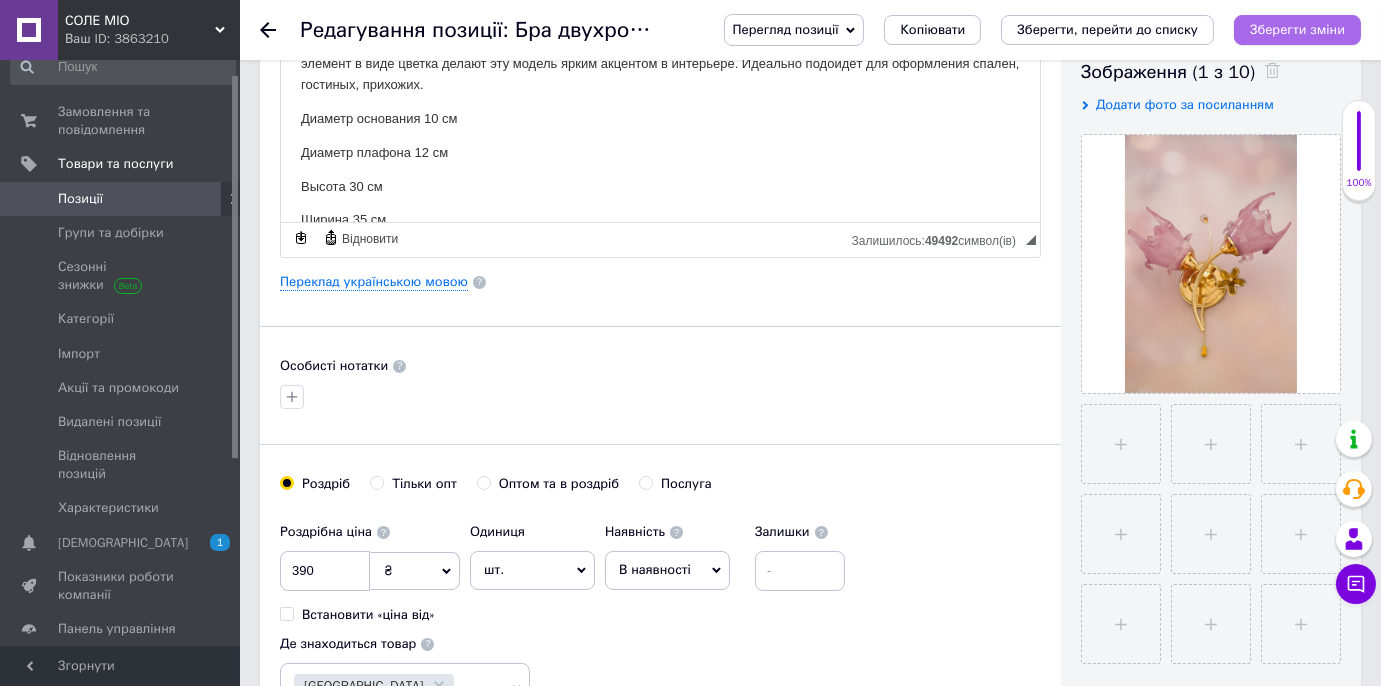 click on "Зберегти зміни" at bounding box center [1297, 29] 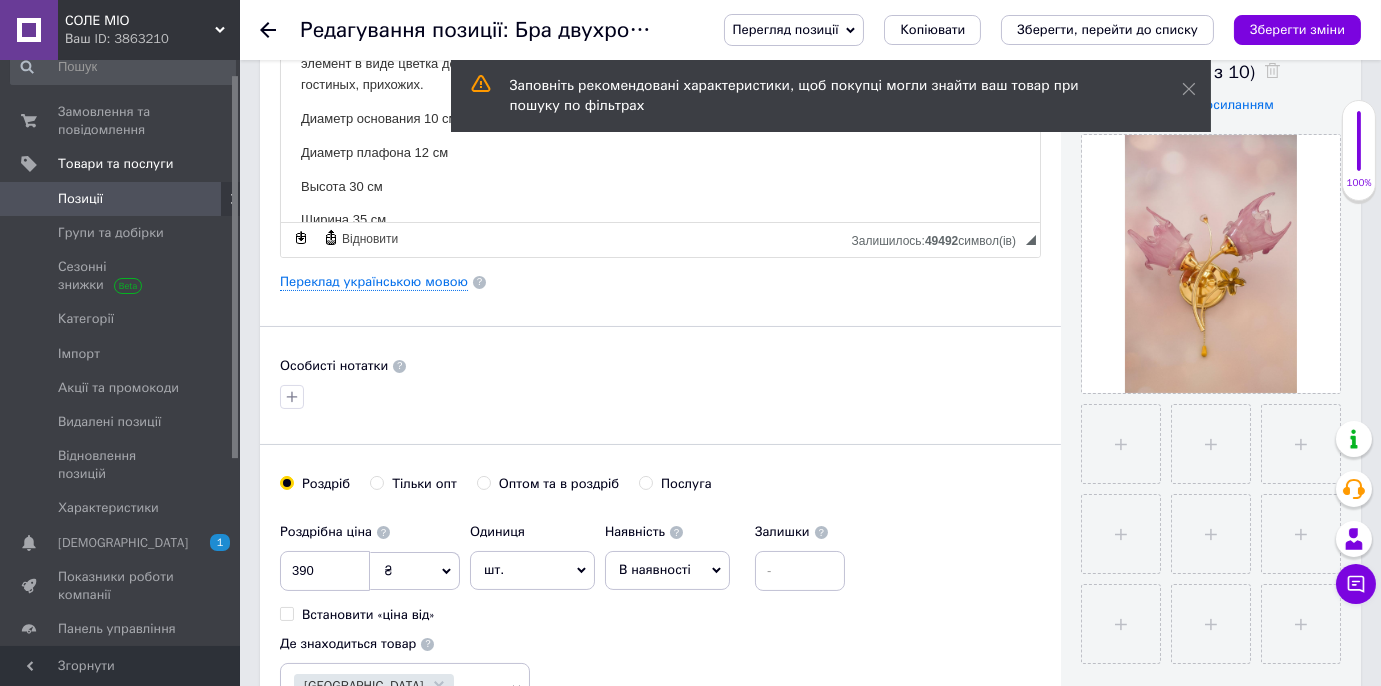 click 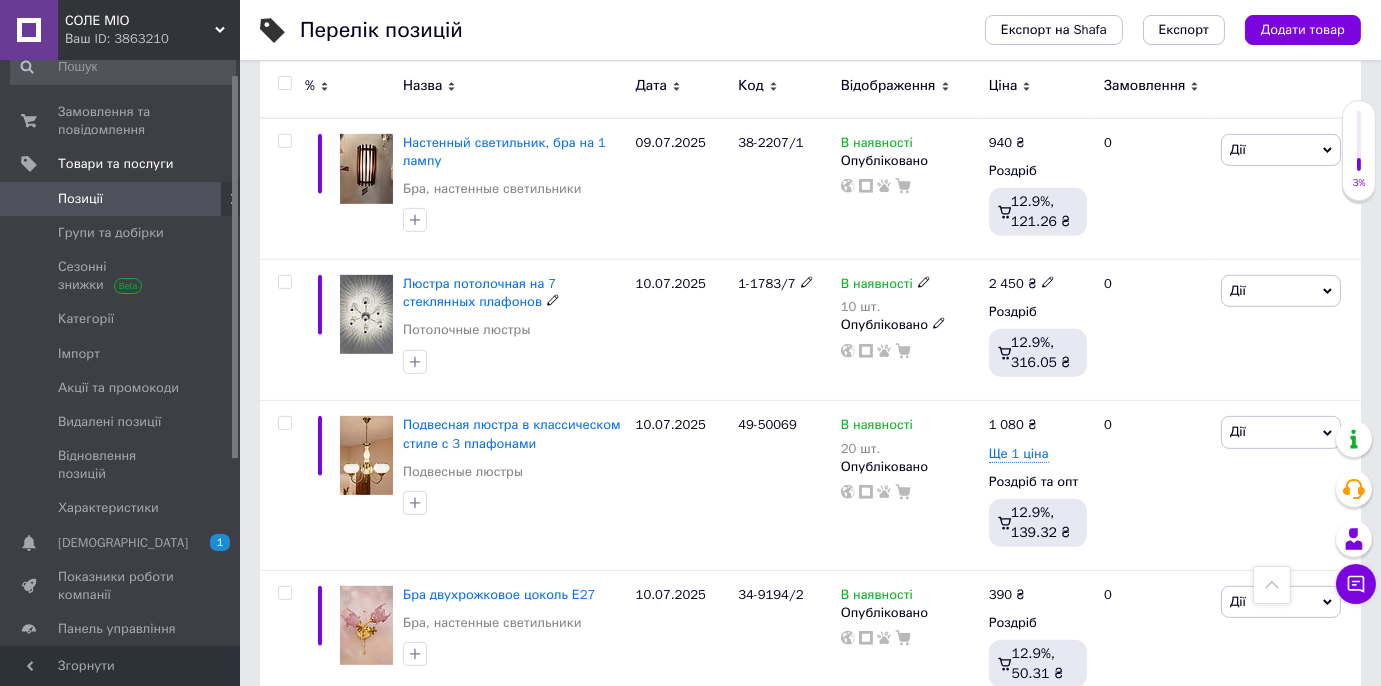 scroll, scrollTop: 2181, scrollLeft: 0, axis: vertical 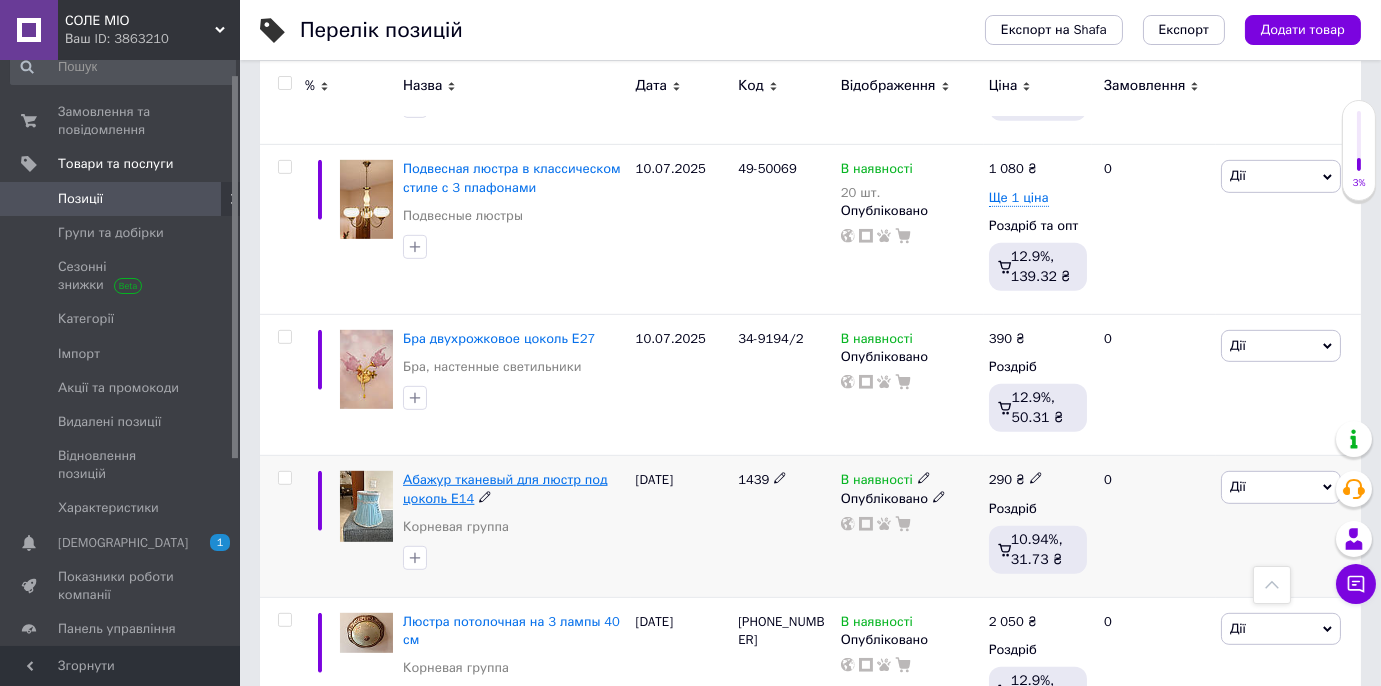 click on "Абажур тканевый для люстр под цоколь Е14" at bounding box center (505, 488) 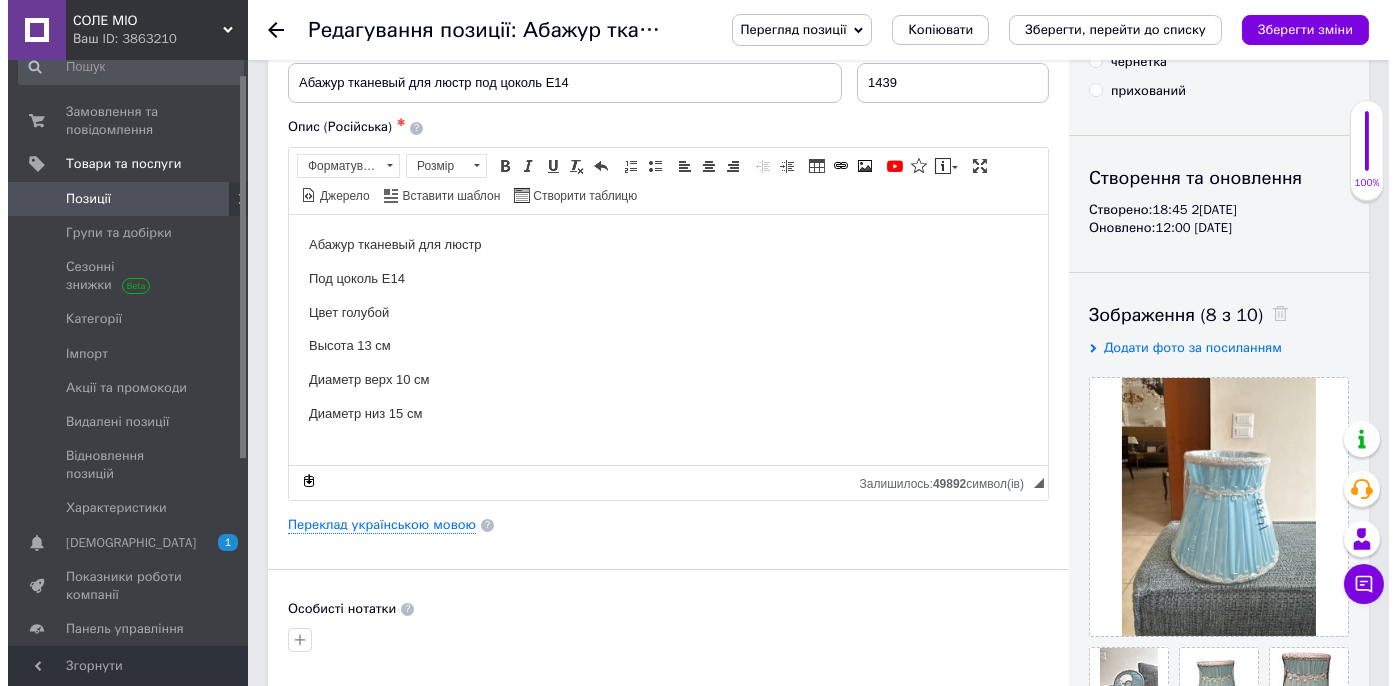 scroll, scrollTop: 272, scrollLeft: 0, axis: vertical 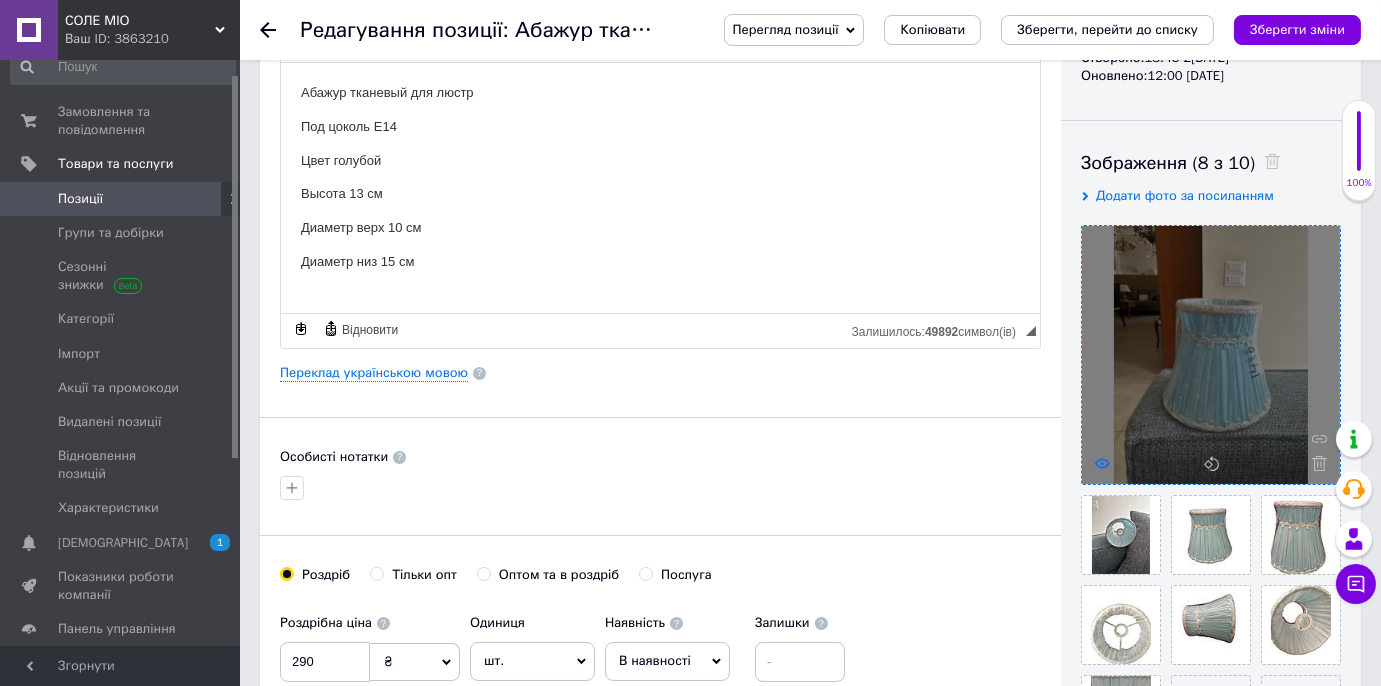 click 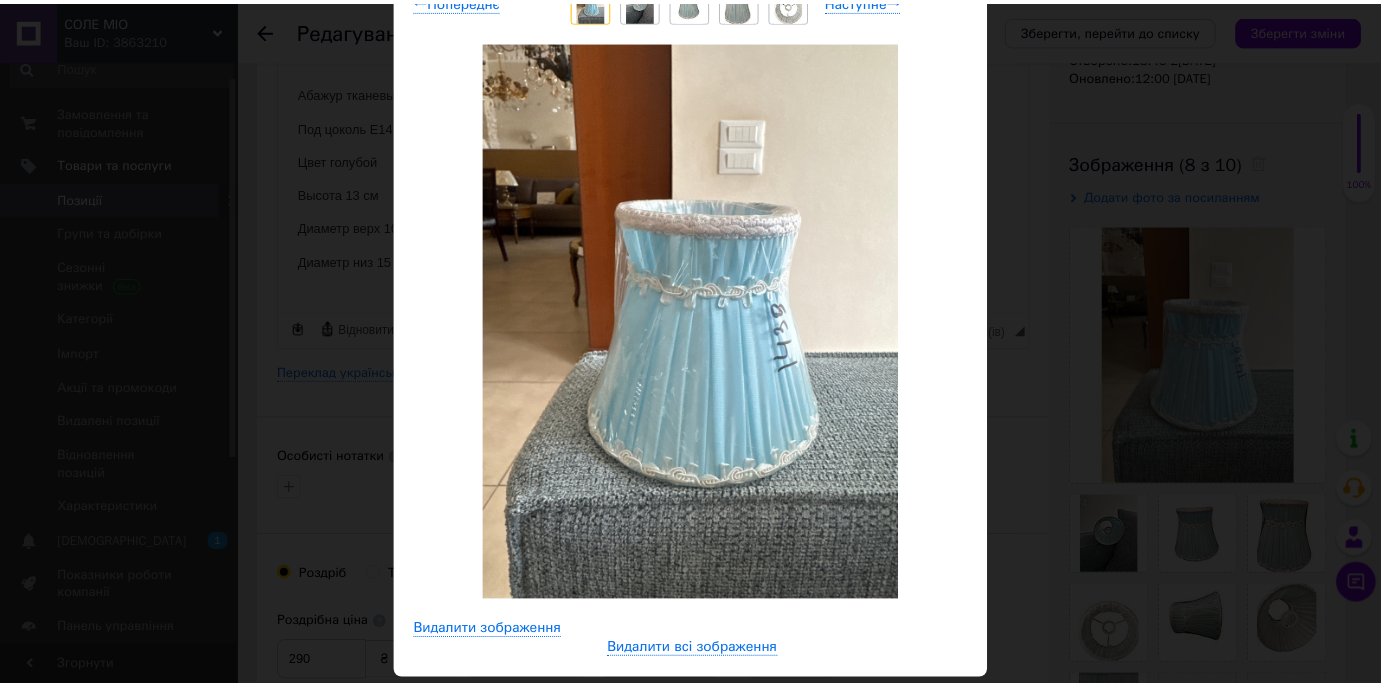 scroll, scrollTop: 90, scrollLeft: 0, axis: vertical 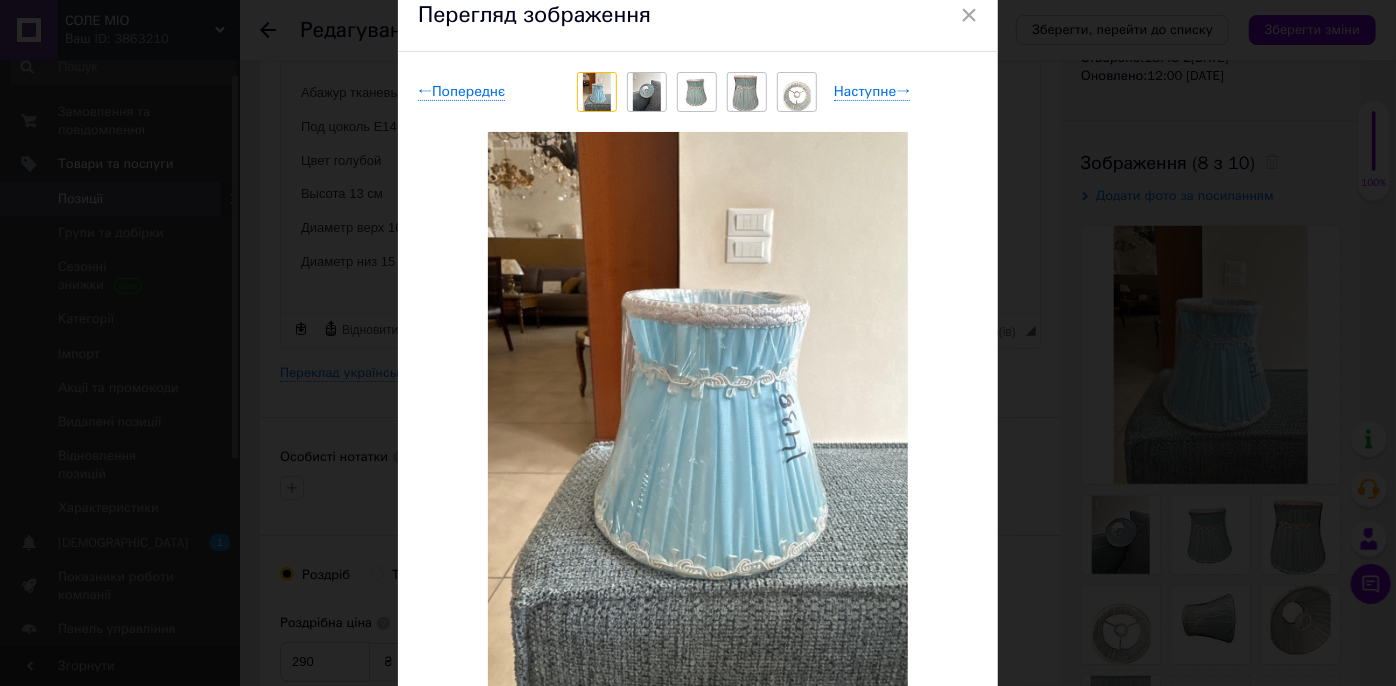 click on "×" at bounding box center (969, 15) 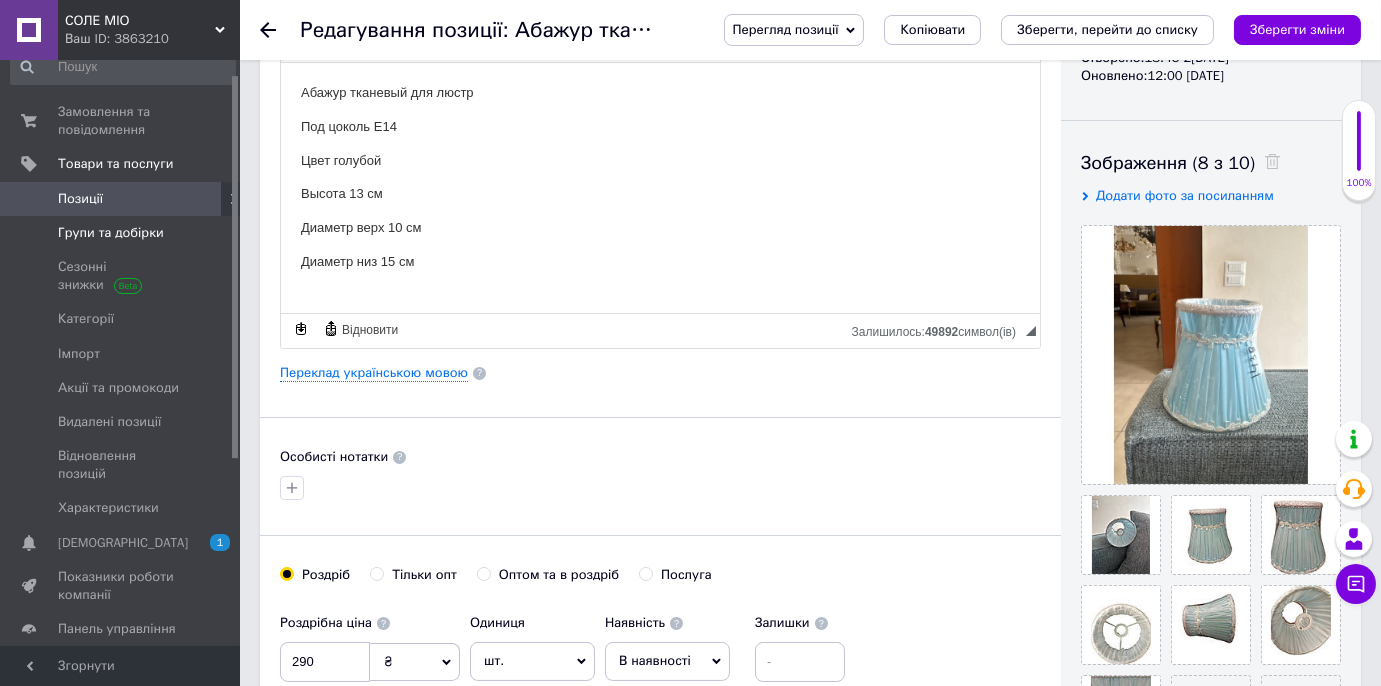 click on "Групи та добірки" at bounding box center [111, 233] 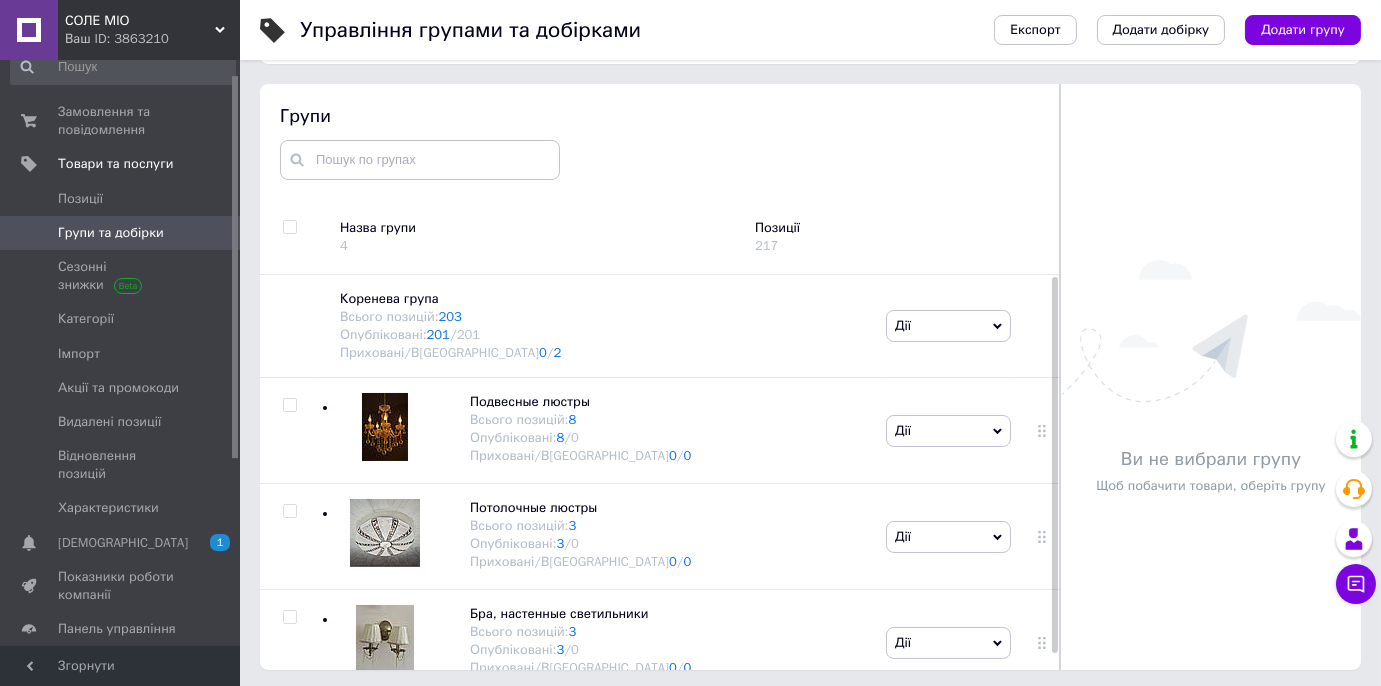 scroll, scrollTop: 113, scrollLeft: 0, axis: vertical 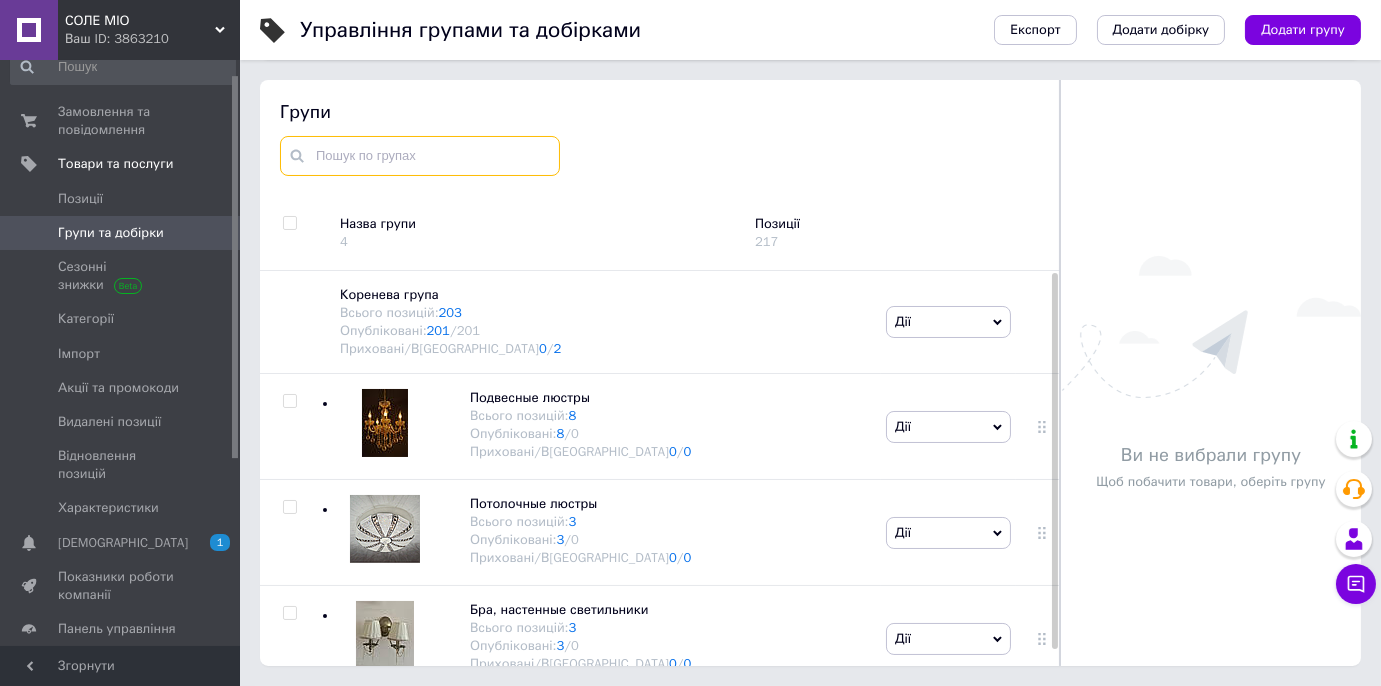 click at bounding box center [420, 156] 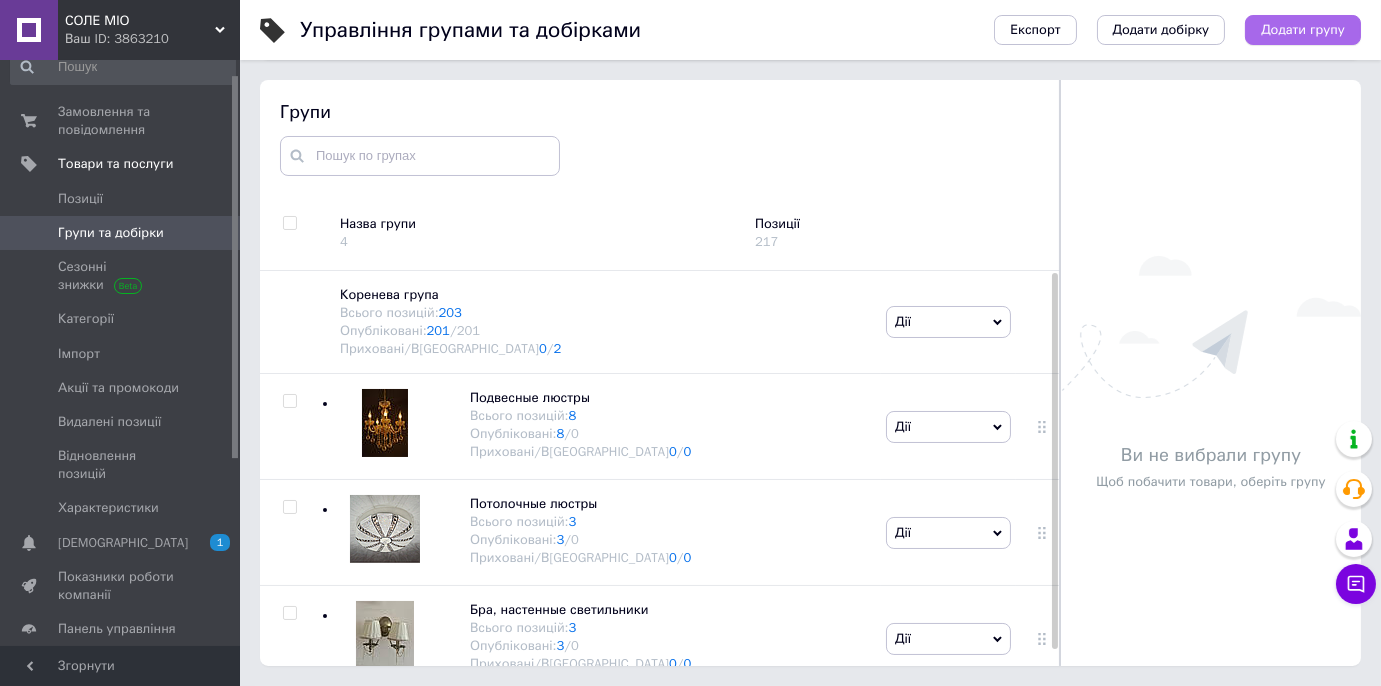 click on "Додати групу" at bounding box center (1303, 30) 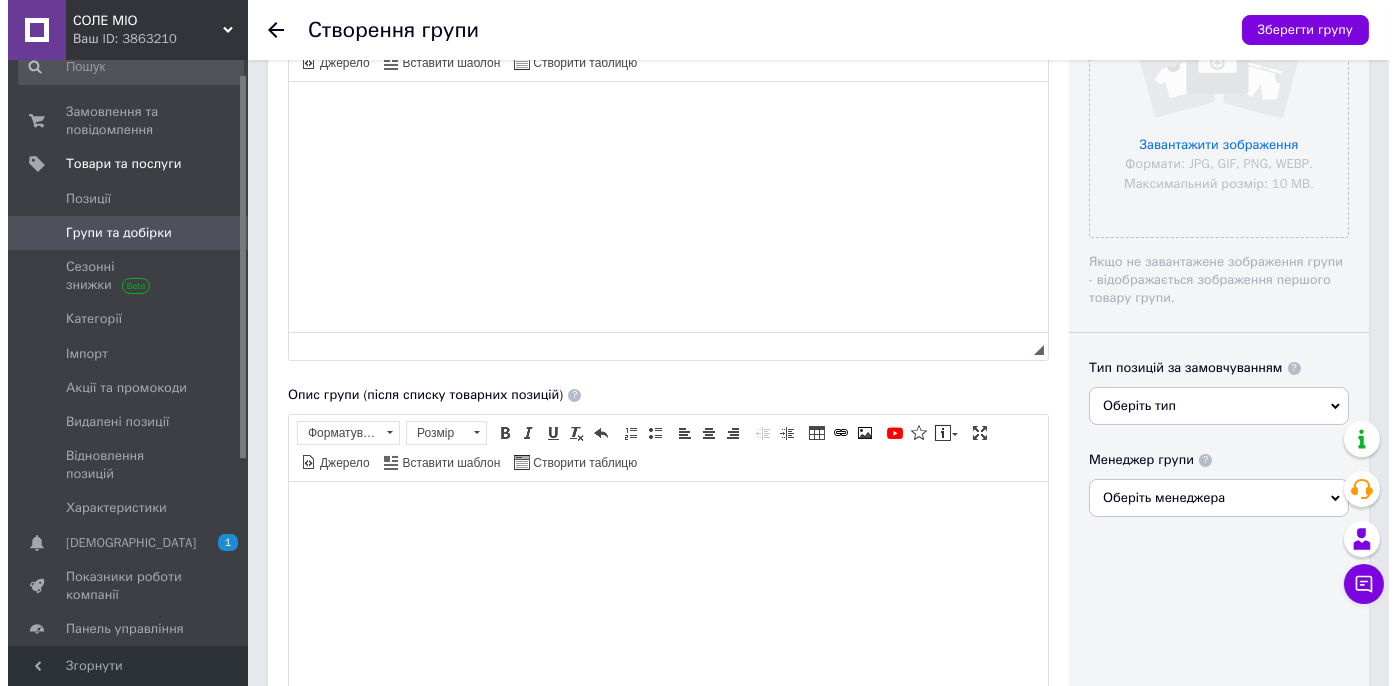 scroll, scrollTop: 616, scrollLeft: 0, axis: vertical 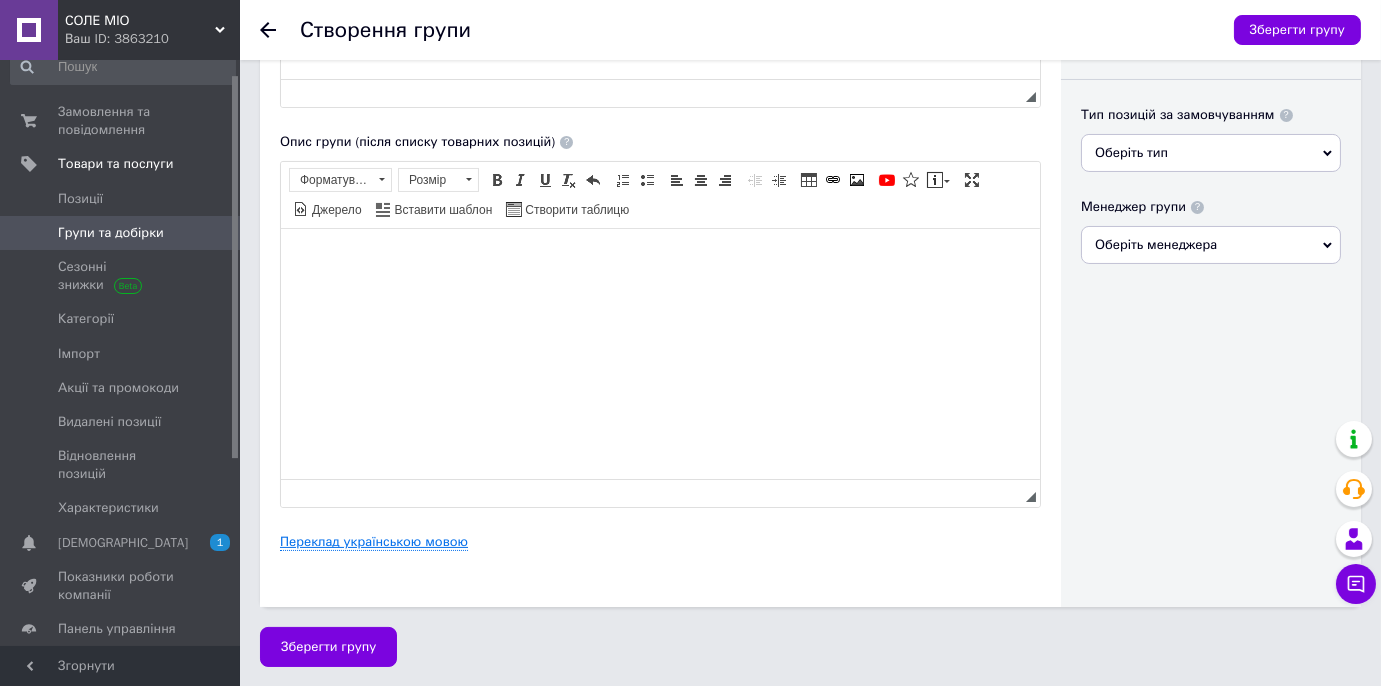click on "Переклад українською мовою" at bounding box center (374, 542) 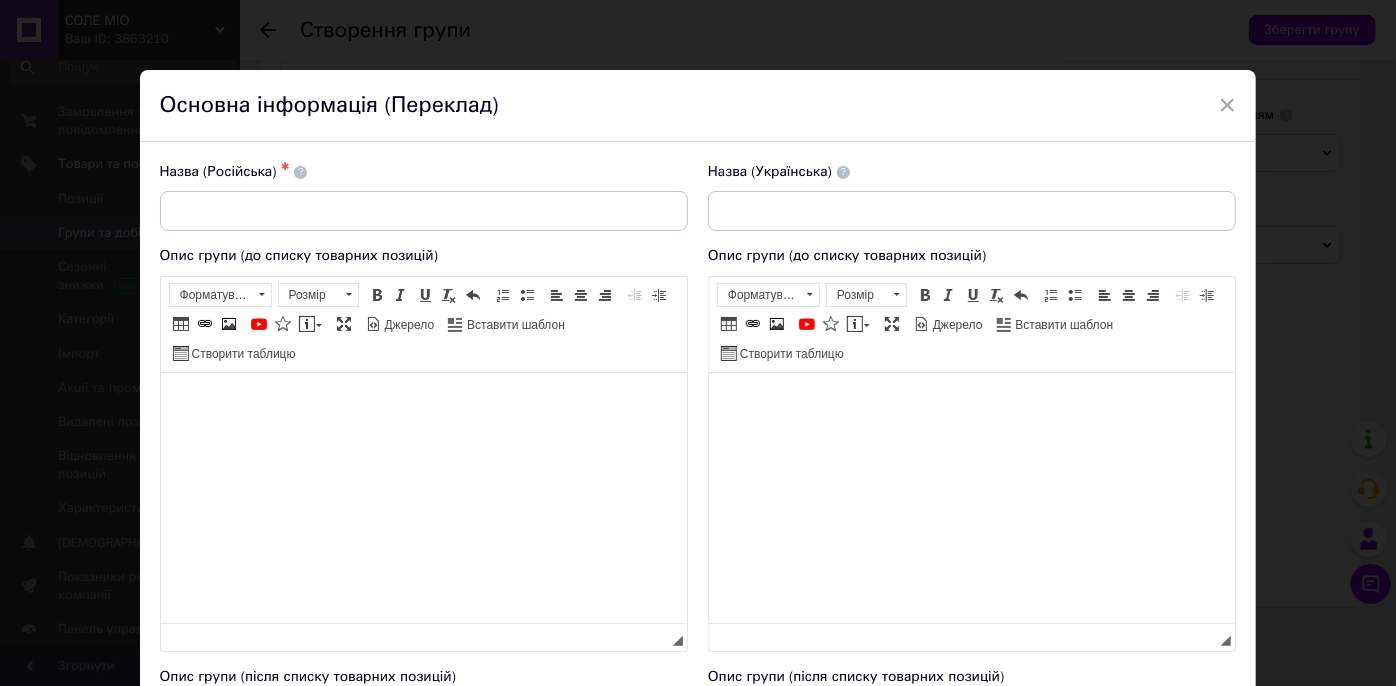 scroll, scrollTop: 0, scrollLeft: 0, axis: both 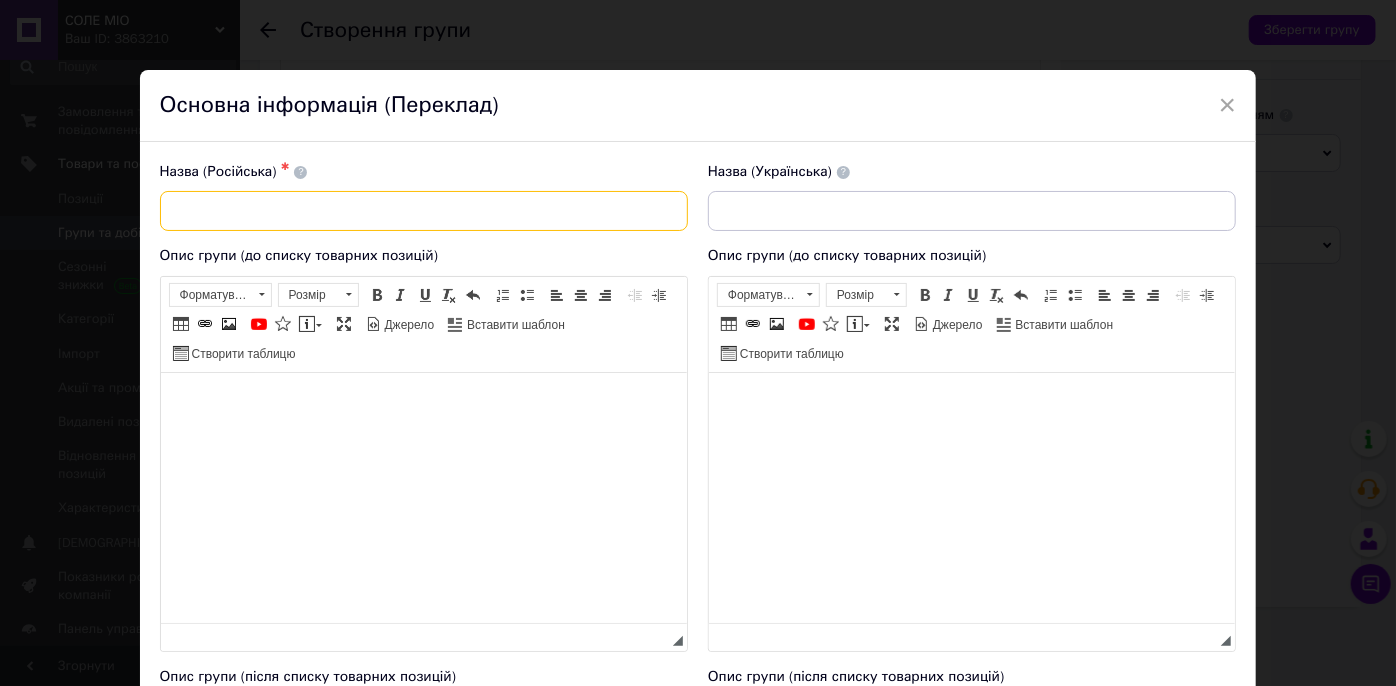 click at bounding box center [424, 211] 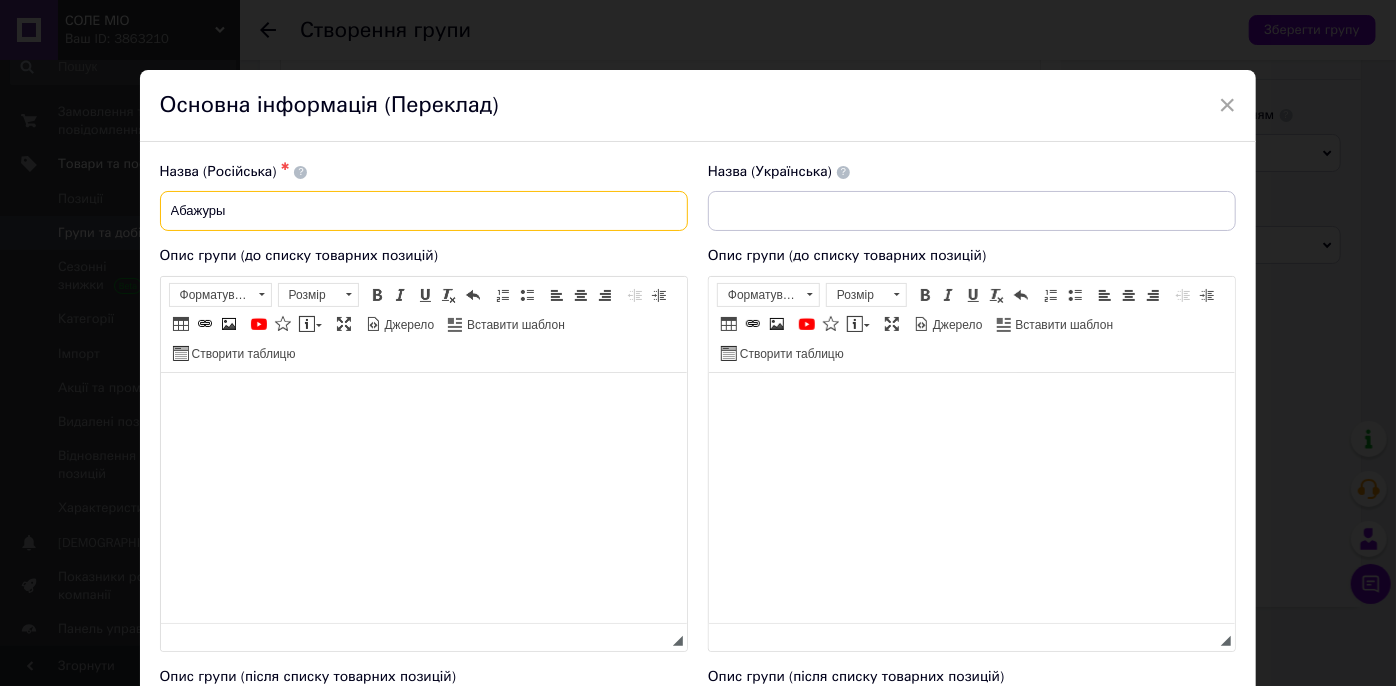 type on "Абажуры" 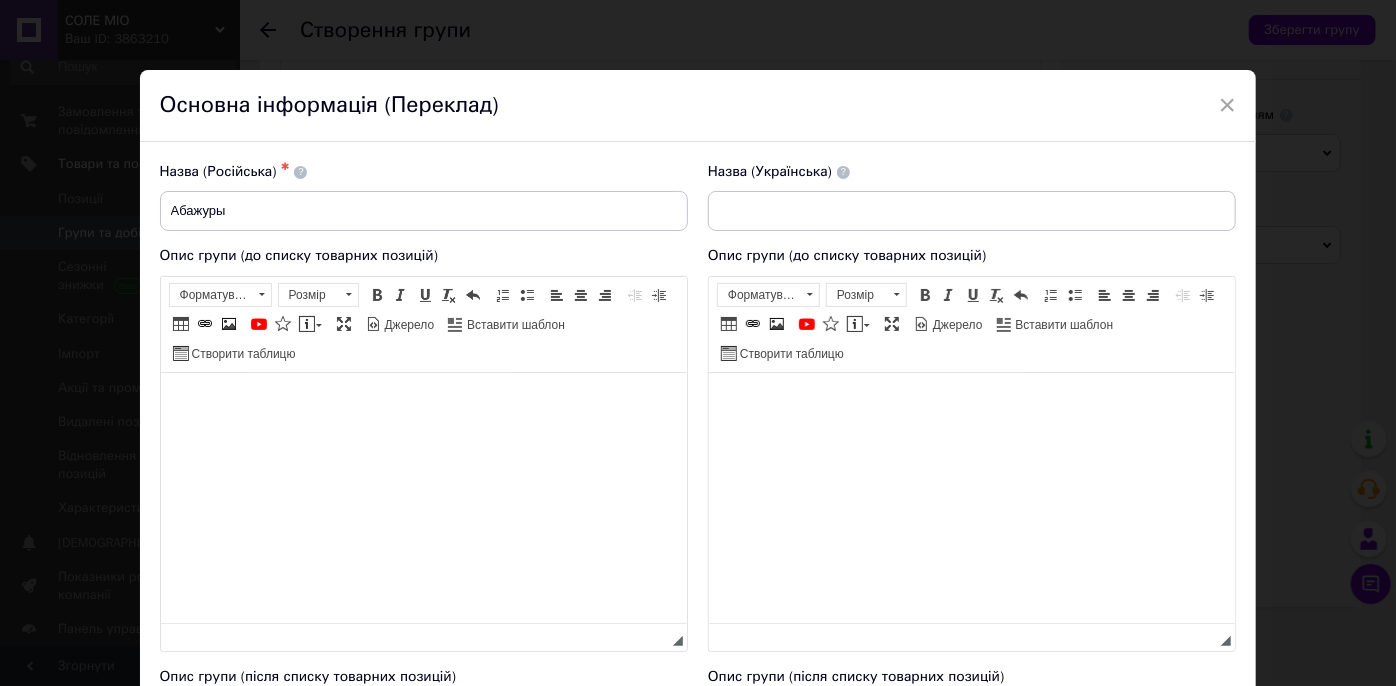 click at bounding box center (423, 402) 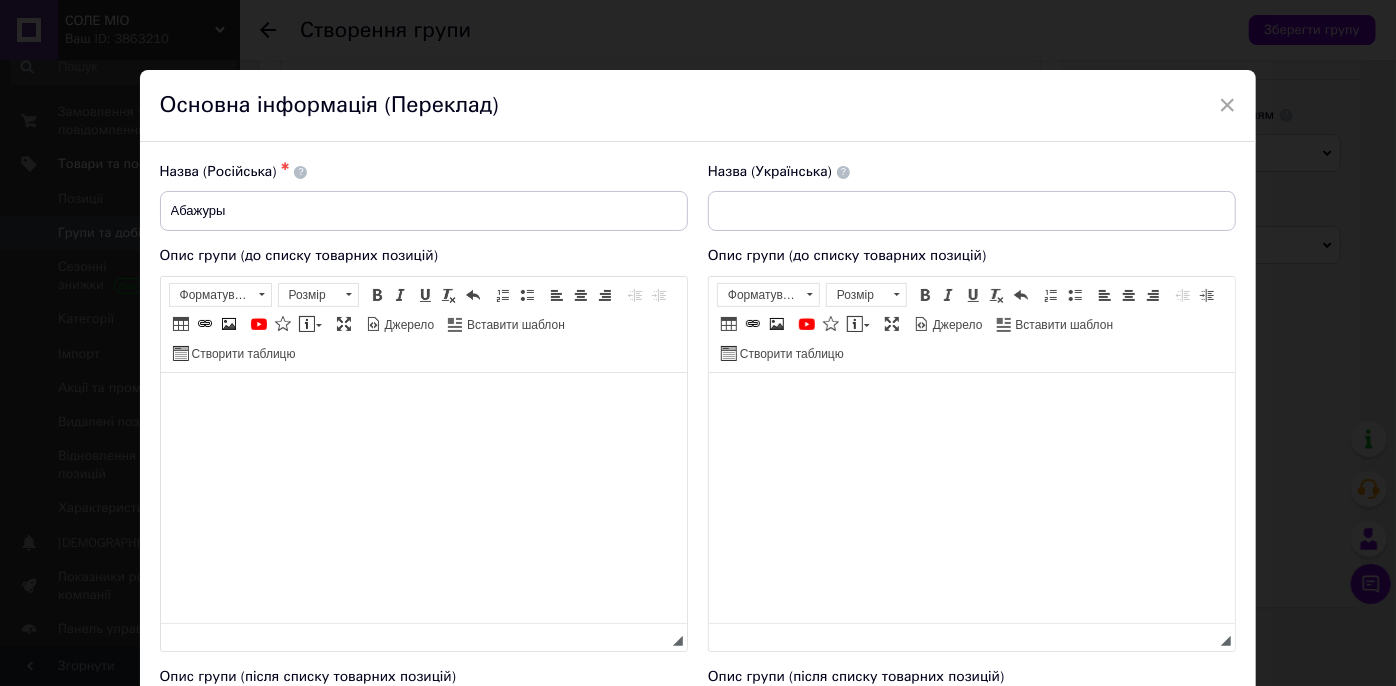 type 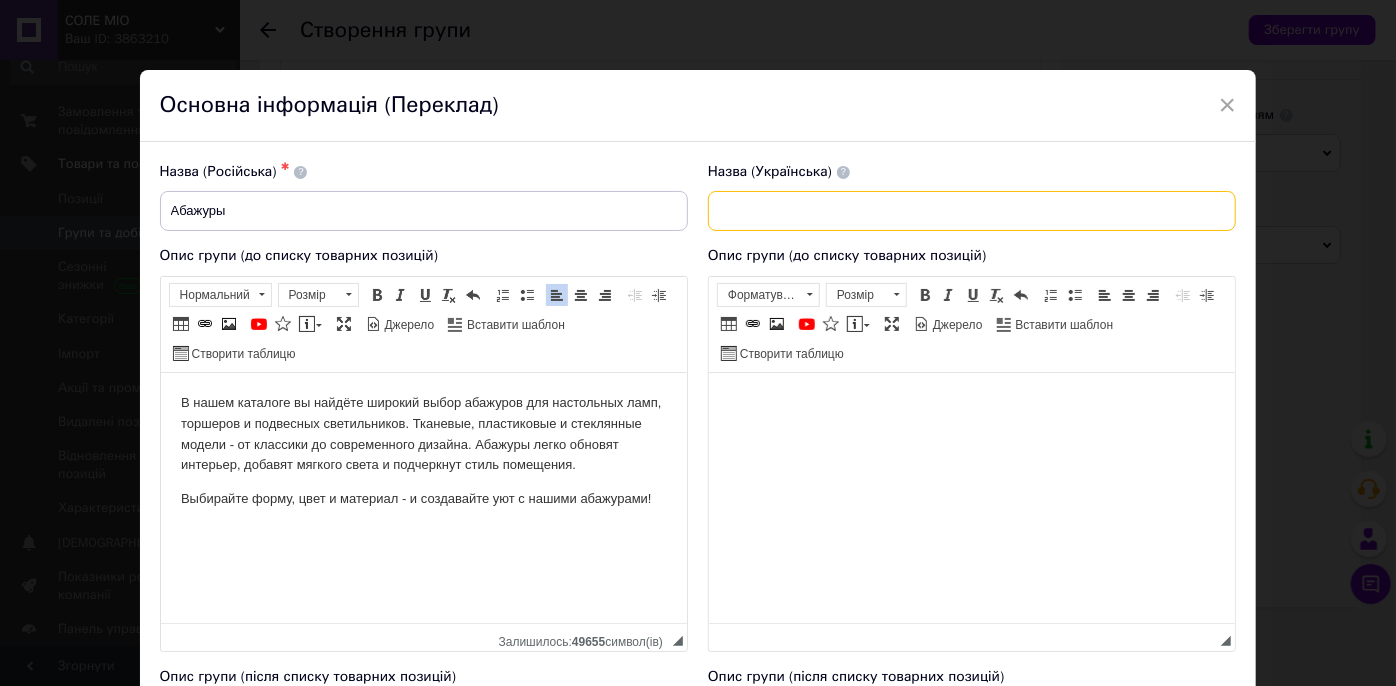 click at bounding box center [972, 211] 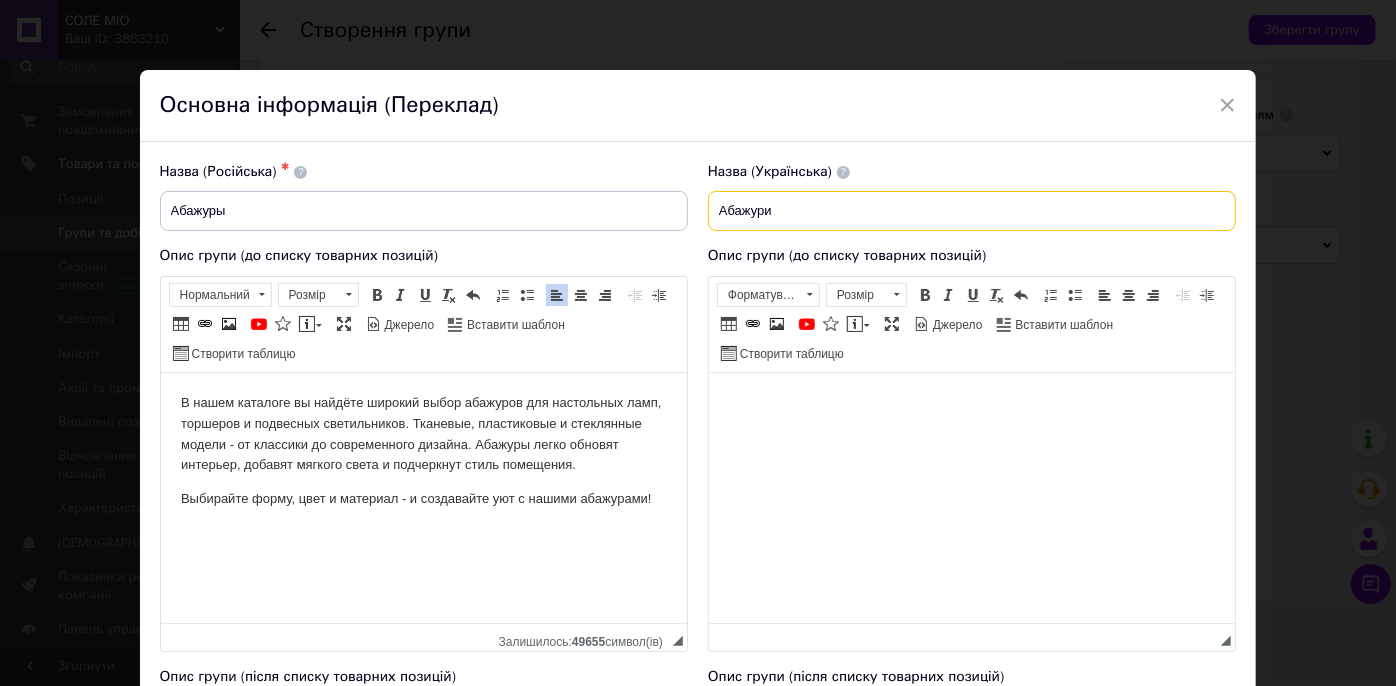 type on "Абажури" 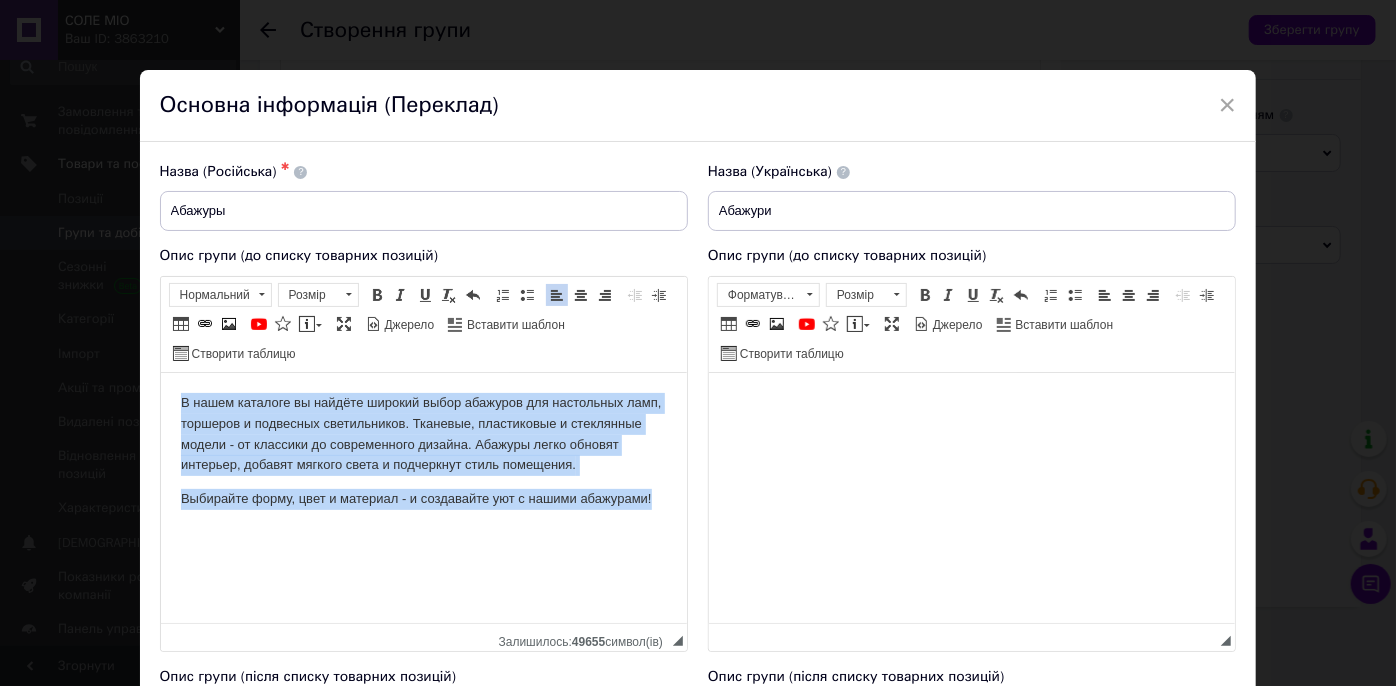 drag, startPoint x: 662, startPoint y: 497, endPoint x: 157, endPoint y: 398, distance: 514.6125 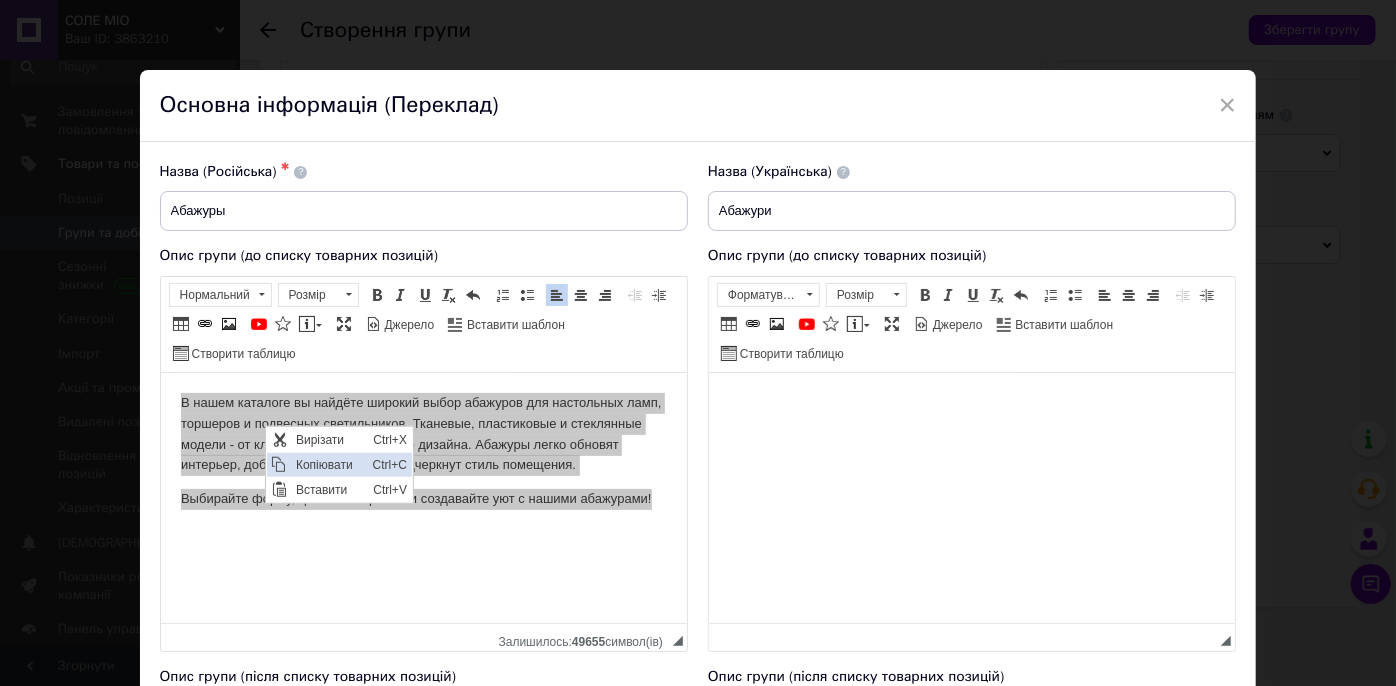 scroll, scrollTop: 0, scrollLeft: 0, axis: both 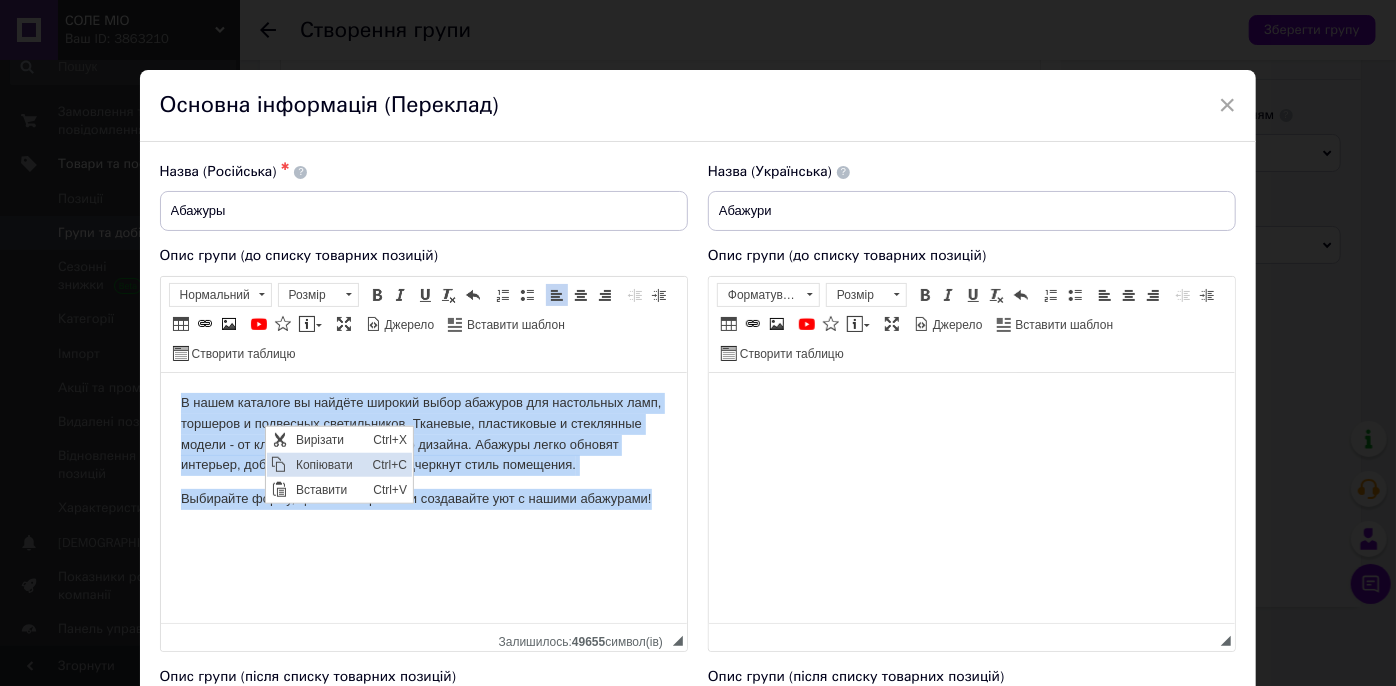 copy on "В нашем каталоге вы найдёте широкий выбор абажуров для настольных ламп, торшеров и подвесных светильников. Тканевые, пластиковые и стеклянные модели - от классики до современного дизайна. Абажуры легко обновят интерьер, добавят мягкого света и подчеркнут стиль помещения. Выбирайте форму, цвет и материал - и создавайте уют с нашими абажурами!" 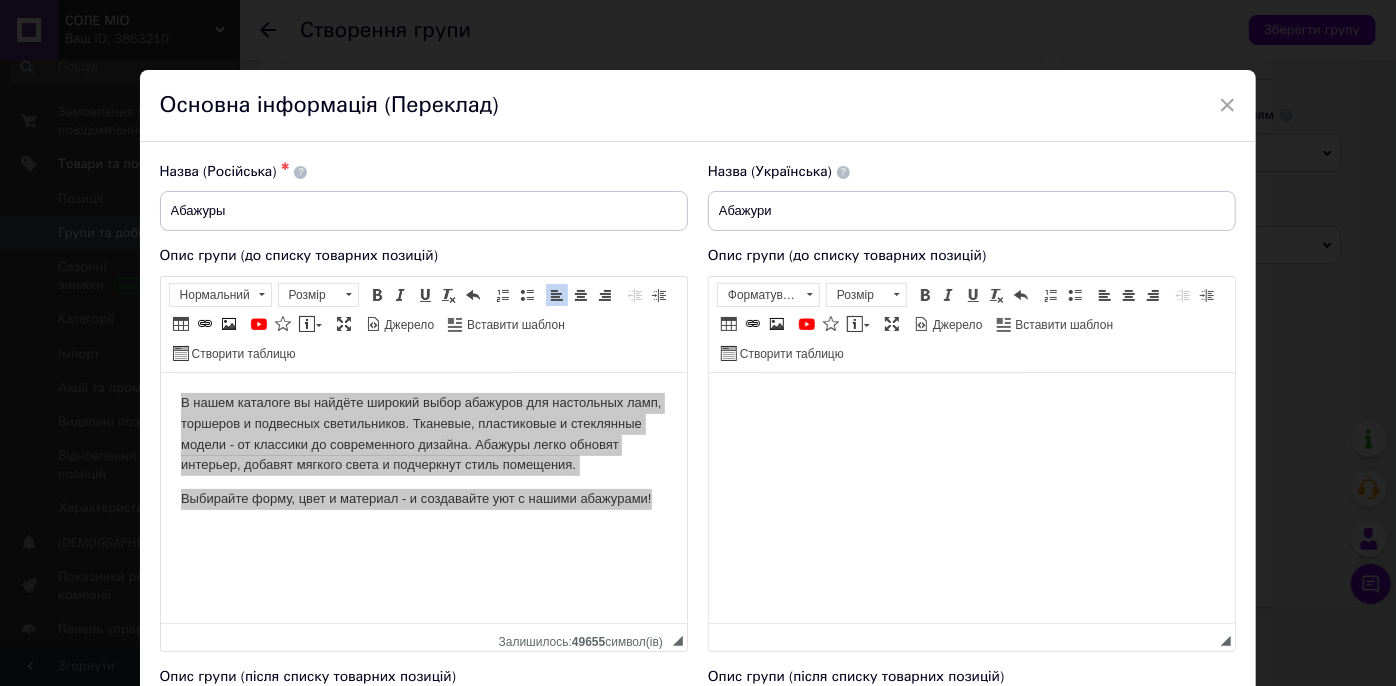 click at bounding box center (971, 402) 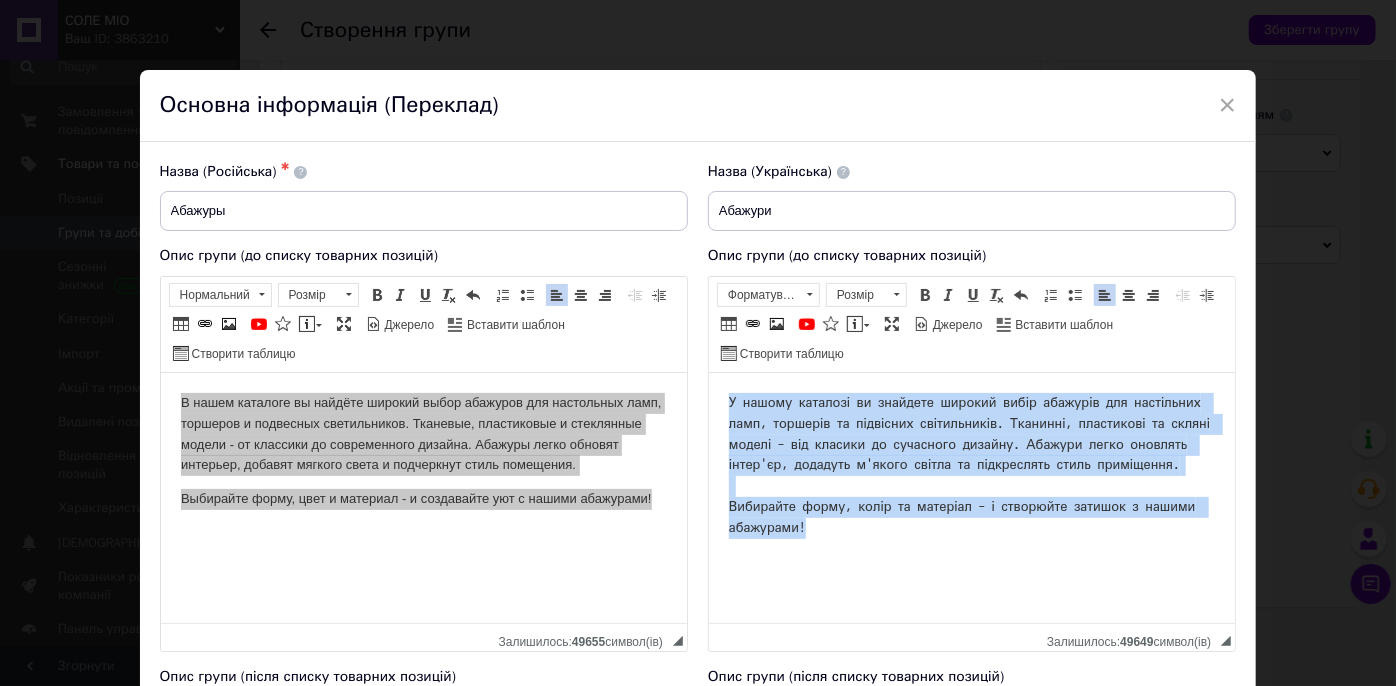 drag, startPoint x: 837, startPoint y: 555, endPoint x: 679, endPoint y: 403, distance: 219.24416 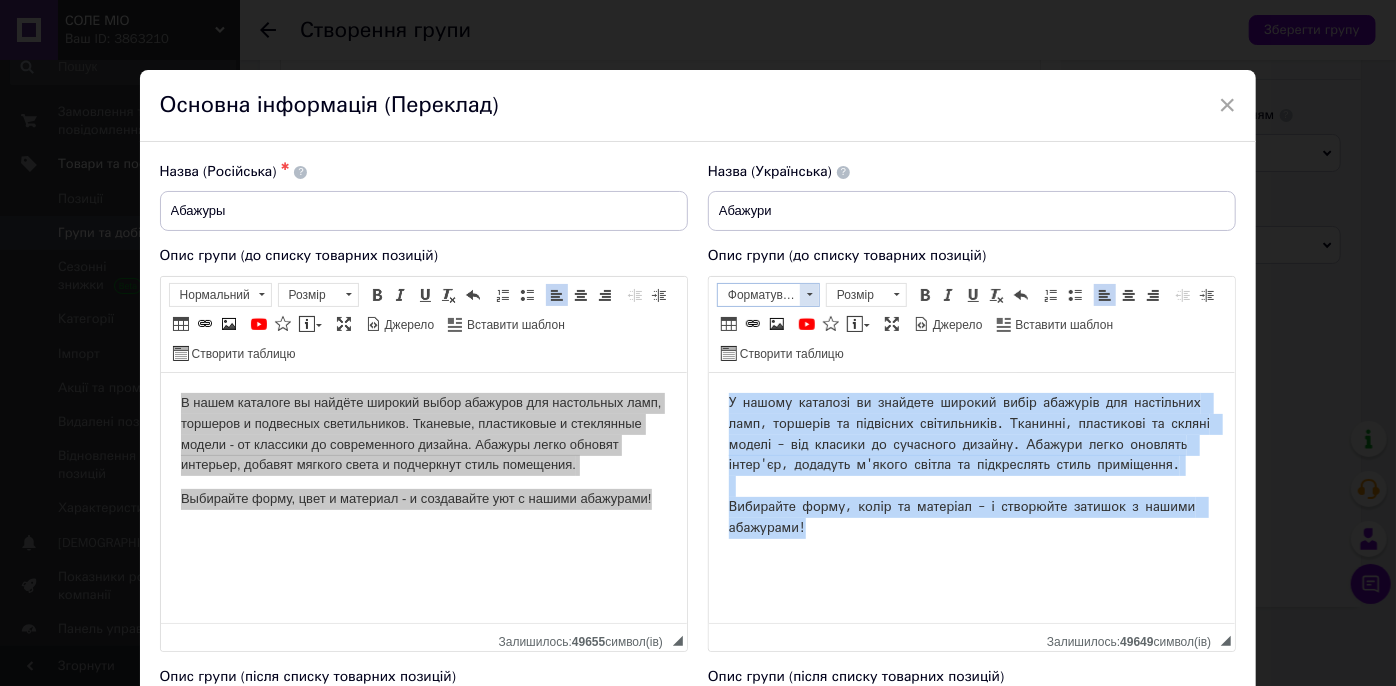 click at bounding box center [810, 294] 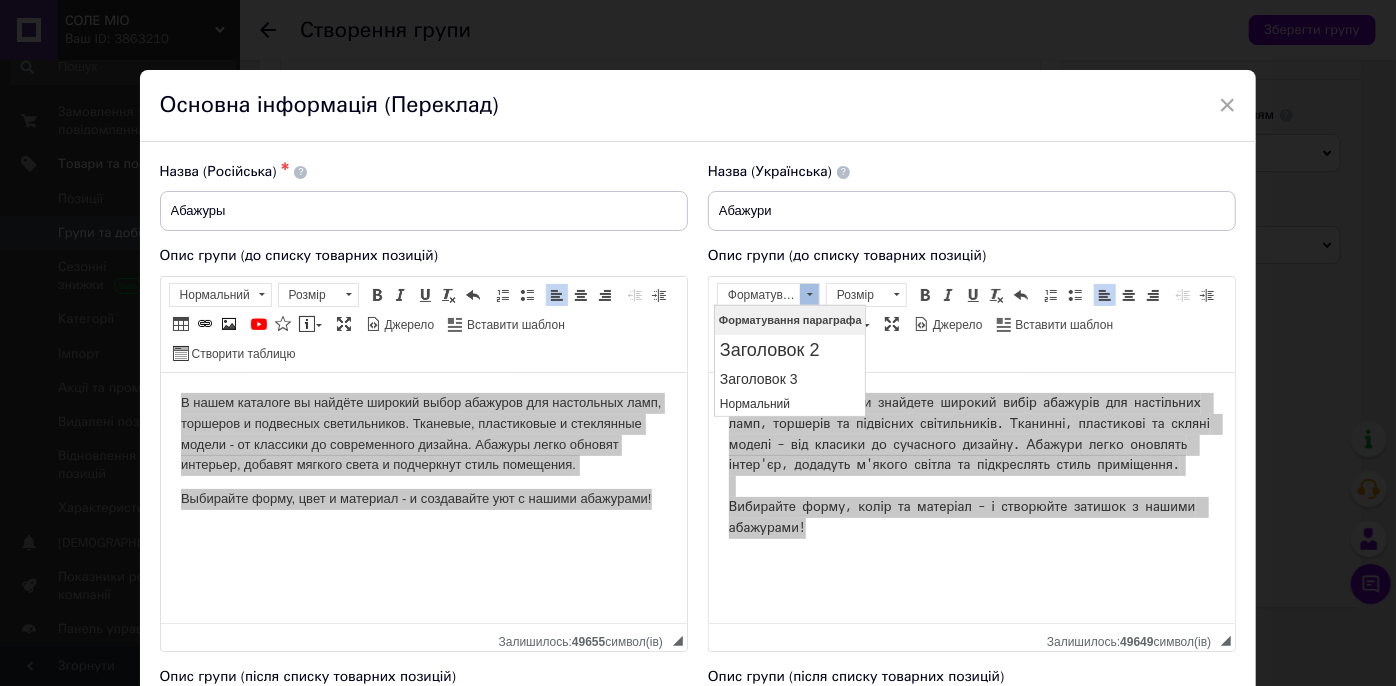 scroll, scrollTop: 0, scrollLeft: 0, axis: both 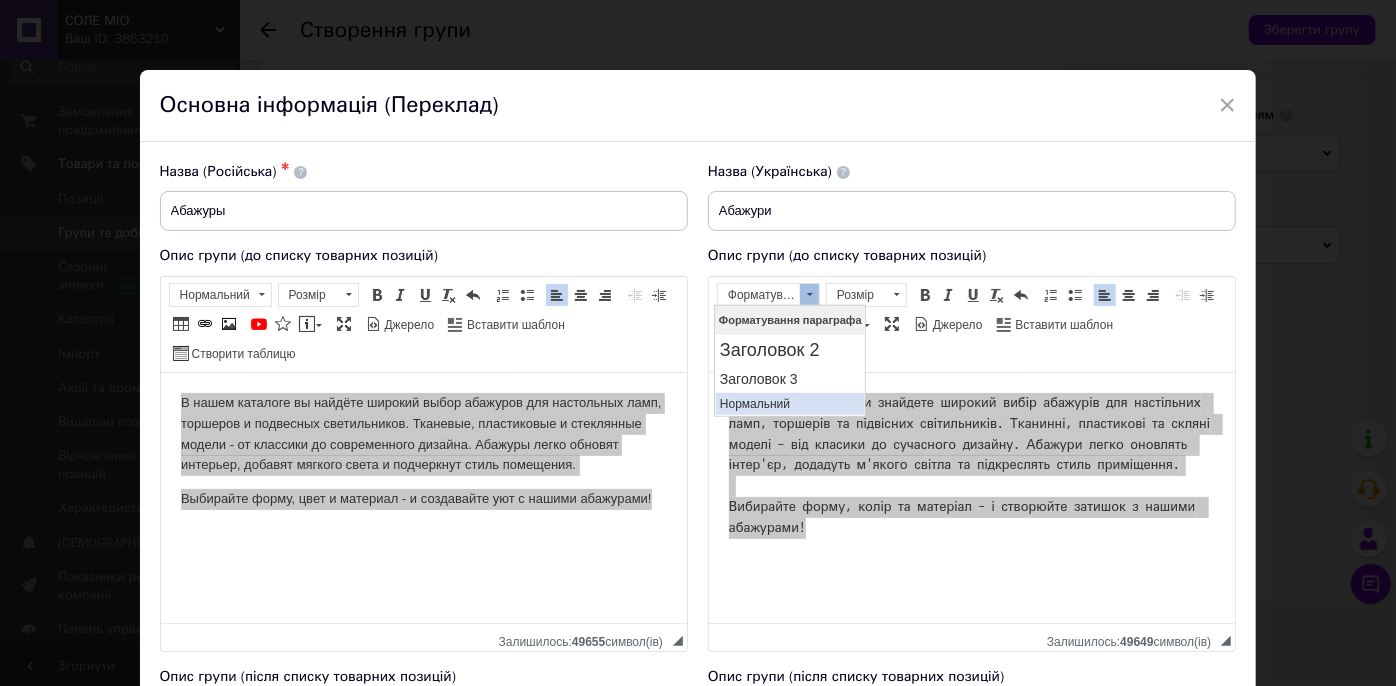 click on "Нормальний" at bounding box center (789, 403) 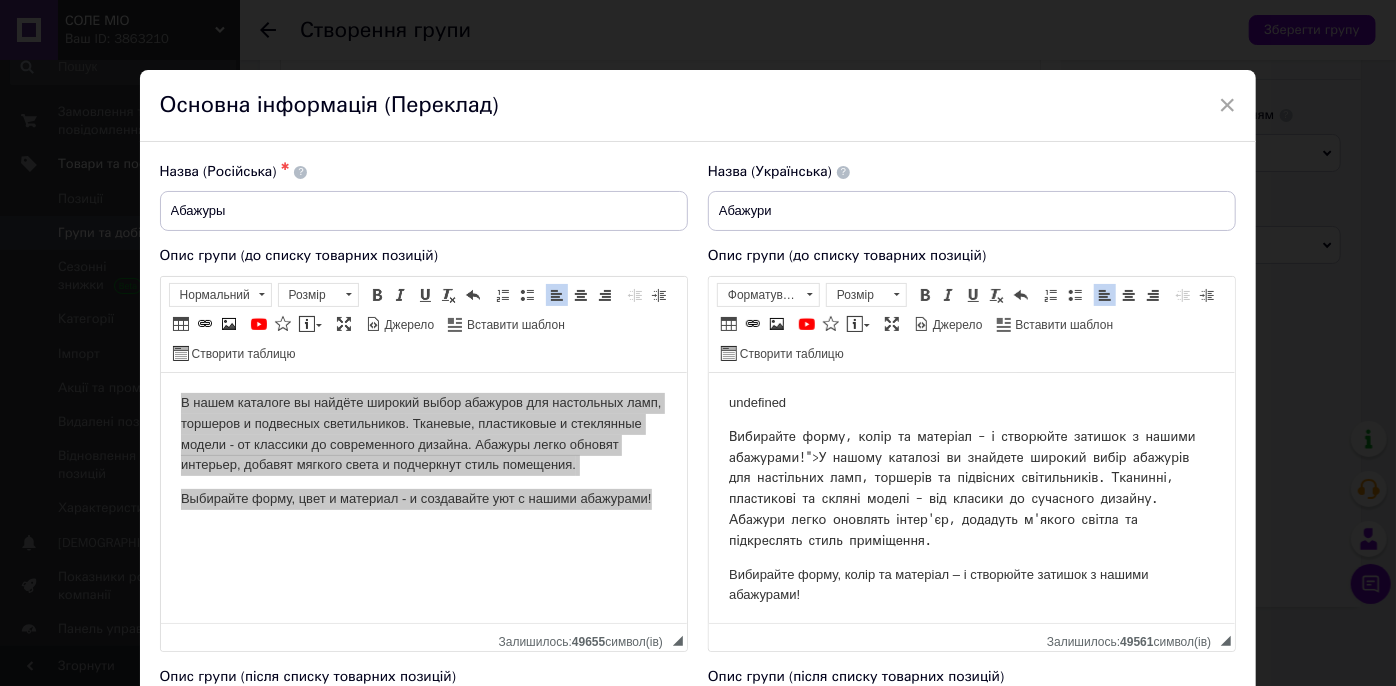 click on "Вибирайте форму, колір та матеріал – і створюйте затишок з нашими абажурами!"> У нашому каталозі ви знайдете широкий вибір абажурів для настільних ламп, торшерів та підвісних світильників. Тканинні, пластикові та скляні моделі – від класики до сучасного дизайну. Абажури легко оновлять інтер'єр, додадуть м'якого світла та підкреслять стиль приміщення." at bounding box center (971, 488) 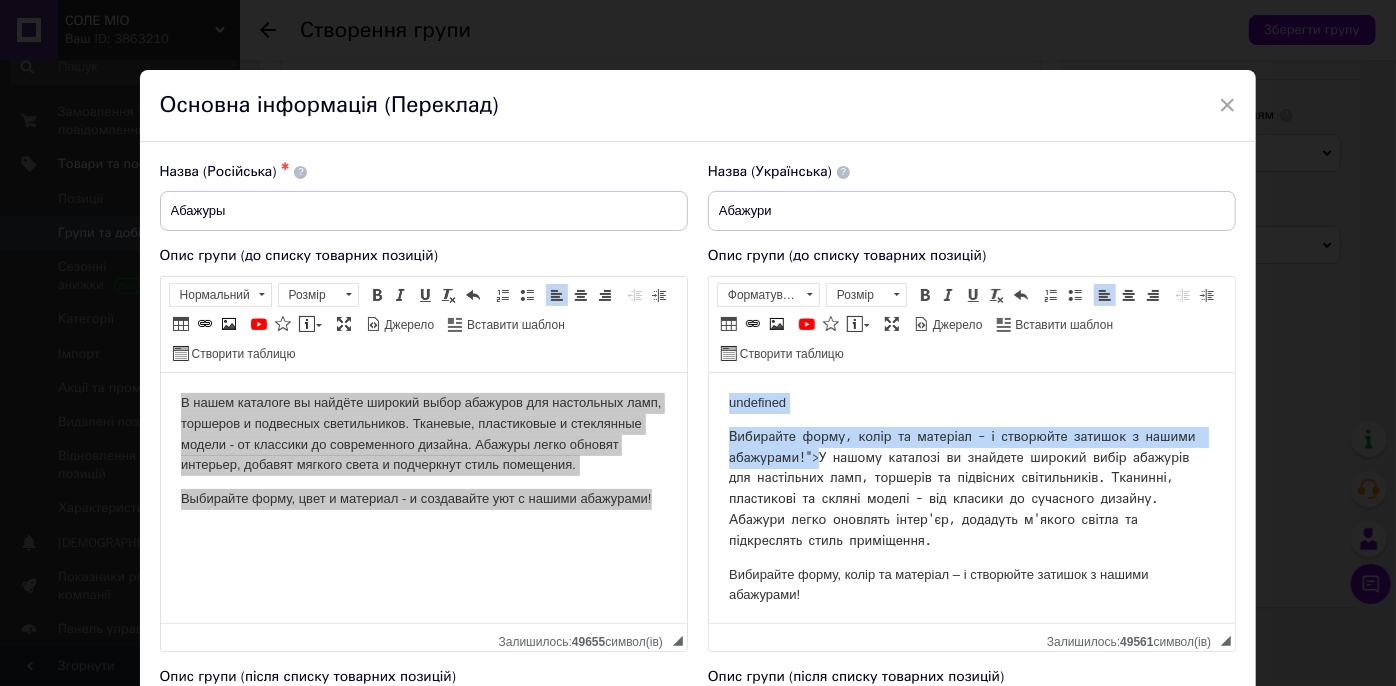drag, startPoint x: 813, startPoint y: 459, endPoint x: 725, endPoint y: 398, distance: 107.07474 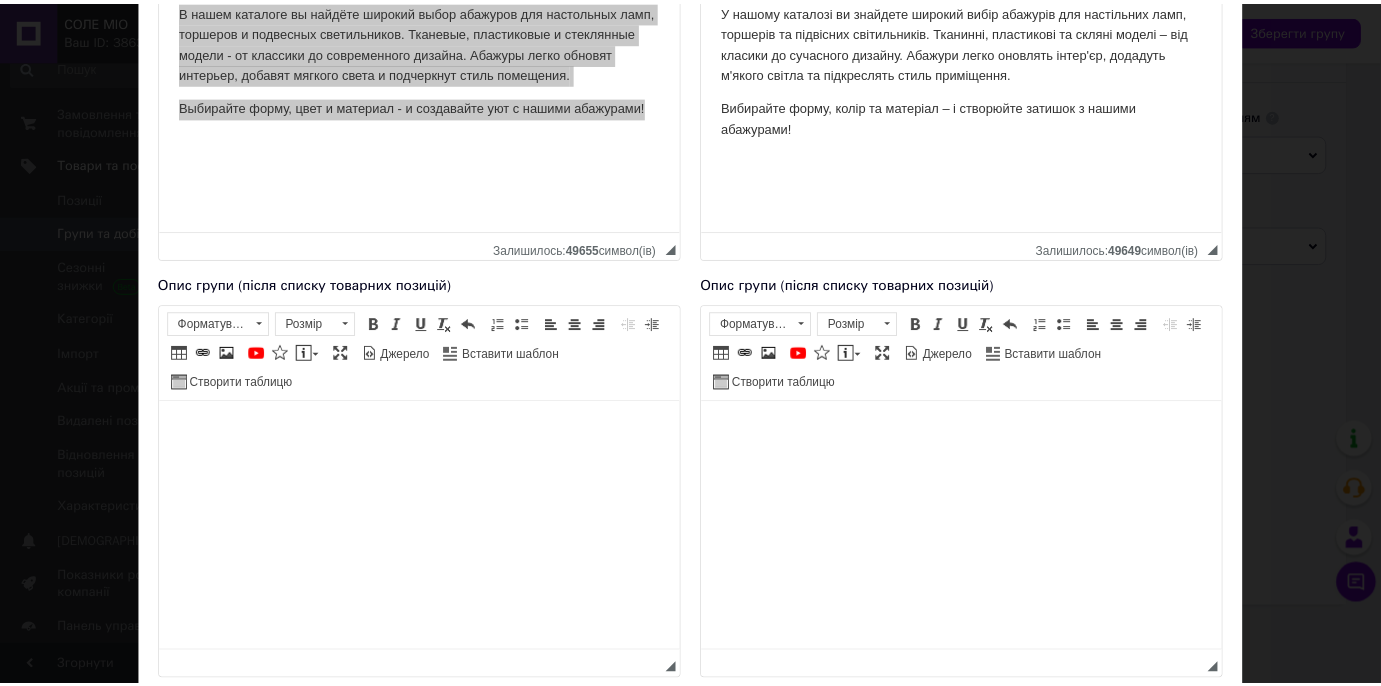 scroll, scrollTop: 454, scrollLeft: 0, axis: vertical 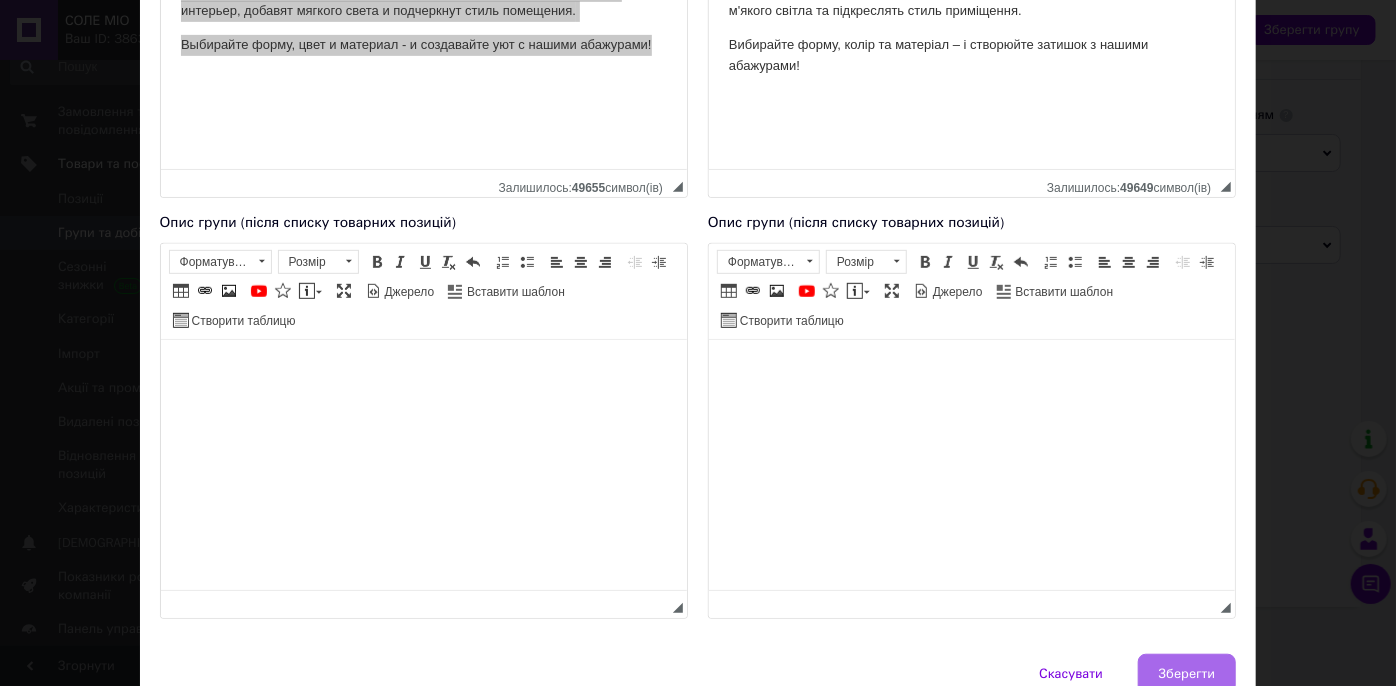click on "Зберегти" at bounding box center (1187, 674) 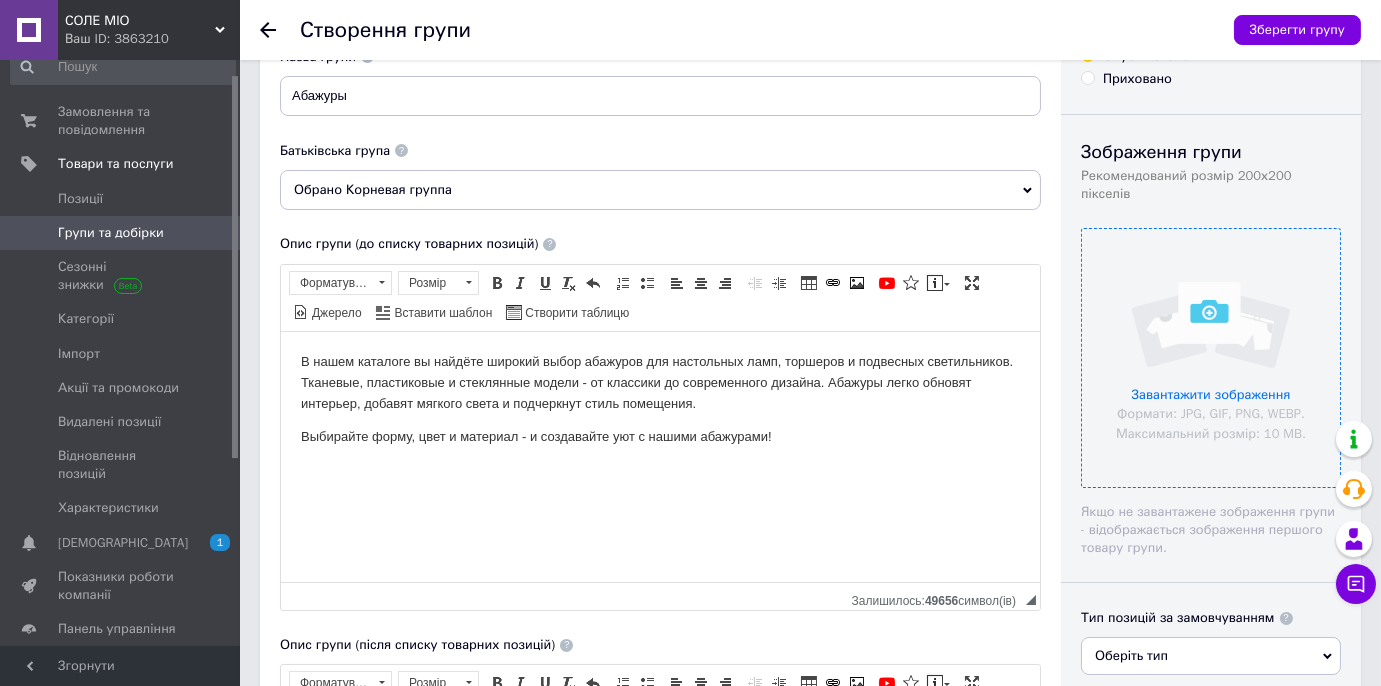 scroll, scrollTop: 0, scrollLeft: 0, axis: both 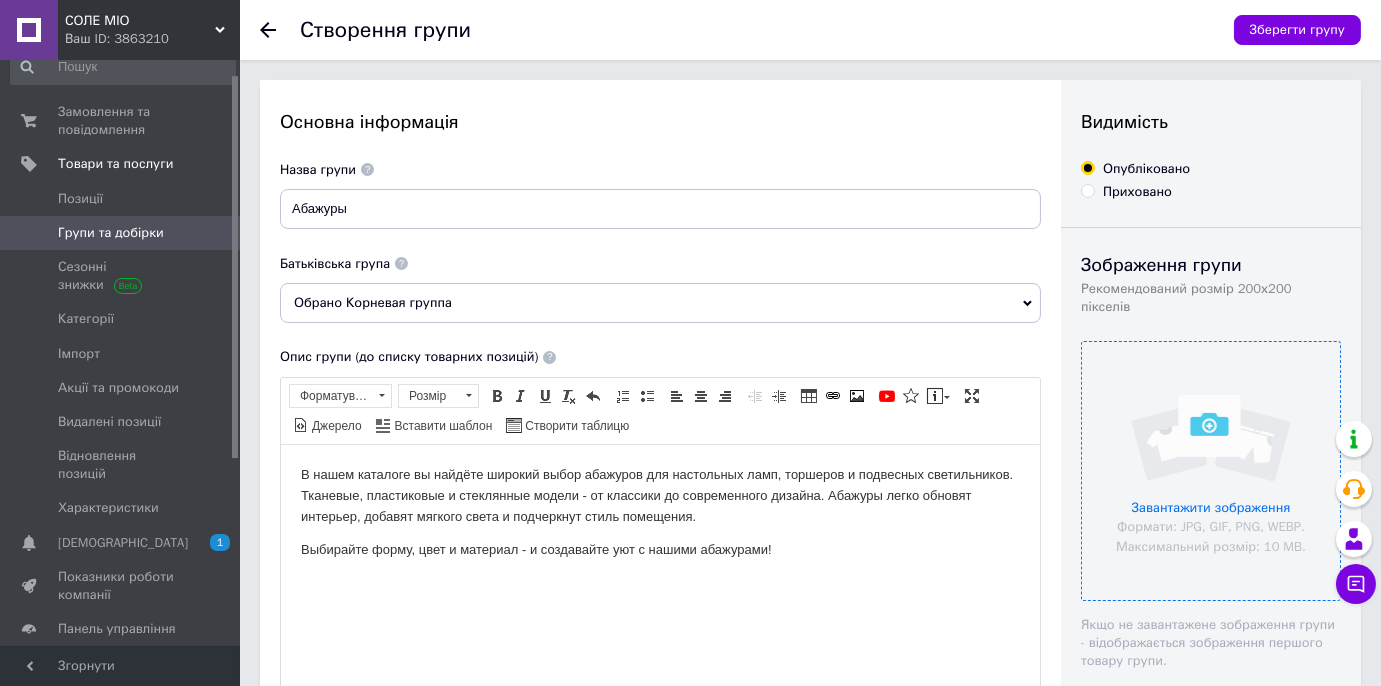 click at bounding box center (1211, 471) 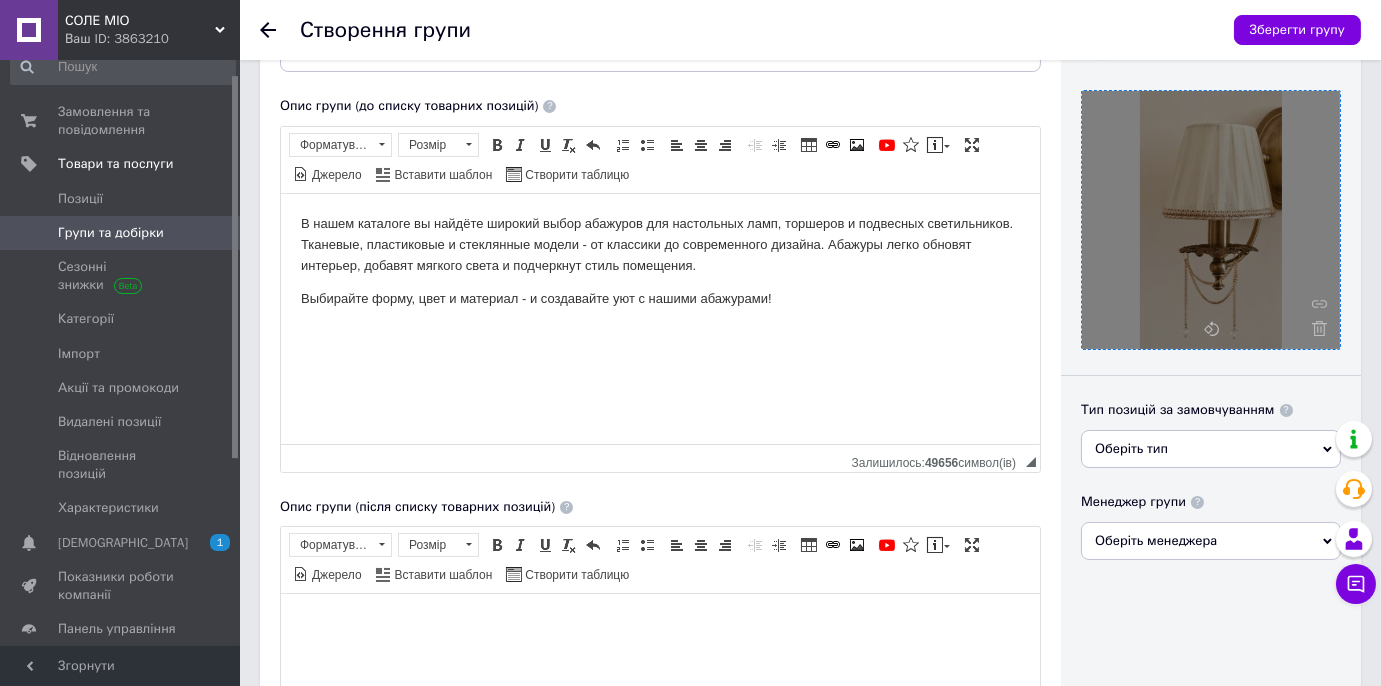 scroll, scrollTop: 363, scrollLeft: 0, axis: vertical 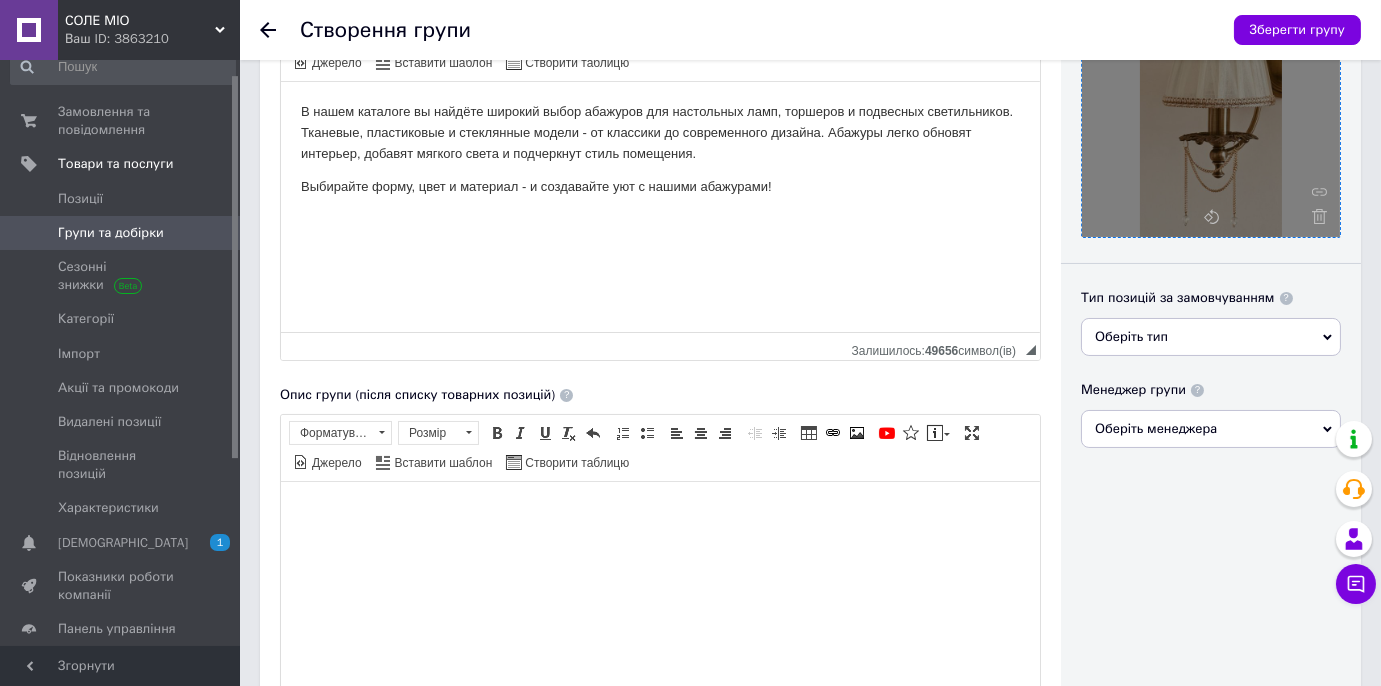 click 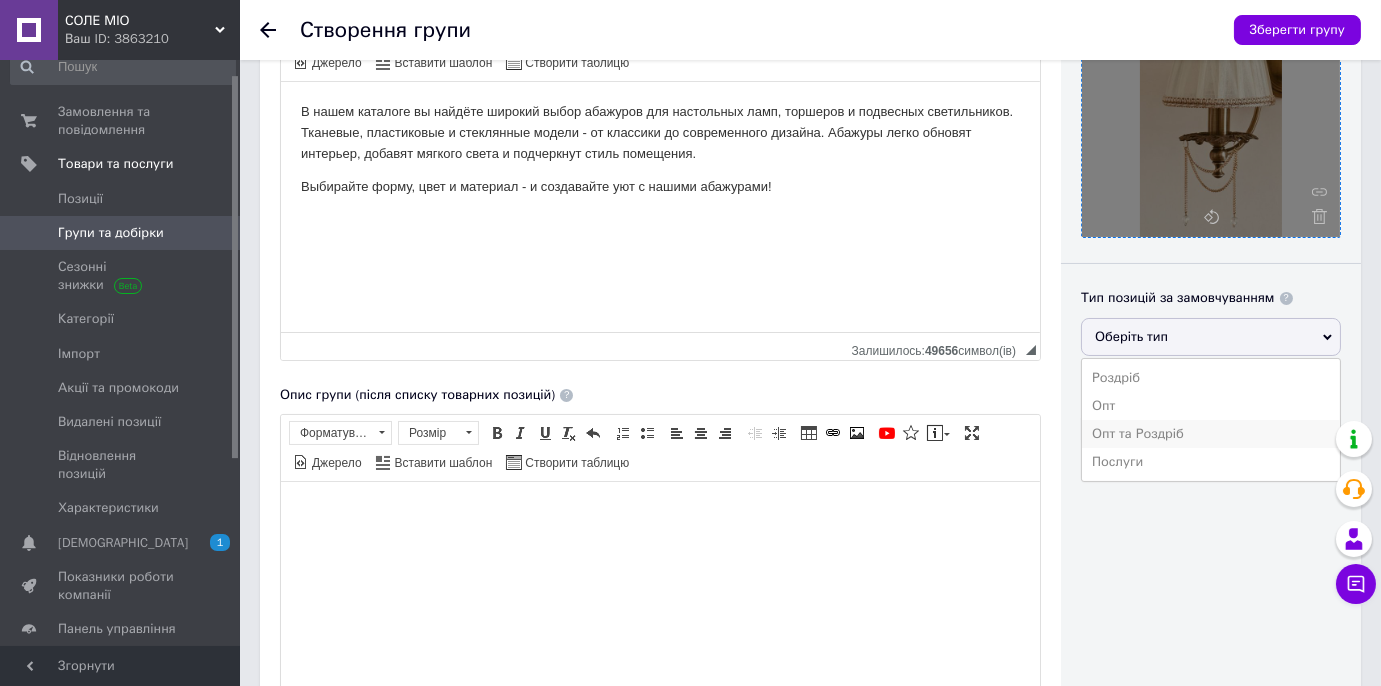 click on "Опт та Роздріб" at bounding box center (1211, 434) 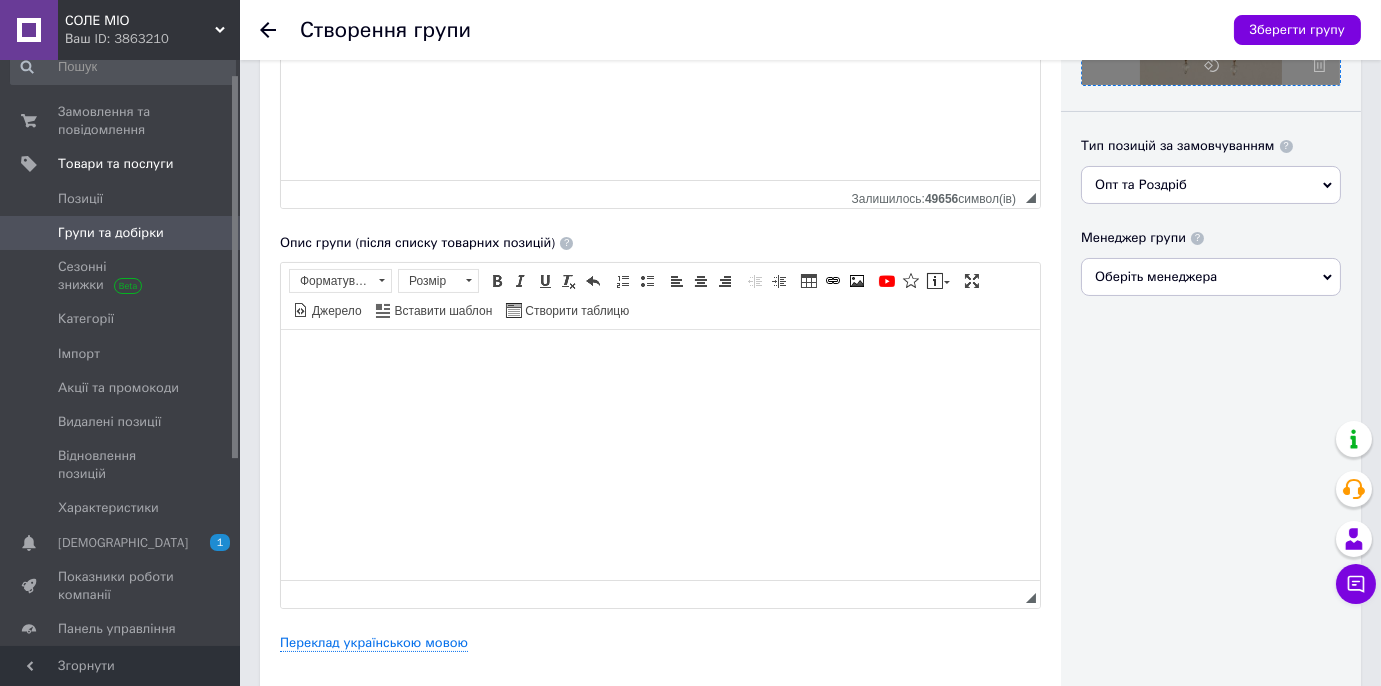 scroll, scrollTop: 616, scrollLeft: 0, axis: vertical 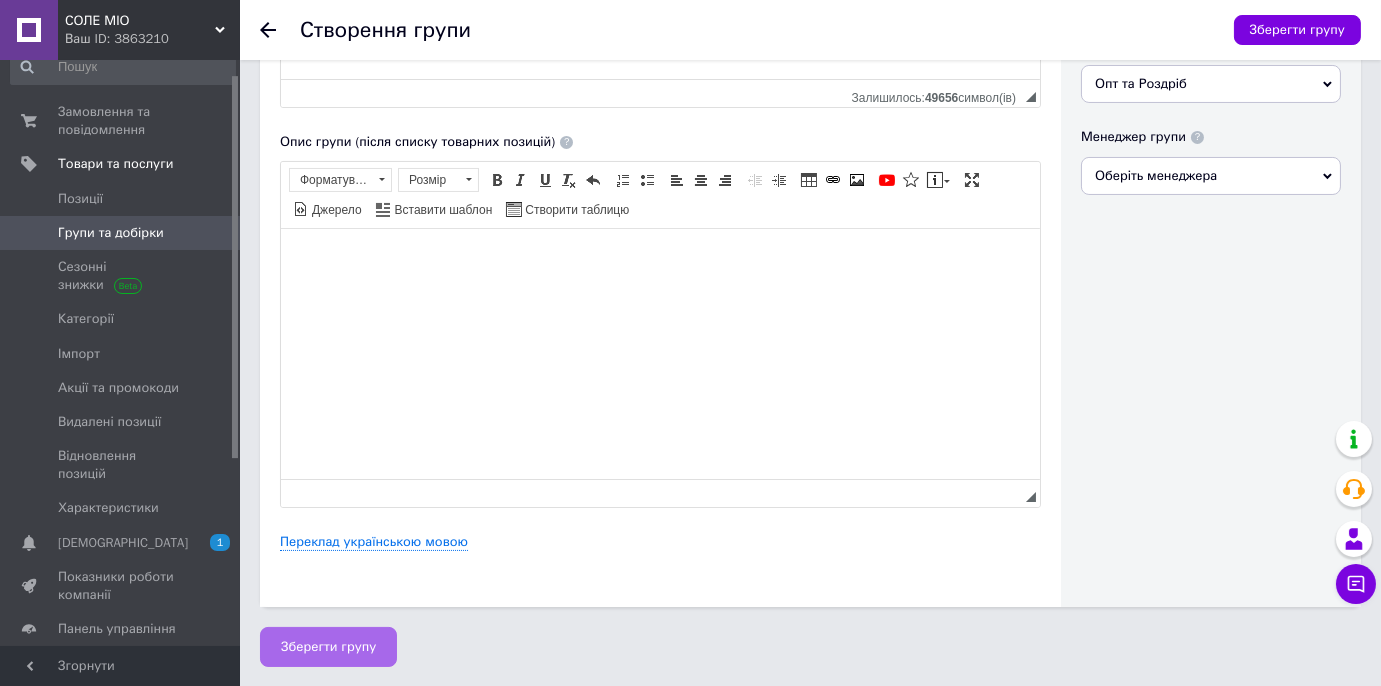 click on "Зберегти групу" at bounding box center [328, 647] 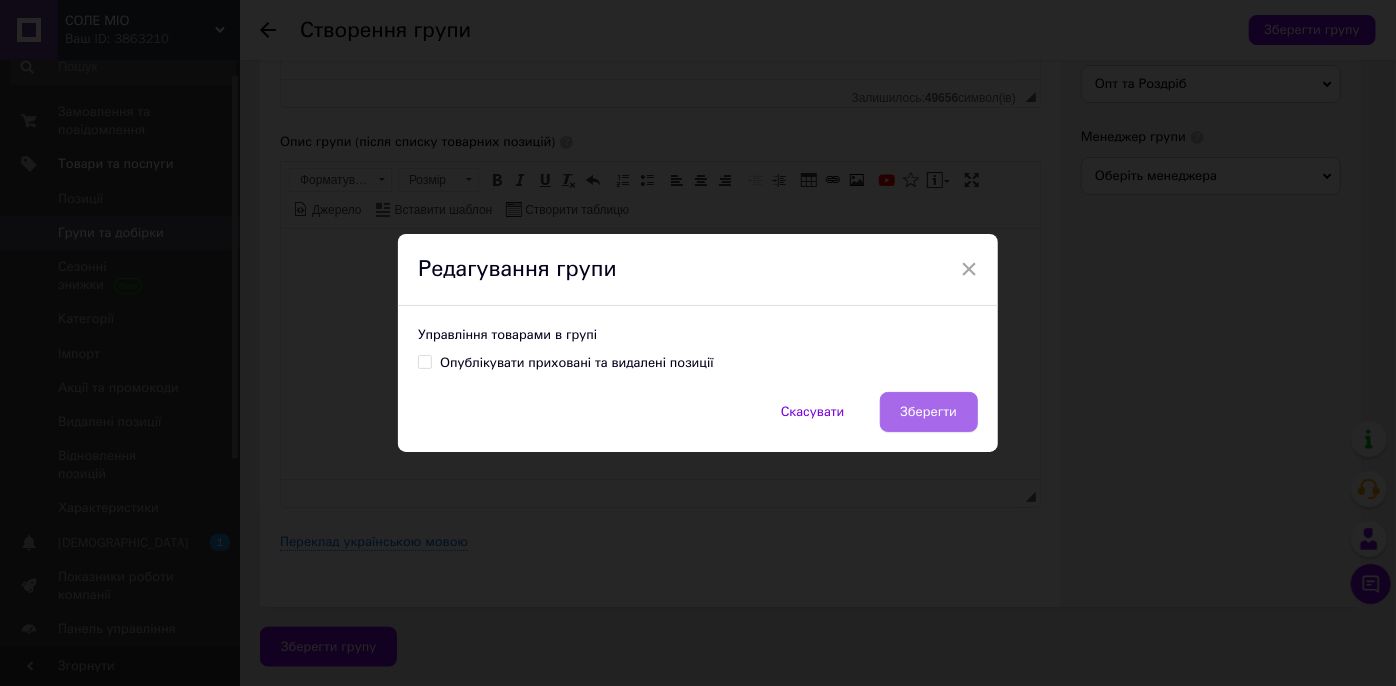 click on "Зберегти" at bounding box center (929, 412) 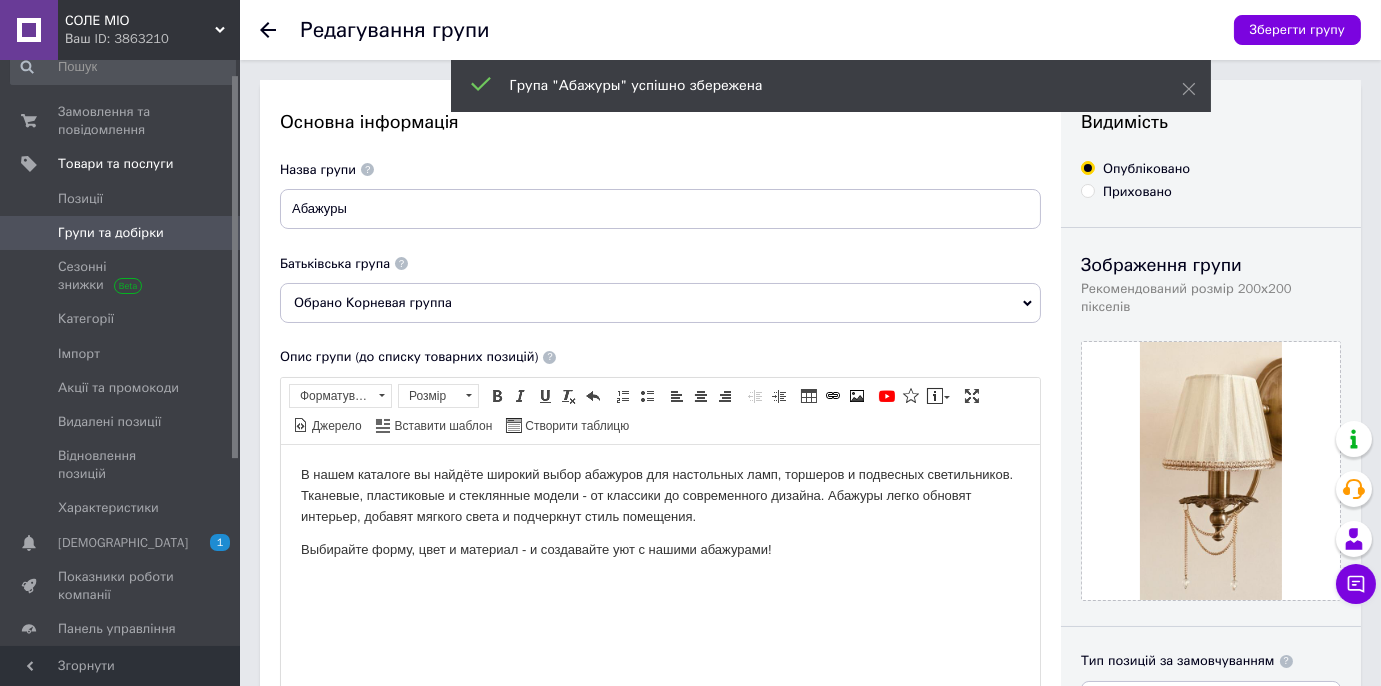 scroll, scrollTop: 0, scrollLeft: 0, axis: both 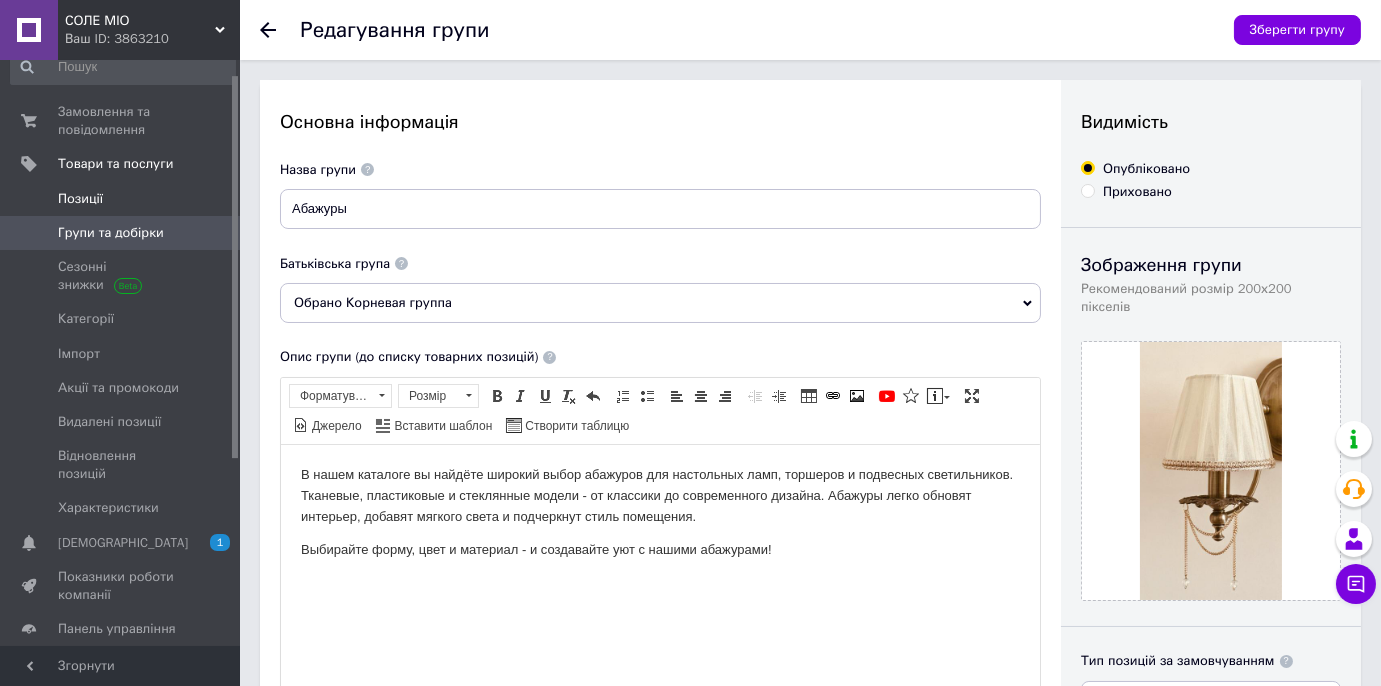 click on "Позиції" at bounding box center (80, 199) 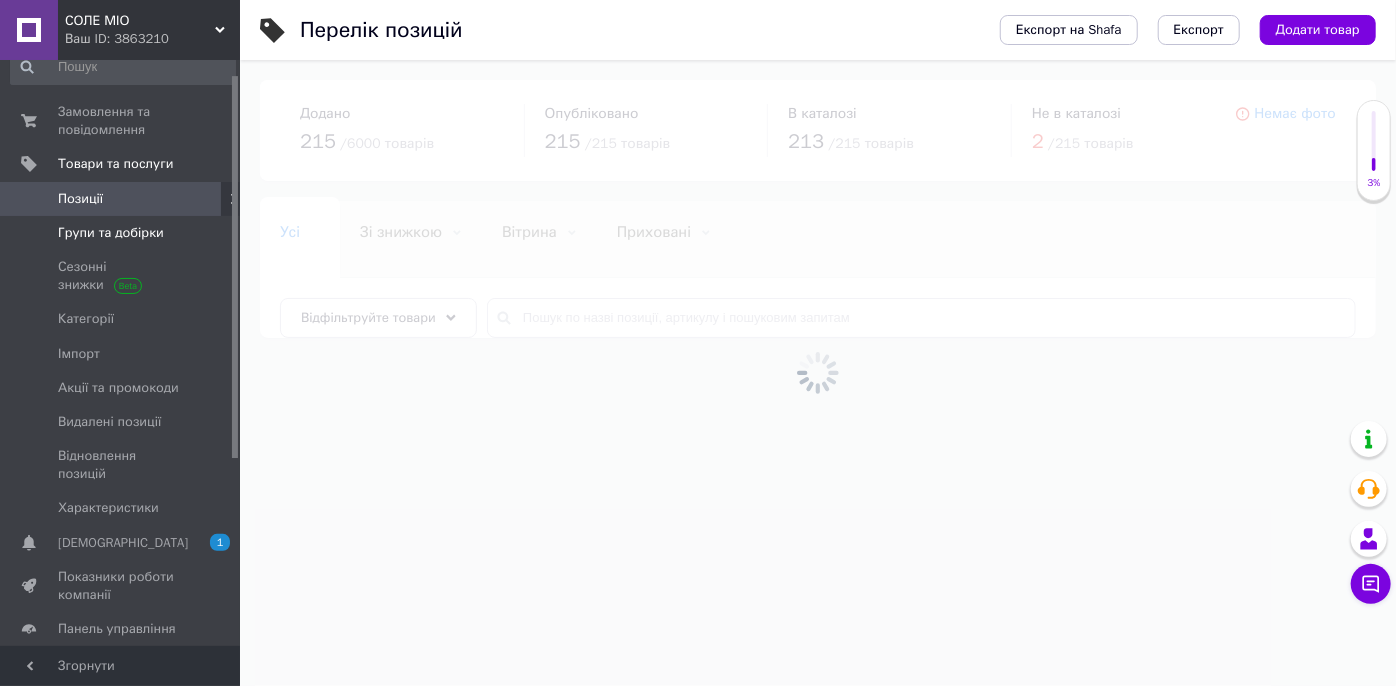 click on "Групи та добірки" at bounding box center (111, 233) 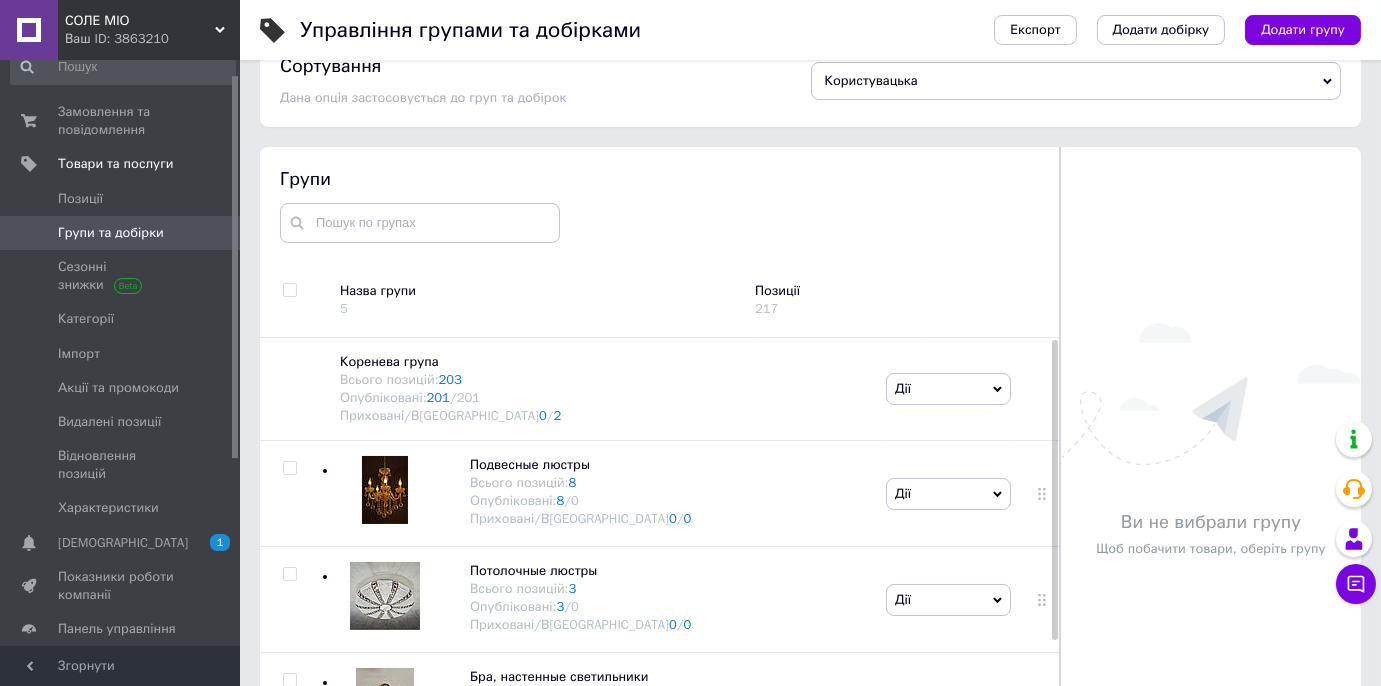 scroll, scrollTop: 113, scrollLeft: 0, axis: vertical 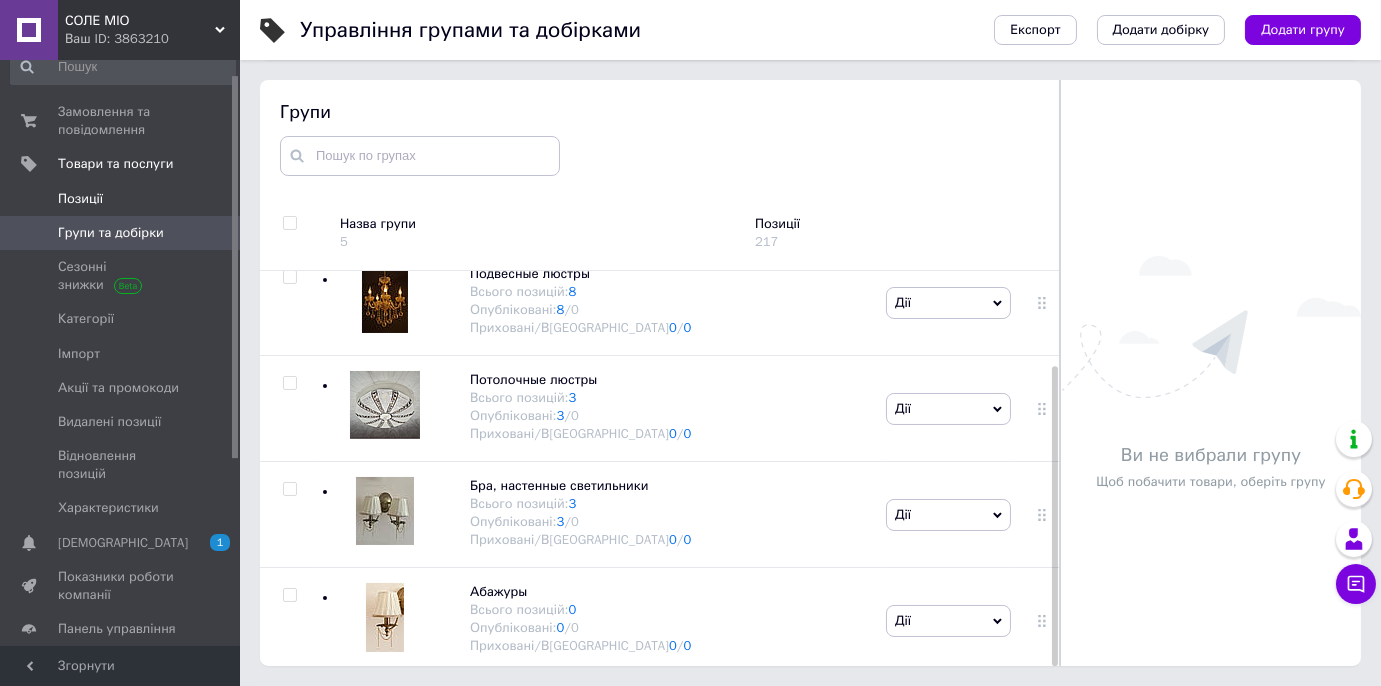 click on "Позиції" at bounding box center (80, 199) 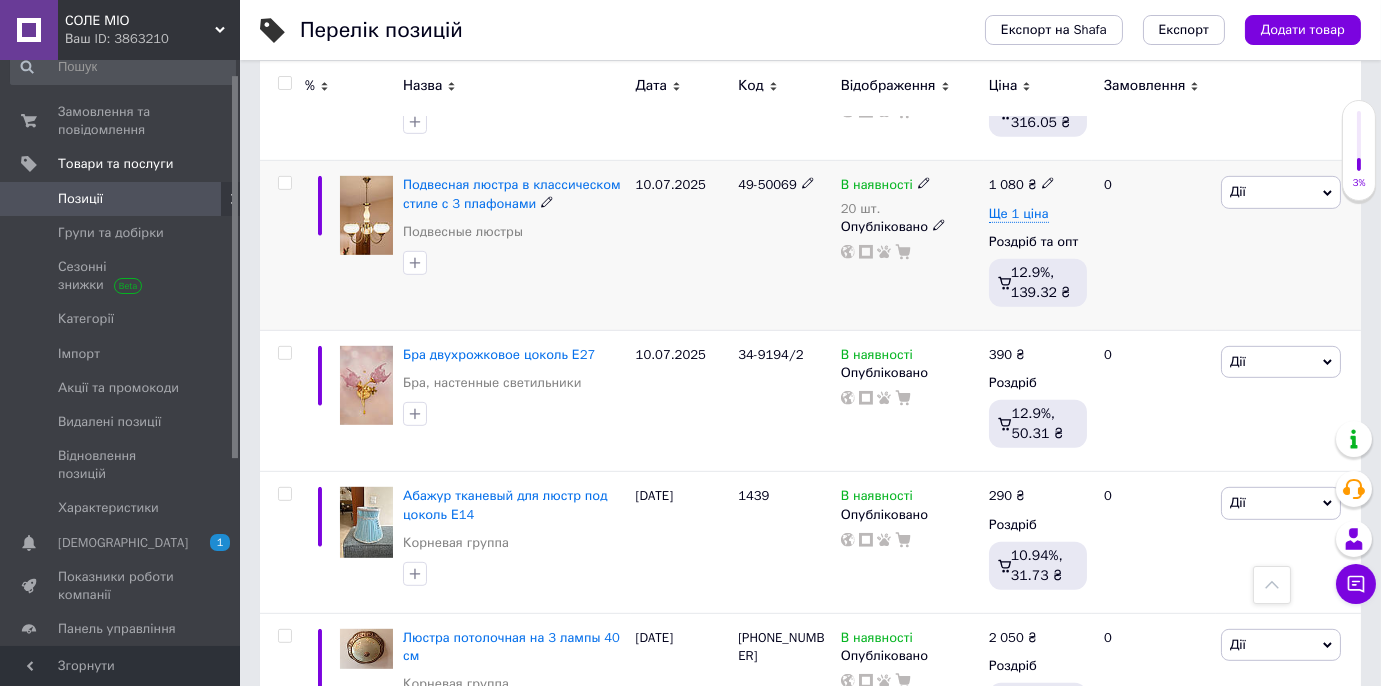 scroll, scrollTop: 2272, scrollLeft: 0, axis: vertical 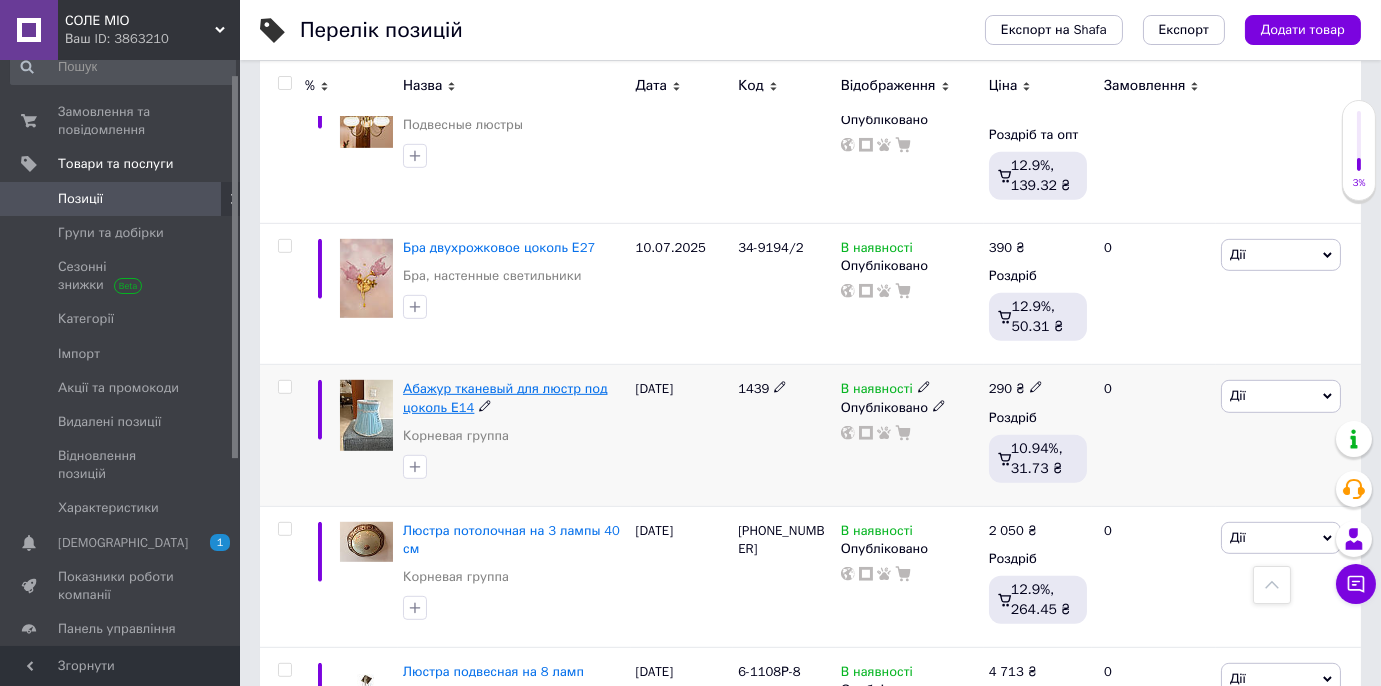 click on "Абажур тканевый для люстр под цоколь Е14" at bounding box center [505, 397] 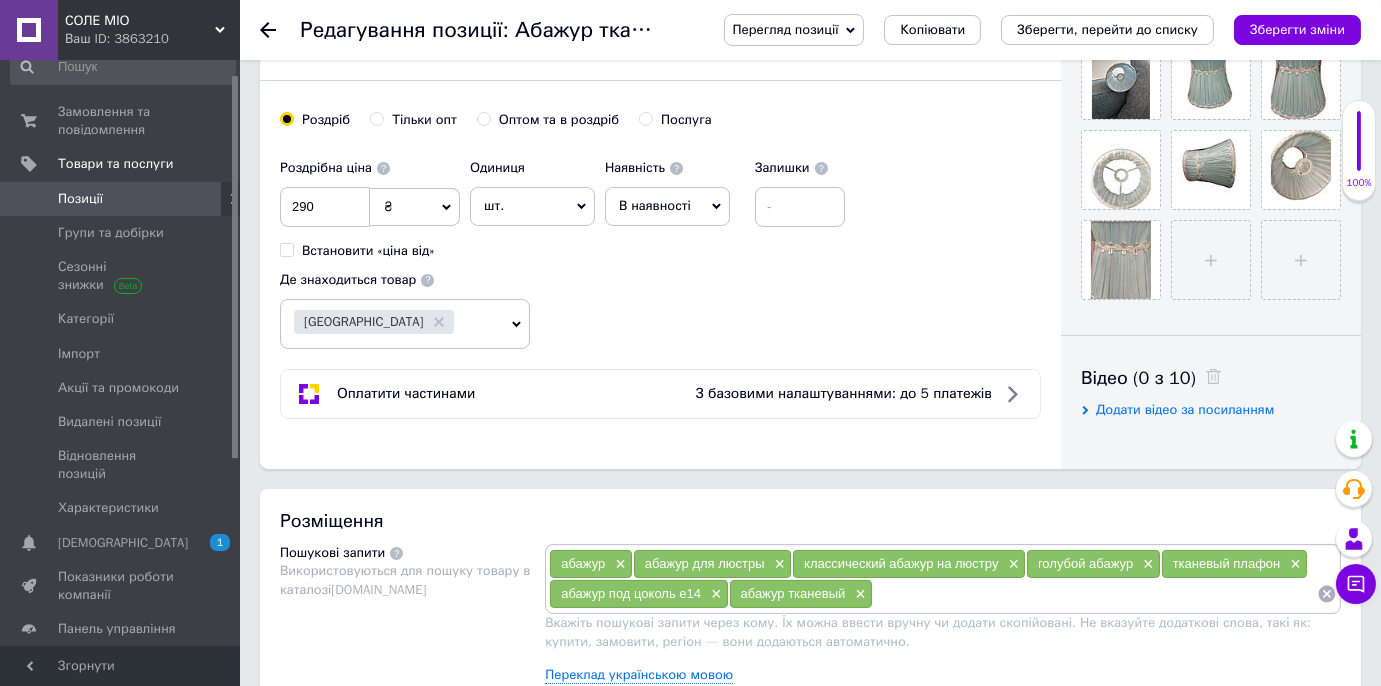scroll, scrollTop: 1000, scrollLeft: 0, axis: vertical 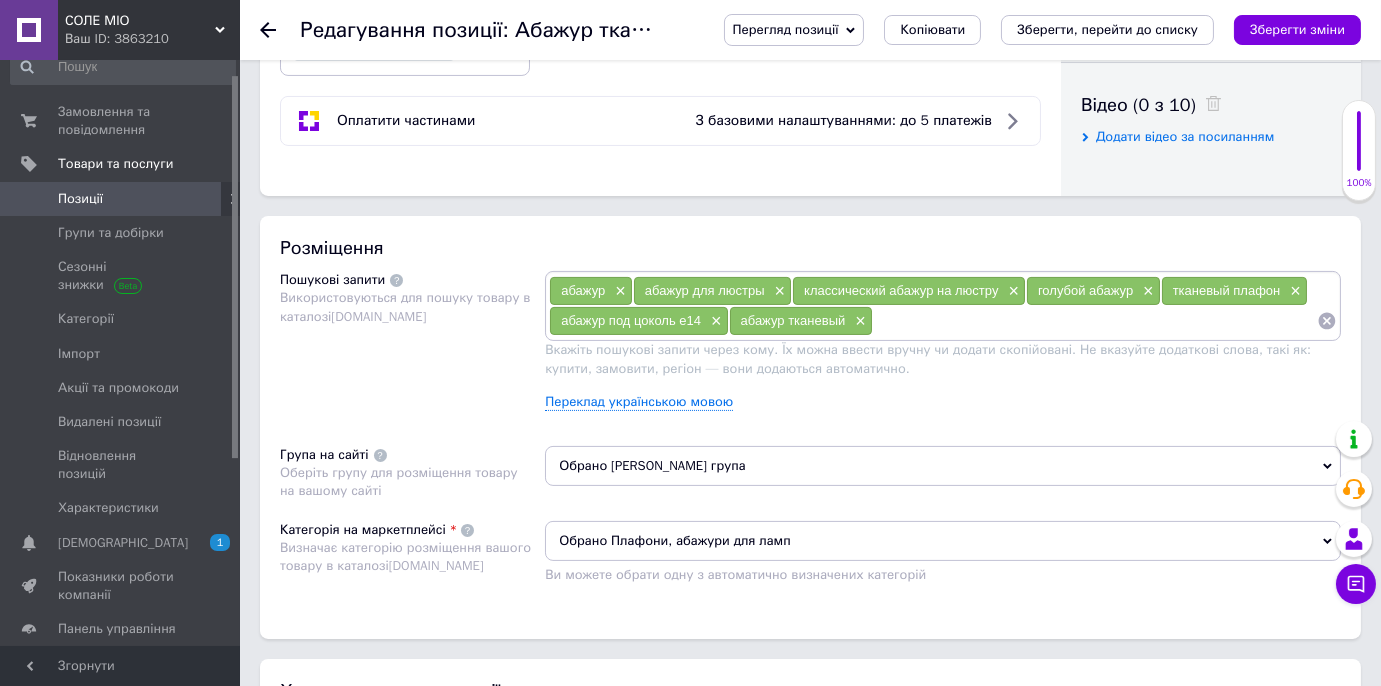 click 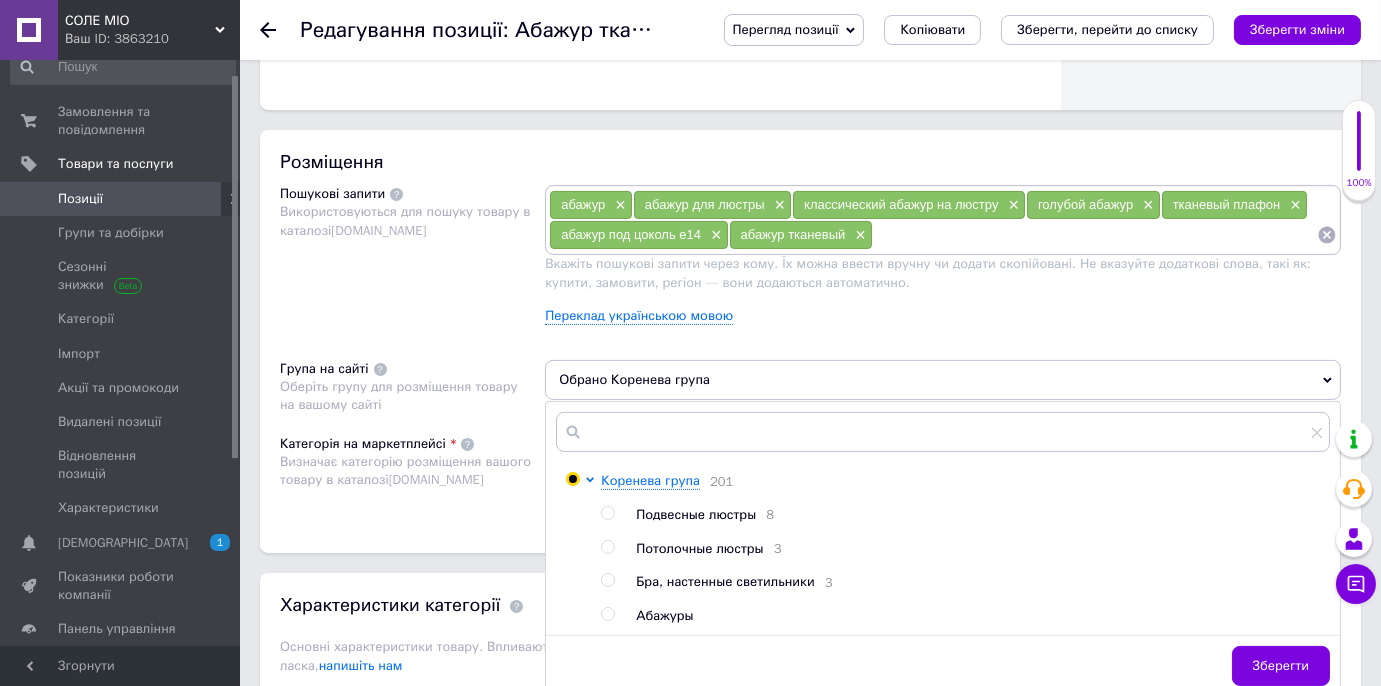 scroll, scrollTop: 1090, scrollLeft: 0, axis: vertical 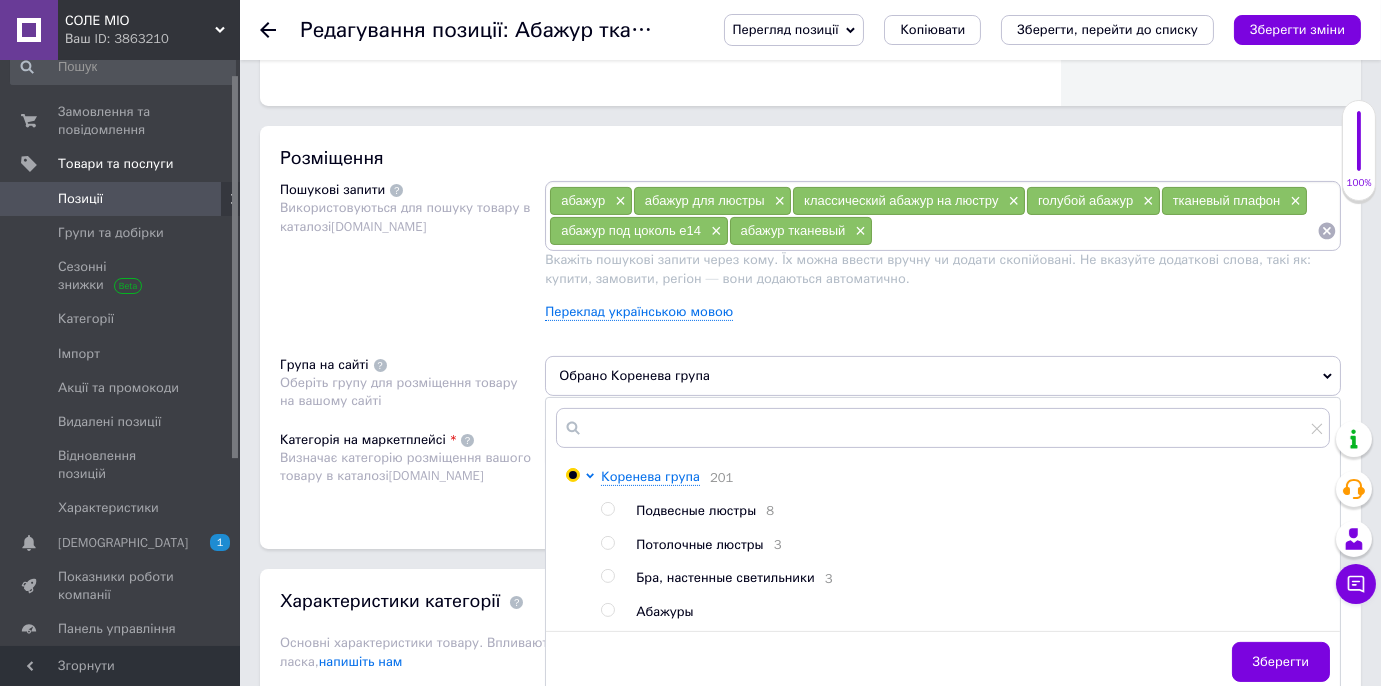 click at bounding box center [607, 610] 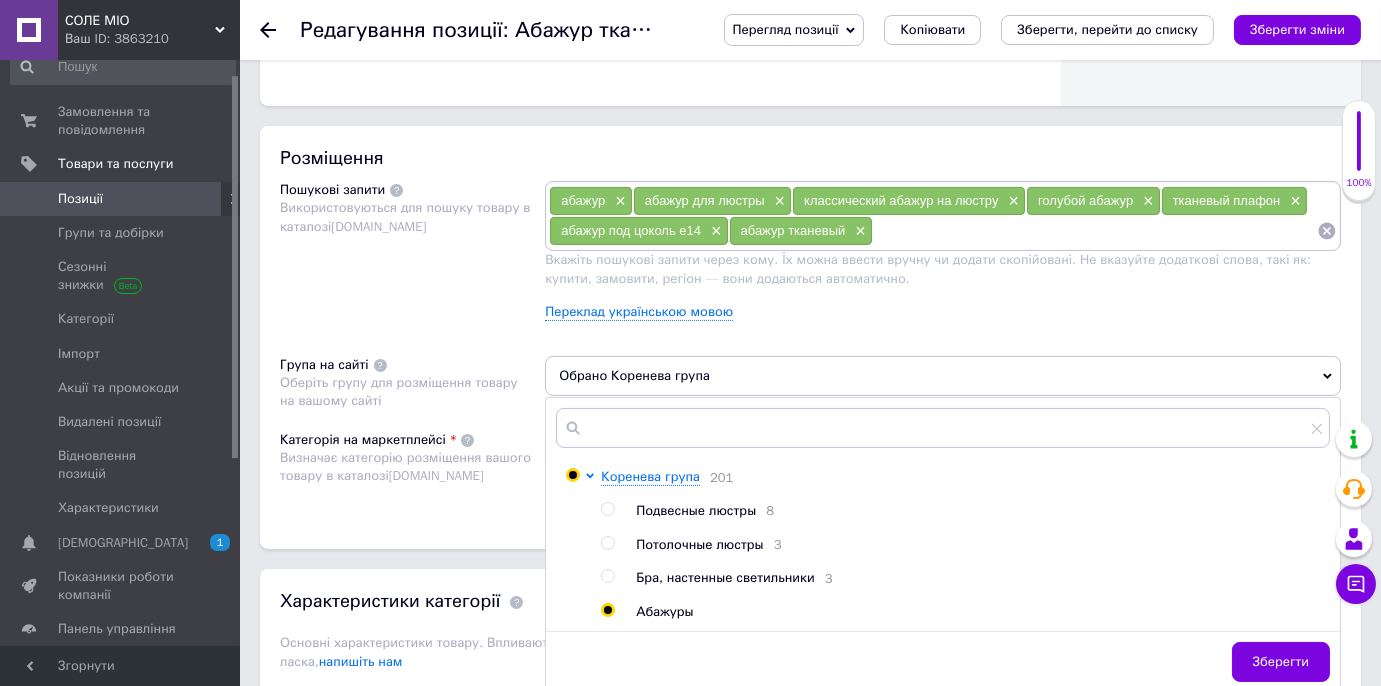 radio on "true" 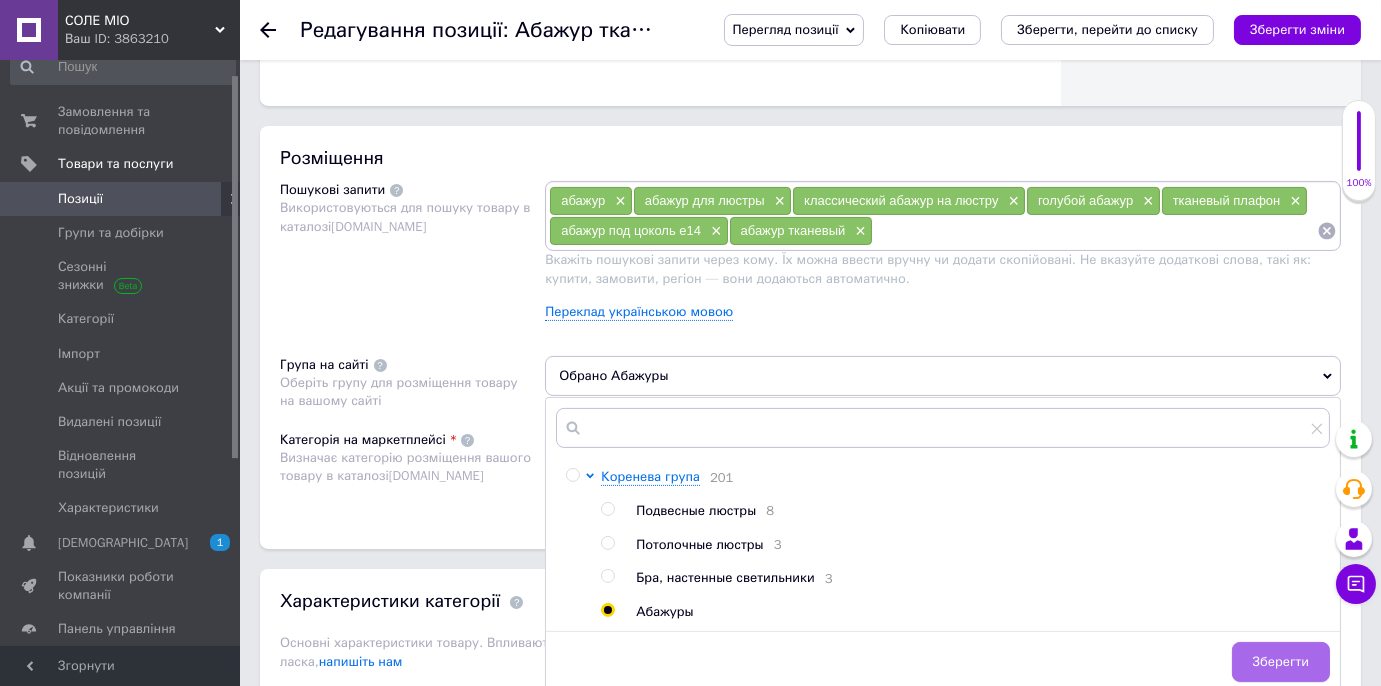 click on "Зберегти" at bounding box center (1281, 662) 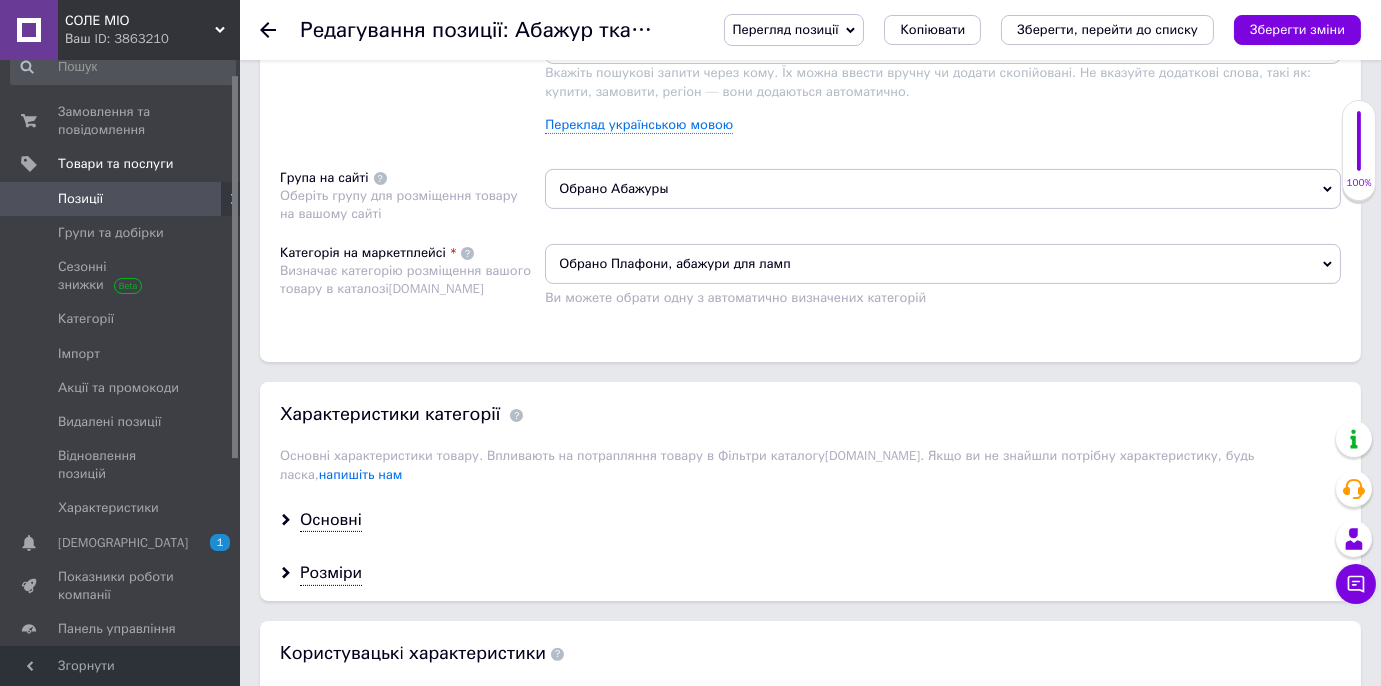 scroll, scrollTop: 1454, scrollLeft: 0, axis: vertical 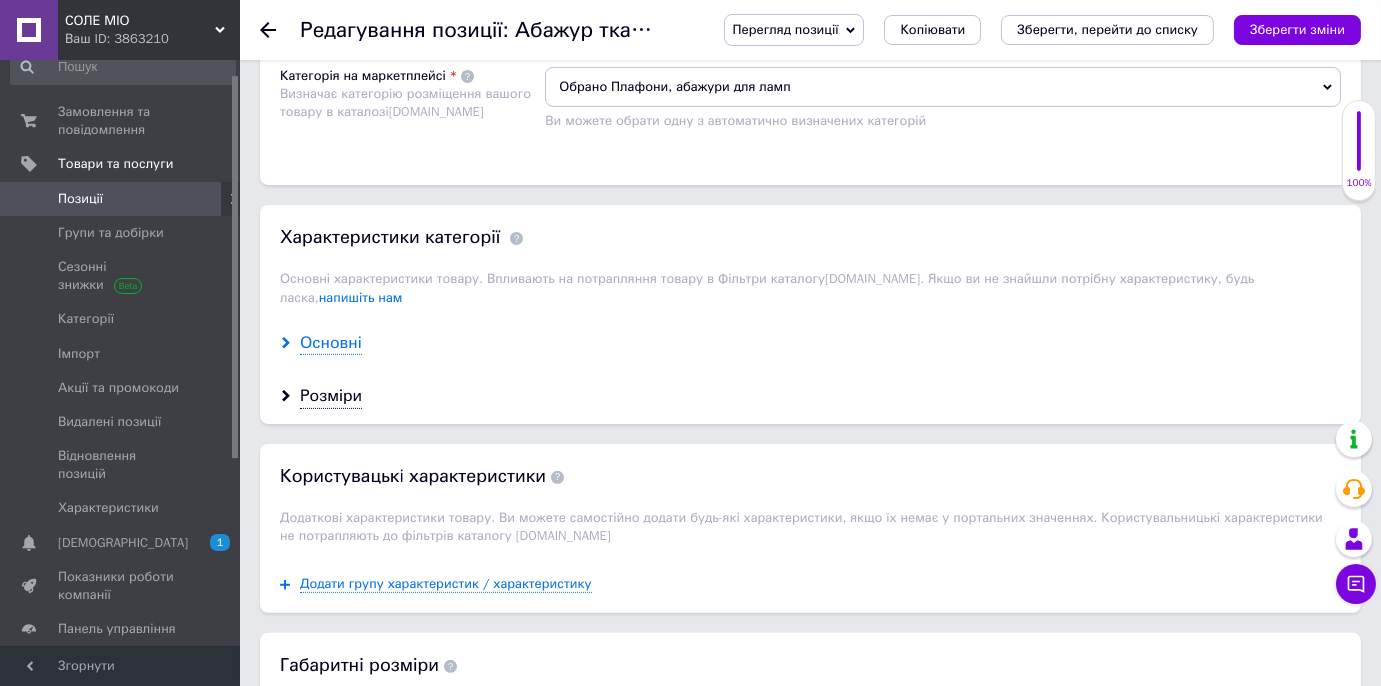 drag, startPoint x: 332, startPoint y: 316, endPoint x: 483, endPoint y: 349, distance: 154.5639 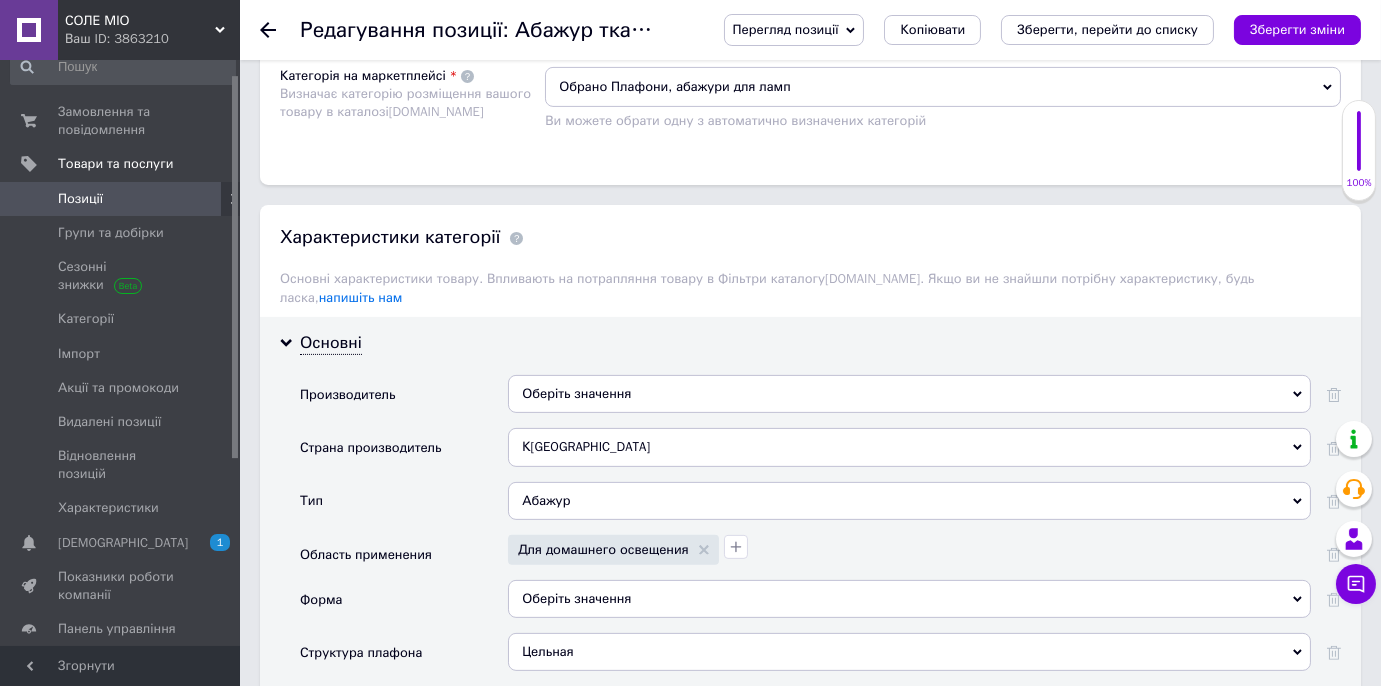 click on "Оберіть значення" at bounding box center (909, 394) 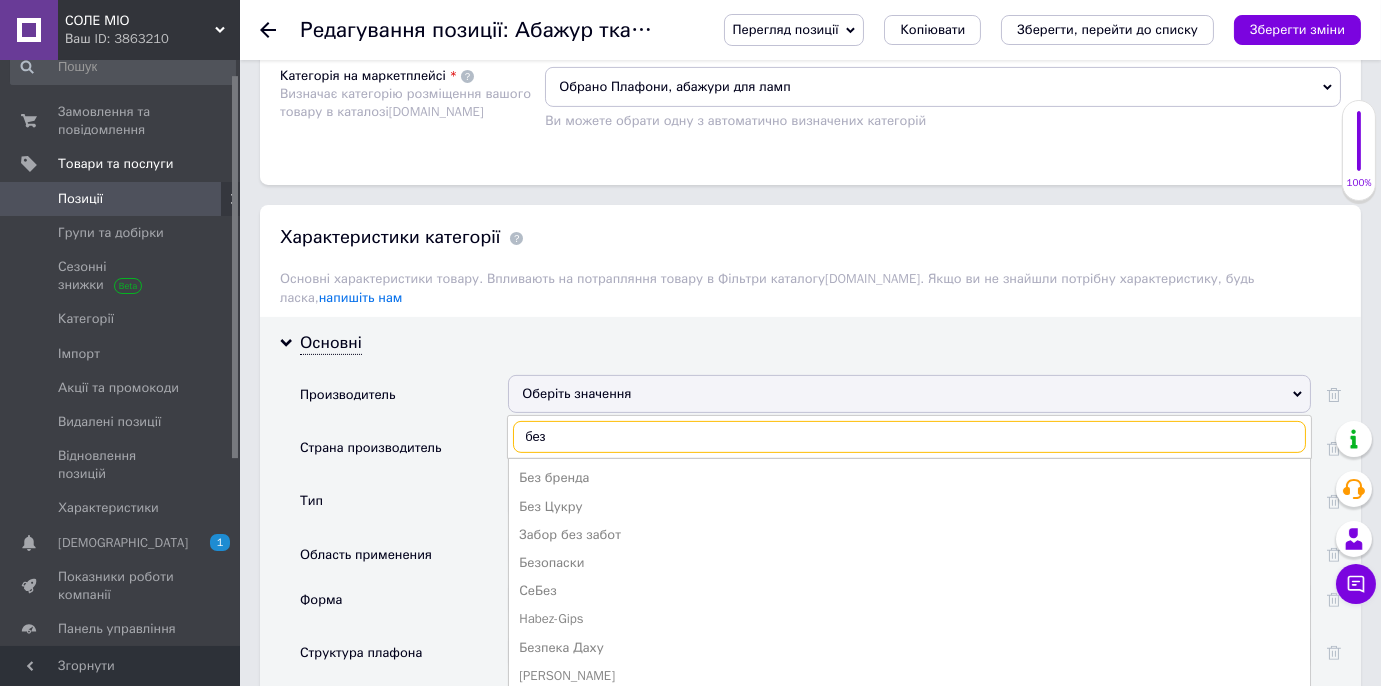 type on "без" 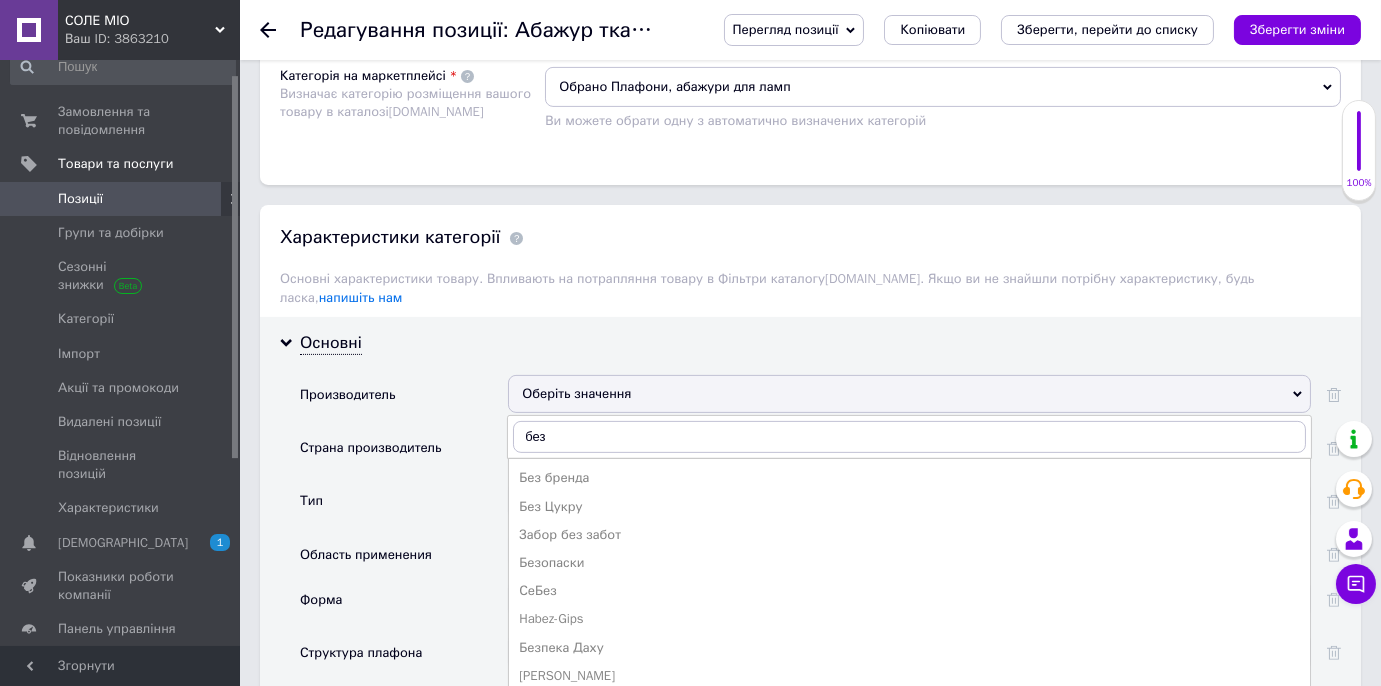 click on "Без бренда" at bounding box center (909, 478) 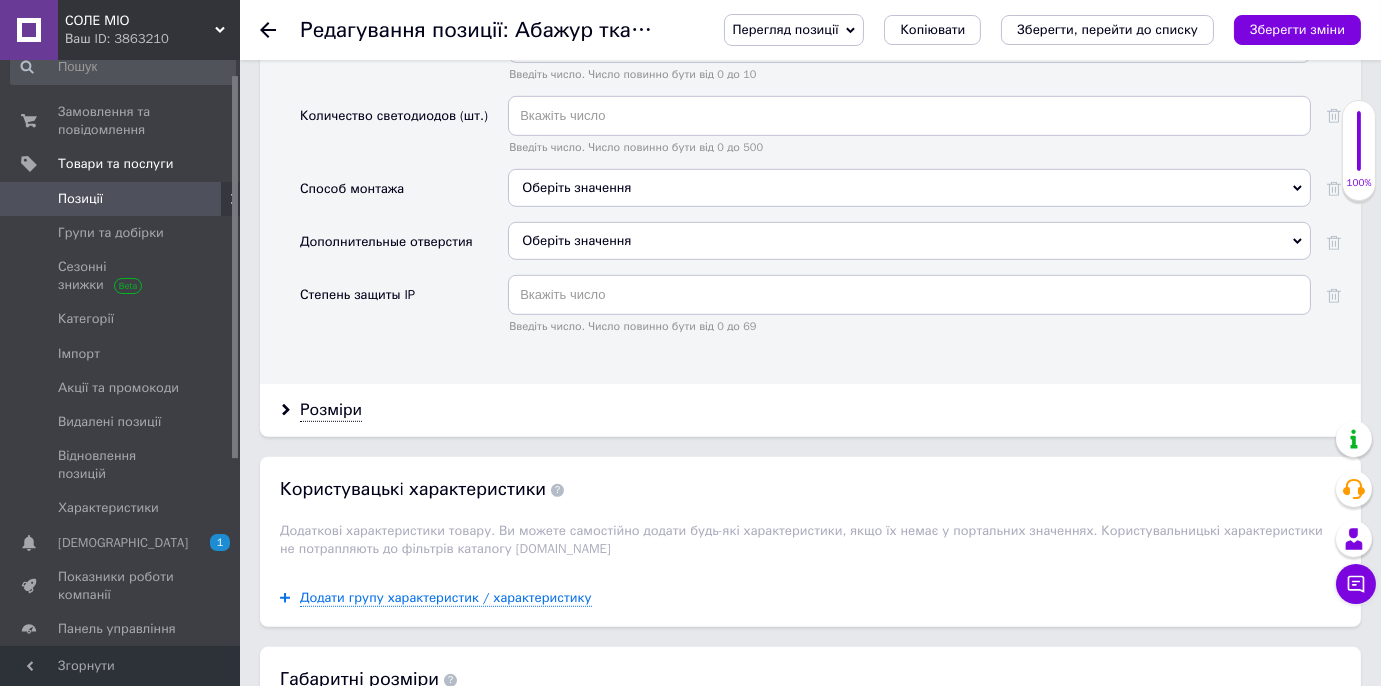scroll, scrollTop: 2454, scrollLeft: 0, axis: vertical 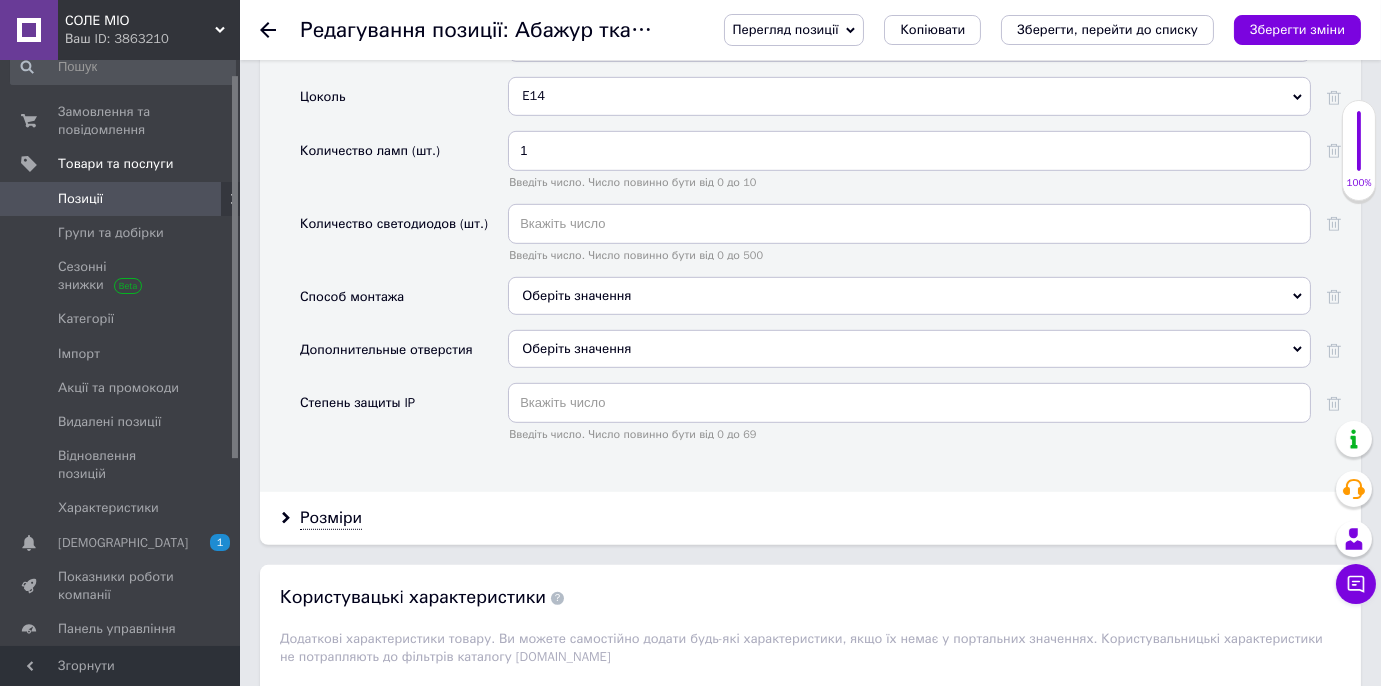 click on "Оберіть значення" at bounding box center [909, 296] 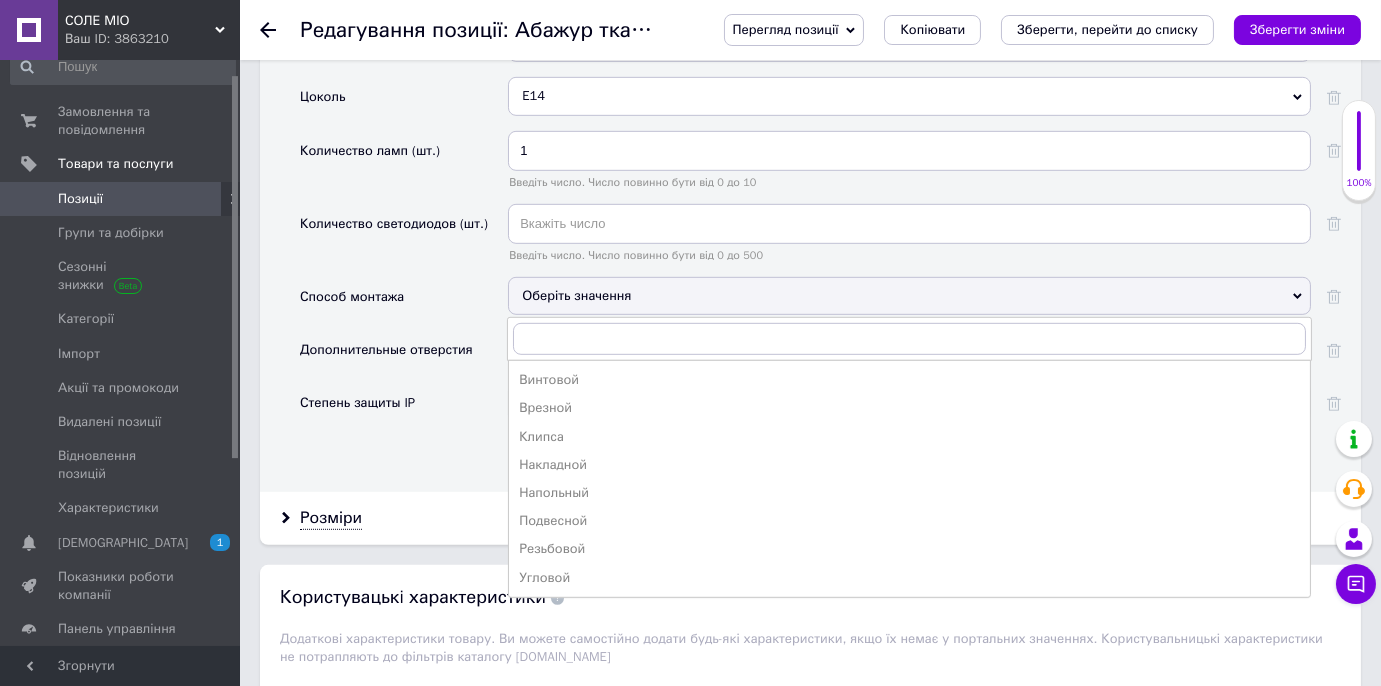 click on "Оберіть значення" at bounding box center [909, 296] 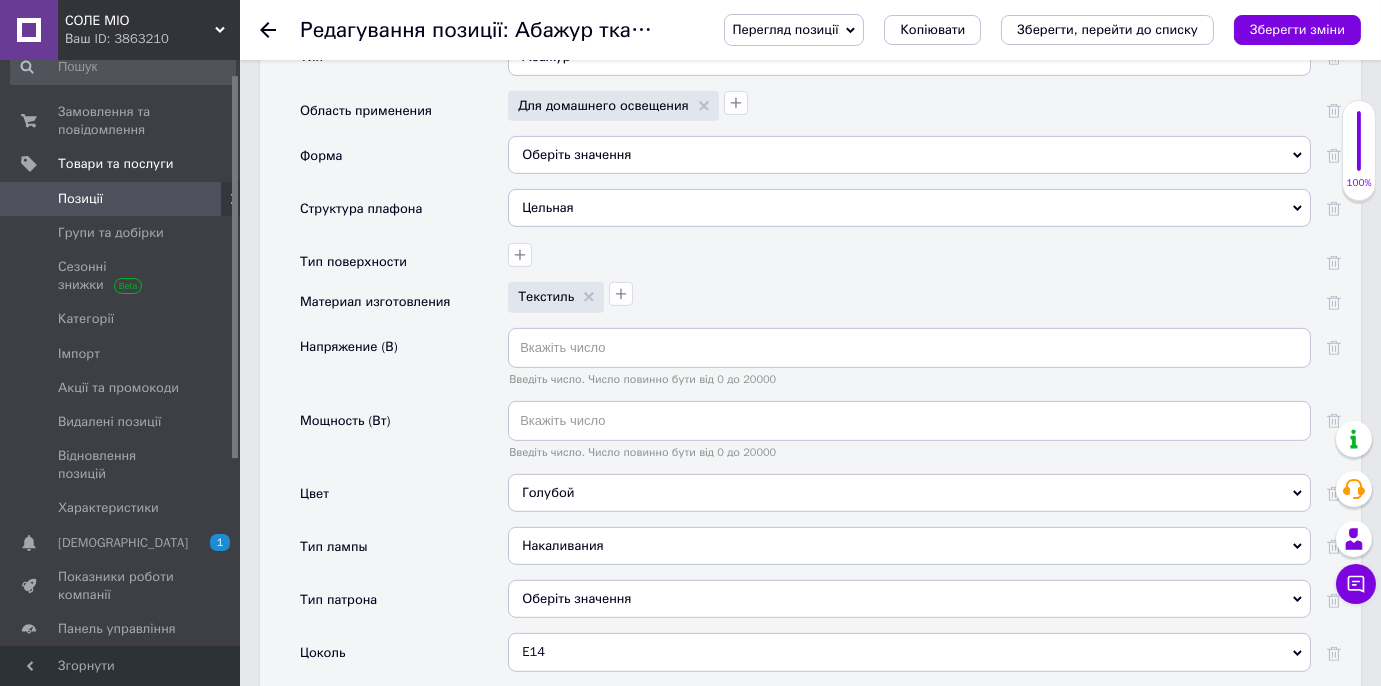 scroll, scrollTop: 2000, scrollLeft: 0, axis: vertical 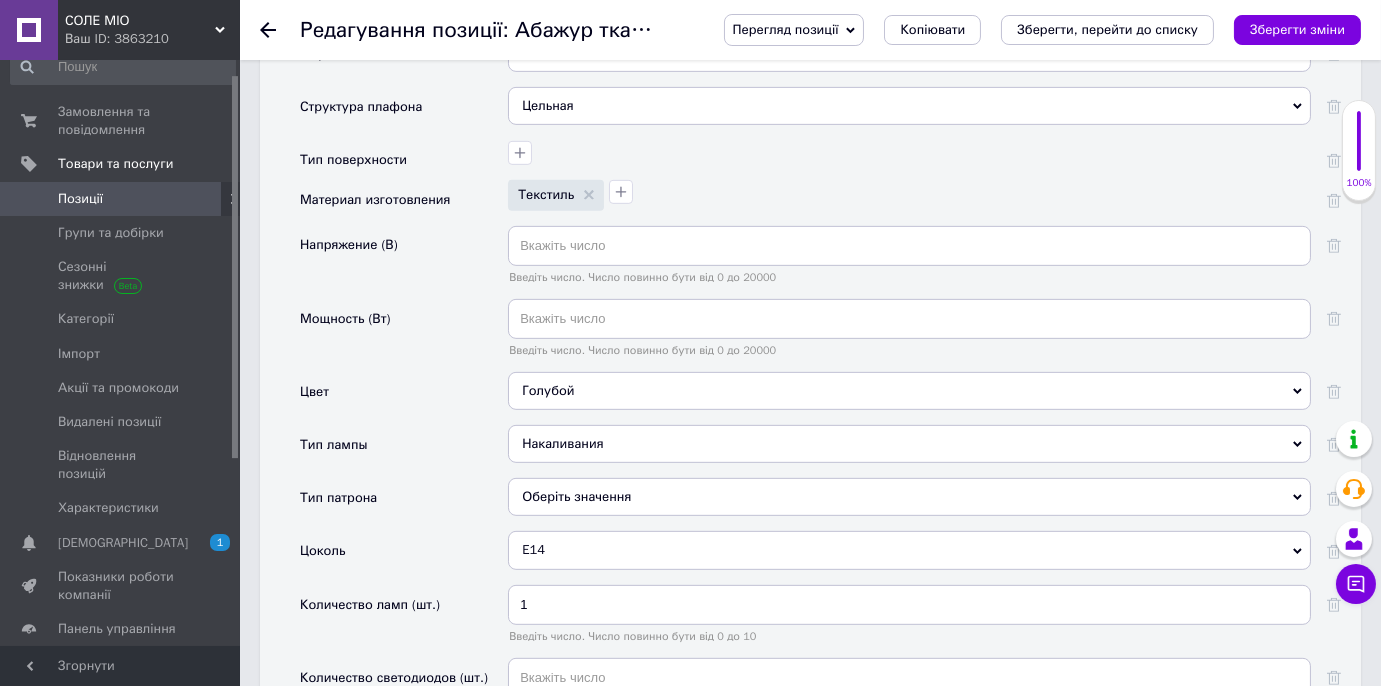 click on "Оберіть значення" at bounding box center (909, 497) 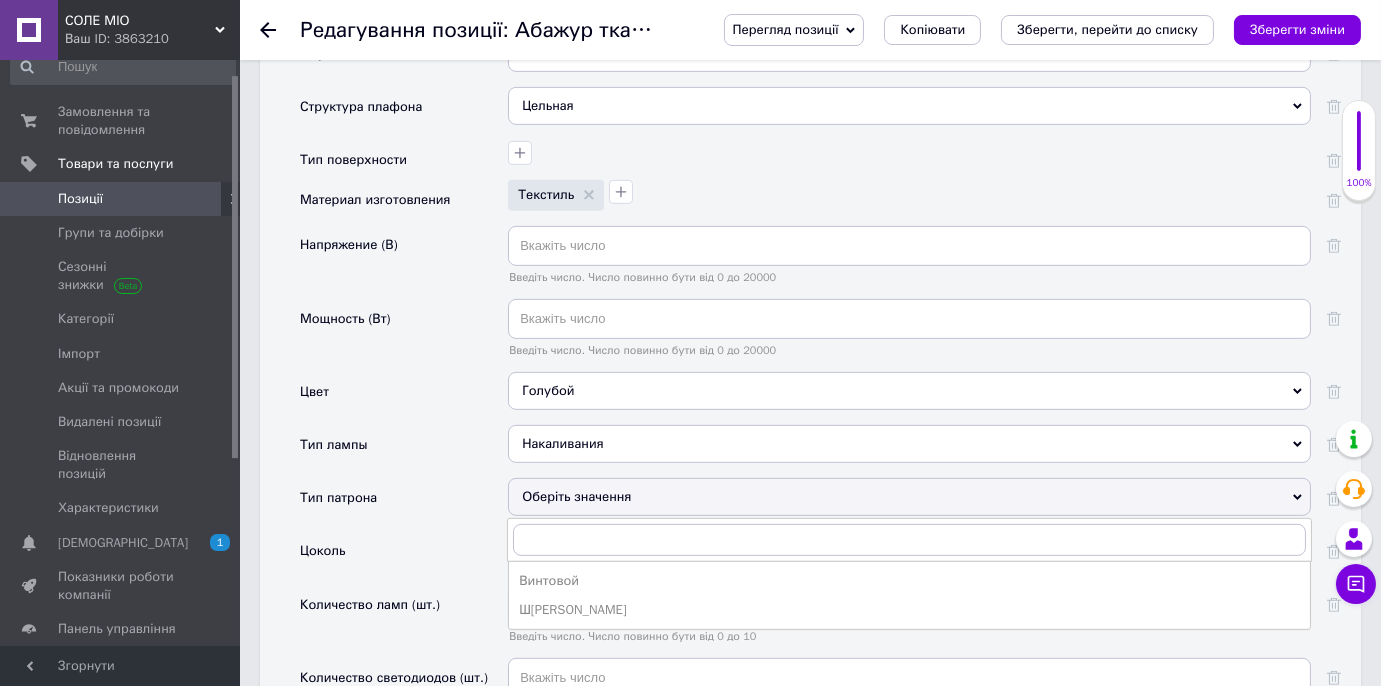 click on "Оберіть значення" at bounding box center (909, 497) 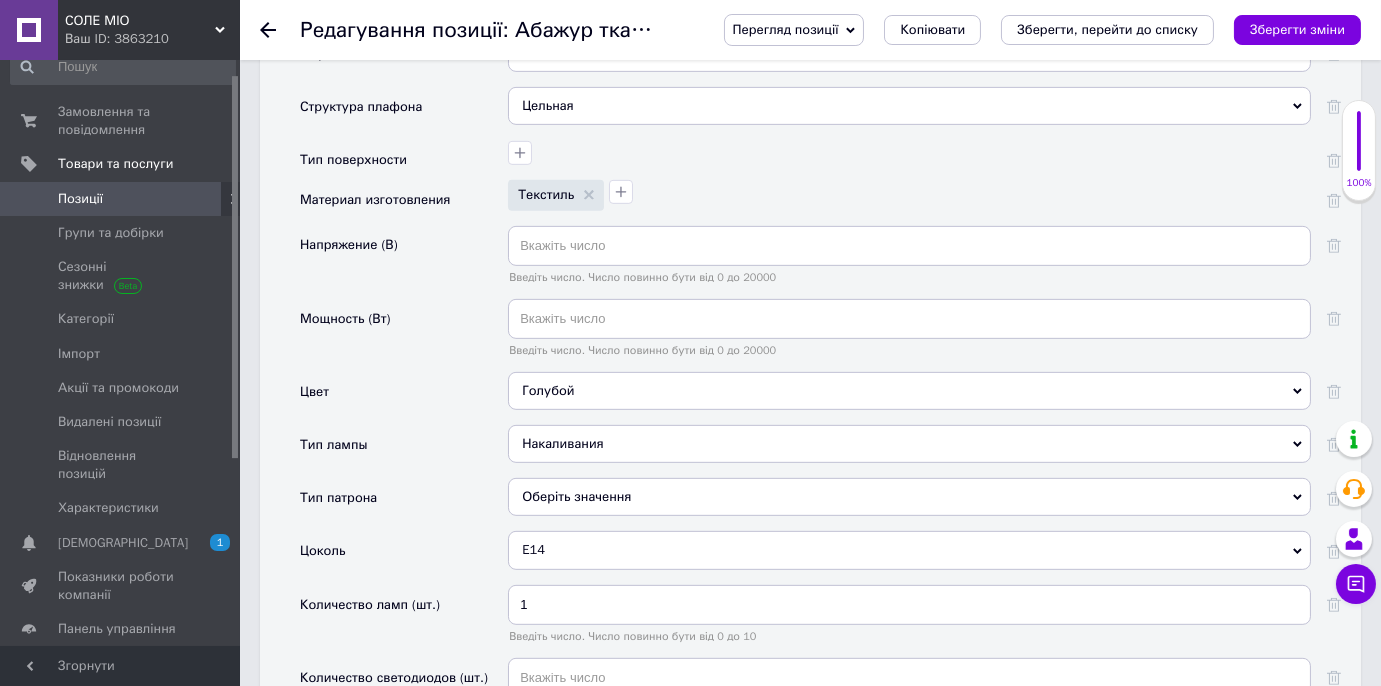 click on "Оберіть значення" at bounding box center [909, 497] 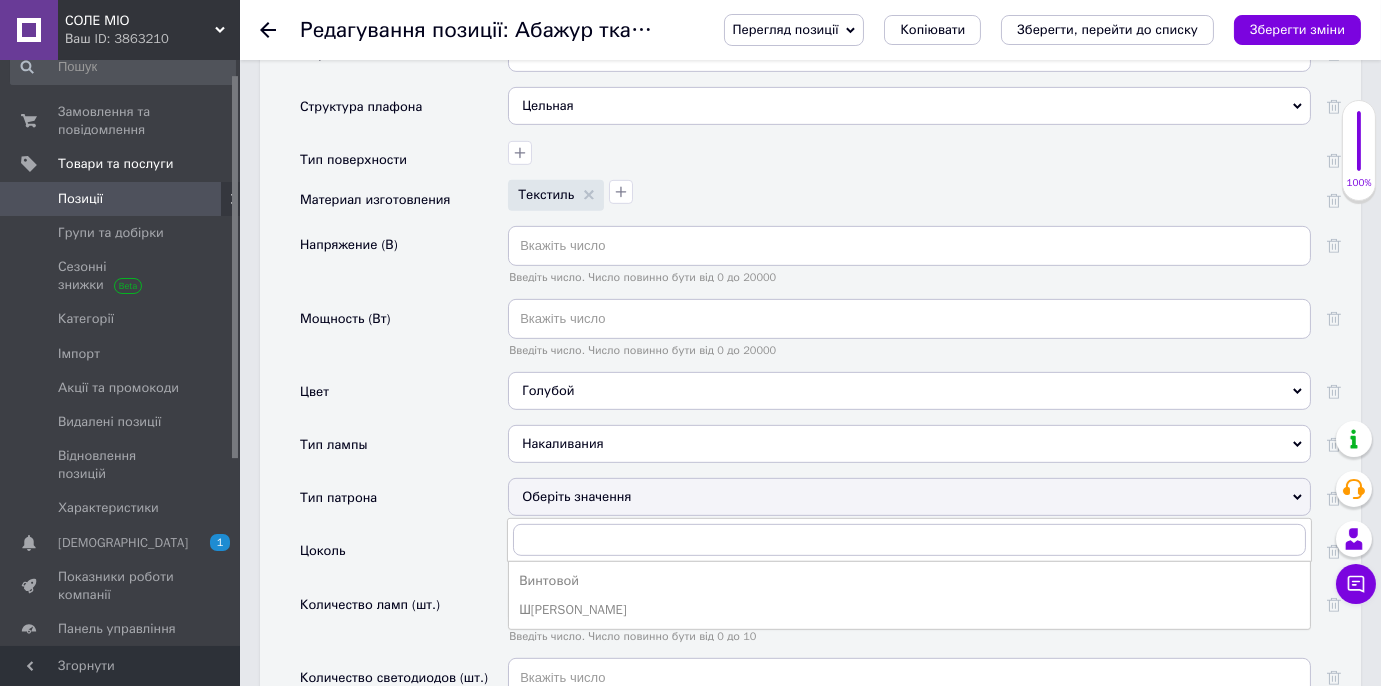 click on "Оберіть значення" at bounding box center (909, 497) 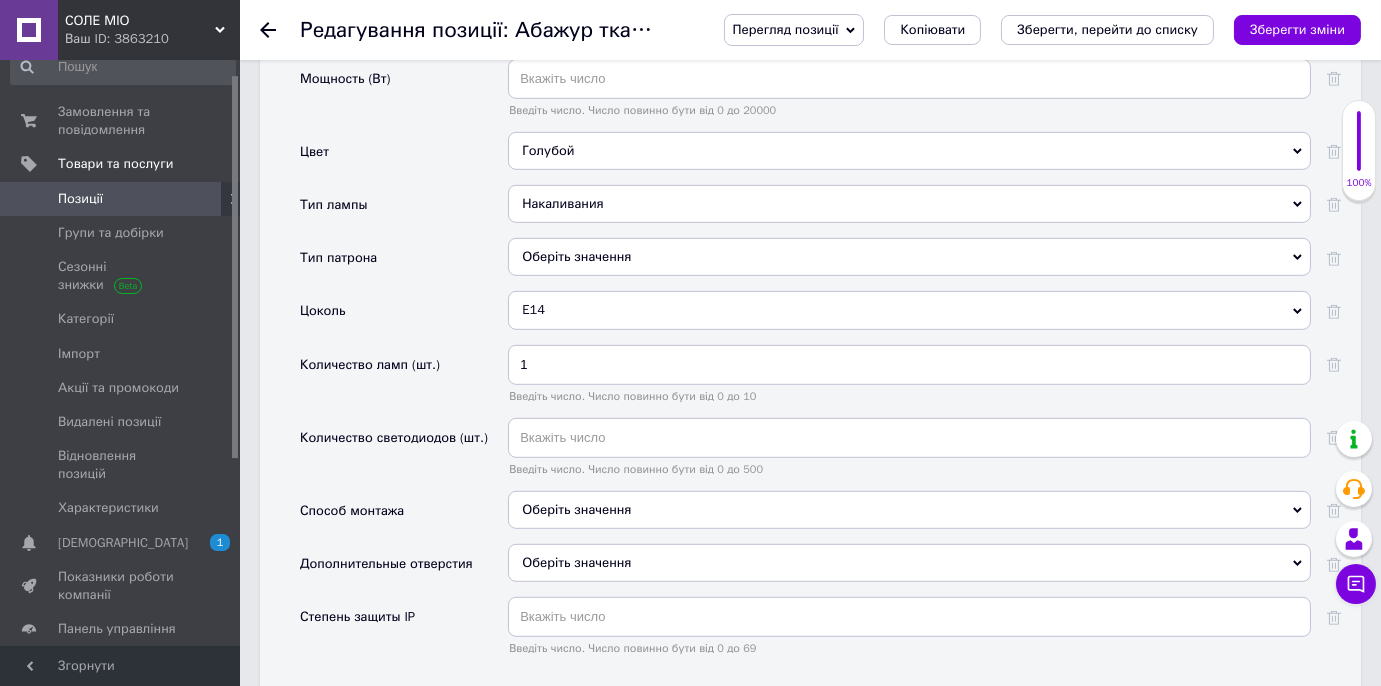 scroll, scrollTop: 2272, scrollLeft: 0, axis: vertical 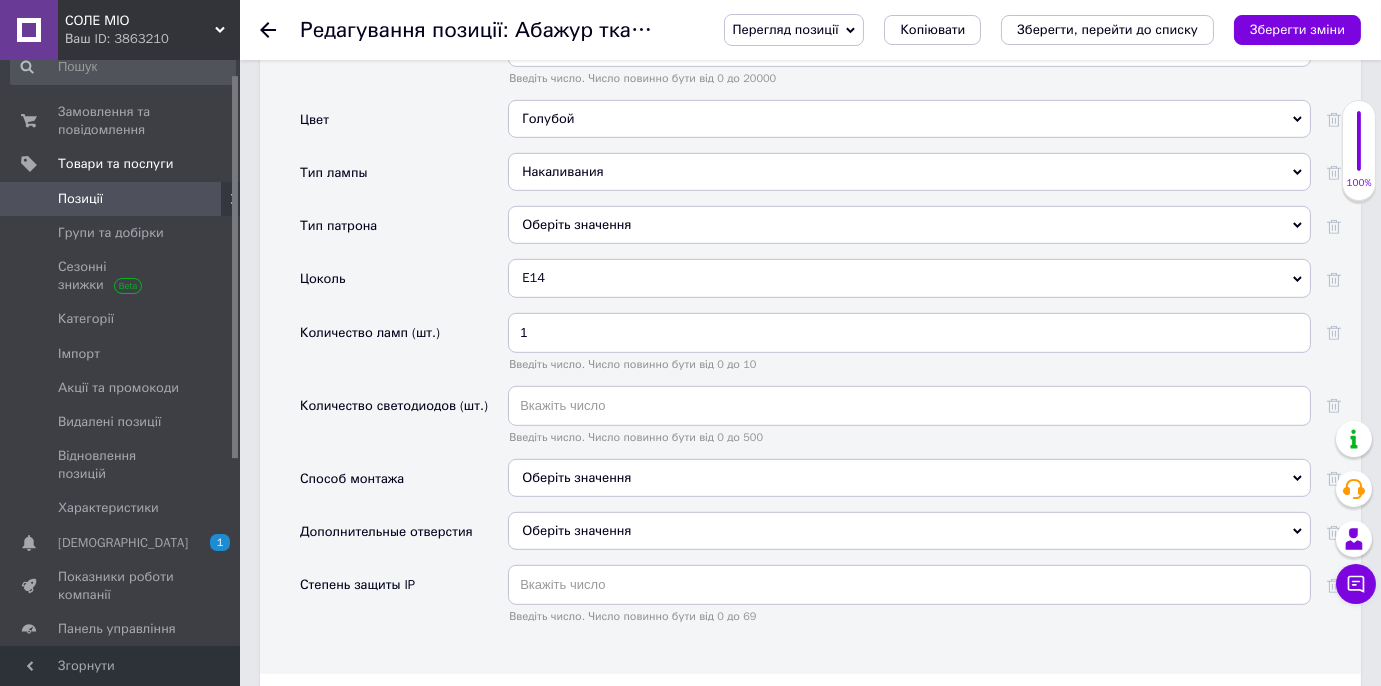 click on "Оберіть значення" at bounding box center (909, 478) 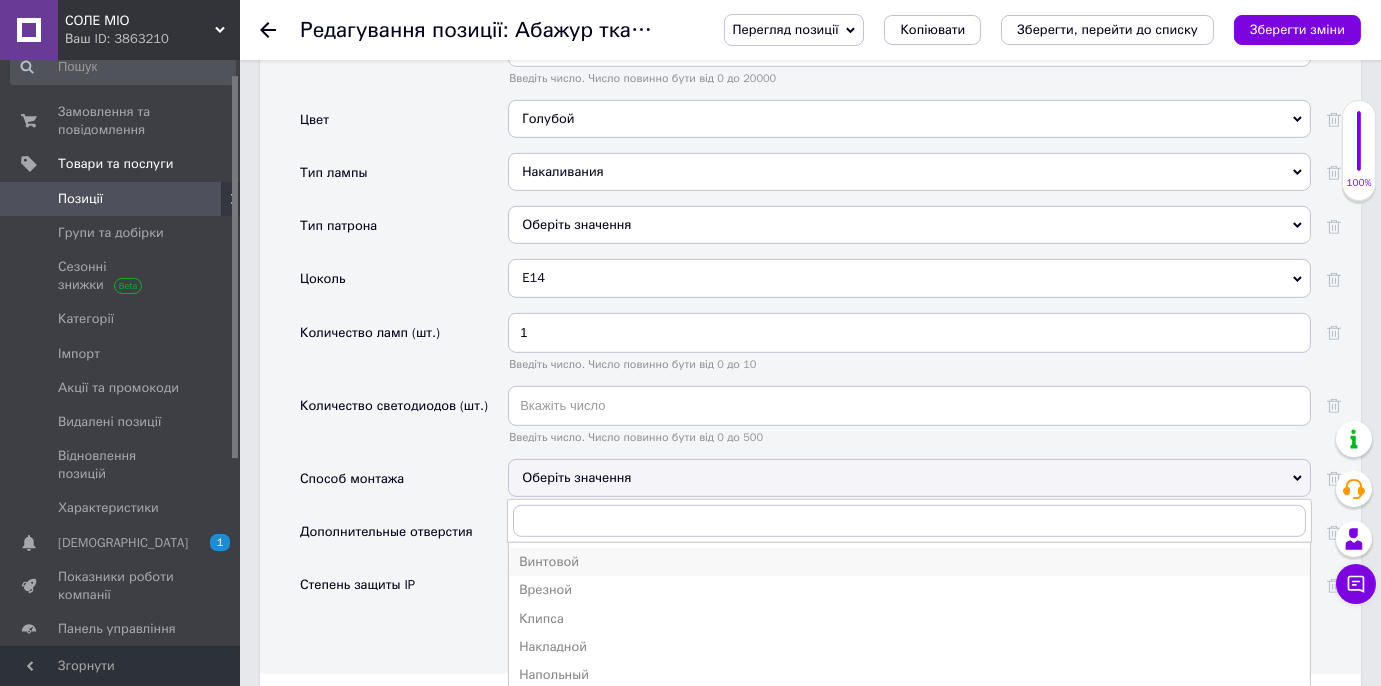 click on "Винтовой" at bounding box center (909, 562) 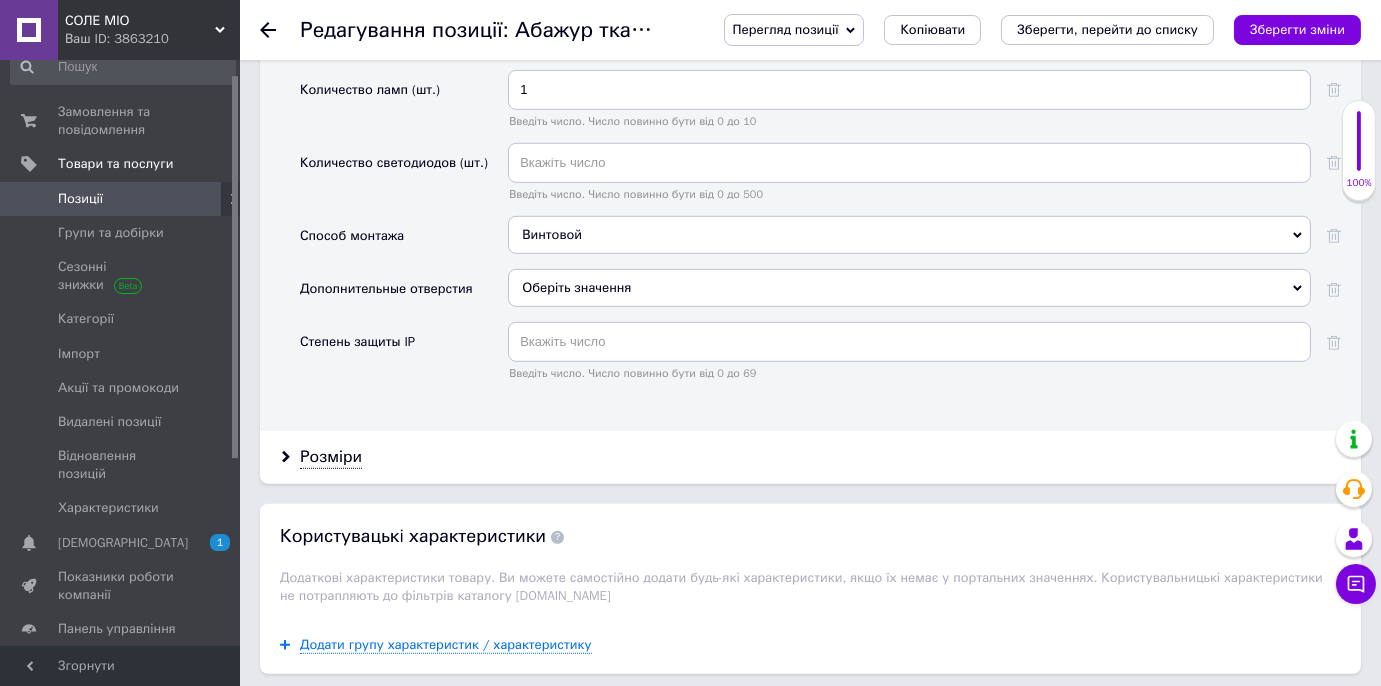 scroll, scrollTop: 2545, scrollLeft: 0, axis: vertical 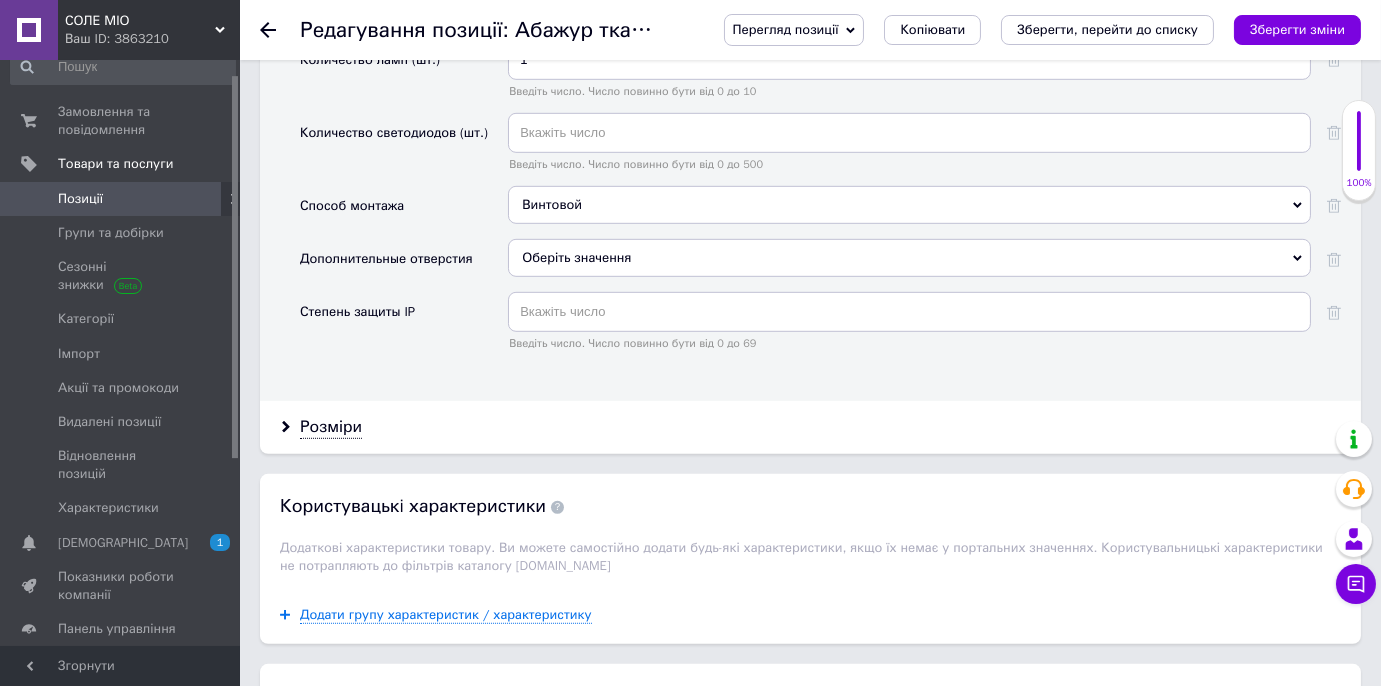 click on "Винтовой" at bounding box center (909, 205) 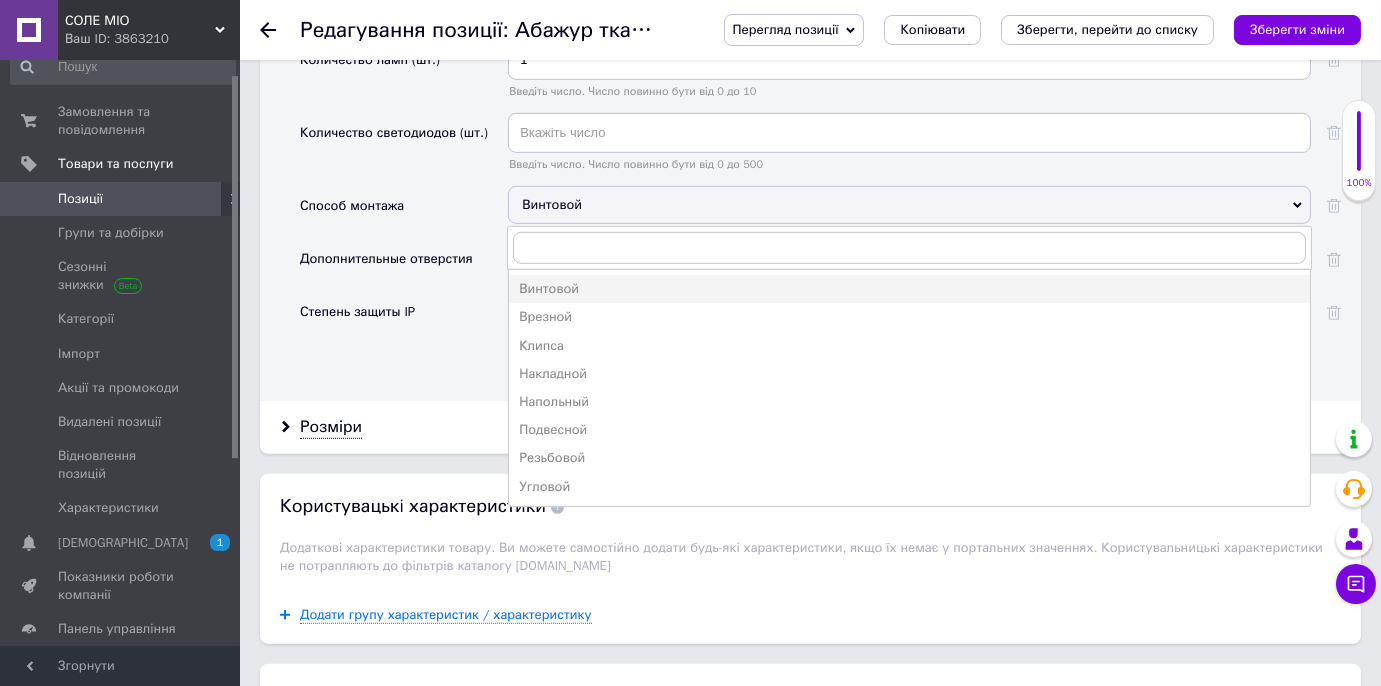click on "Винтовой" at bounding box center (909, 205) 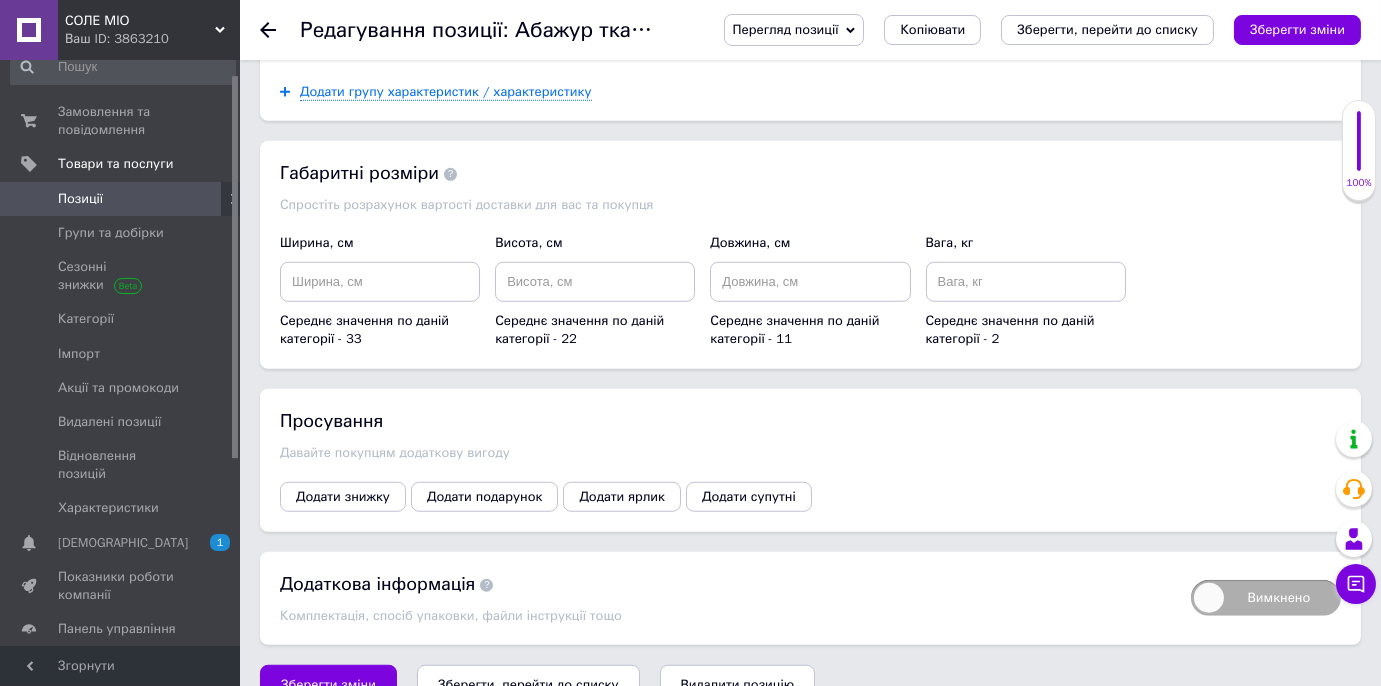 scroll, scrollTop: 3069, scrollLeft: 0, axis: vertical 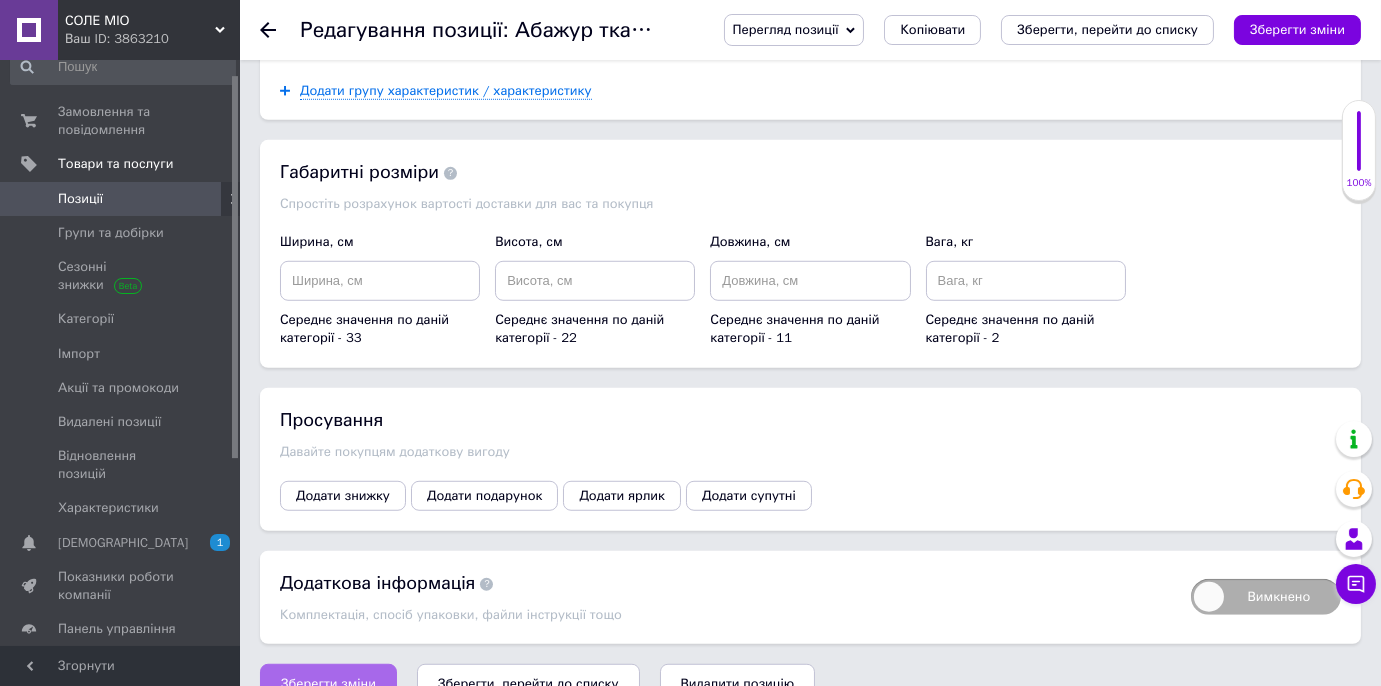 click on "Зберегти зміни" at bounding box center (328, 684) 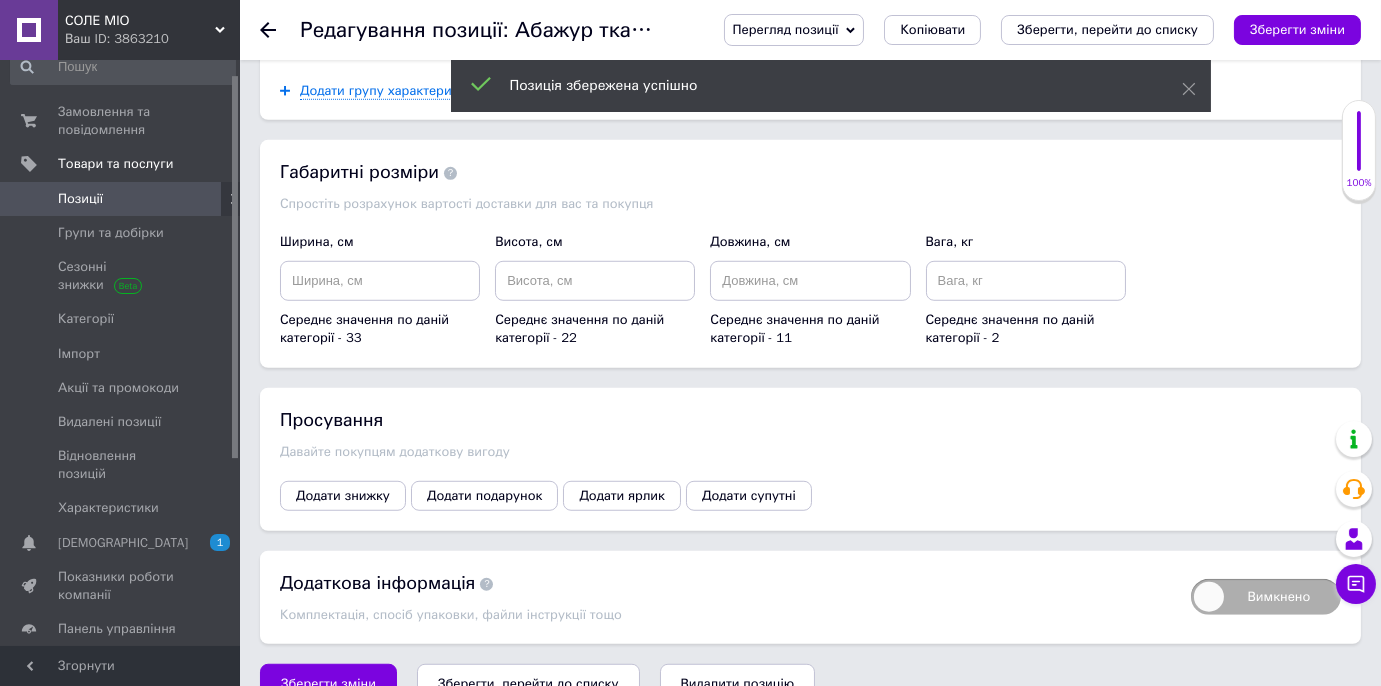 click 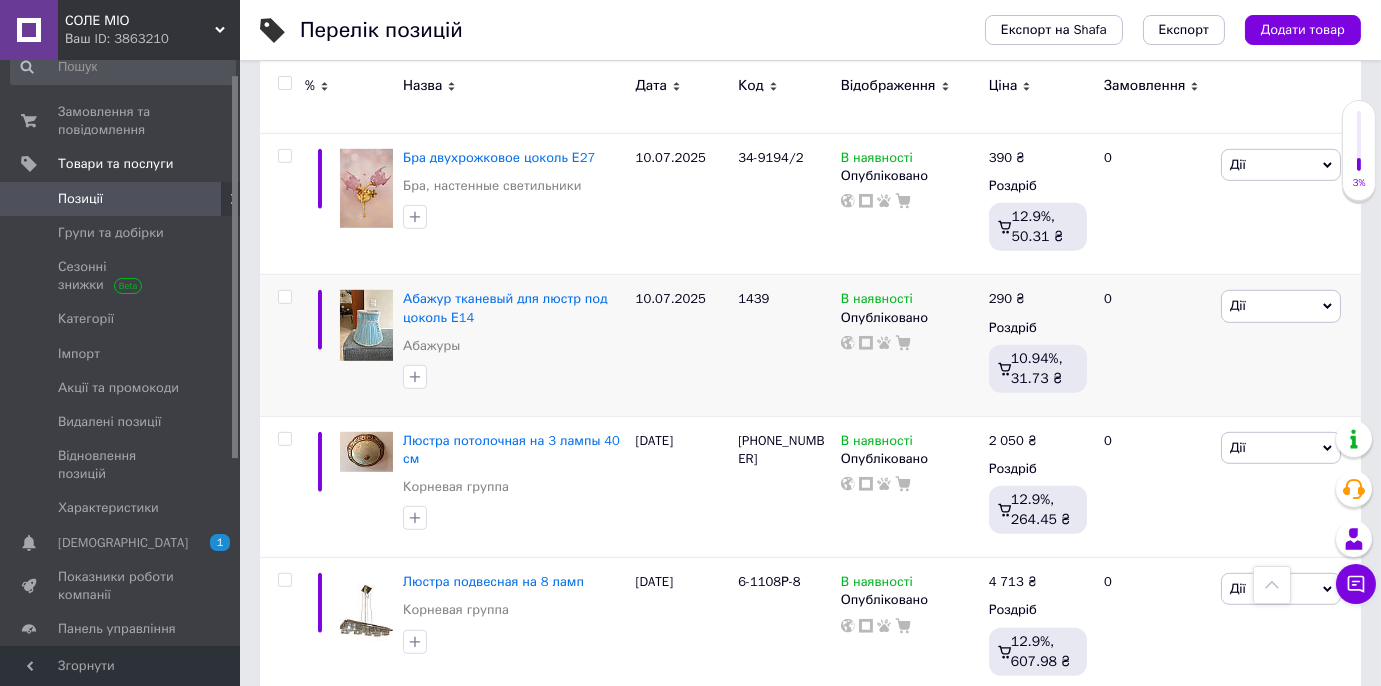 scroll, scrollTop: 2363, scrollLeft: 0, axis: vertical 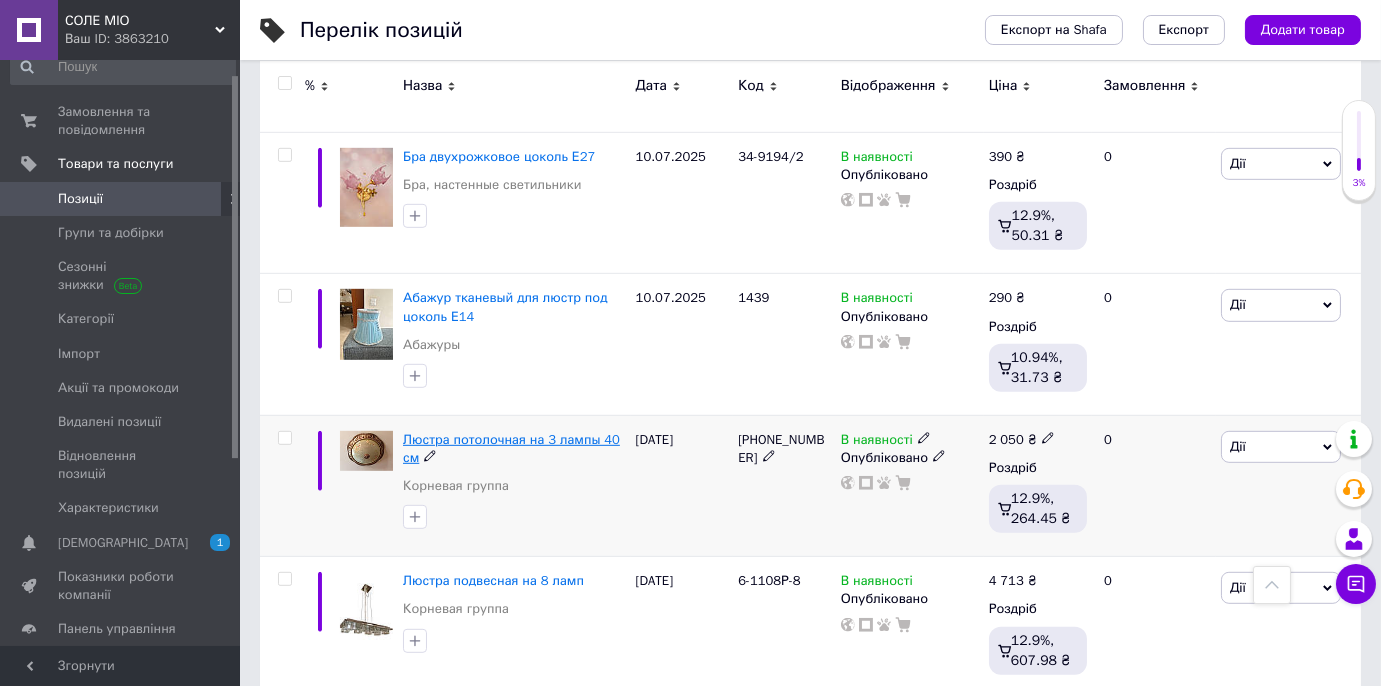 click on "Люстра потолочная на 3 лампы 40 см" at bounding box center (511, 448) 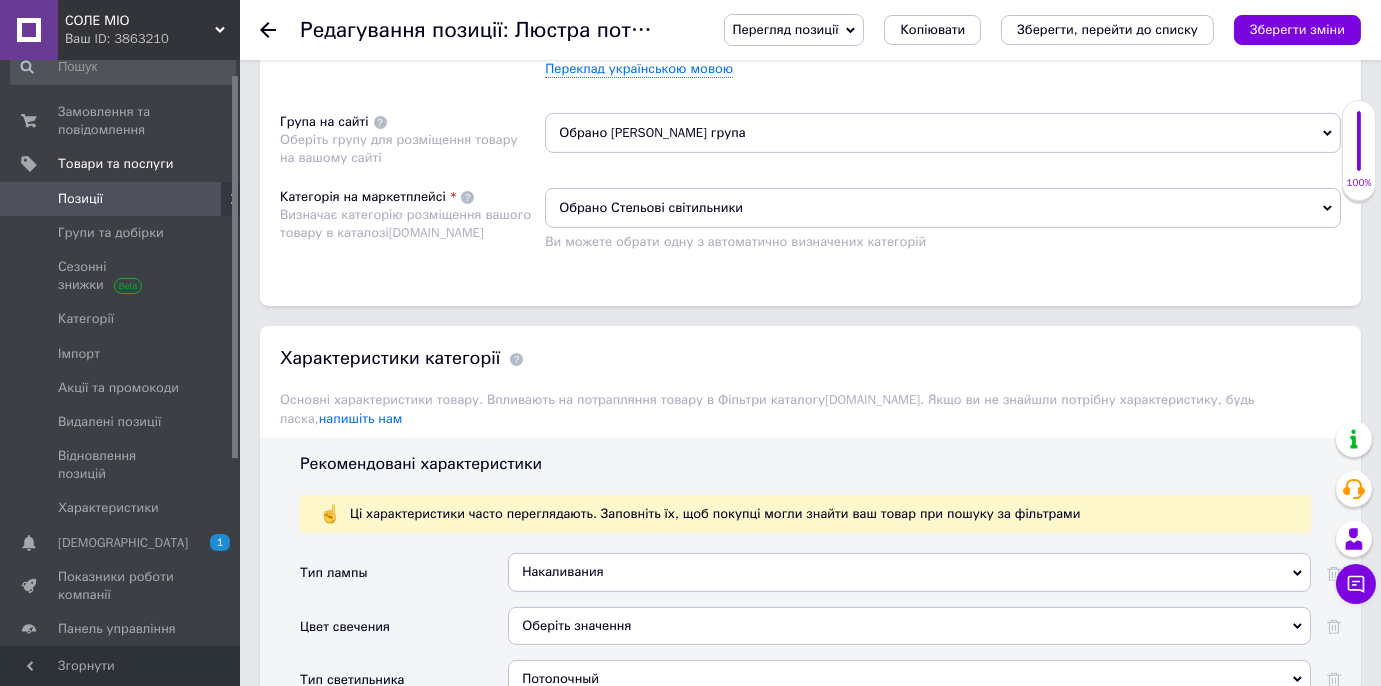 scroll, scrollTop: 1090, scrollLeft: 0, axis: vertical 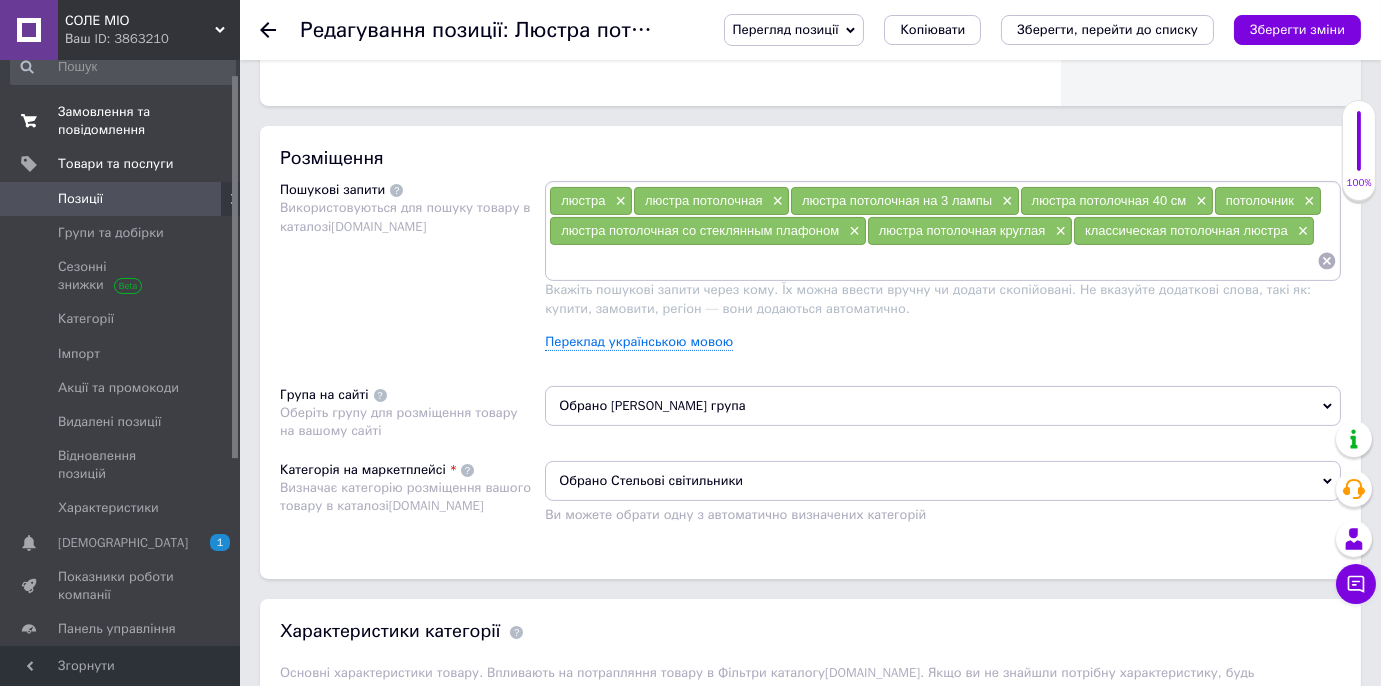 click on "Замовлення та повідомлення" at bounding box center (121, 121) 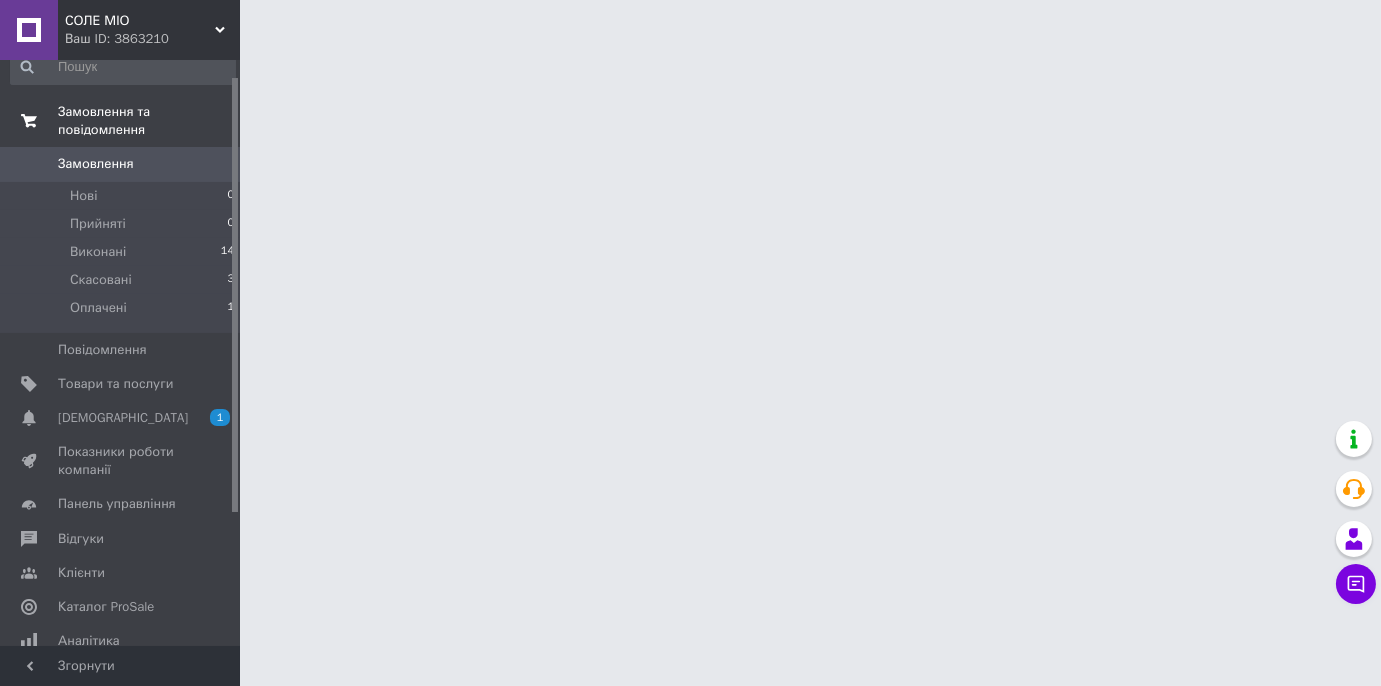 scroll, scrollTop: 0, scrollLeft: 0, axis: both 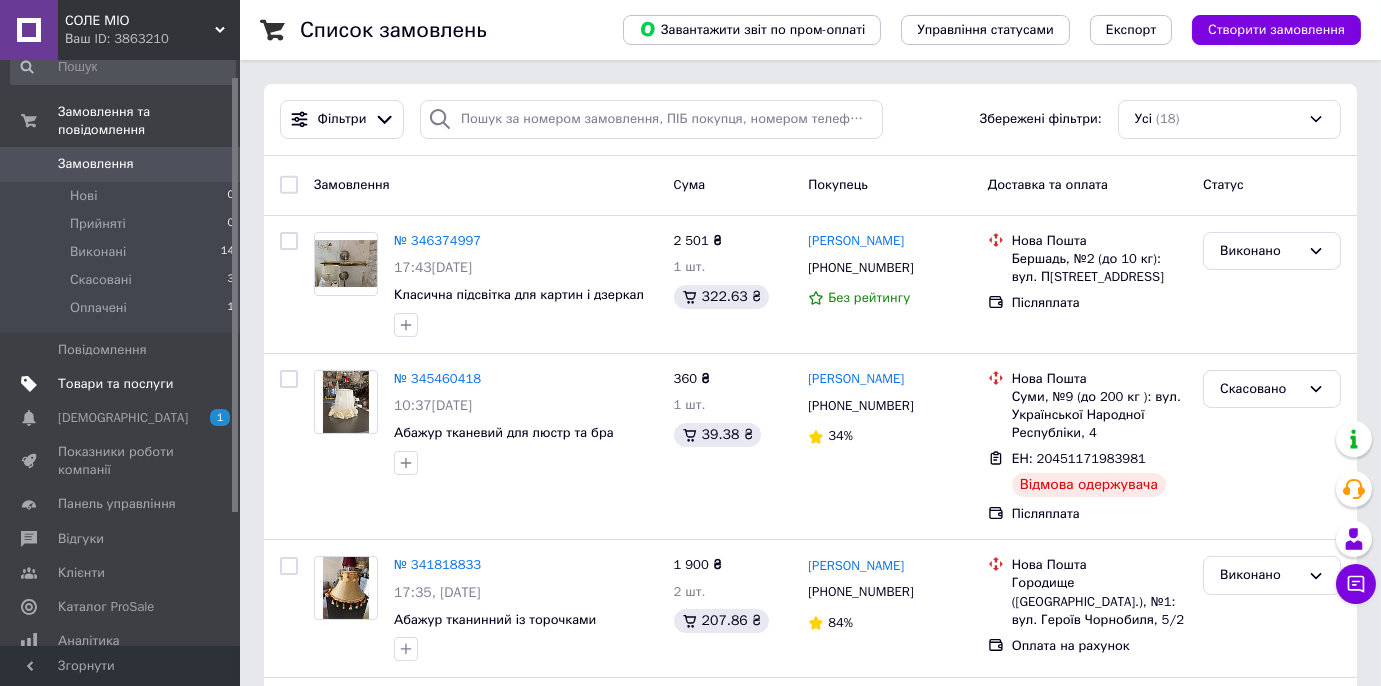 click on "Товари та послуги" at bounding box center (115, 384) 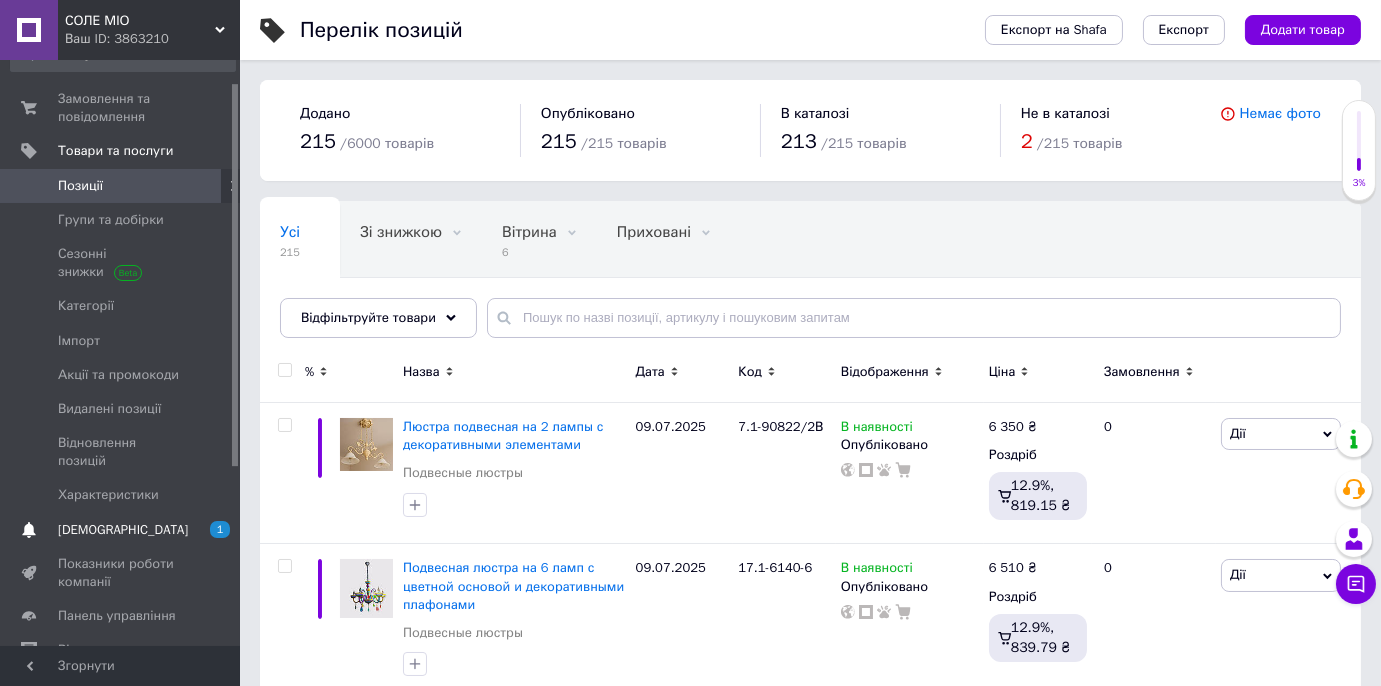 scroll, scrollTop: 0, scrollLeft: 0, axis: both 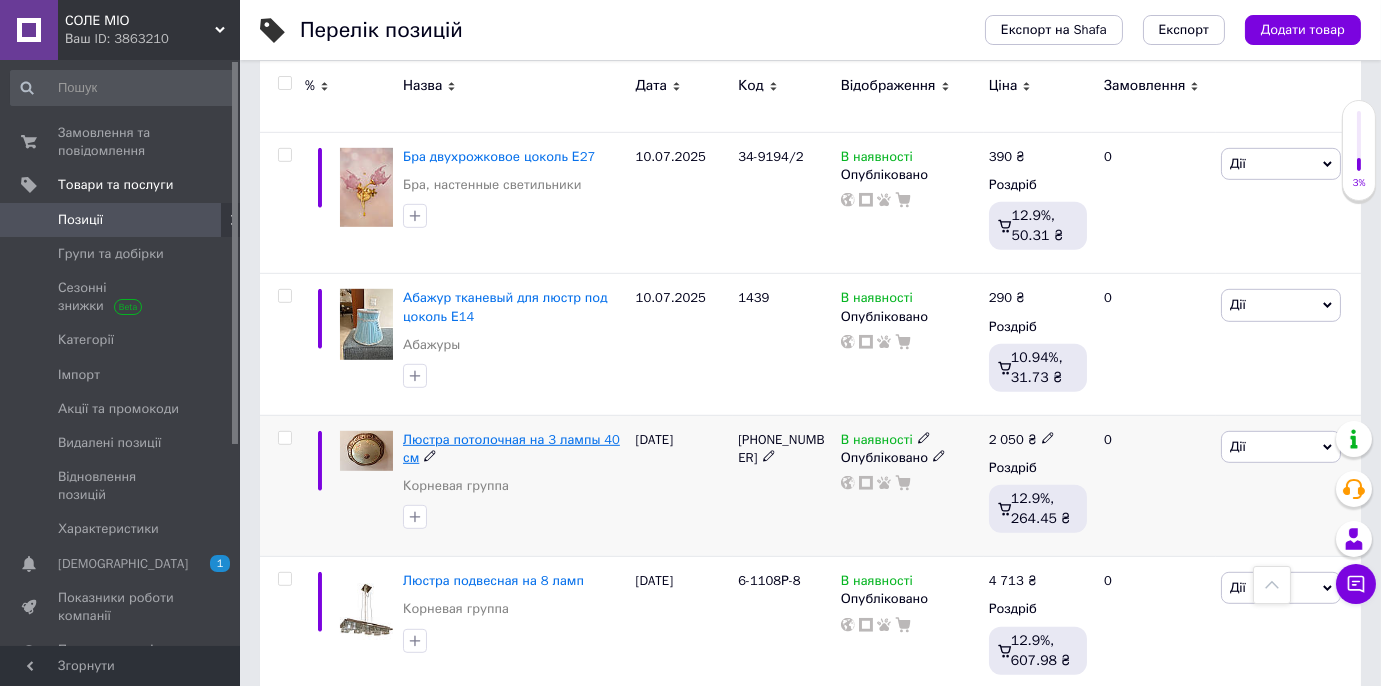 click on "Люстра потолочная на 3 лампы 40 см" at bounding box center (511, 448) 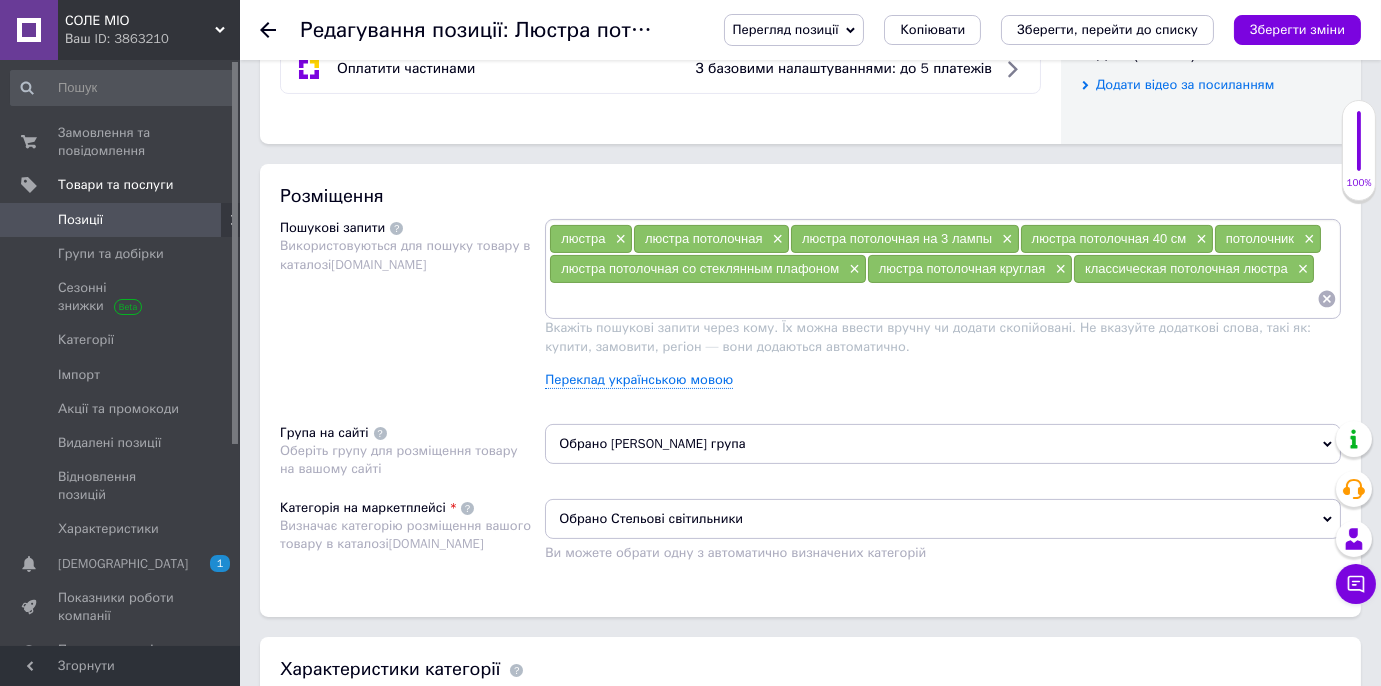 scroll, scrollTop: 1090, scrollLeft: 0, axis: vertical 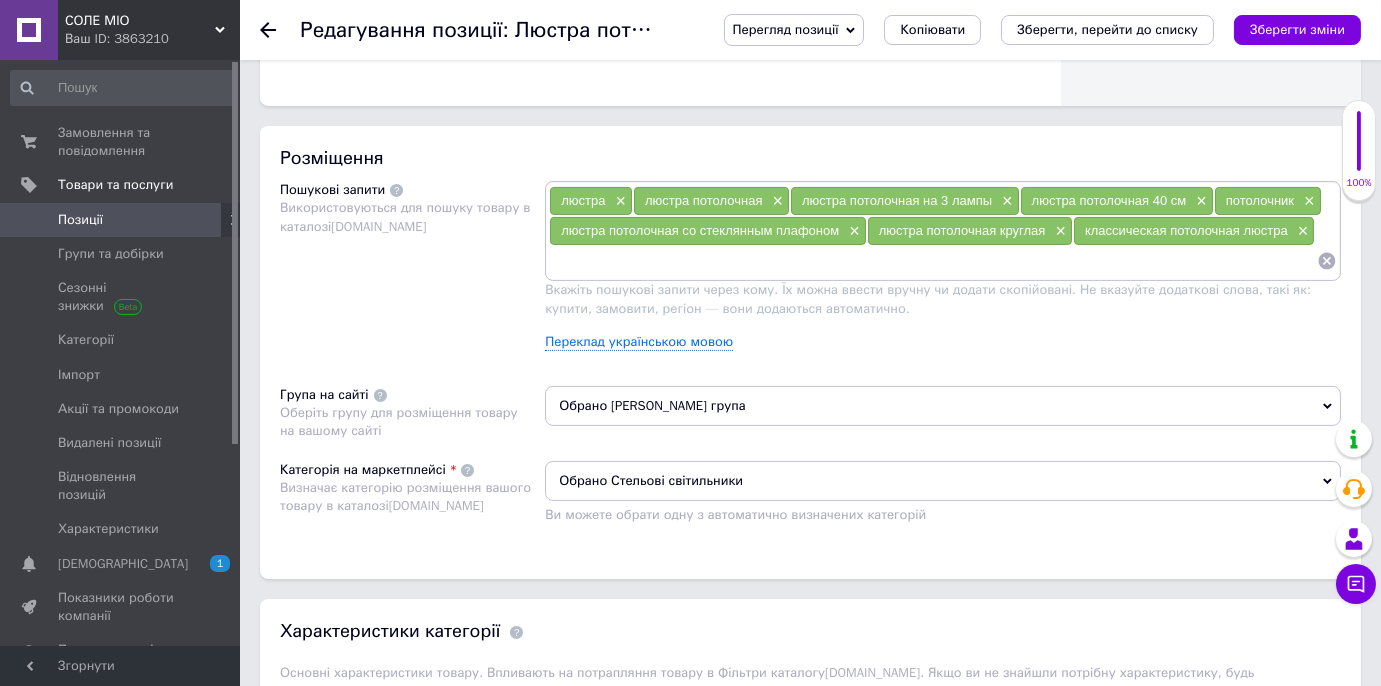 click on "Обрано [PERSON_NAME] група" at bounding box center [943, 406] 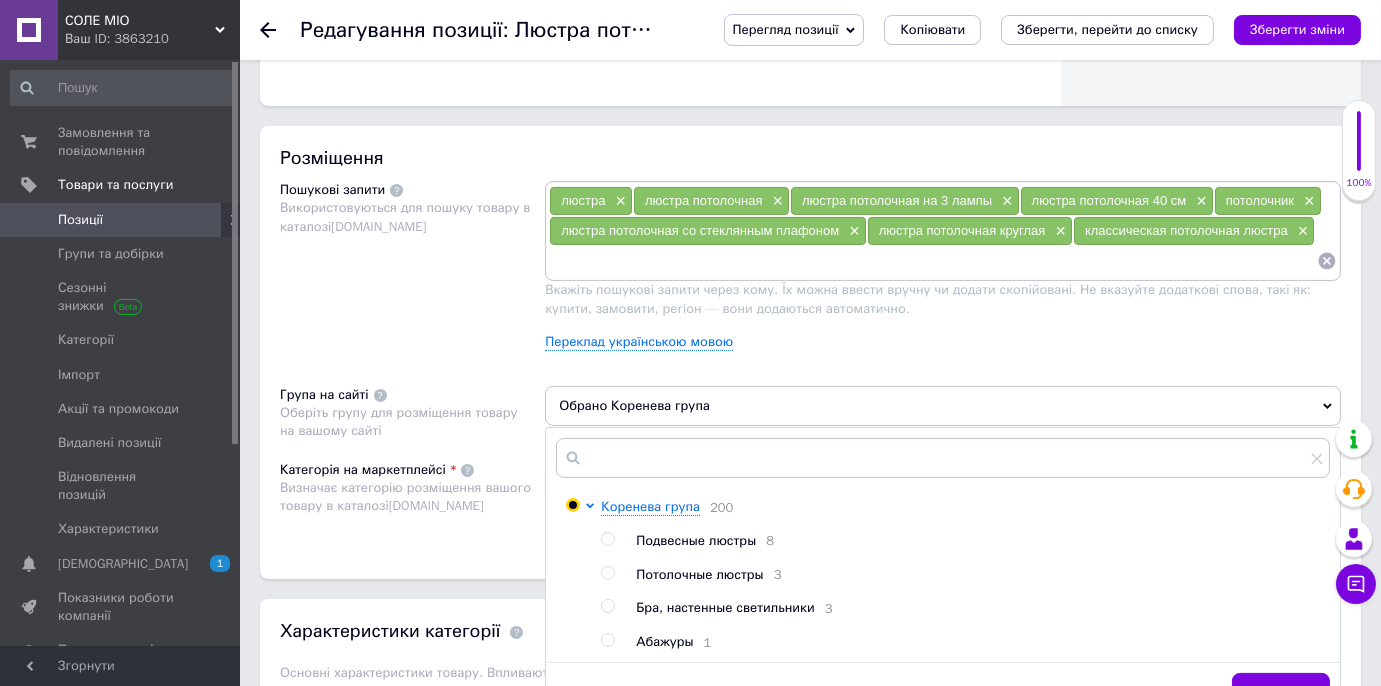 click at bounding box center [607, 573] 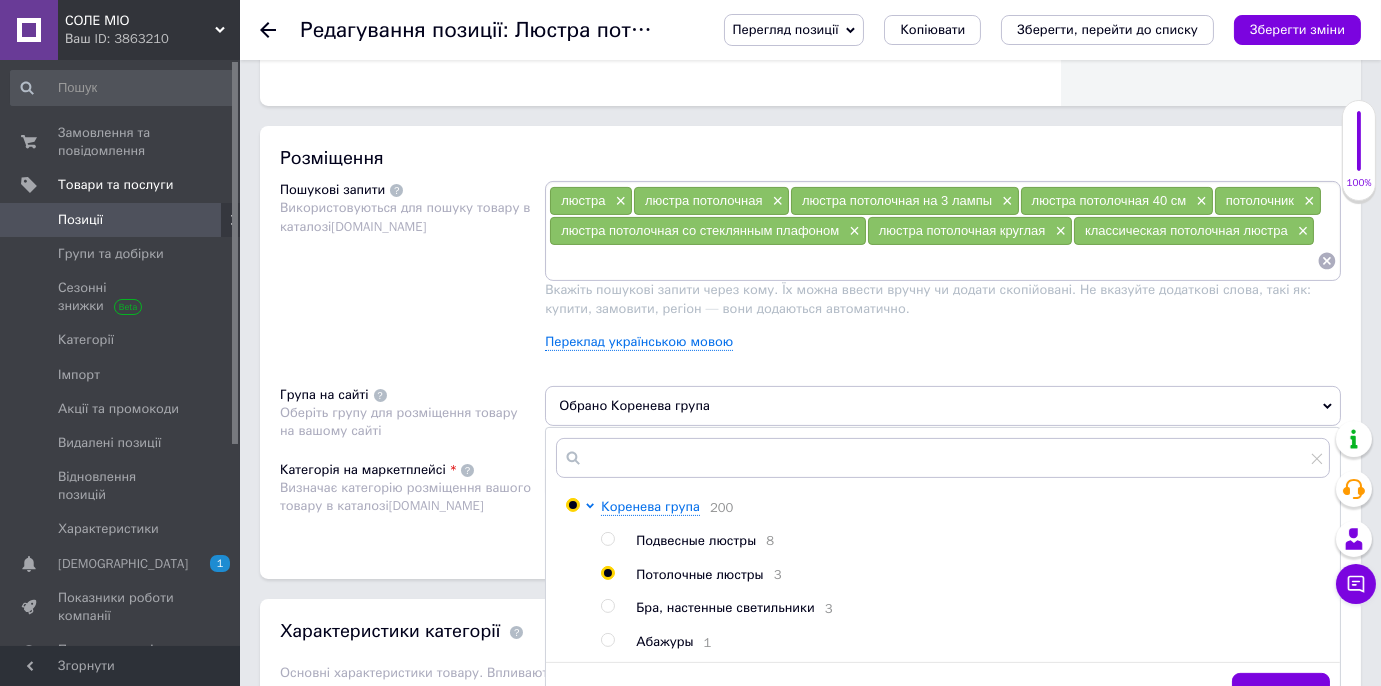 radio on "true" 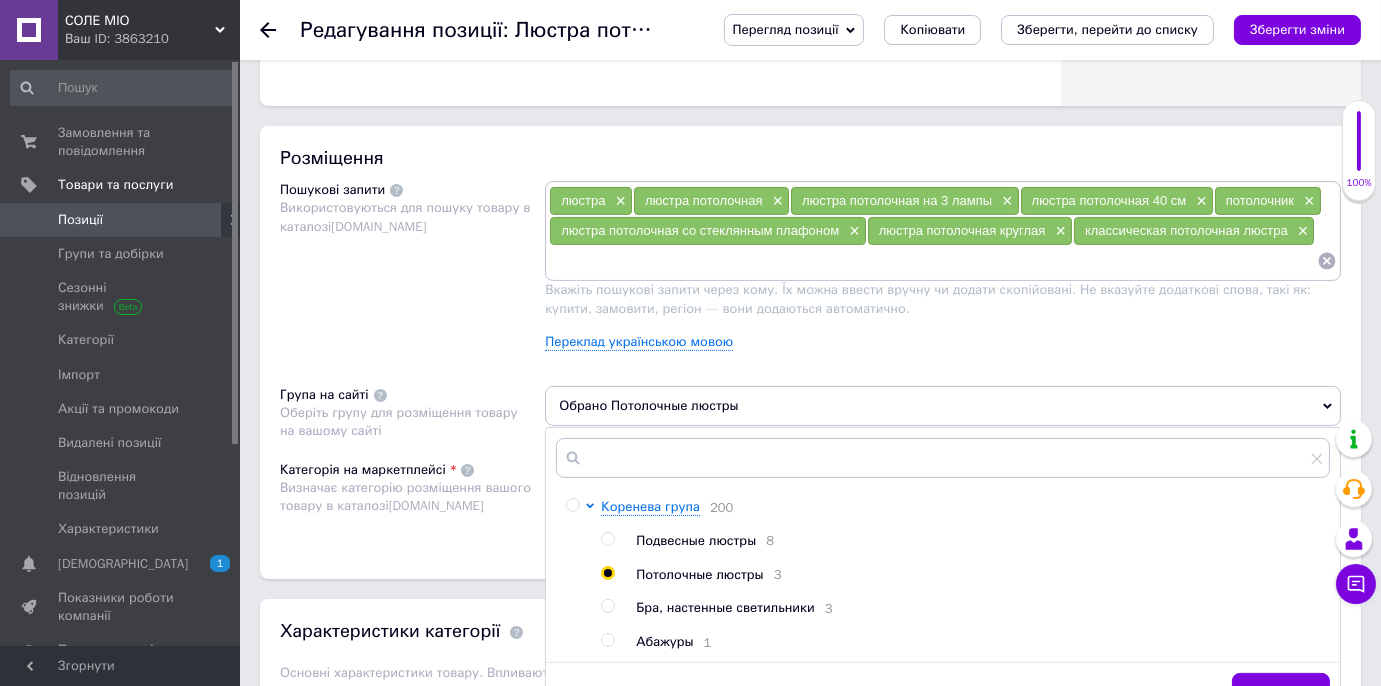 scroll, scrollTop: 1272, scrollLeft: 0, axis: vertical 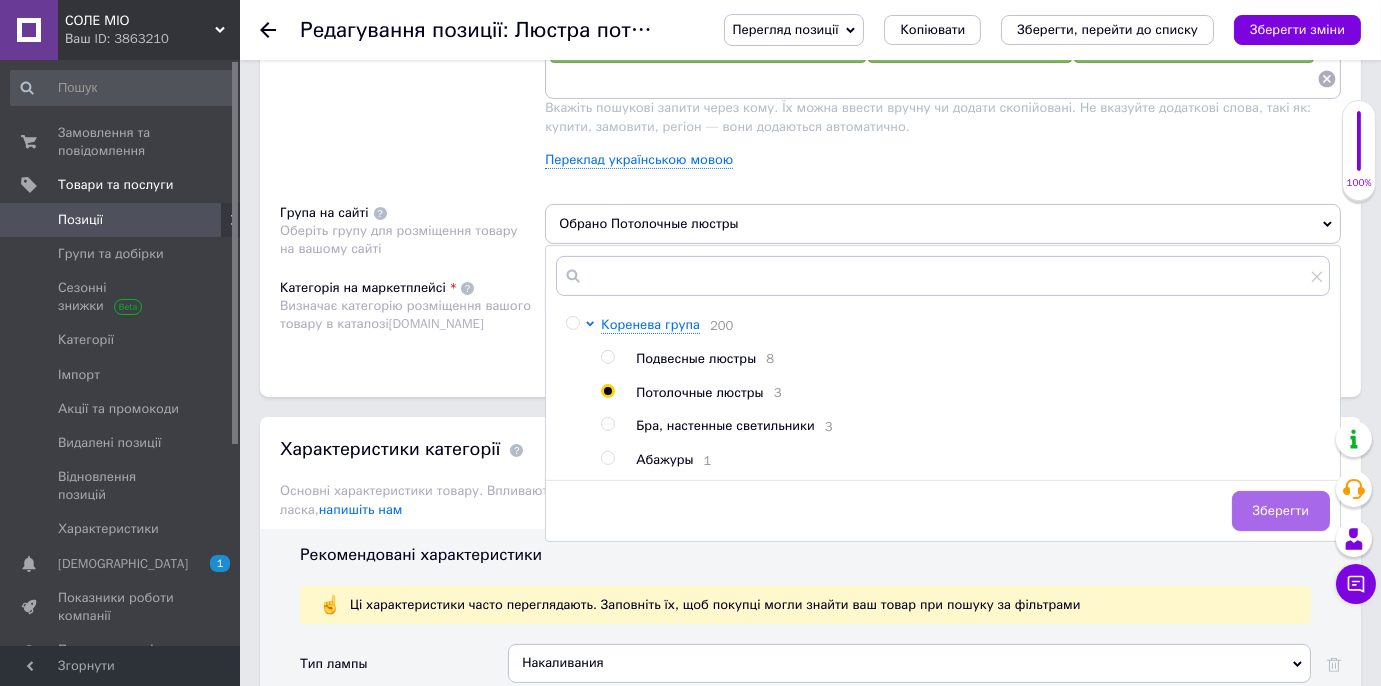 click on "Зберегти" at bounding box center [1281, 511] 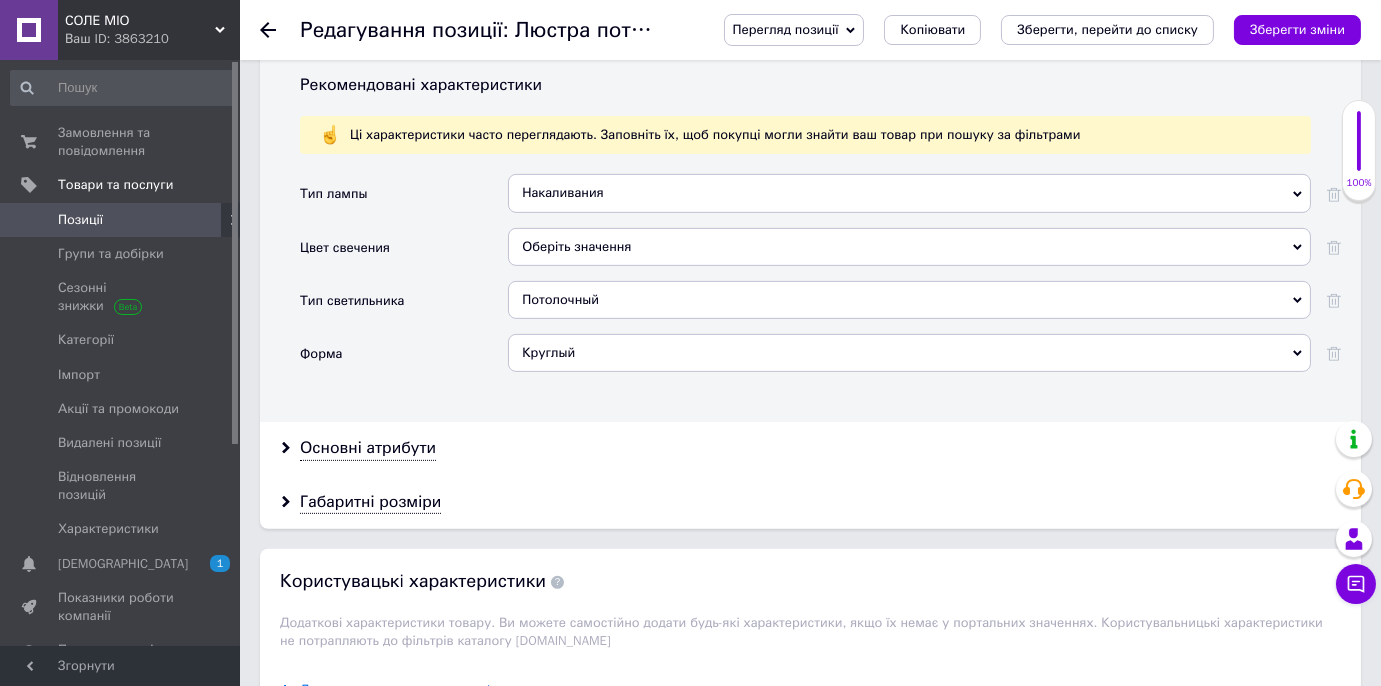 scroll, scrollTop: 1818, scrollLeft: 0, axis: vertical 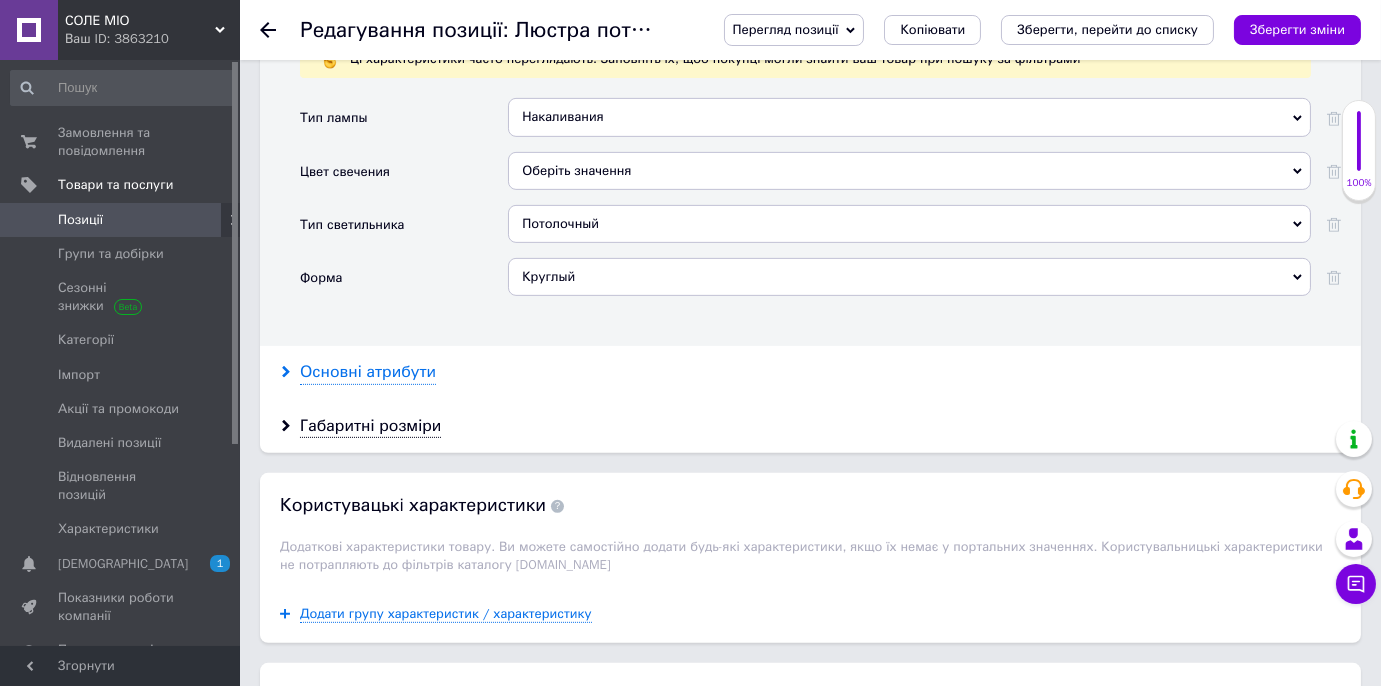 click on "Основні атрибути" at bounding box center (368, 372) 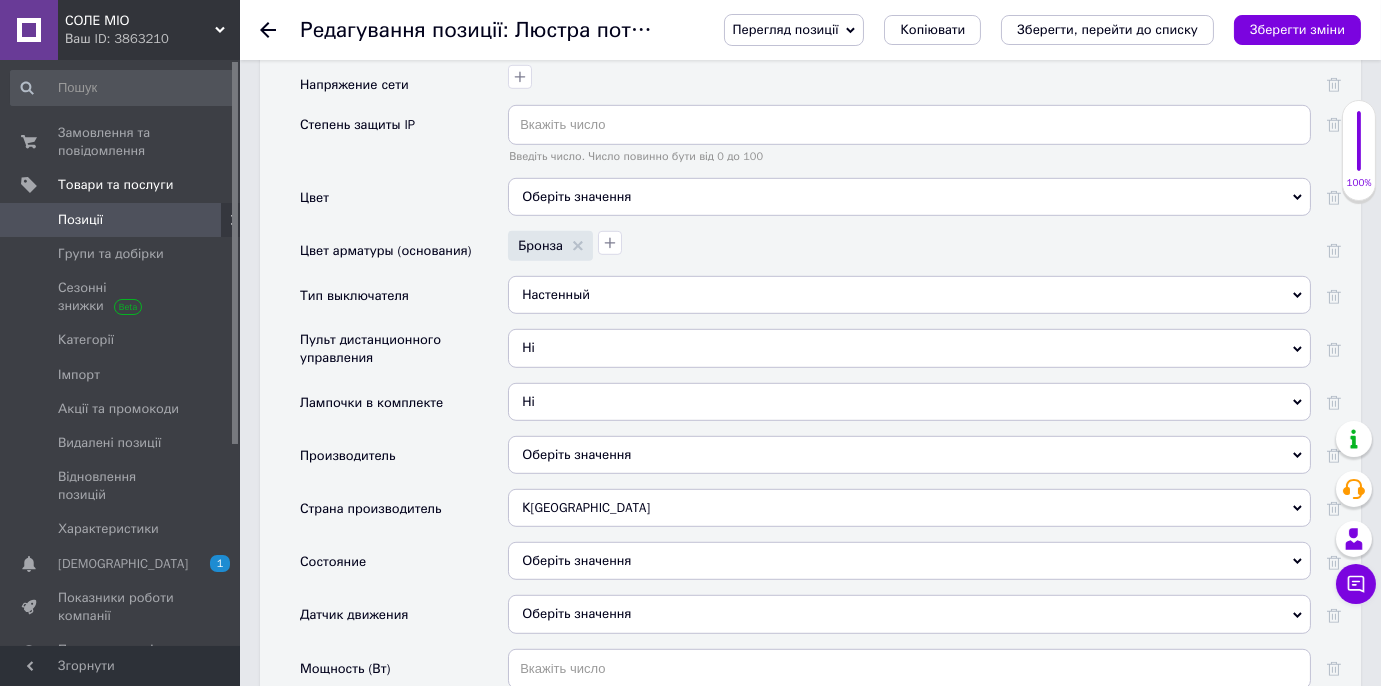 scroll, scrollTop: 2636, scrollLeft: 0, axis: vertical 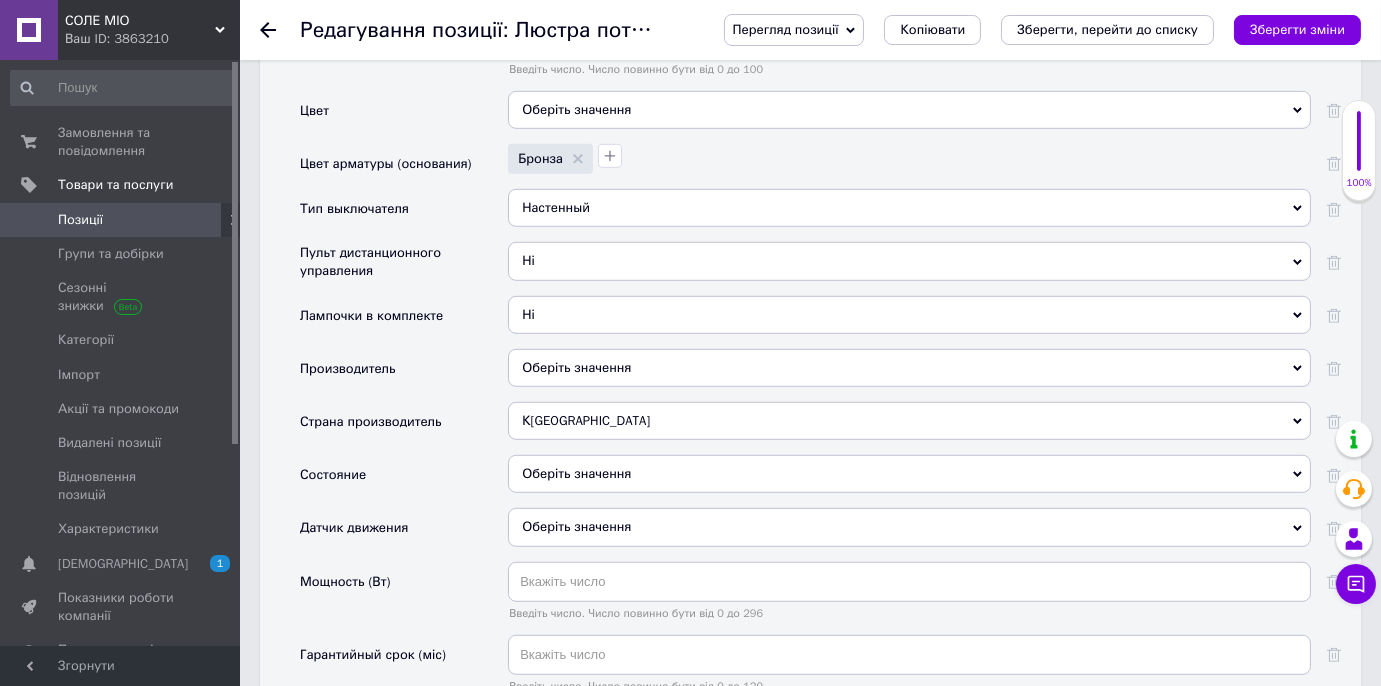 click on "Оберіть значення" at bounding box center [909, 368] 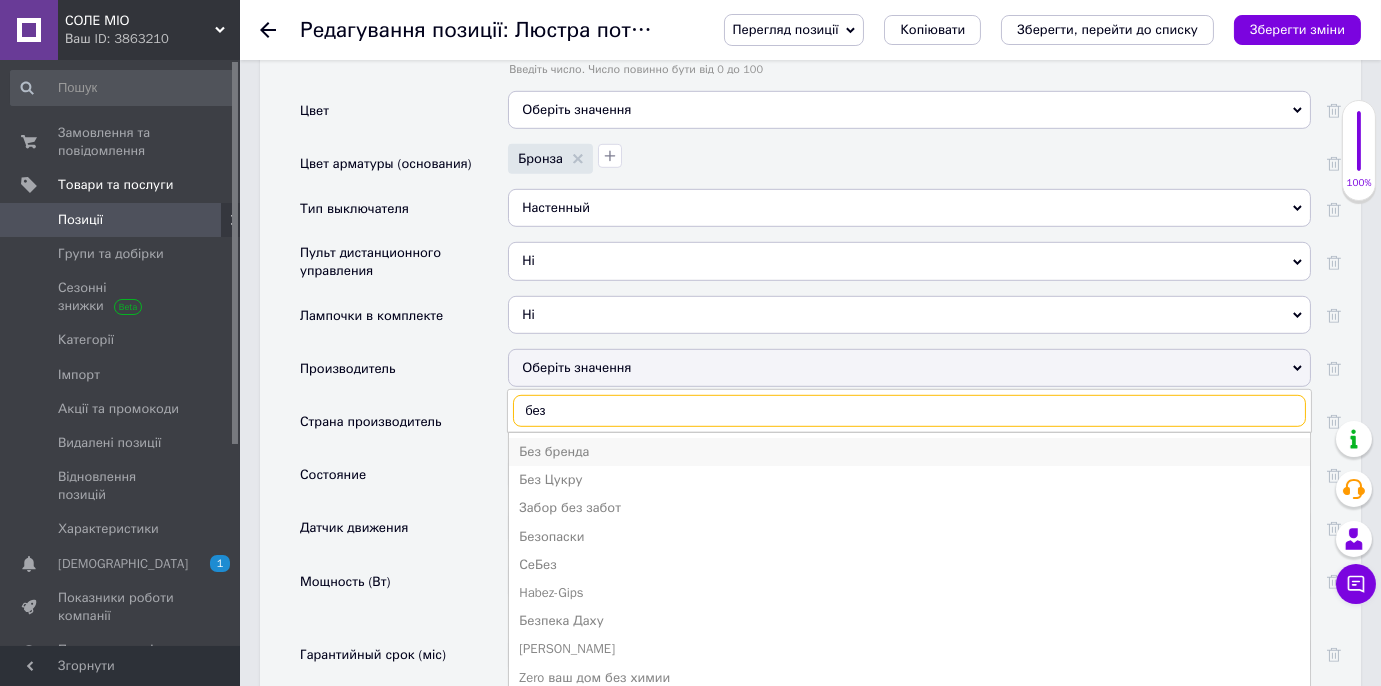 type on "без" 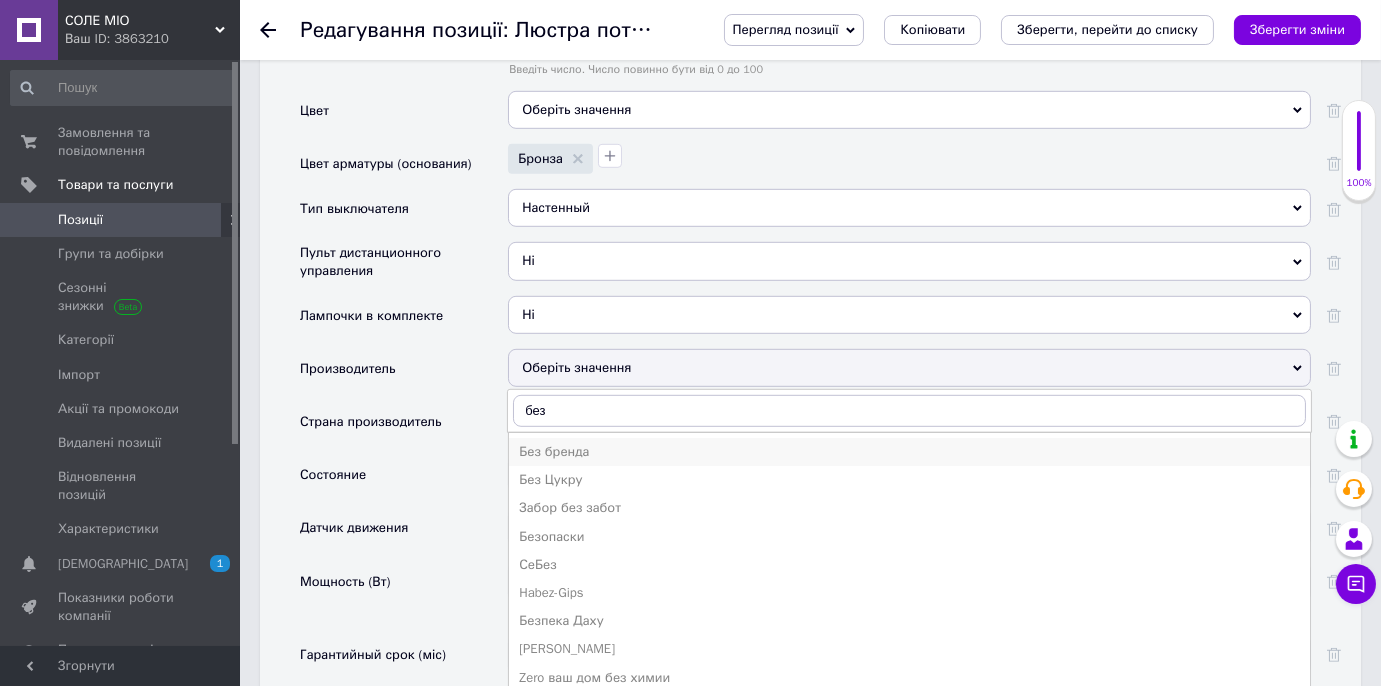 click on "Без бренда" at bounding box center [909, 452] 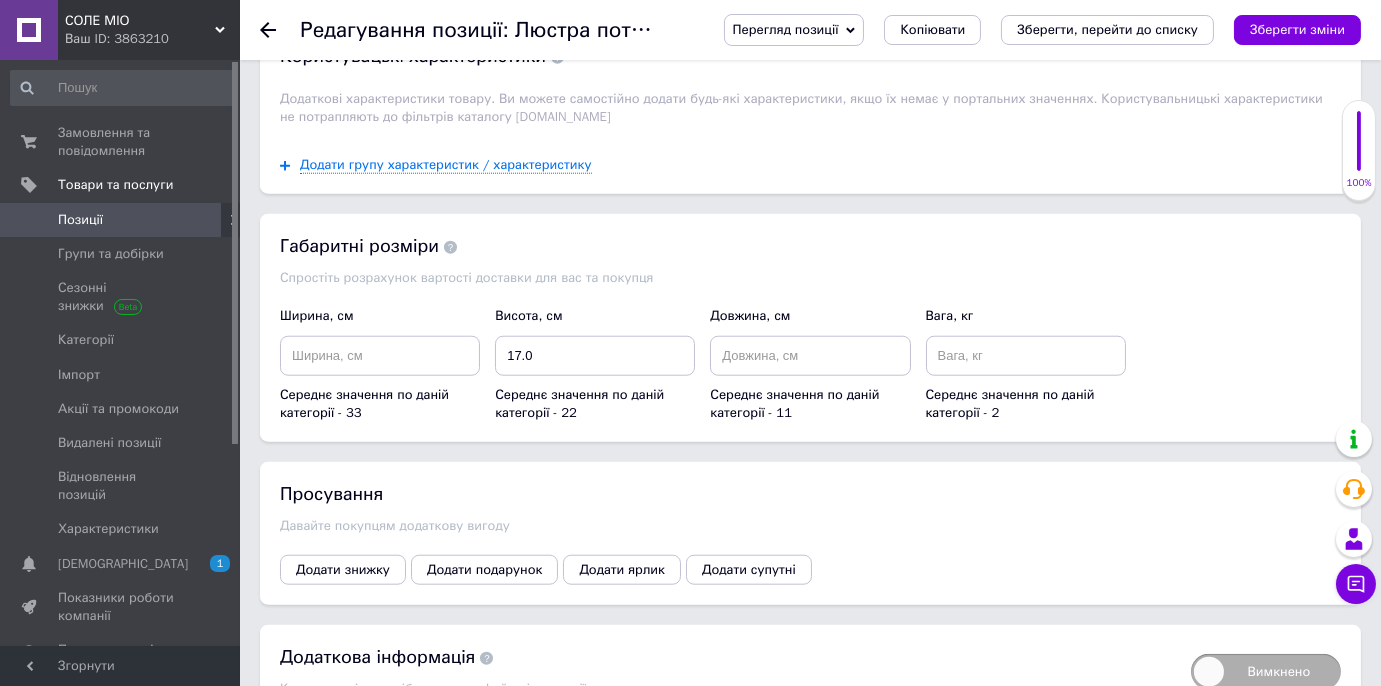 scroll, scrollTop: 4238, scrollLeft: 0, axis: vertical 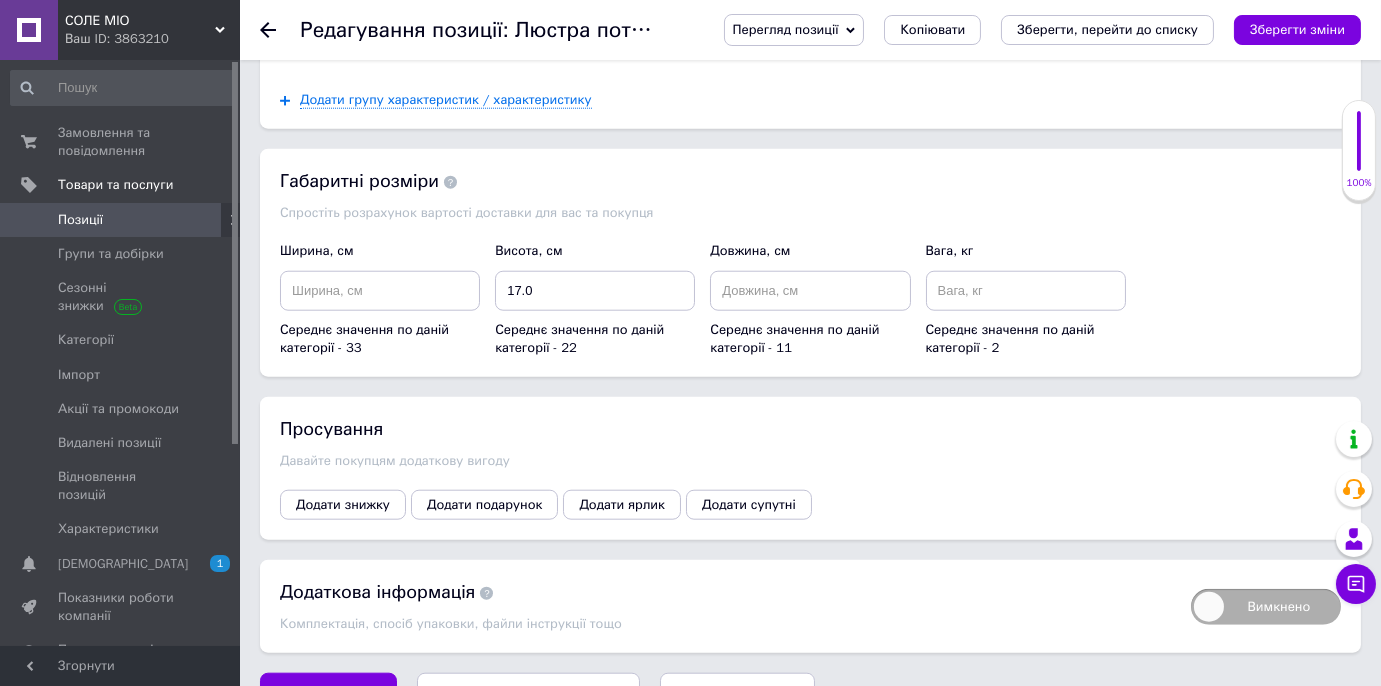 click on "Зберегти зміни" at bounding box center (328, 693) 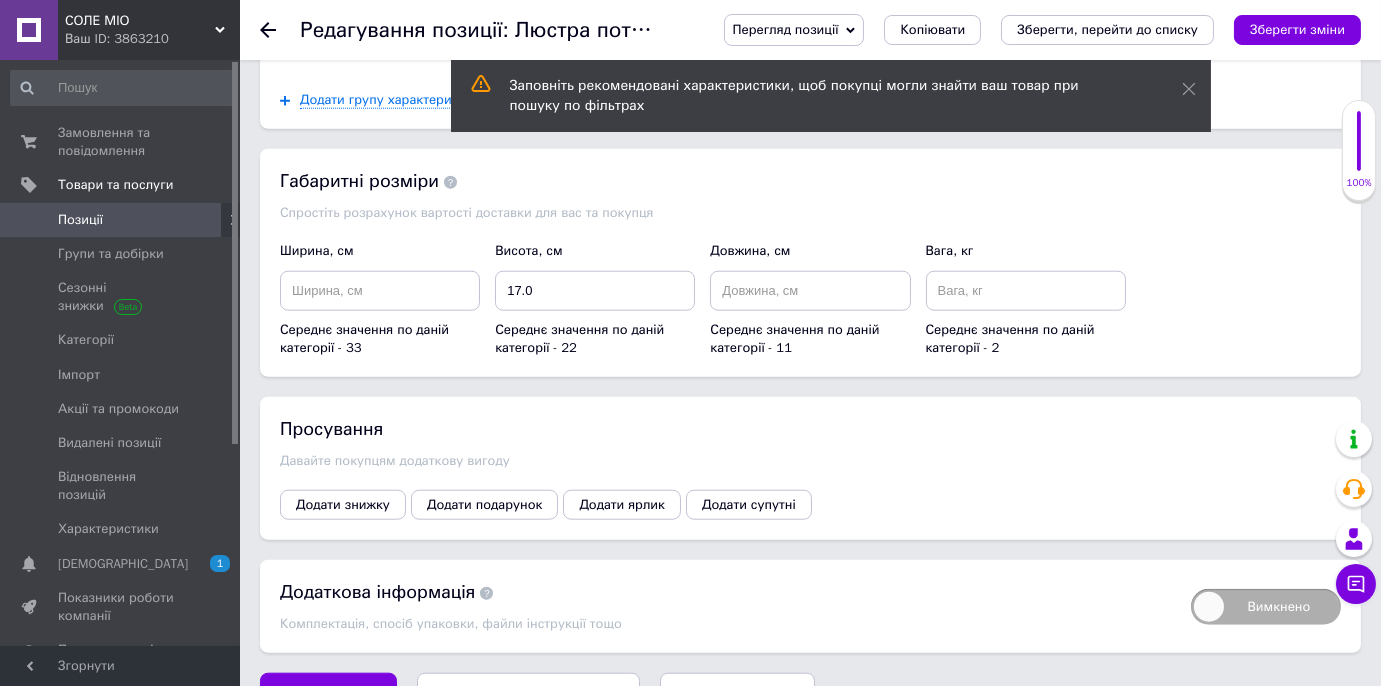 click 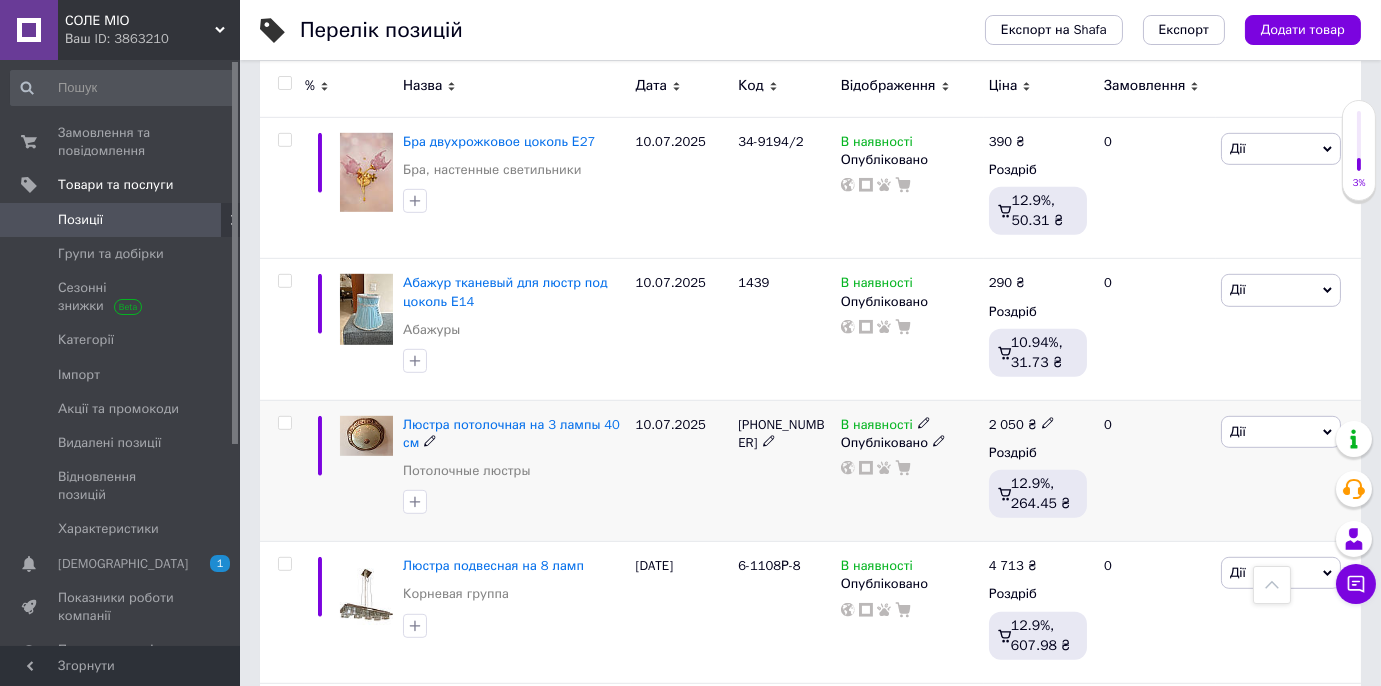 scroll, scrollTop: 2636, scrollLeft: 0, axis: vertical 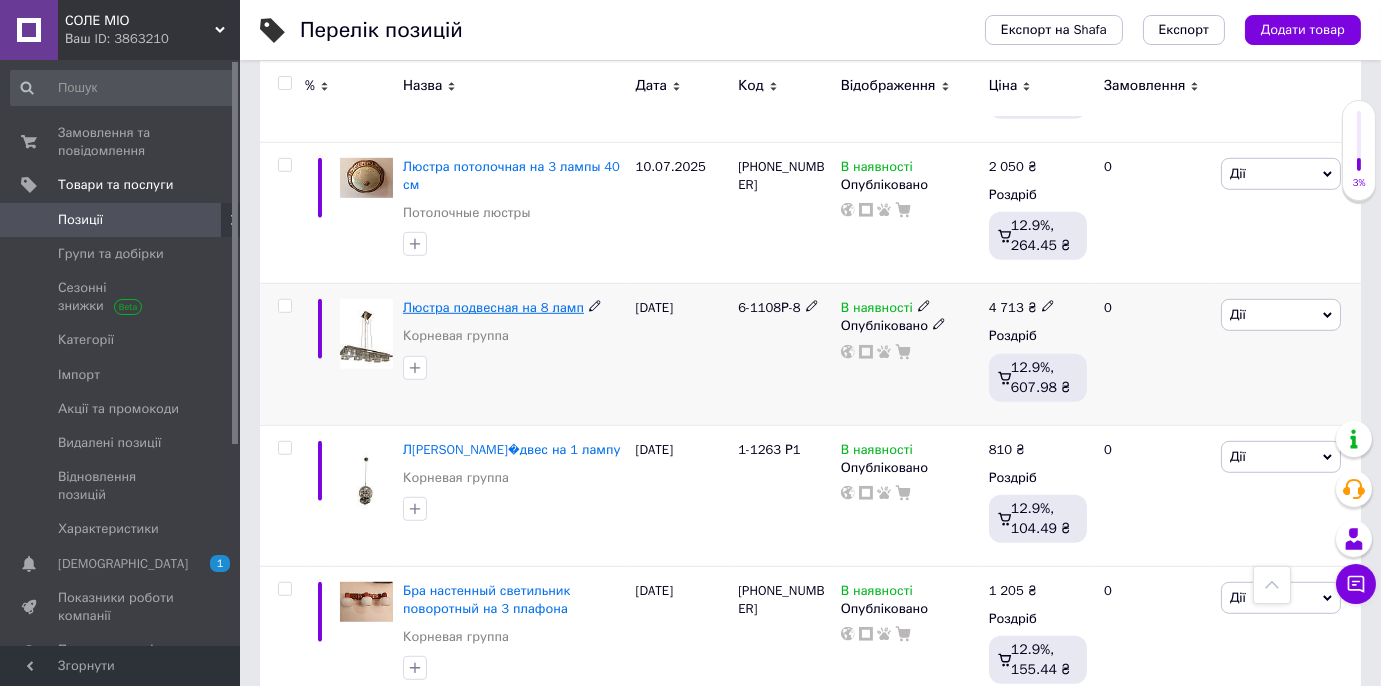 click on "Люстра подвесная на 8 ламп" at bounding box center [493, 307] 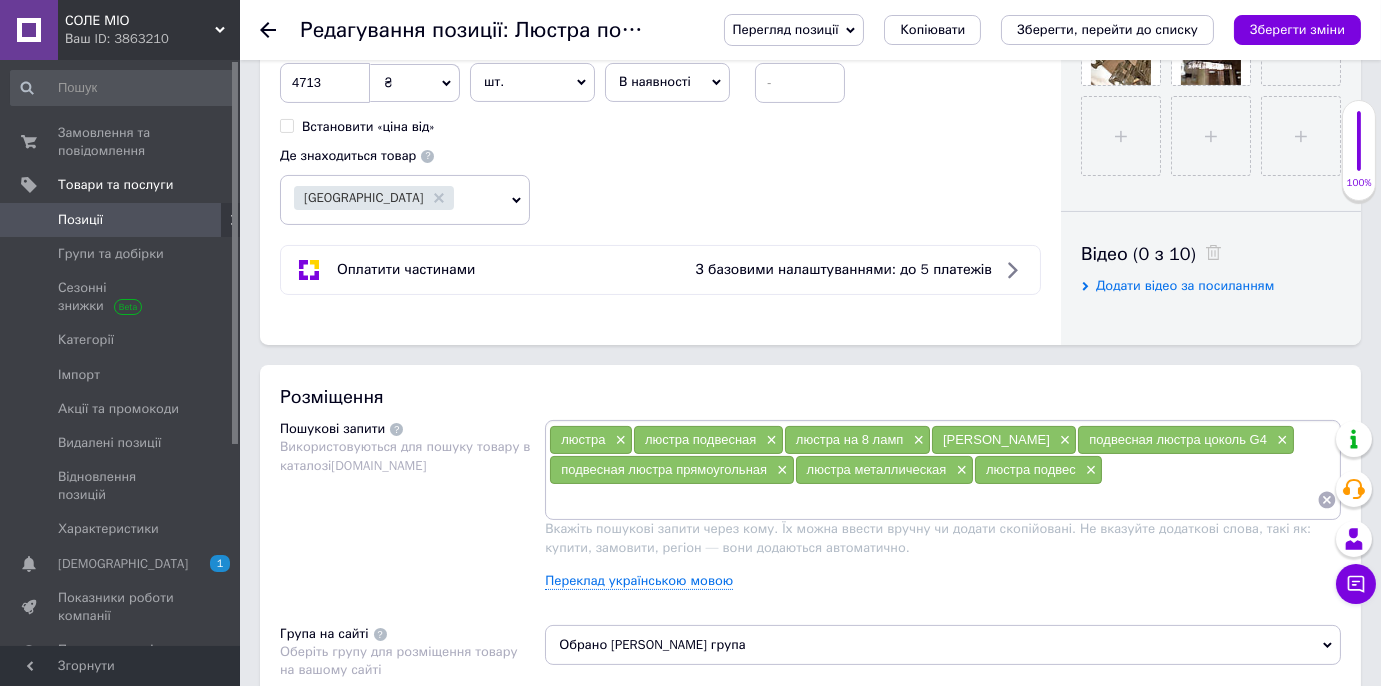 scroll, scrollTop: 1000, scrollLeft: 0, axis: vertical 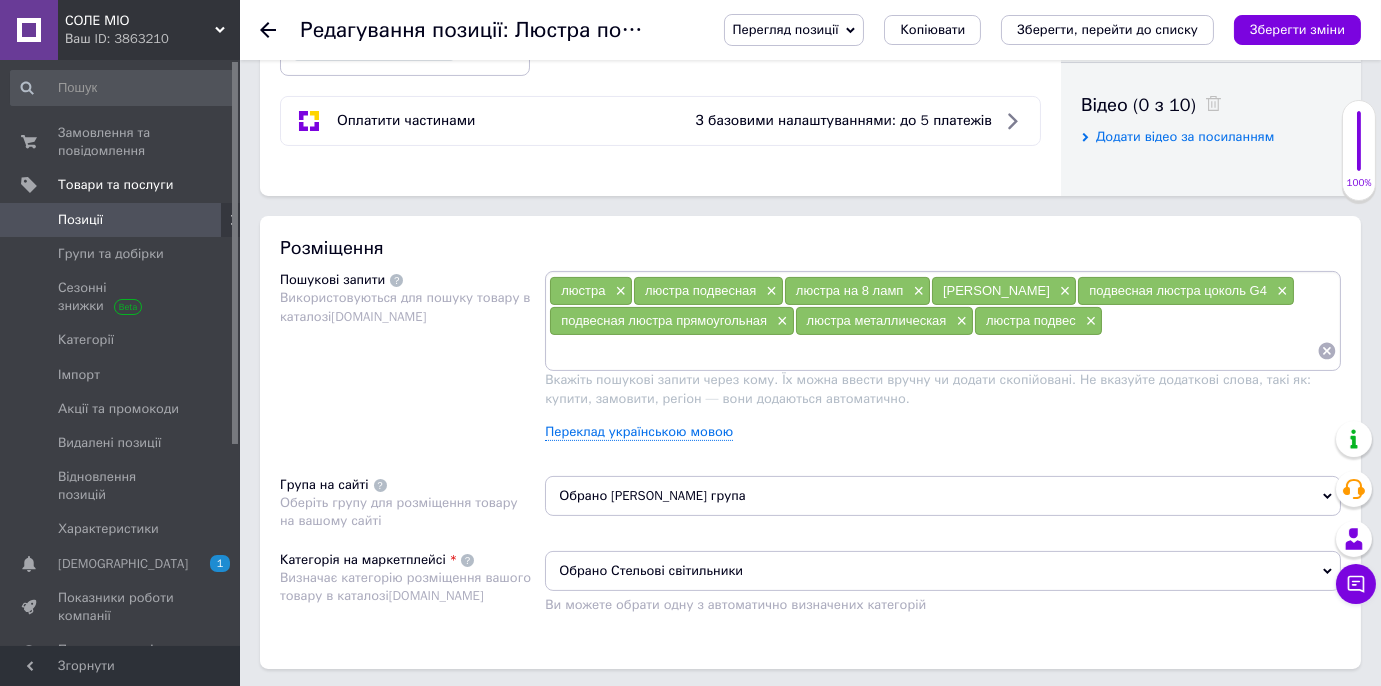 click 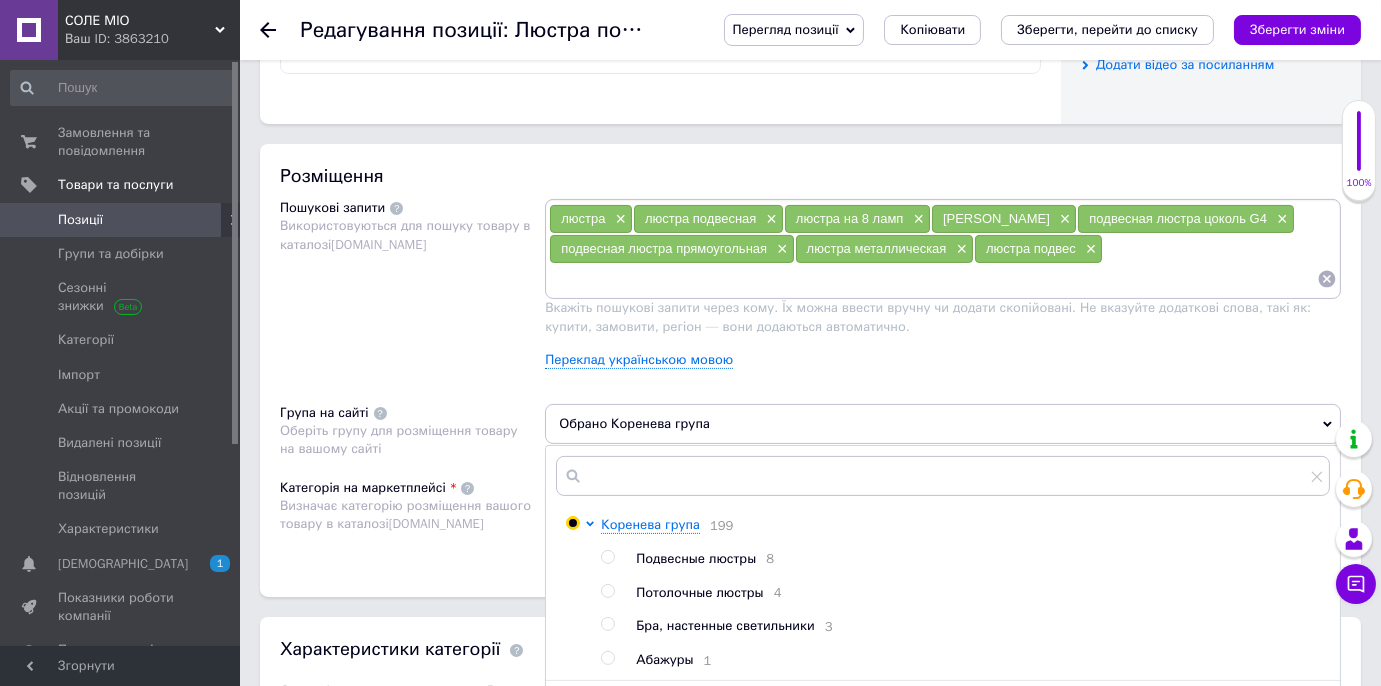 scroll, scrollTop: 1181, scrollLeft: 0, axis: vertical 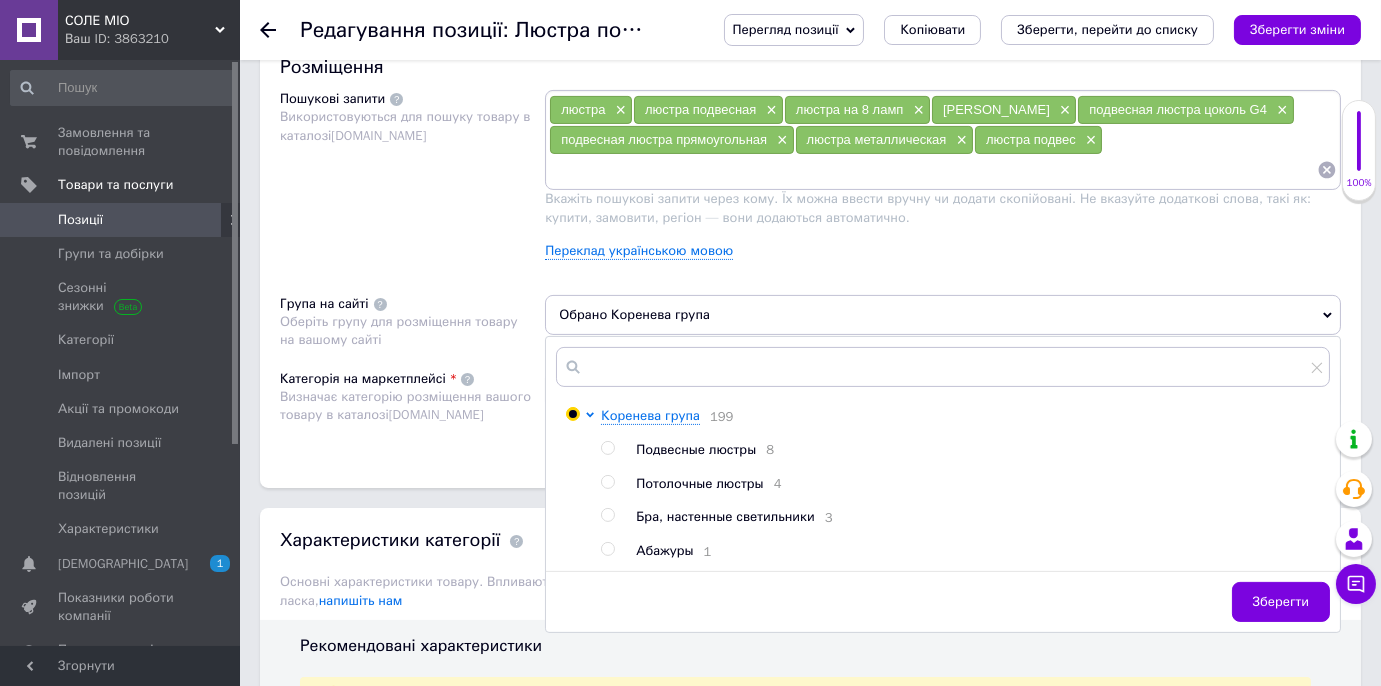 click at bounding box center (607, 448) 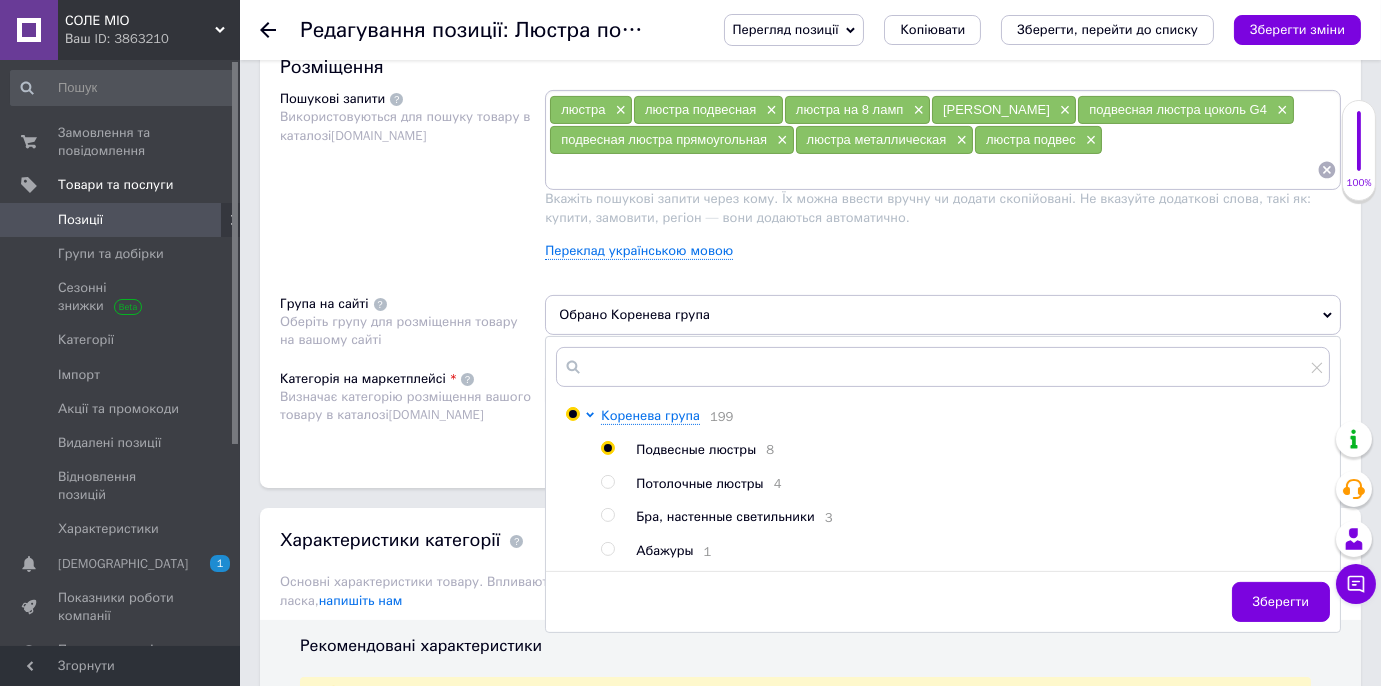radio on "true" 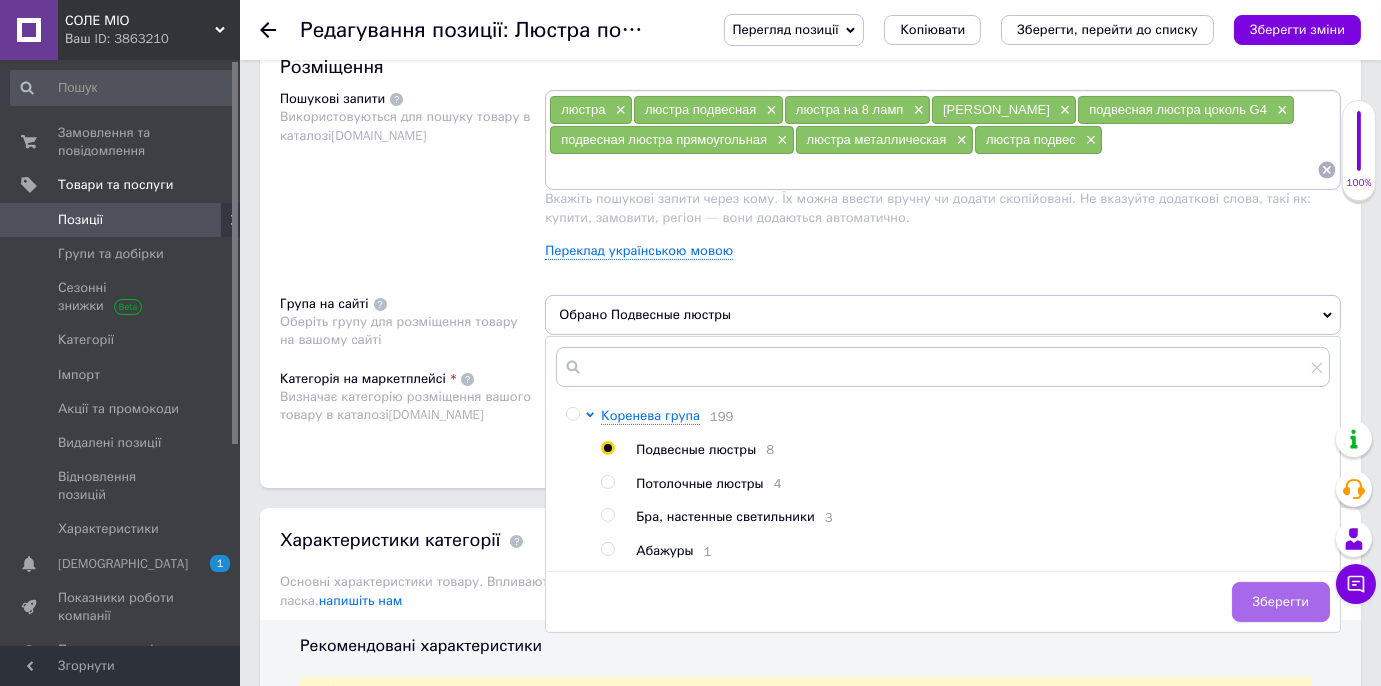 click on "Зберегти" at bounding box center [1281, 602] 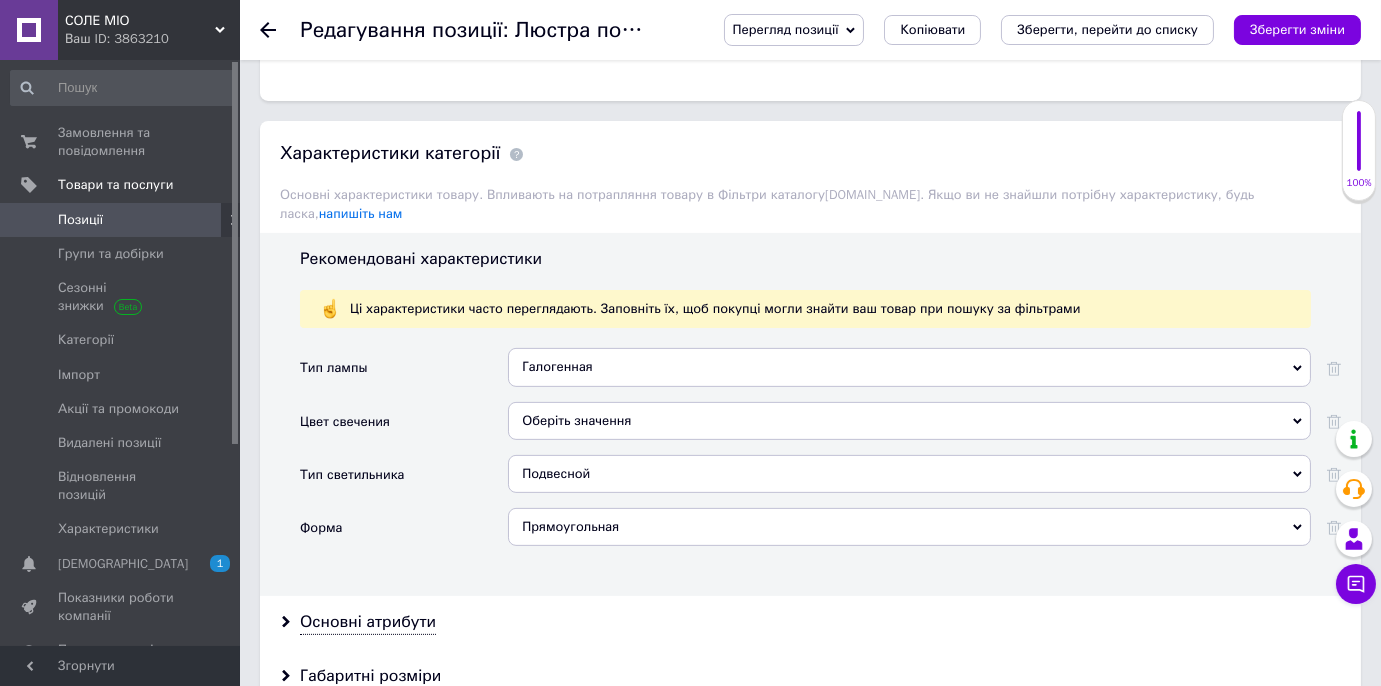 scroll, scrollTop: 1636, scrollLeft: 0, axis: vertical 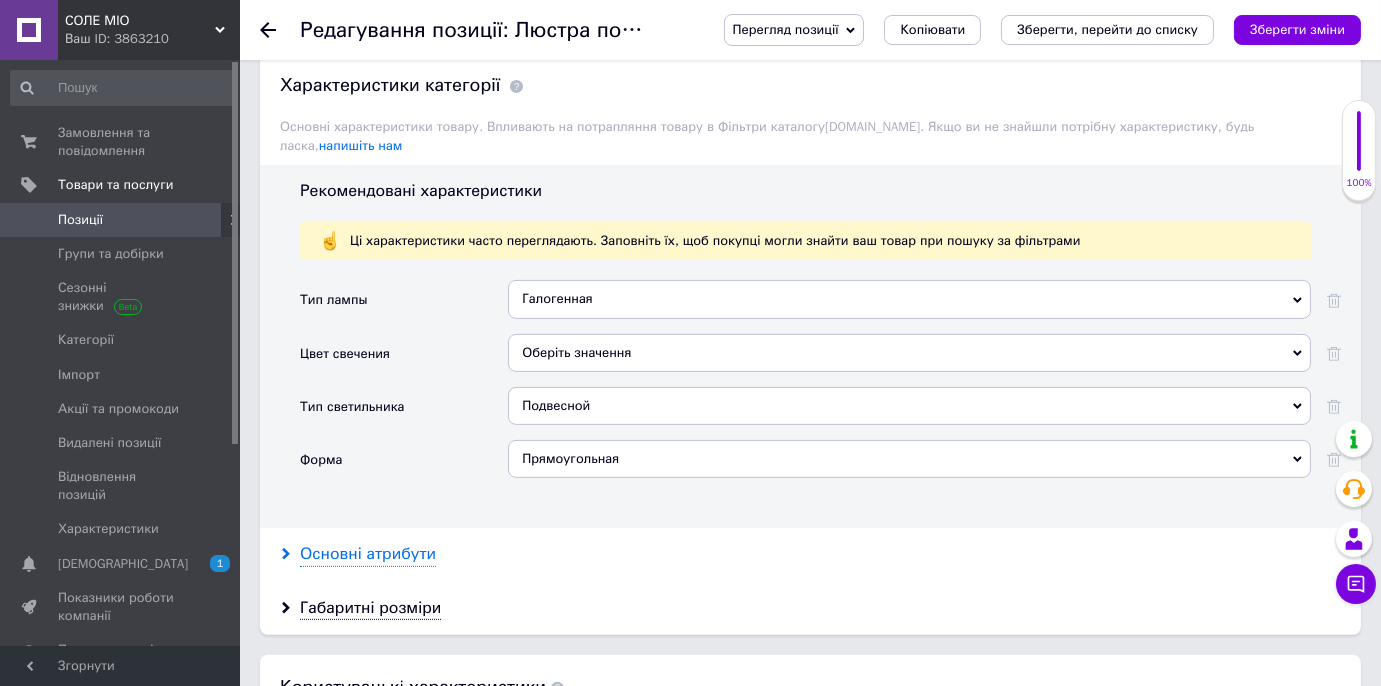 click on "Основні атрибути" at bounding box center [368, 554] 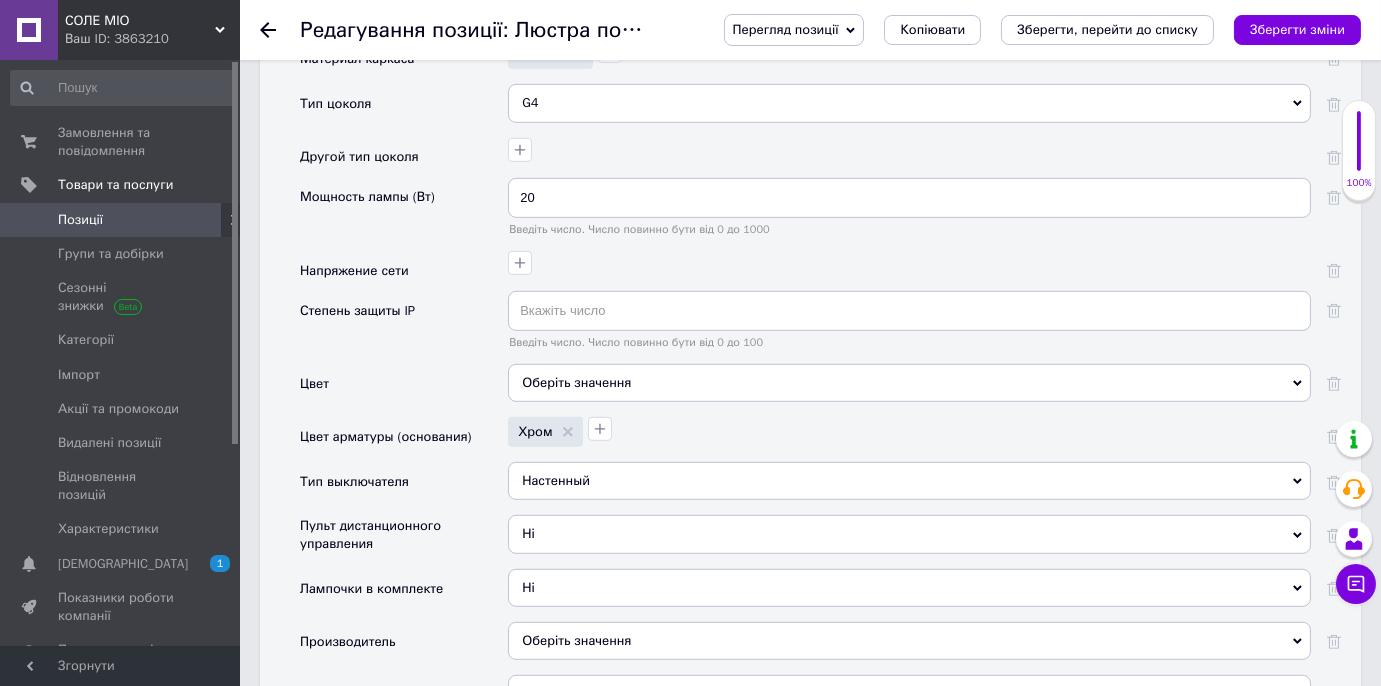 scroll, scrollTop: 2545, scrollLeft: 0, axis: vertical 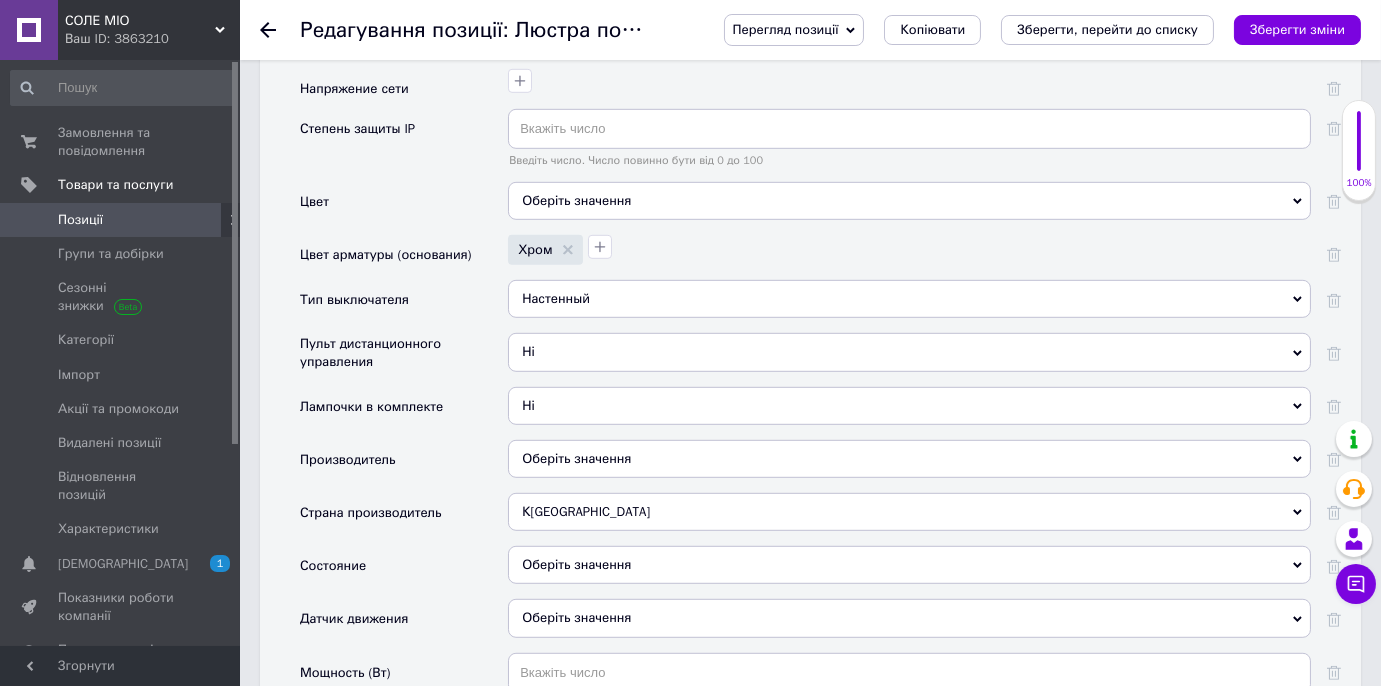 click on "Оберіть значення" at bounding box center (909, 459) 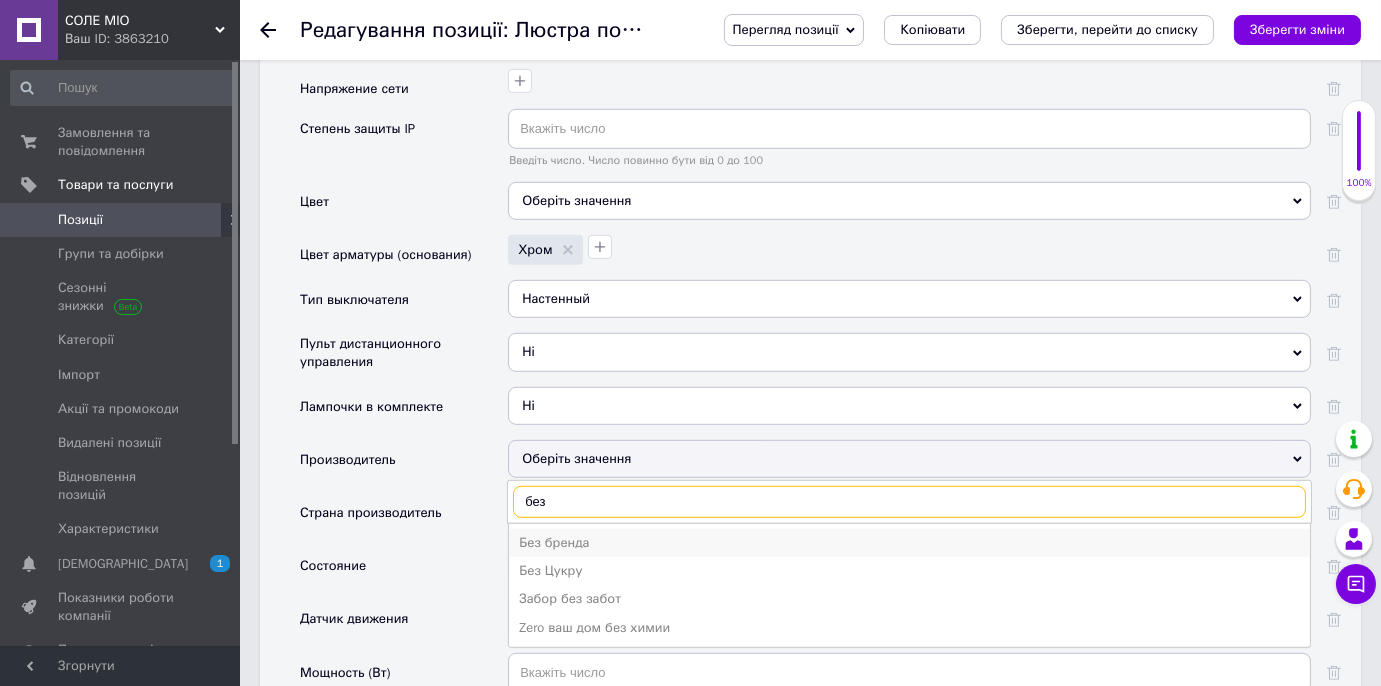 type on "без" 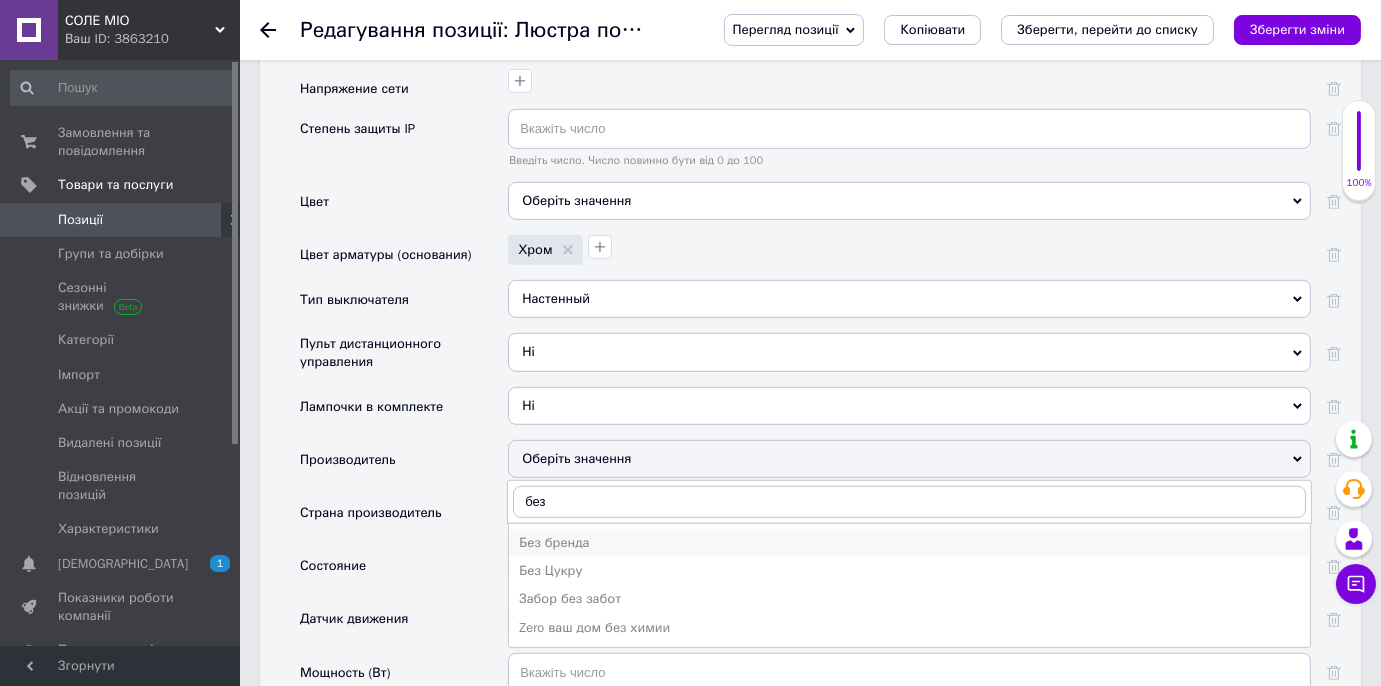 click on "Без бренда" at bounding box center (909, 543) 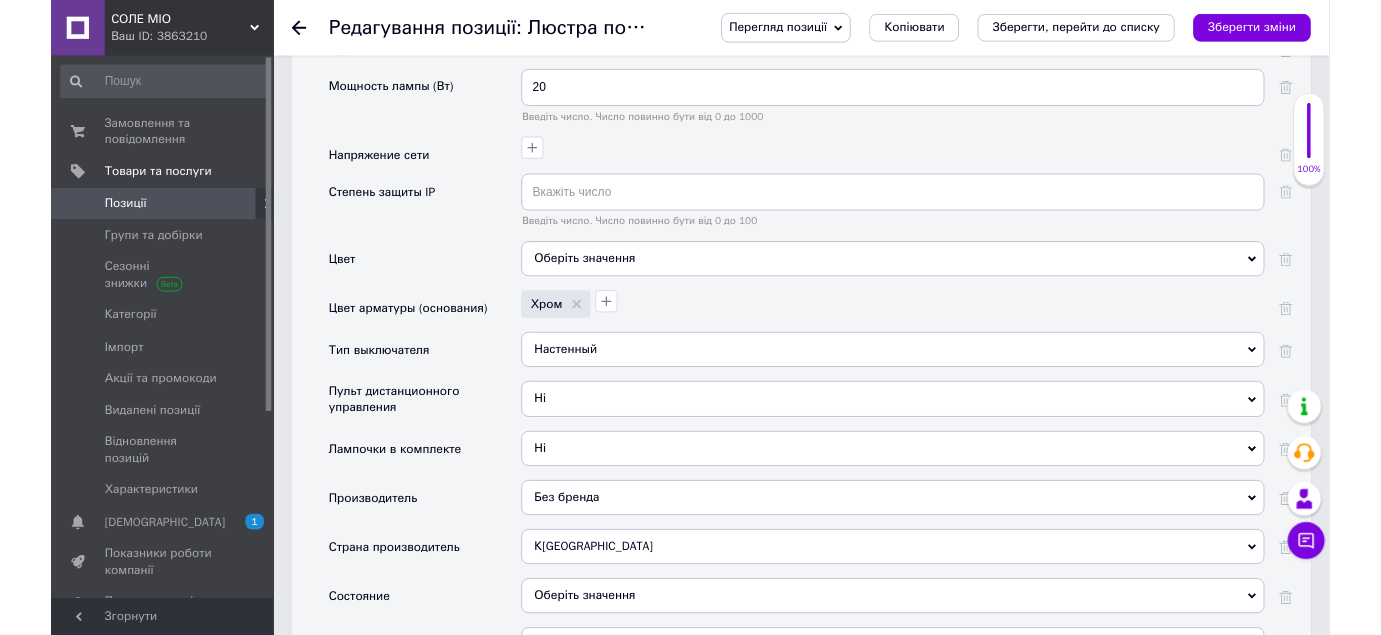 scroll, scrollTop: 2545, scrollLeft: 0, axis: vertical 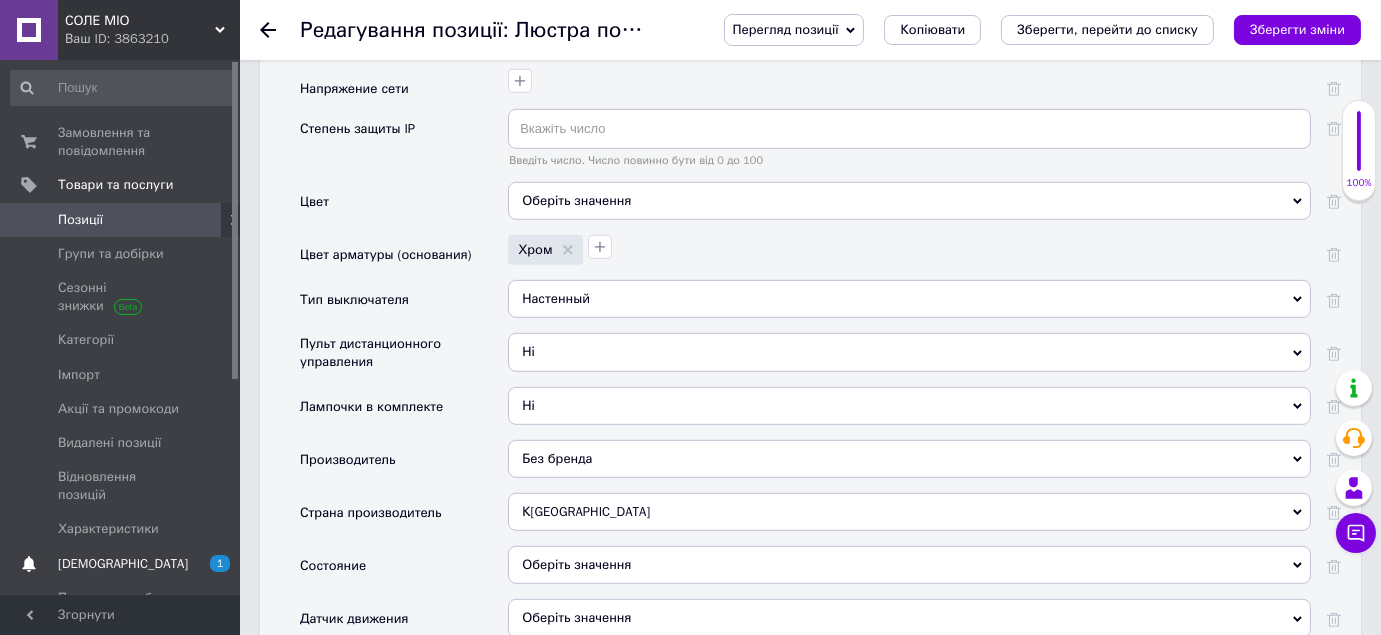 click on "[DEMOGRAPHIC_DATA]" at bounding box center (123, 564) 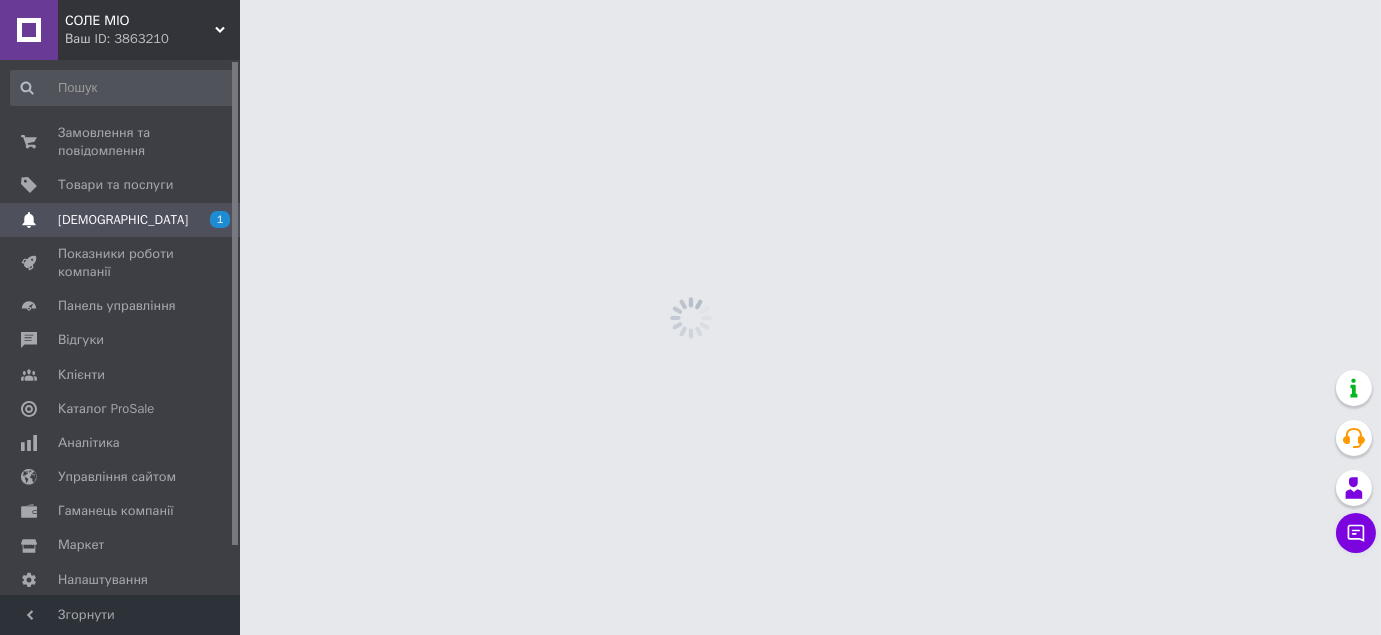 scroll, scrollTop: 0, scrollLeft: 0, axis: both 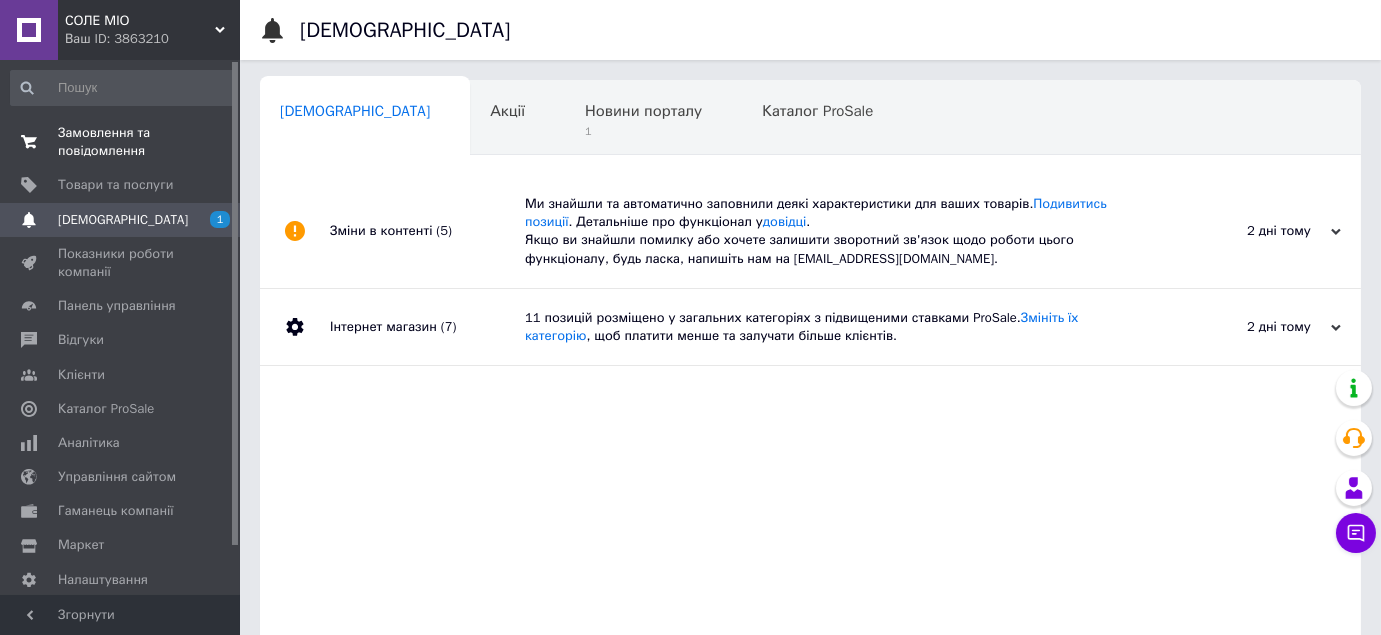 click on "Замовлення та повідомлення 0 0" at bounding box center (123, 142) 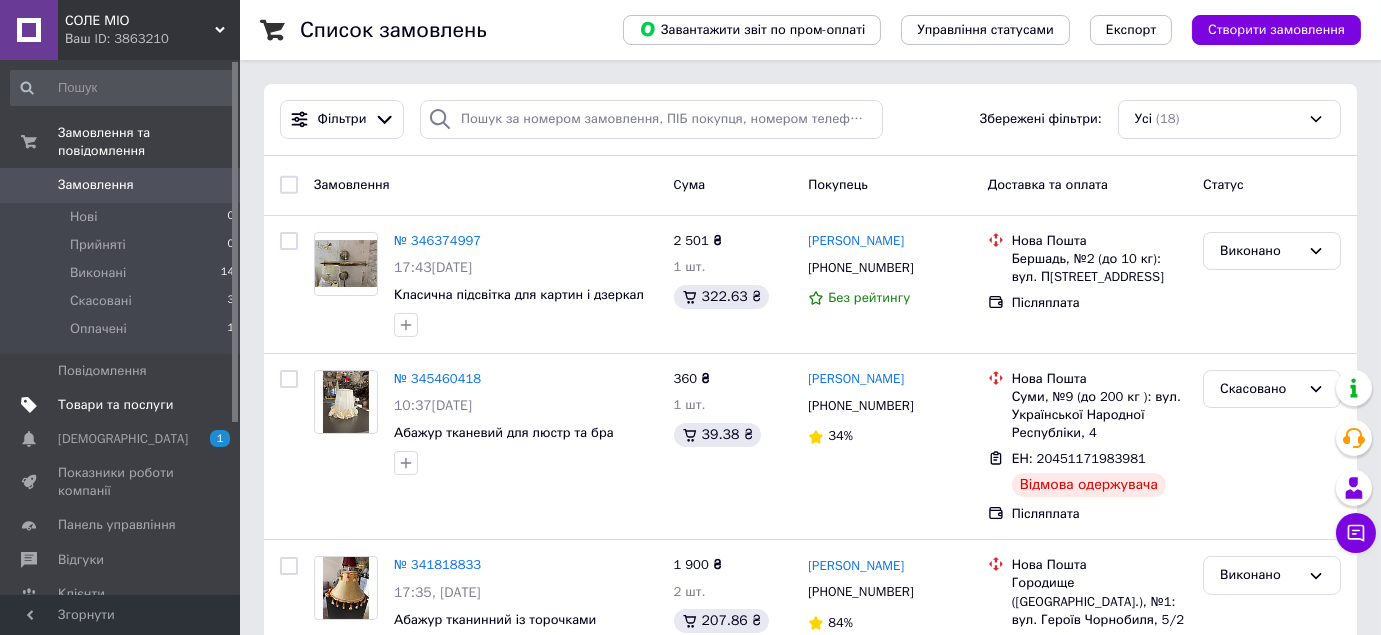 click on "Товари та послуги" at bounding box center [115, 405] 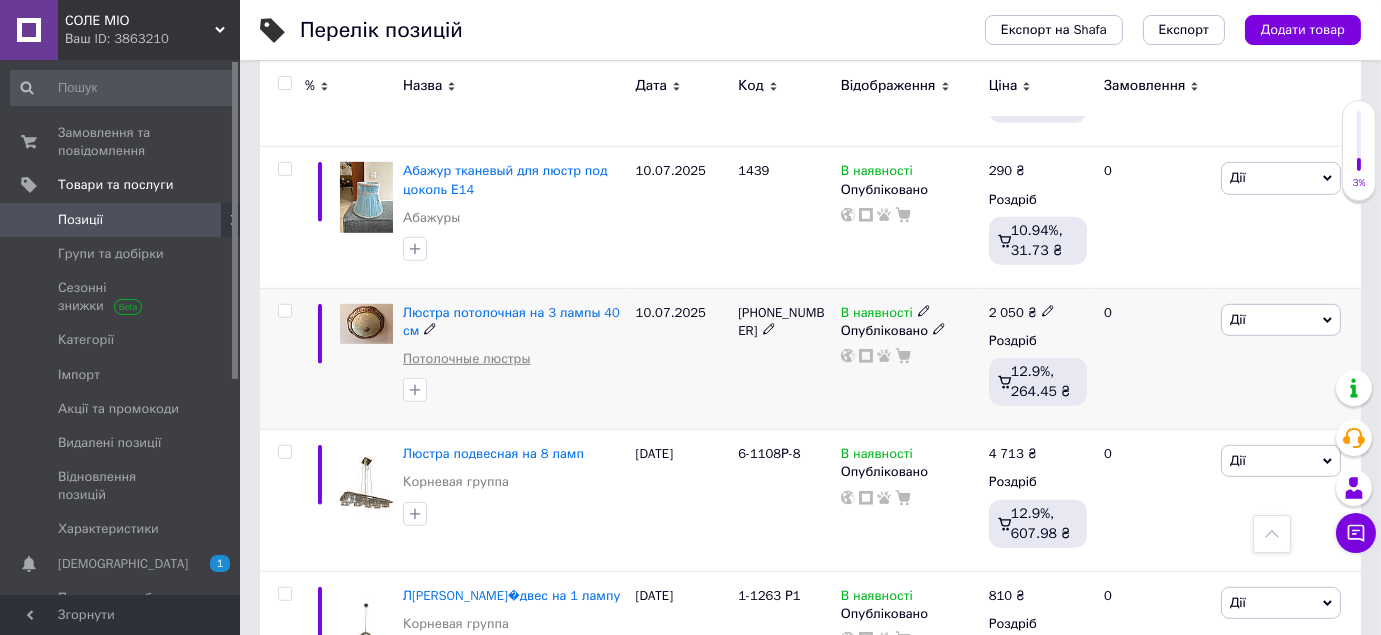 scroll, scrollTop: 2545, scrollLeft: 0, axis: vertical 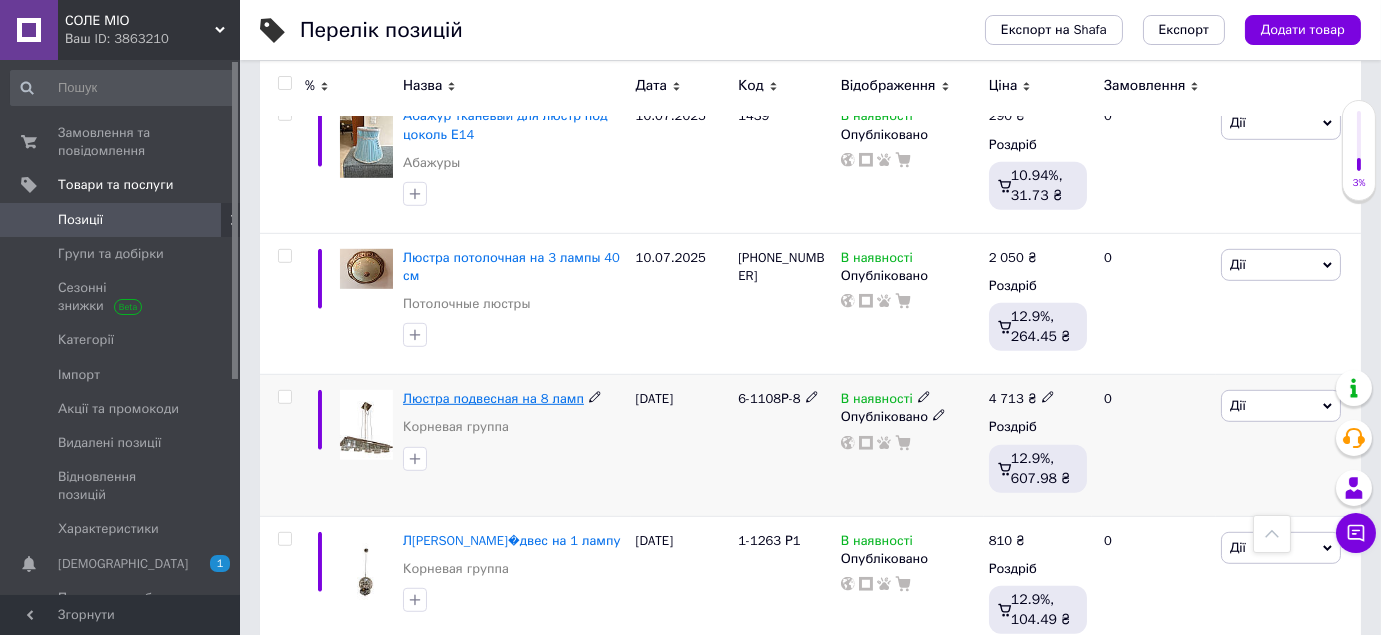 click on "Люстра подвесная на 8 ламп" at bounding box center (493, 398) 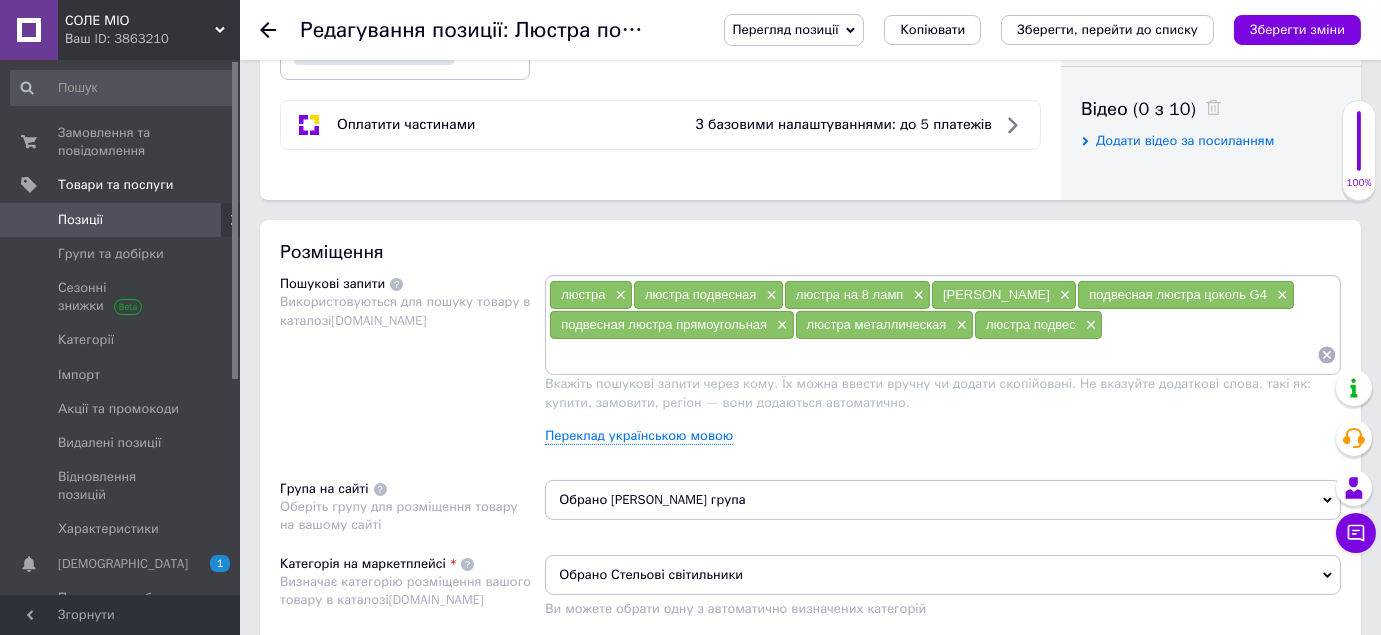 scroll, scrollTop: 1090, scrollLeft: 0, axis: vertical 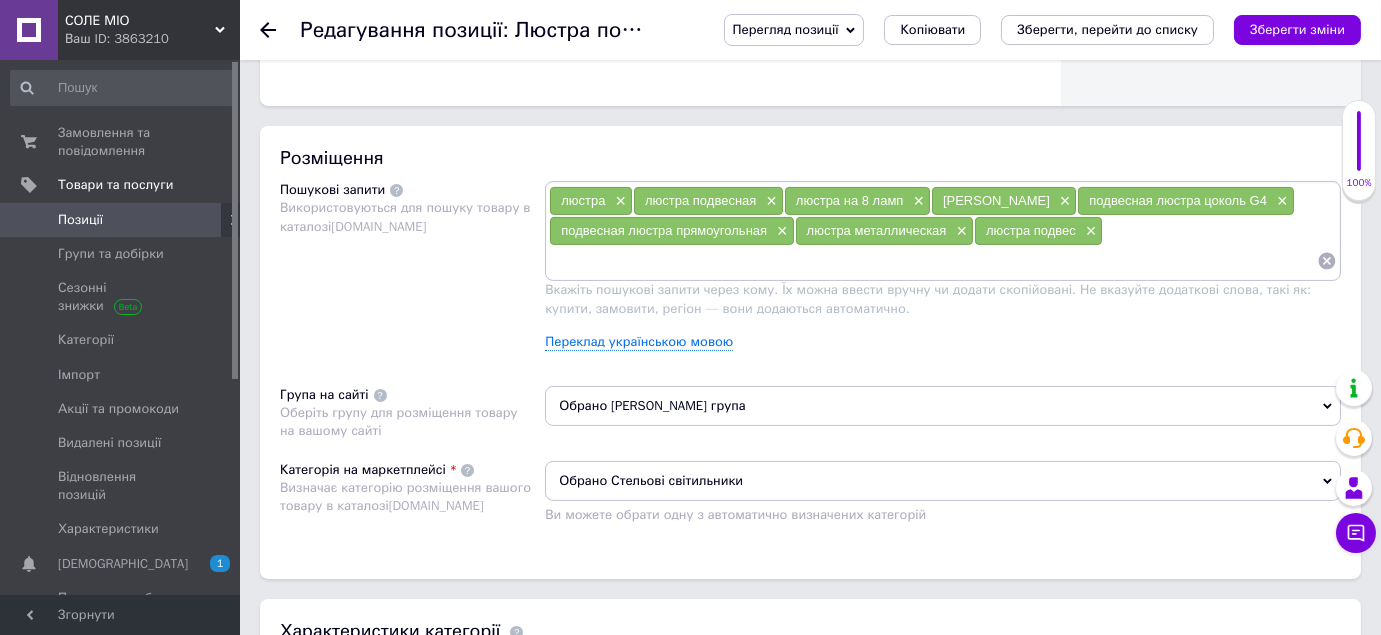 click 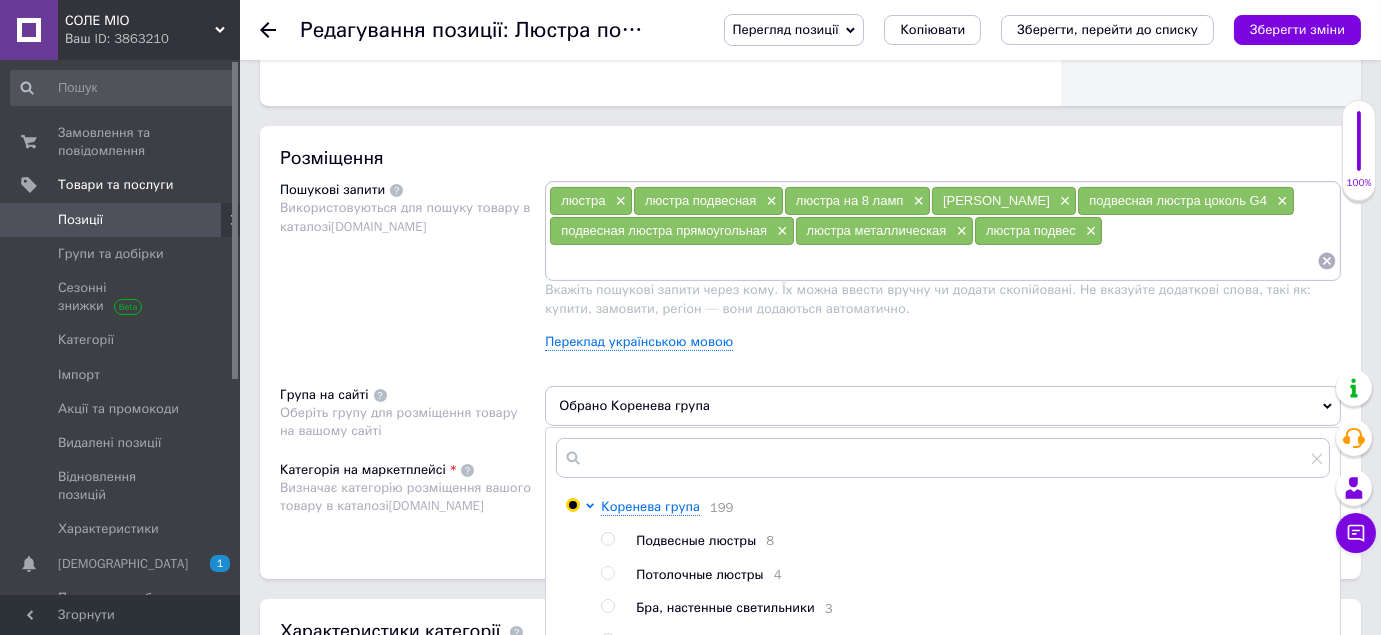 click at bounding box center (608, 539) 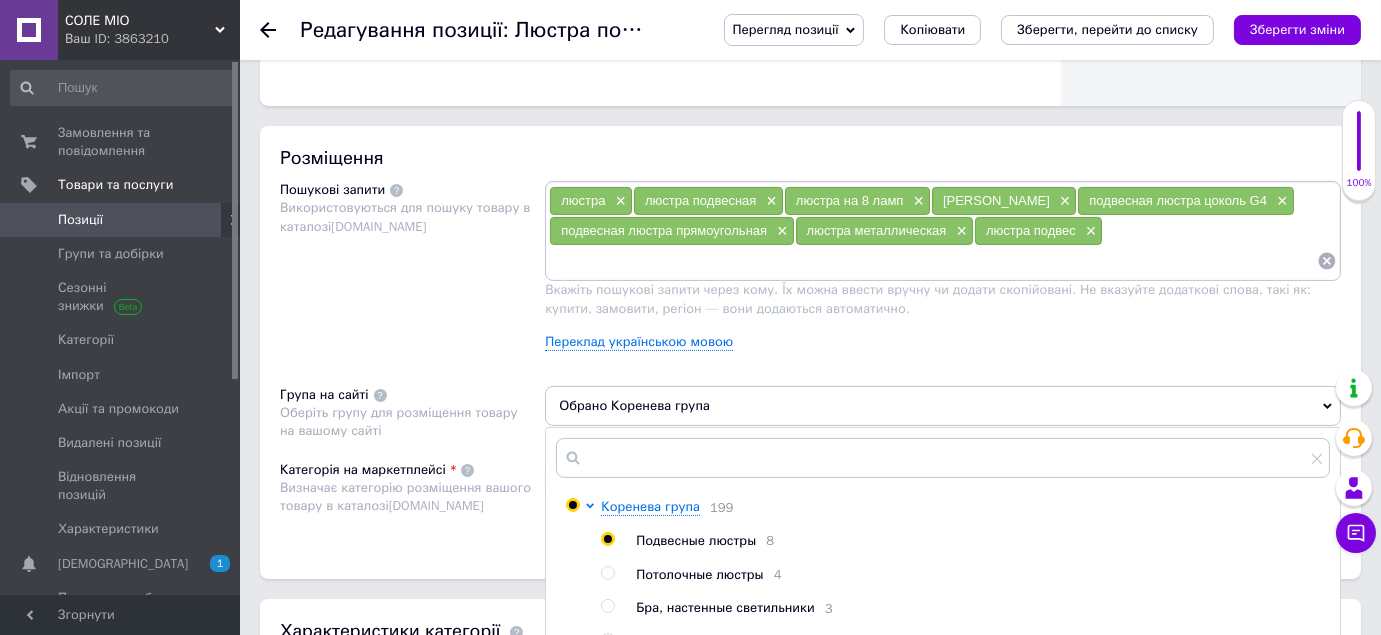 radio on "true" 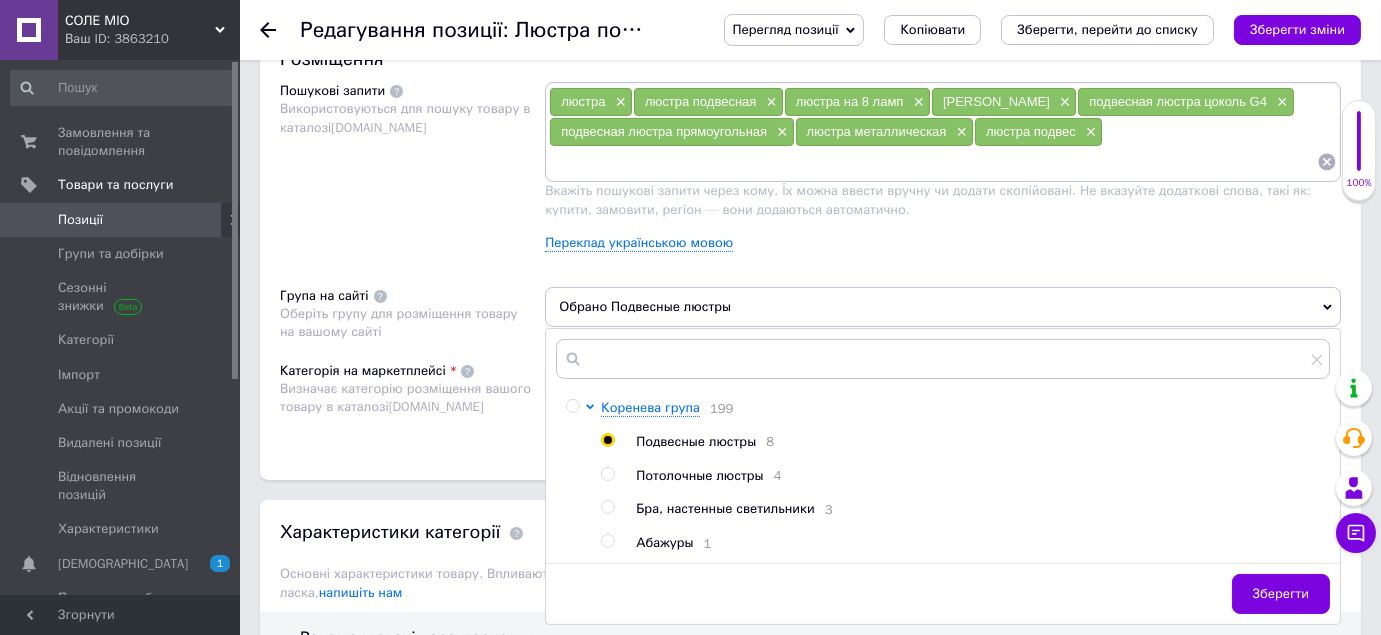 scroll, scrollTop: 1272, scrollLeft: 0, axis: vertical 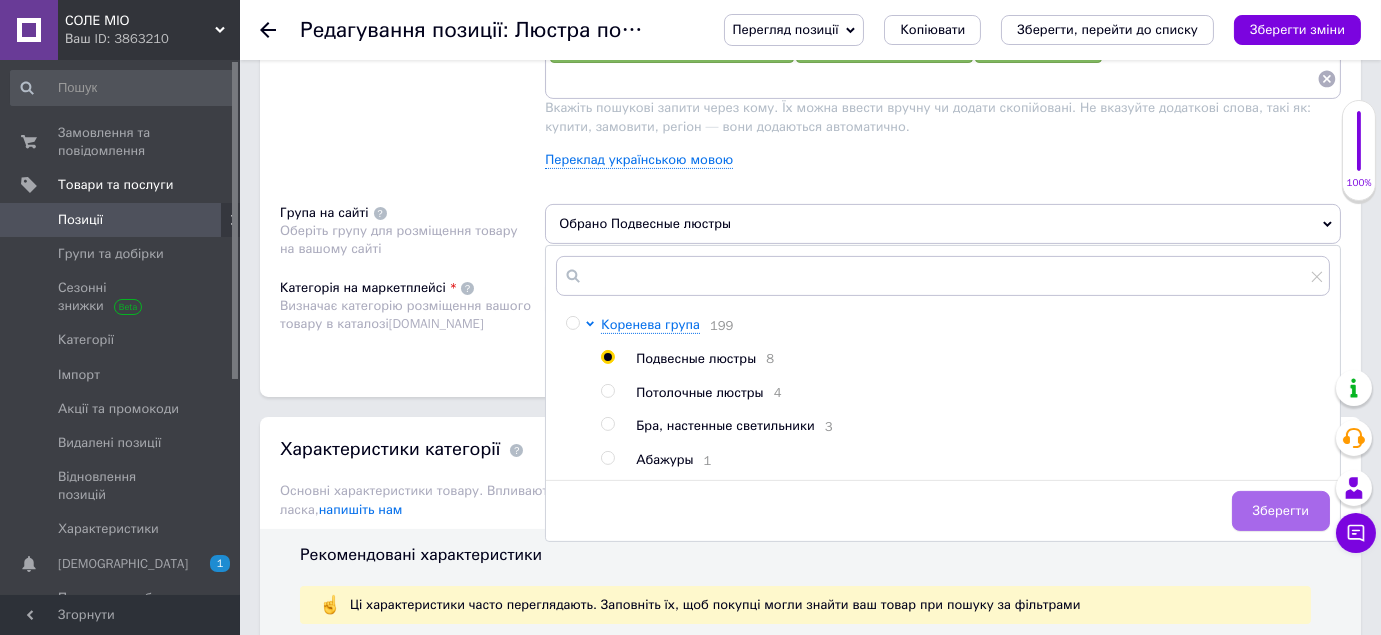 click on "Зберегти" at bounding box center [1281, 511] 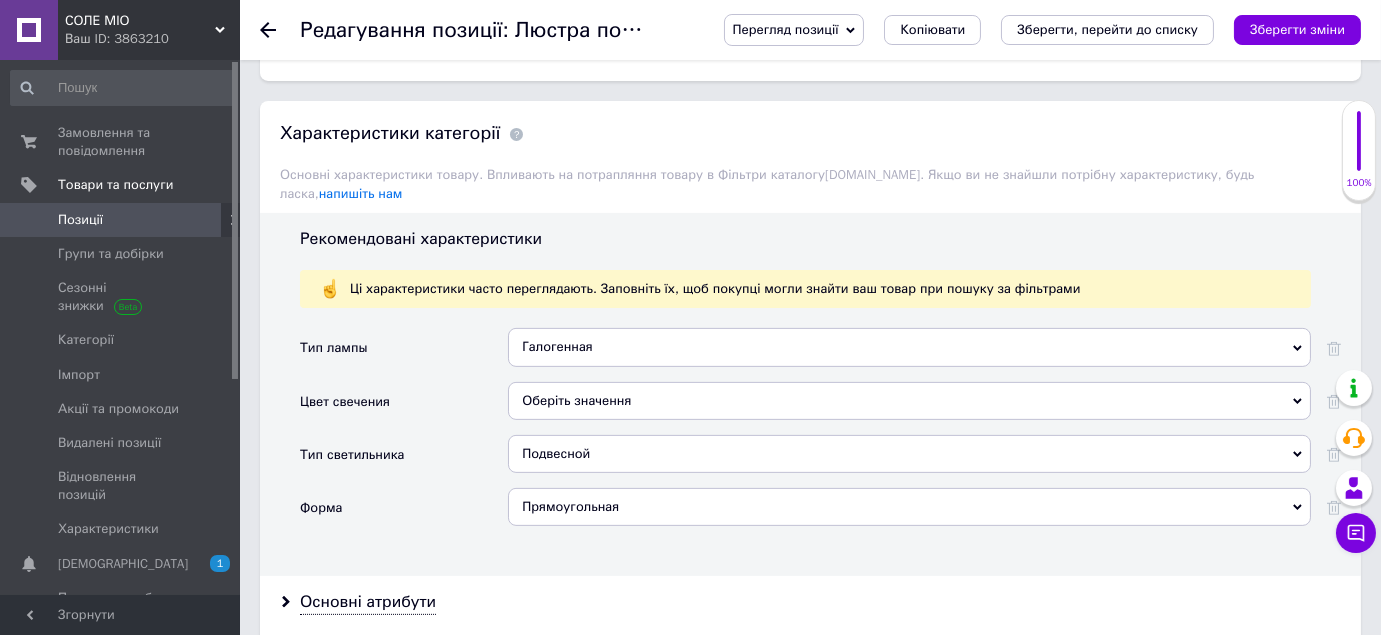 scroll, scrollTop: 1727, scrollLeft: 0, axis: vertical 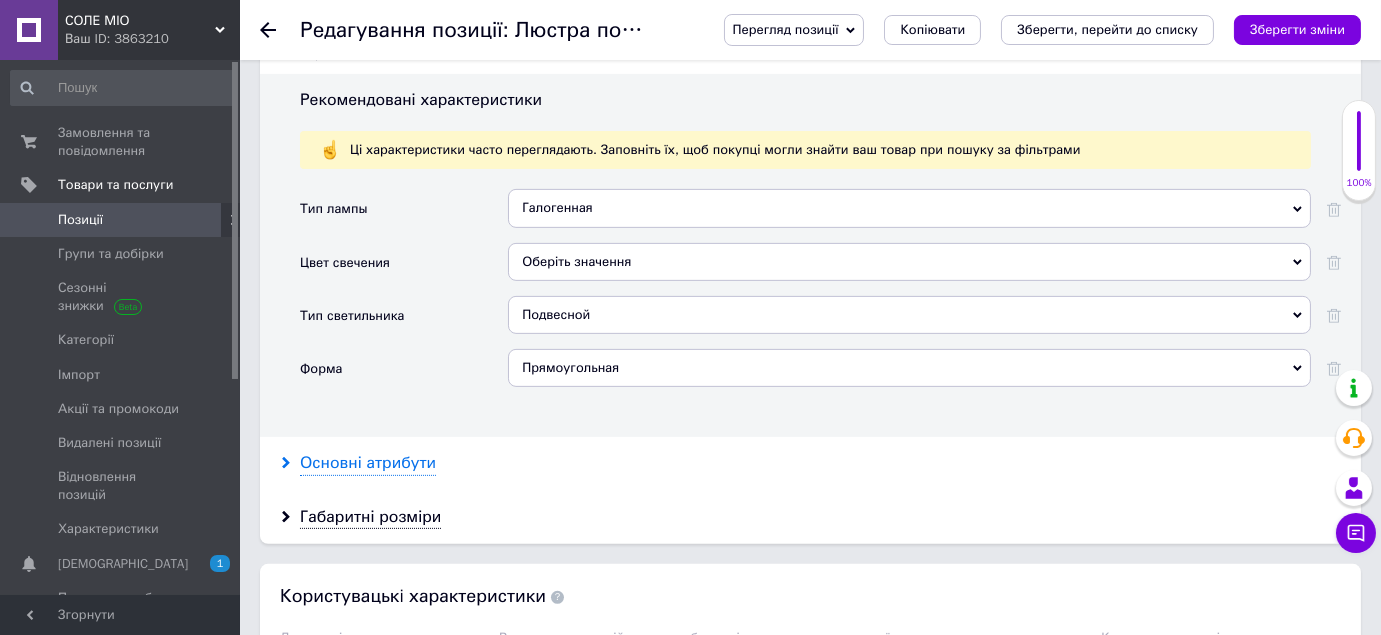 click on "Основні атрибути" at bounding box center (368, 463) 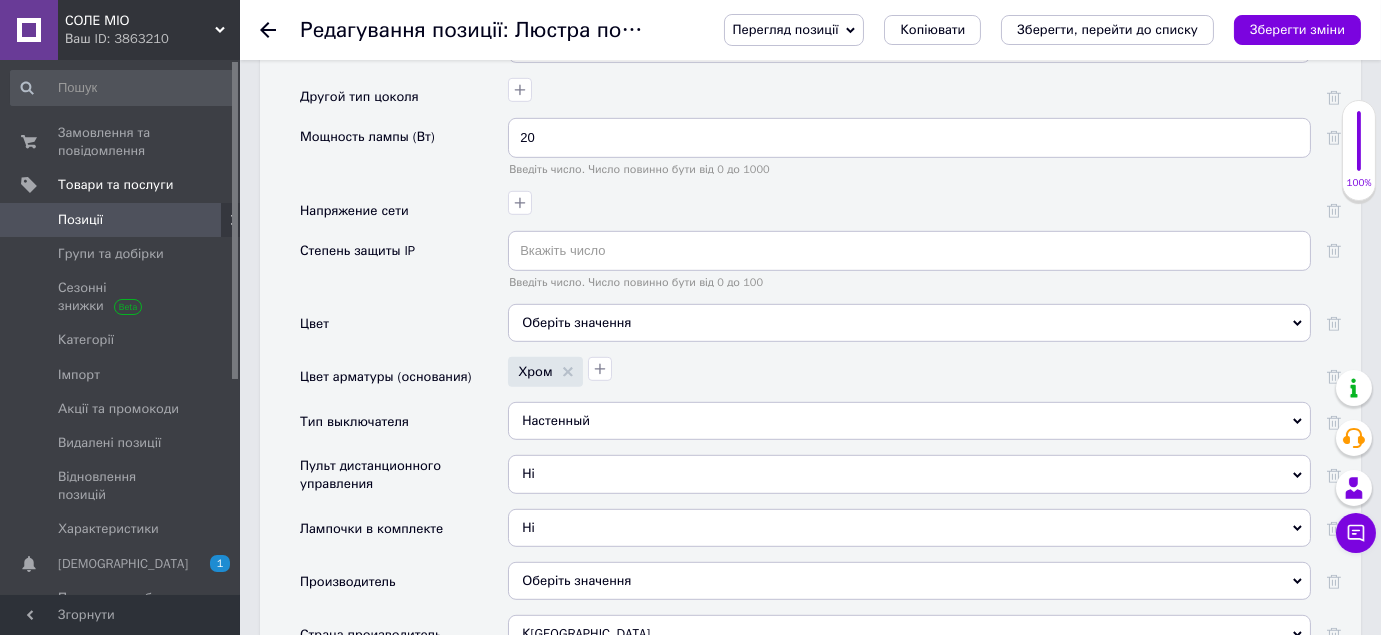 scroll, scrollTop: 2454, scrollLeft: 0, axis: vertical 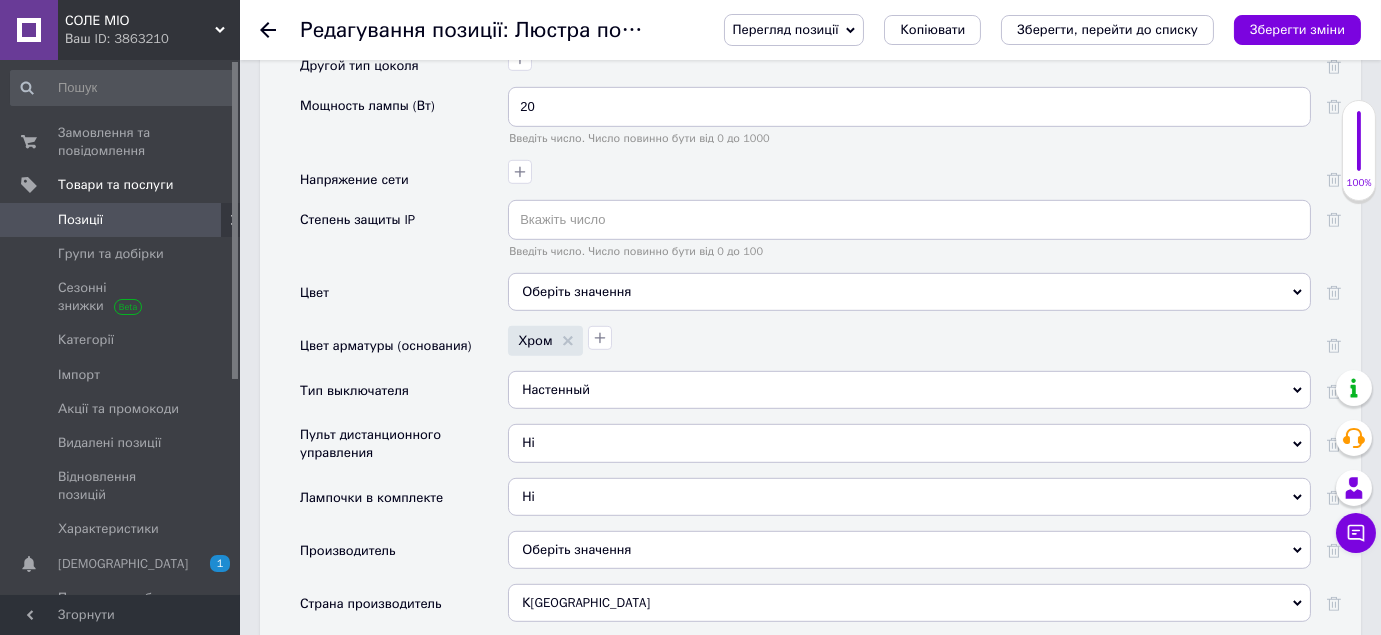 click on "Оберіть значення" at bounding box center [909, 550] 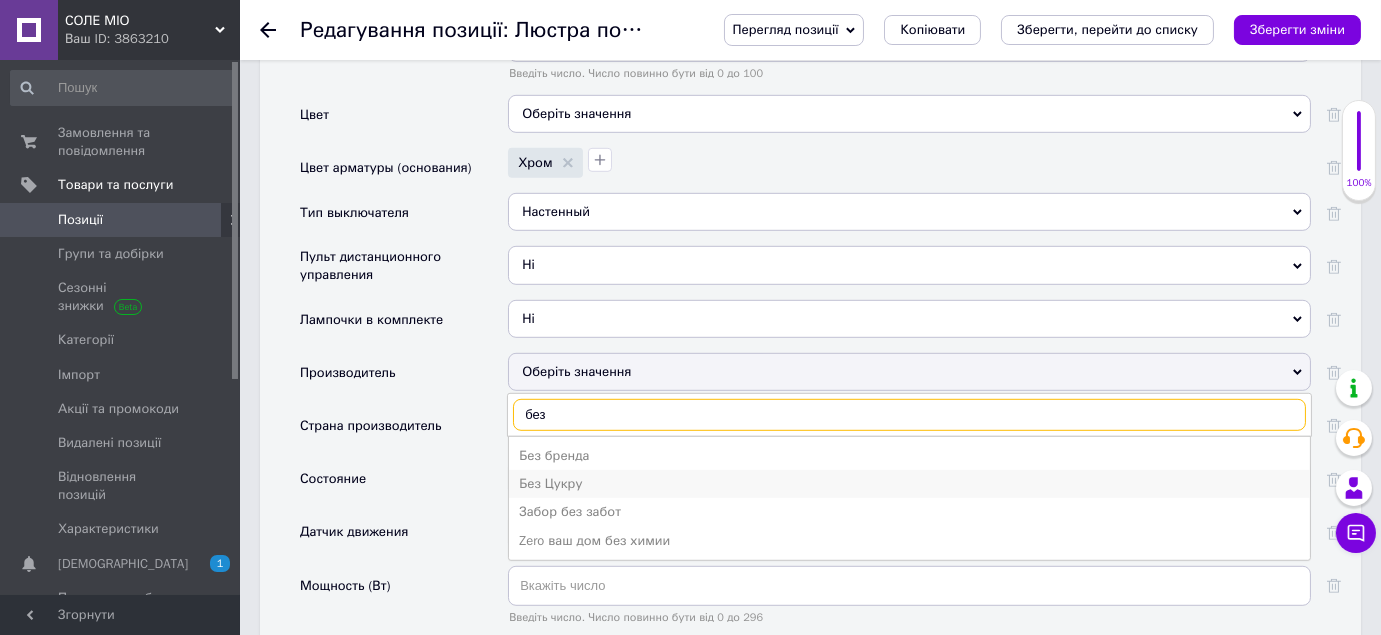 scroll, scrollTop: 2636, scrollLeft: 0, axis: vertical 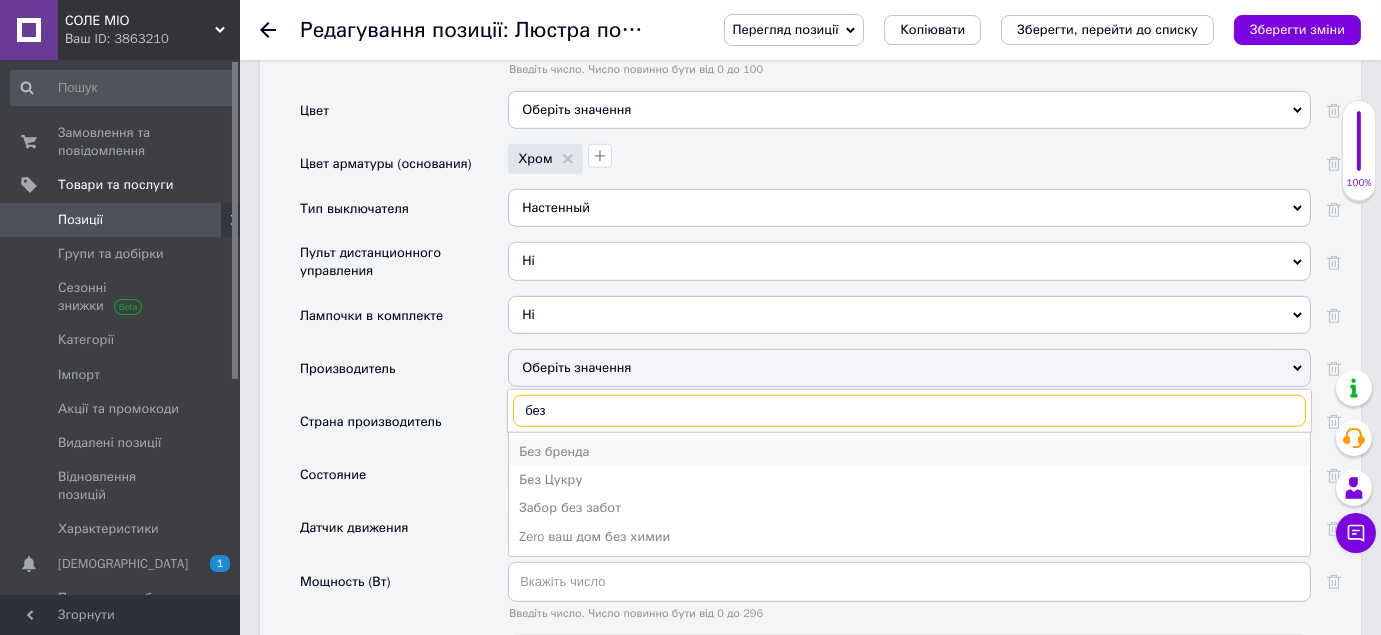 type on "без" 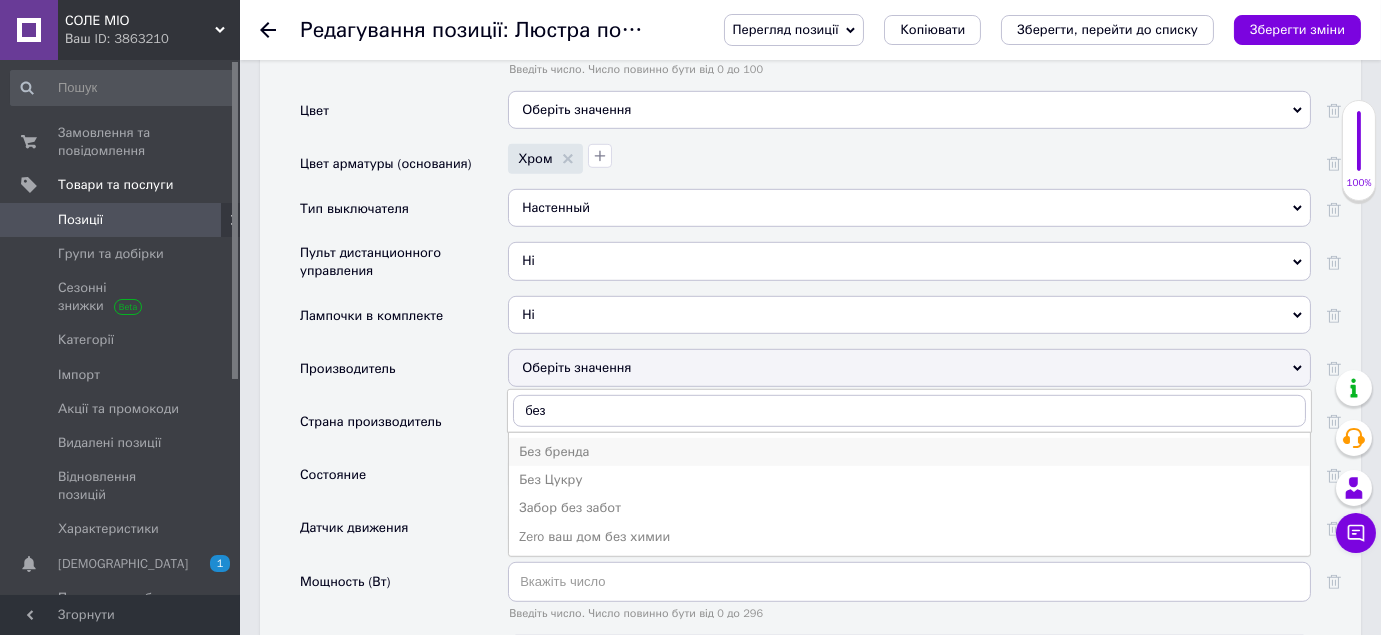 click on "Без бренда" at bounding box center (909, 452) 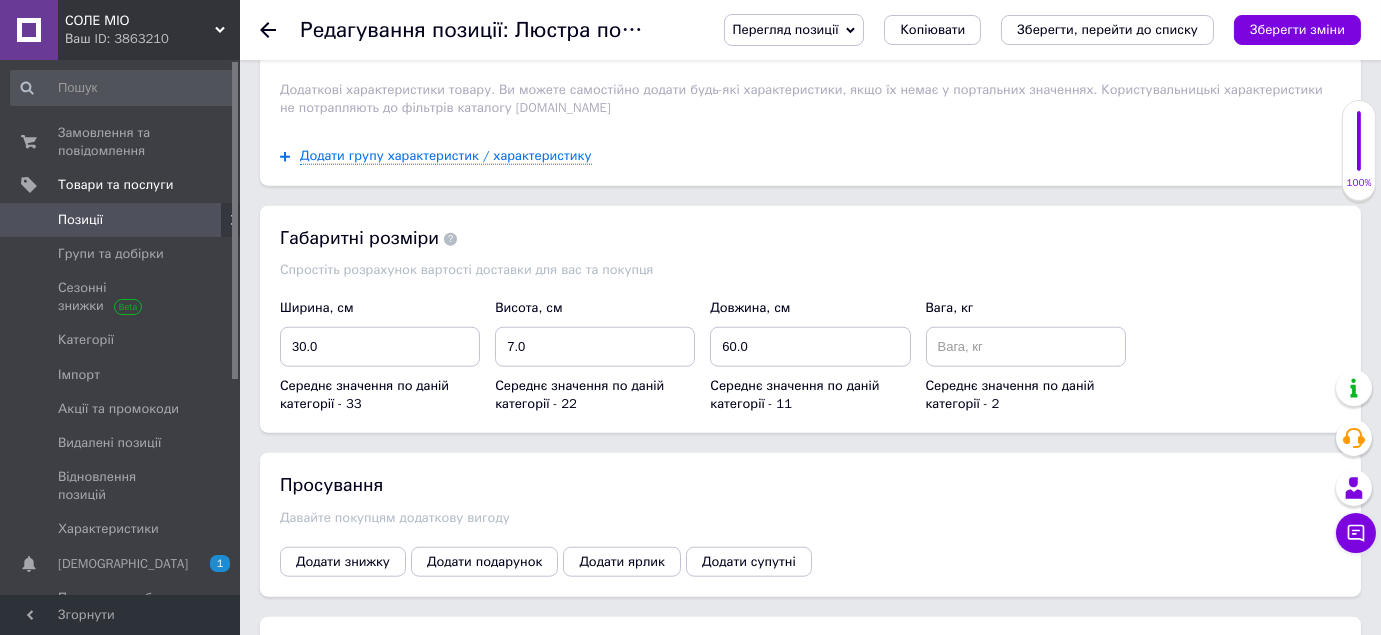 scroll, scrollTop: 4300, scrollLeft: 0, axis: vertical 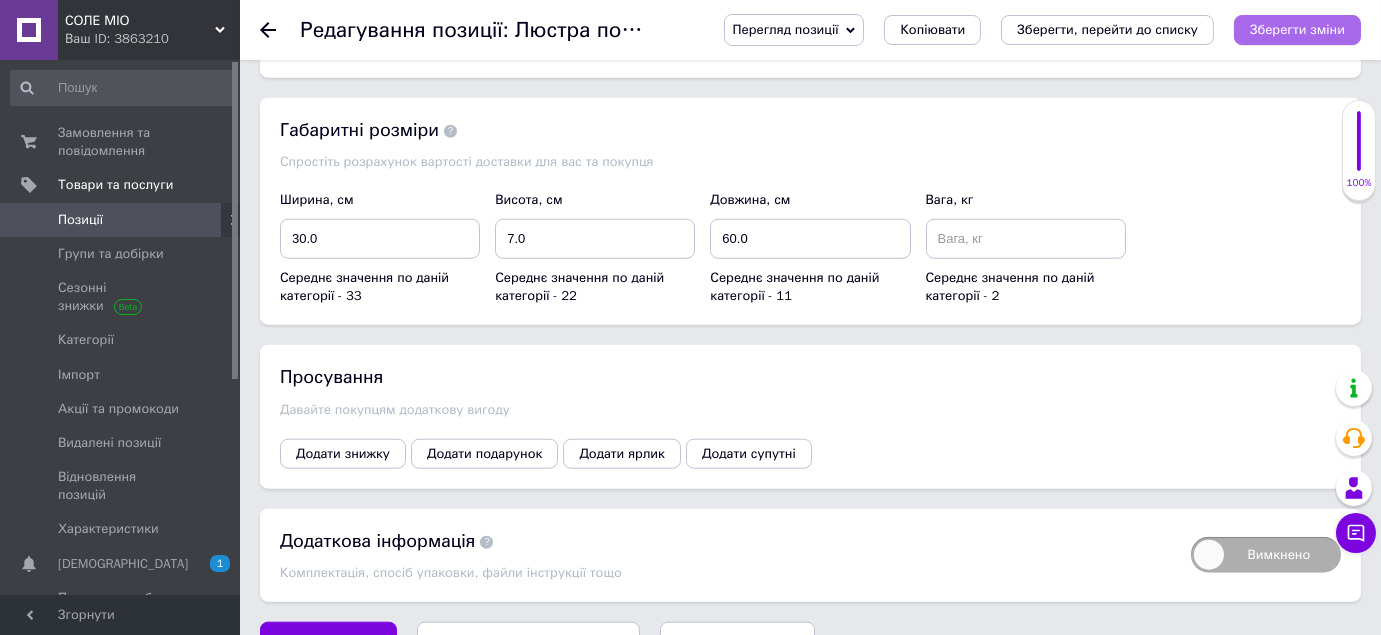 click on "Зберегти зміни" at bounding box center (1297, 29) 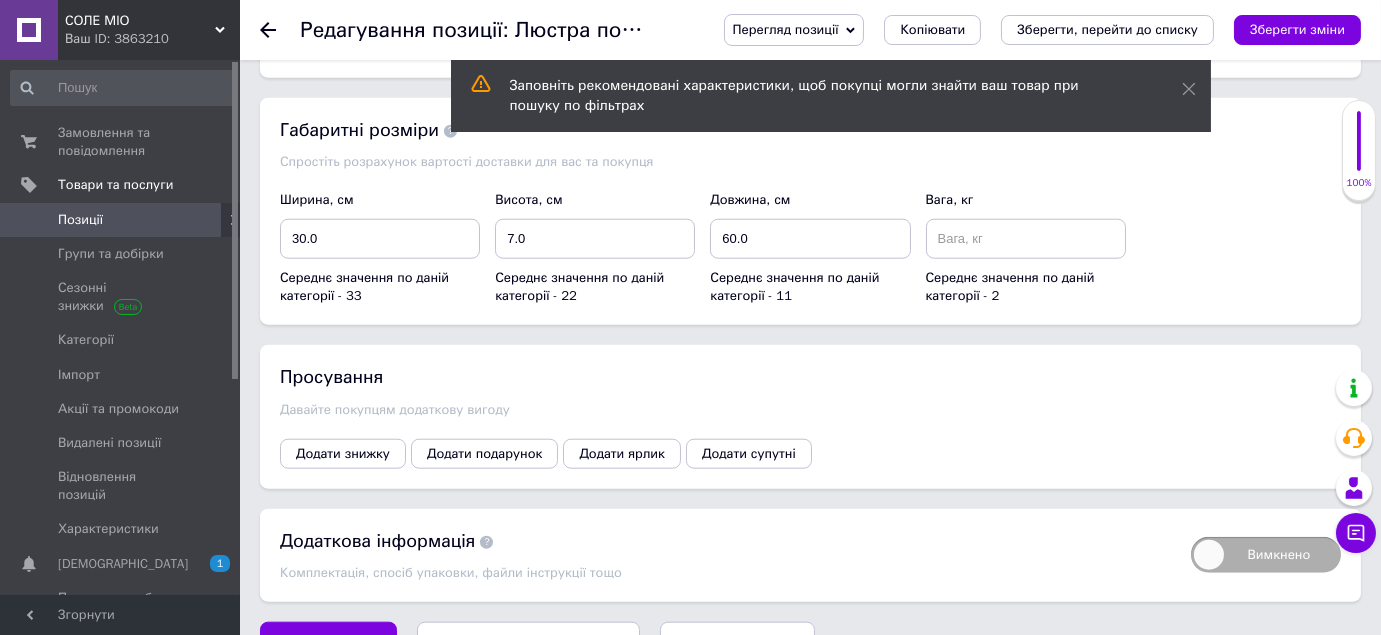 click on "Редагування позиції: Люстра подвесная на 8 ламп Перегляд позиції Зберегти та переглянути на сайті Зберегти та переглянути на маркетплейсі [DOMAIN_NAME] Копіювати Зберегти, перейти до списку Зберегти зміни" at bounding box center [810, 30] 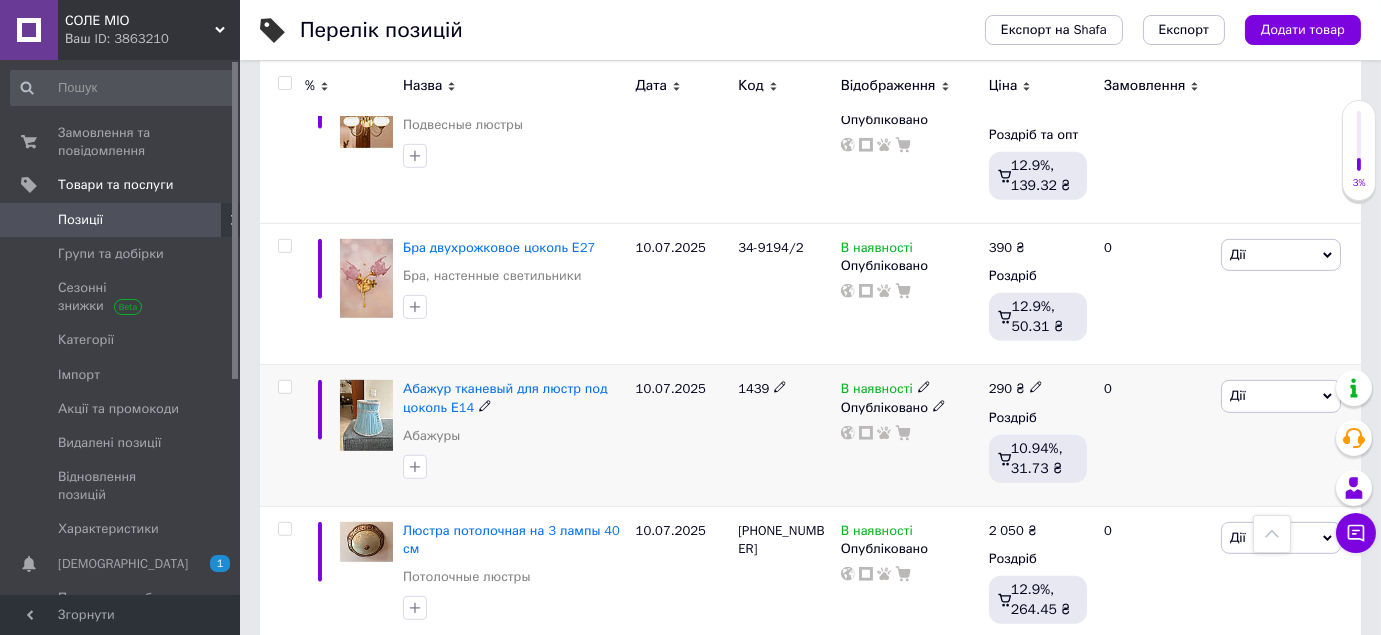scroll, scrollTop: 2715, scrollLeft: 0, axis: vertical 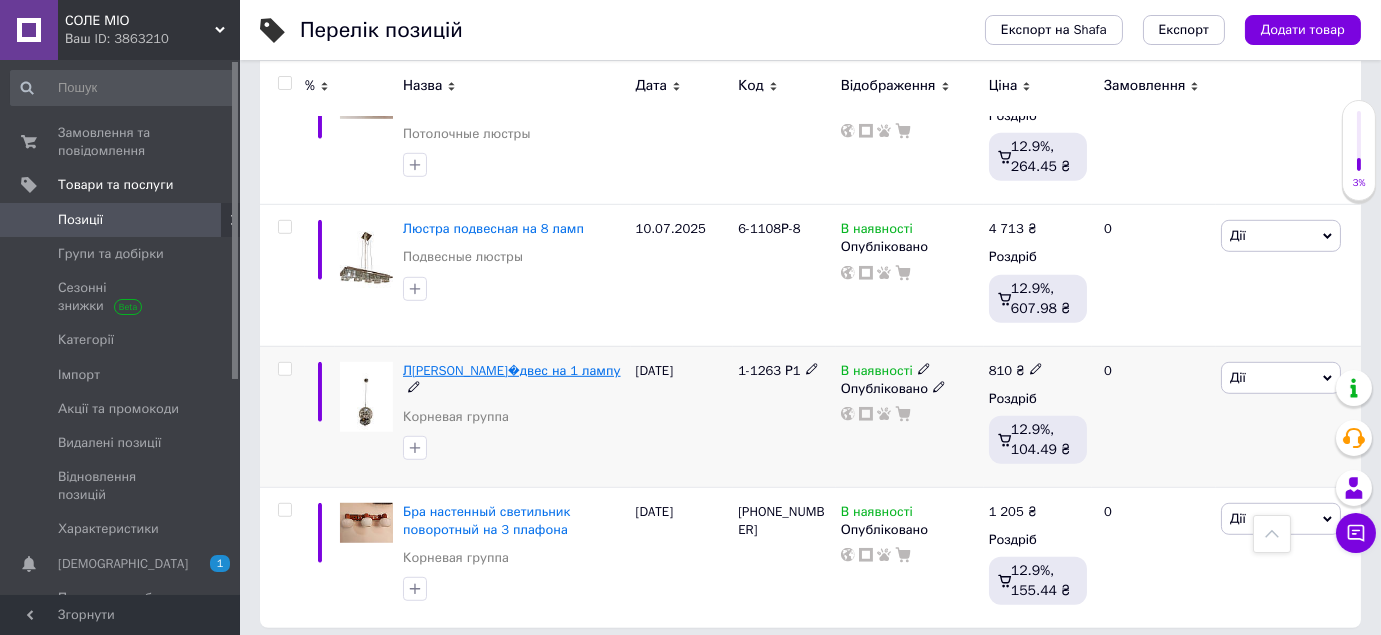 click on "Л[PERSON_NAME]�двес на 1 лампу" at bounding box center [512, 370] 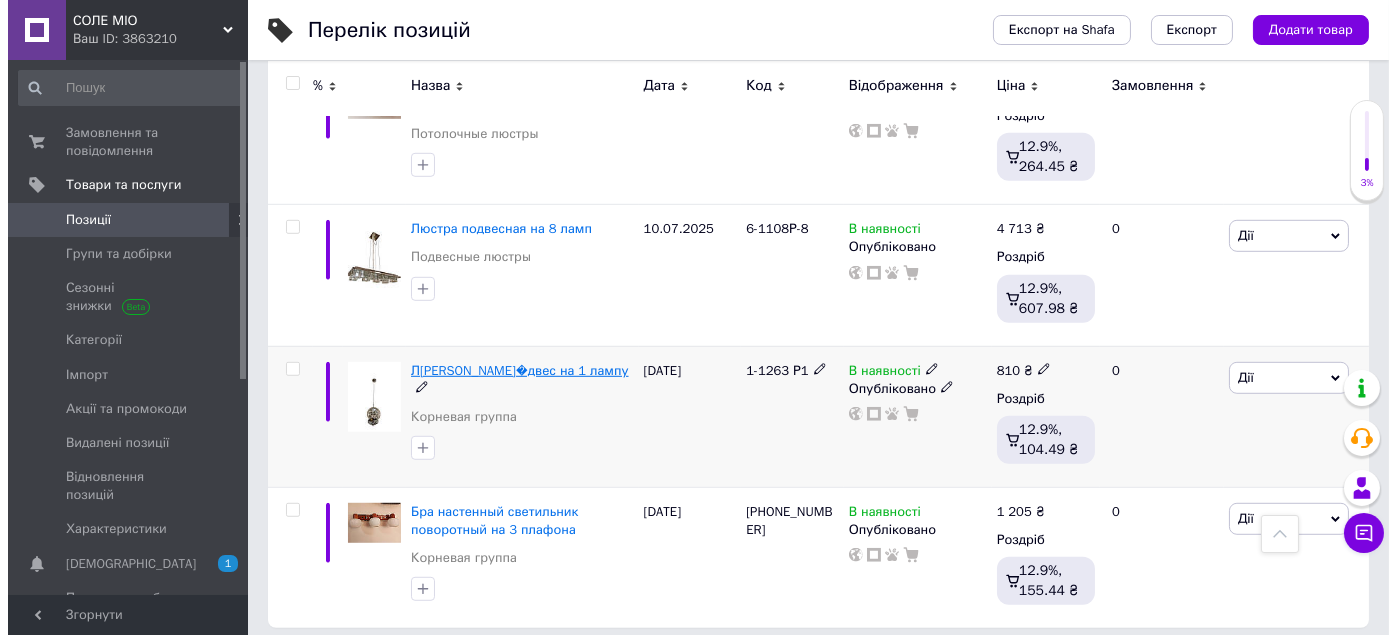scroll, scrollTop: 0, scrollLeft: 0, axis: both 